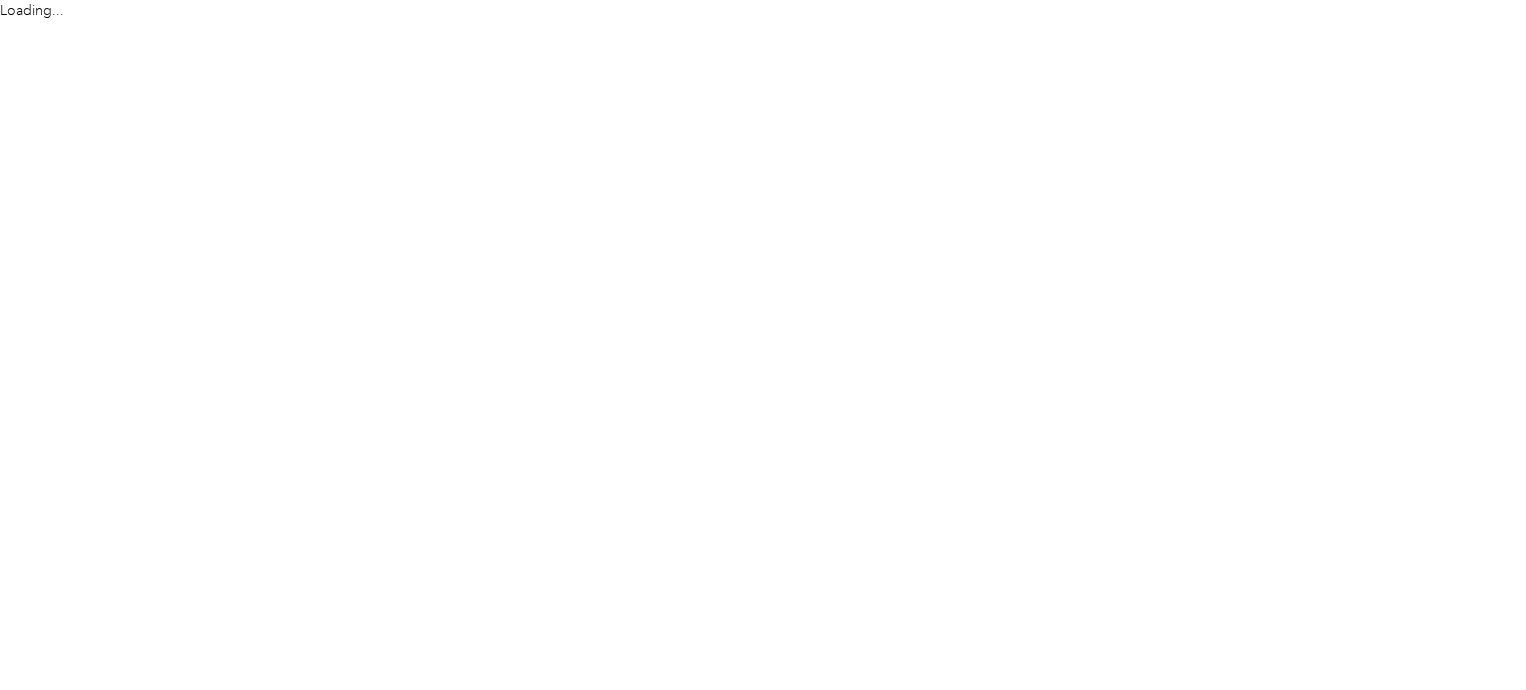 scroll, scrollTop: 0, scrollLeft: 0, axis: both 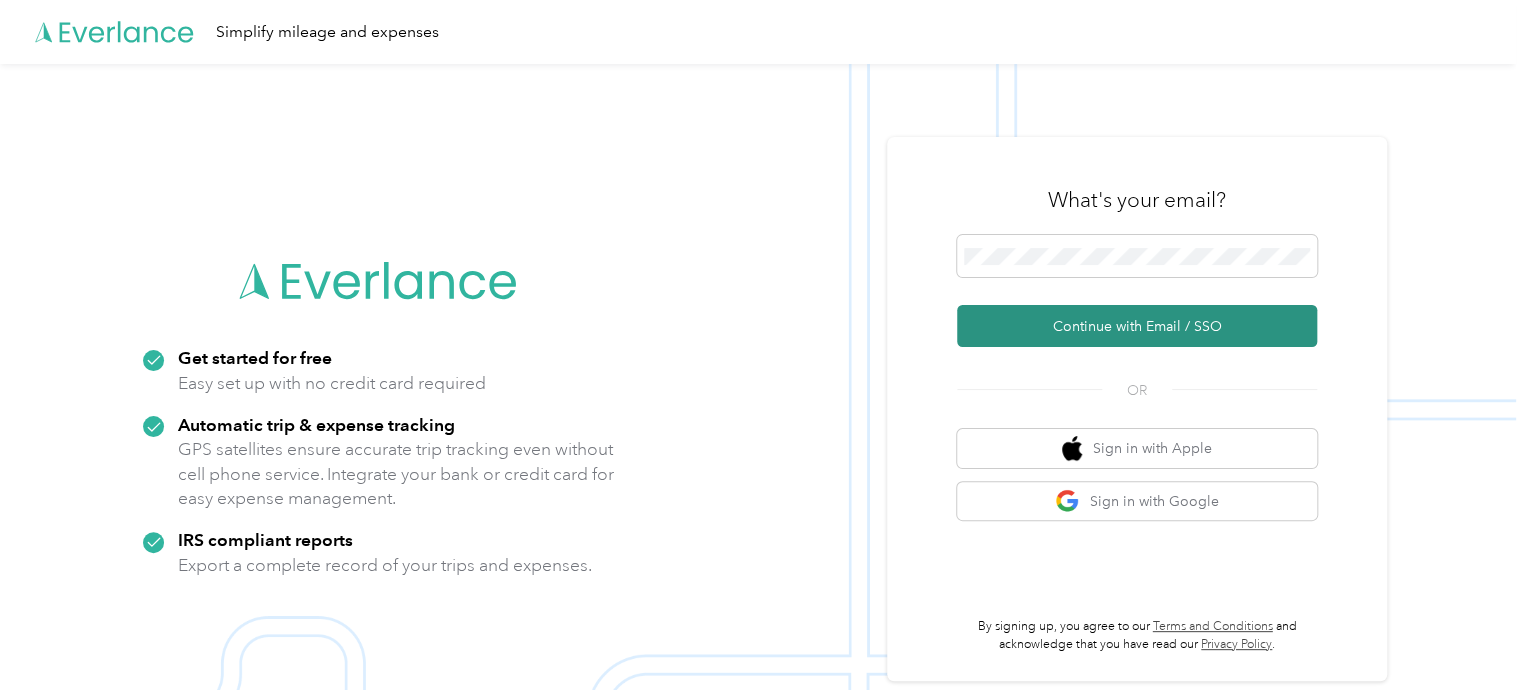 click on "Continue with Email / SSO" at bounding box center [1137, 326] 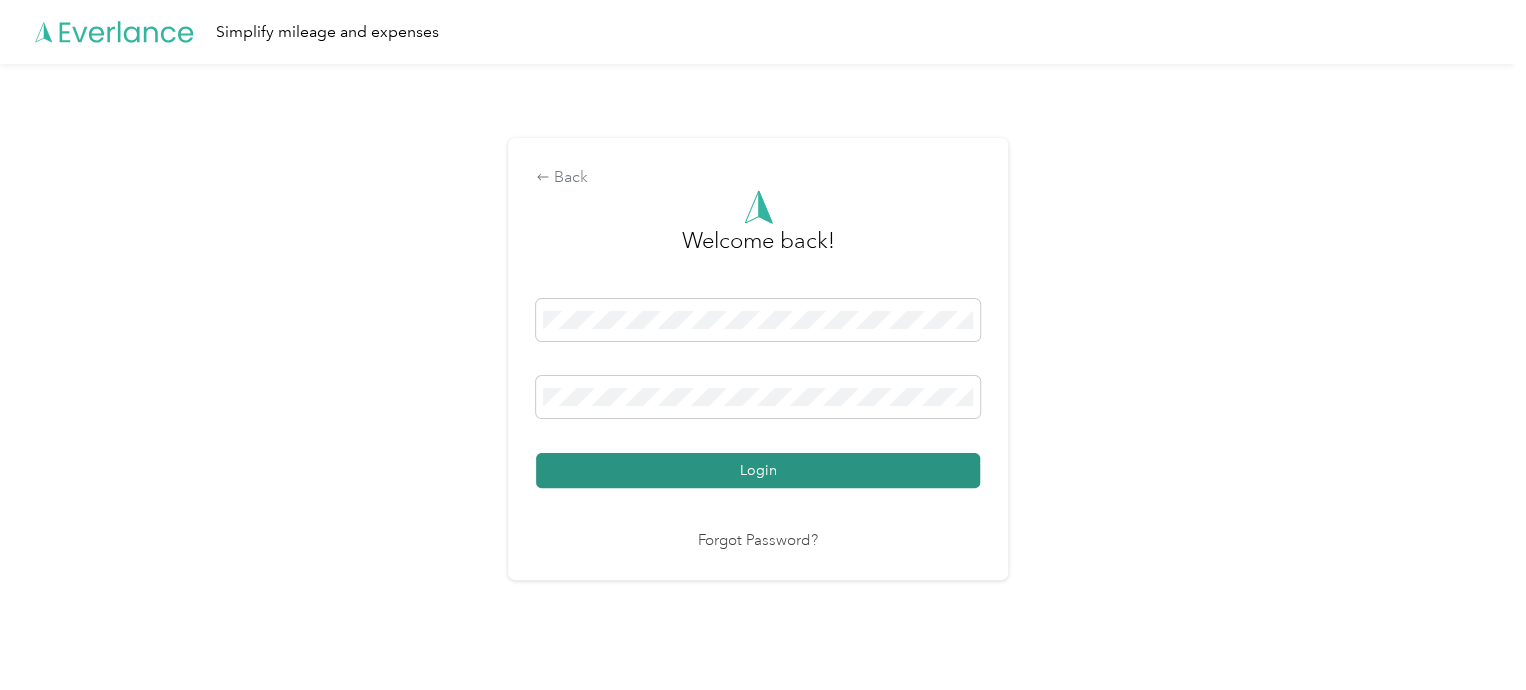 click on "Login" at bounding box center (758, 470) 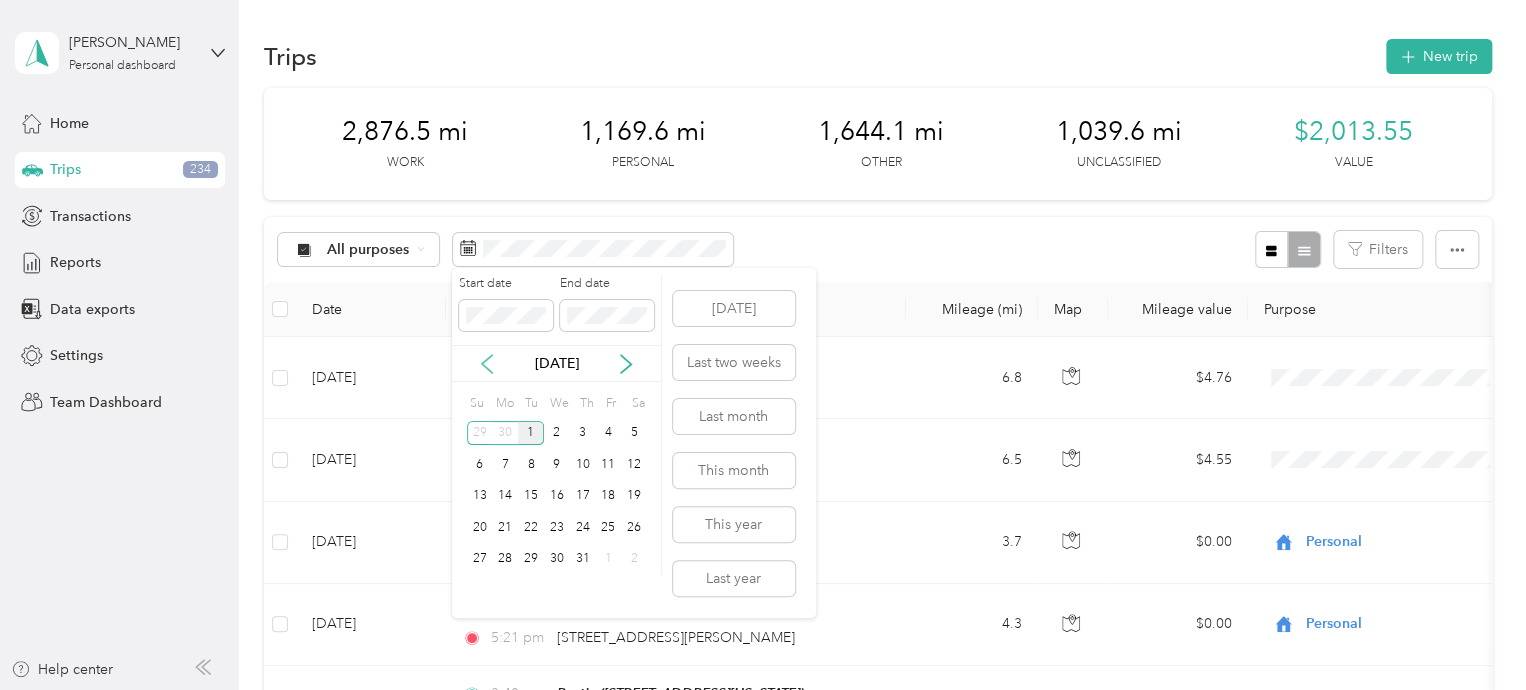 click 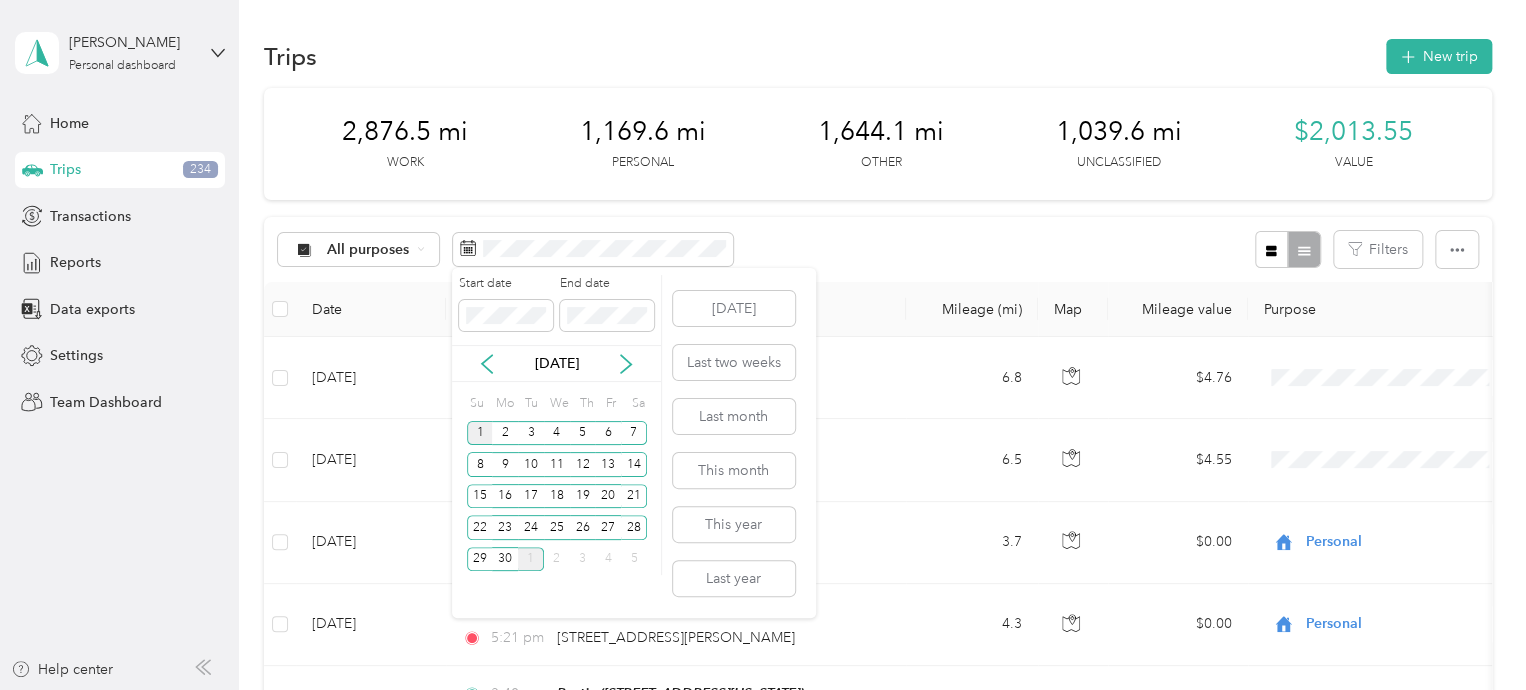 click on "1" at bounding box center [480, 433] 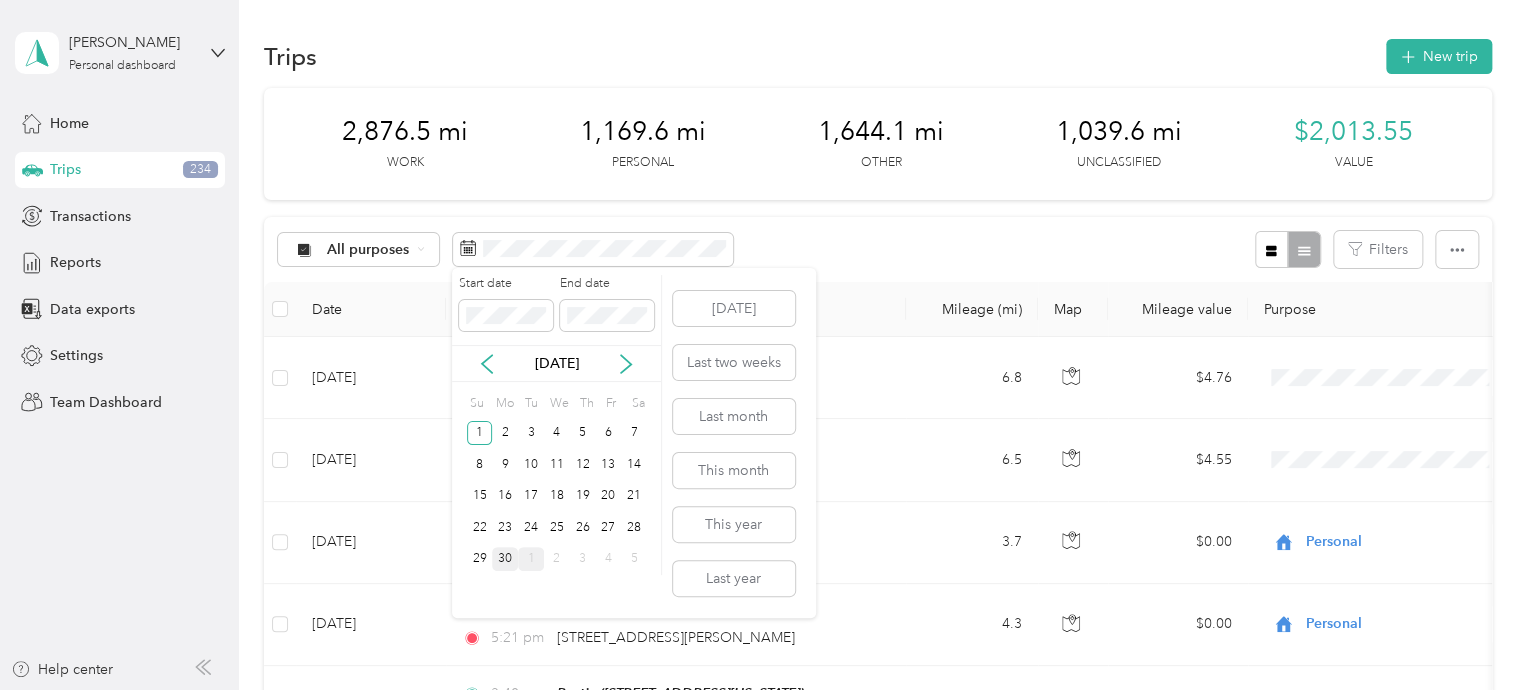 click on "30" at bounding box center [505, 559] 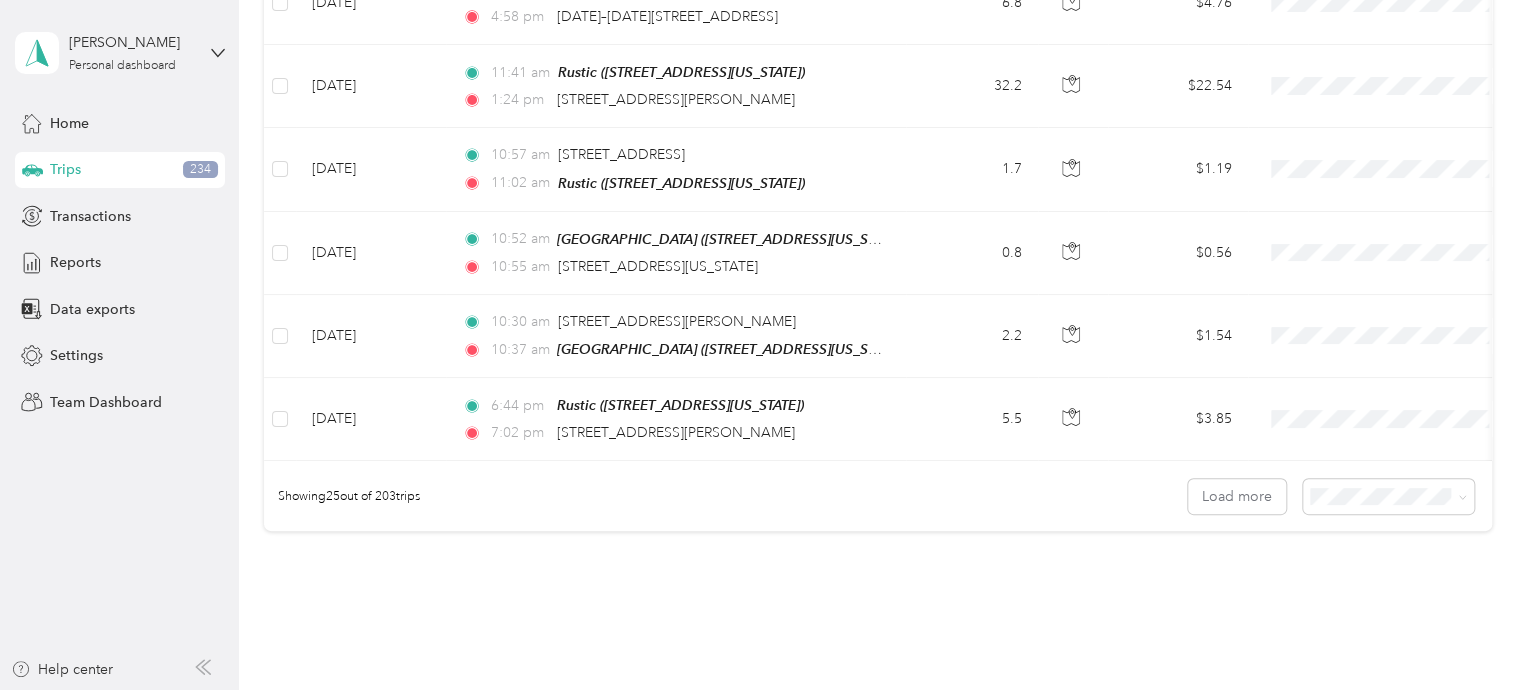 scroll, scrollTop: 2060, scrollLeft: 0, axis: vertical 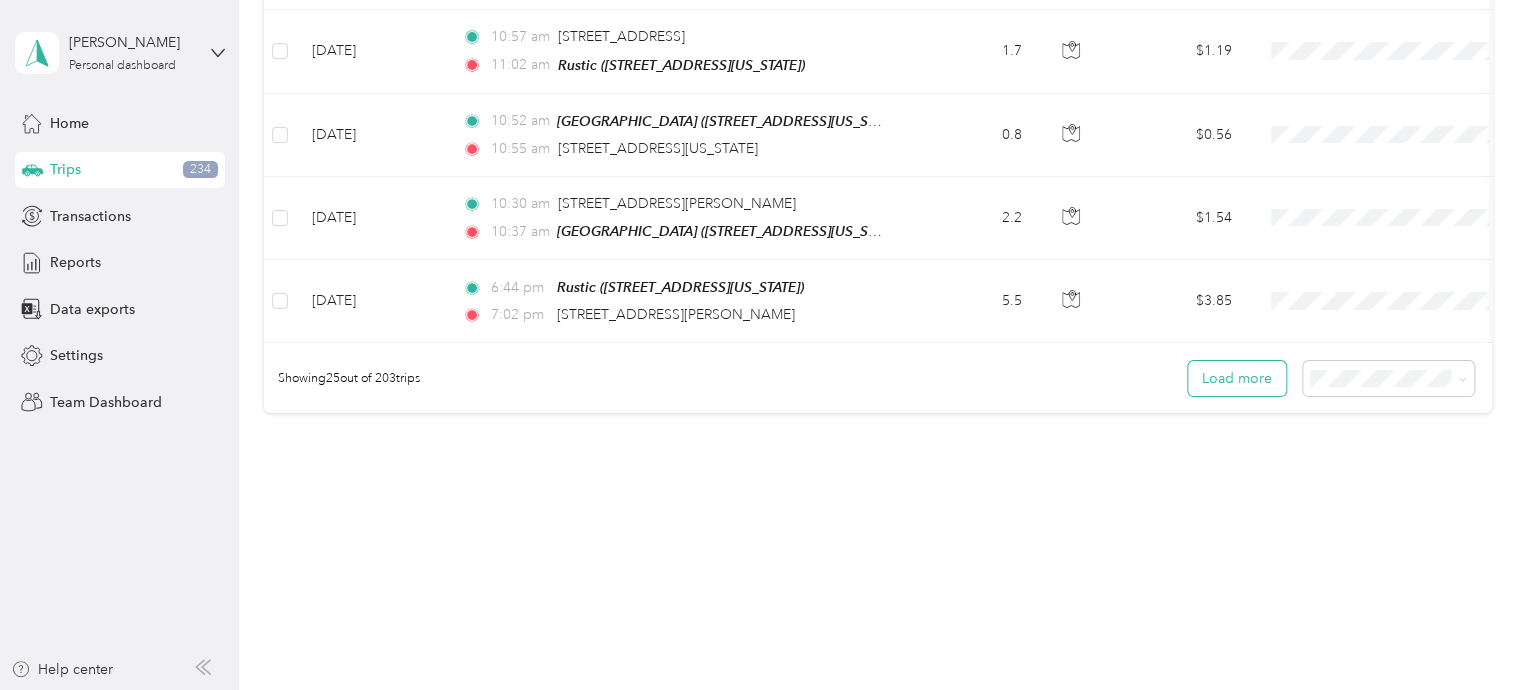 click on "Load more" at bounding box center (1237, 378) 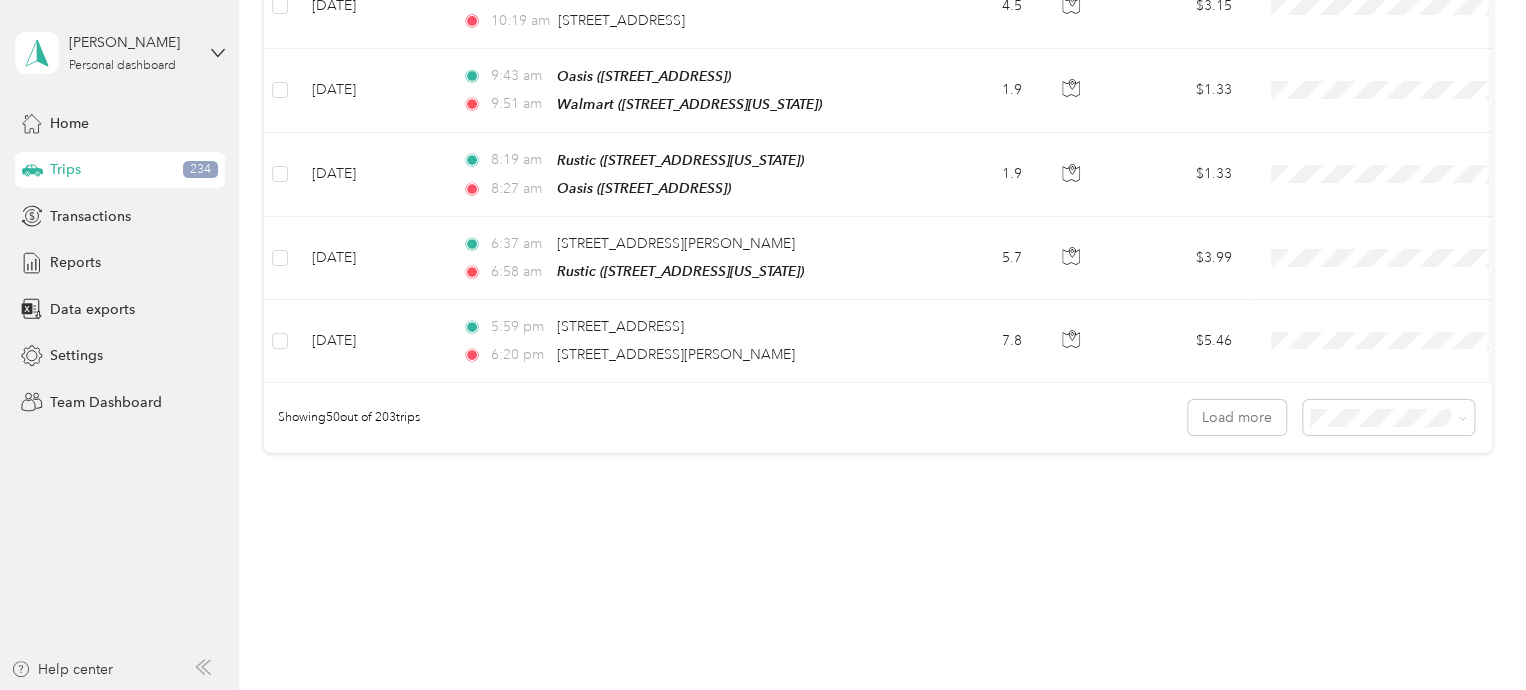 scroll, scrollTop: 4111, scrollLeft: 0, axis: vertical 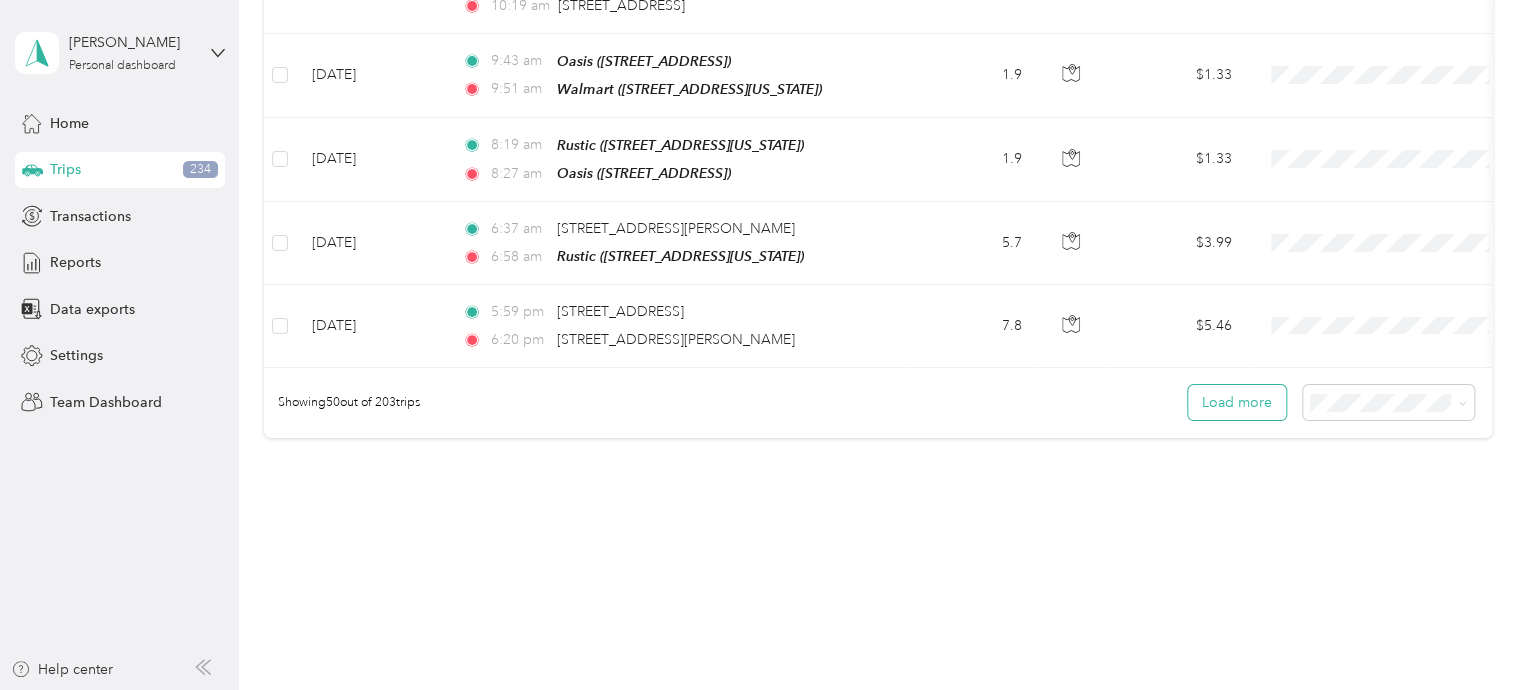 click on "Load more" at bounding box center [1237, 402] 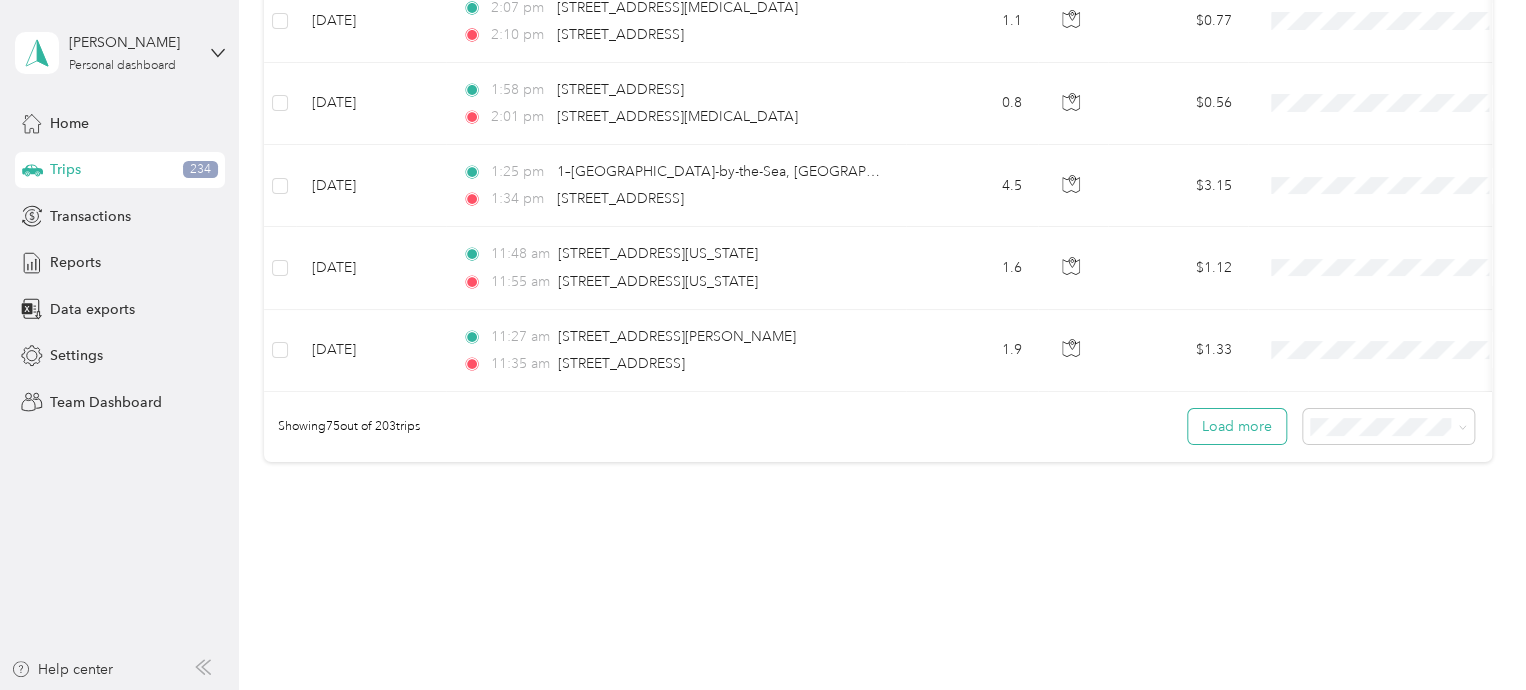scroll, scrollTop: 6162, scrollLeft: 0, axis: vertical 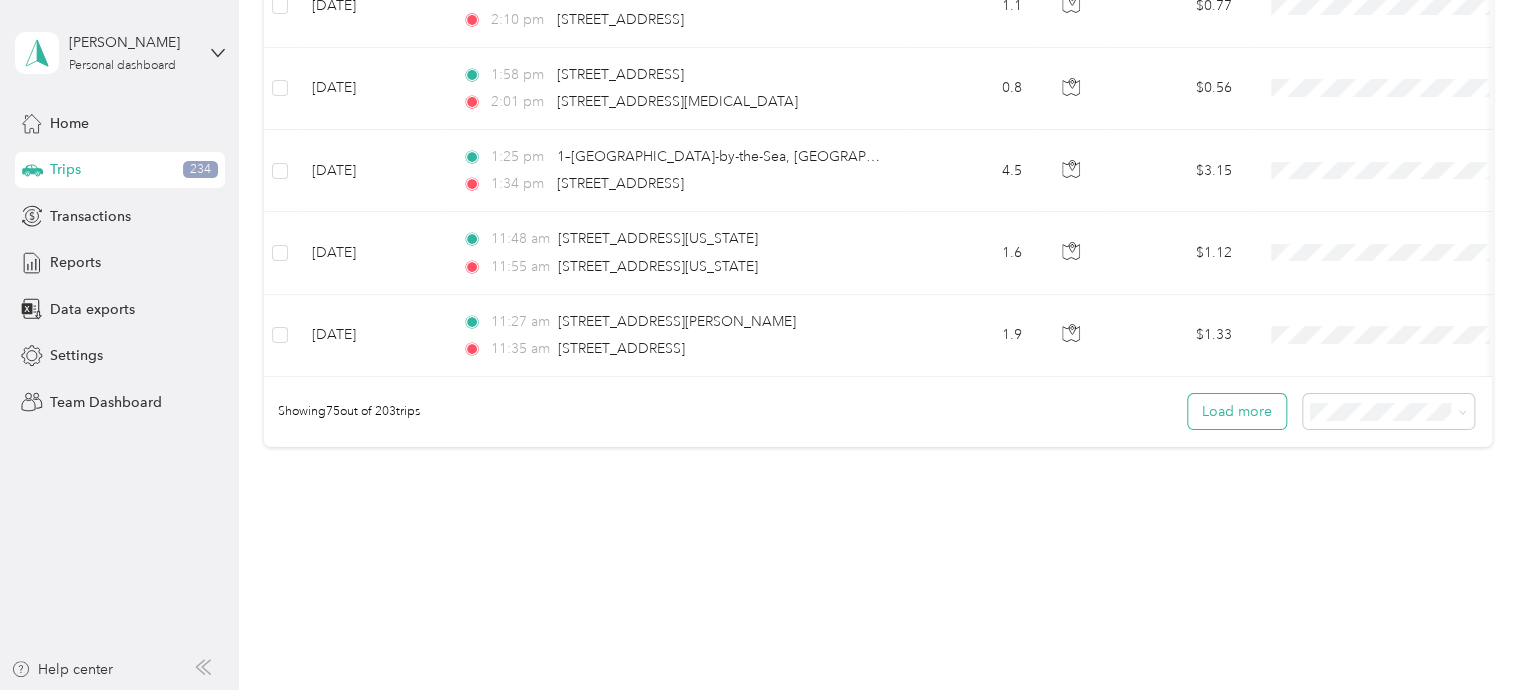 click on "Load more" at bounding box center (1237, 411) 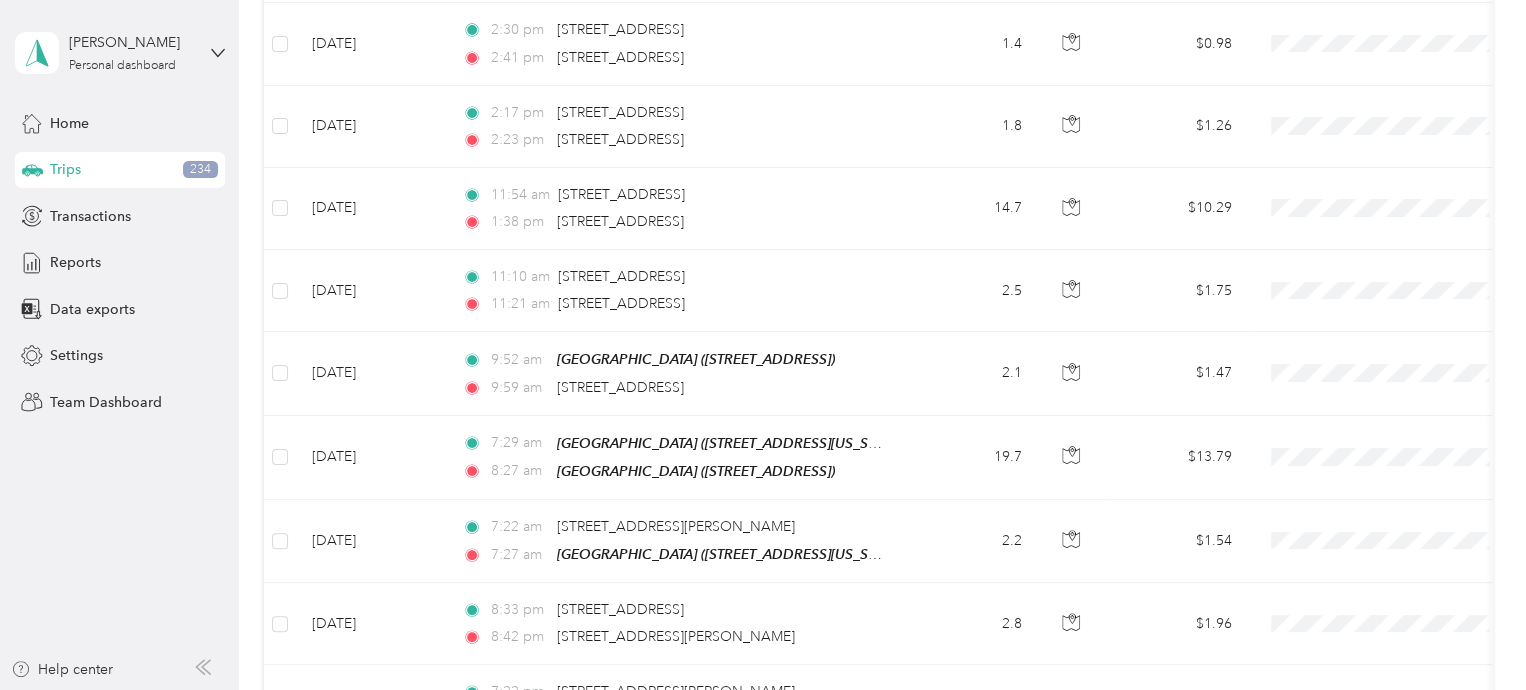 scroll, scrollTop: 8062, scrollLeft: 0, axis: vertical 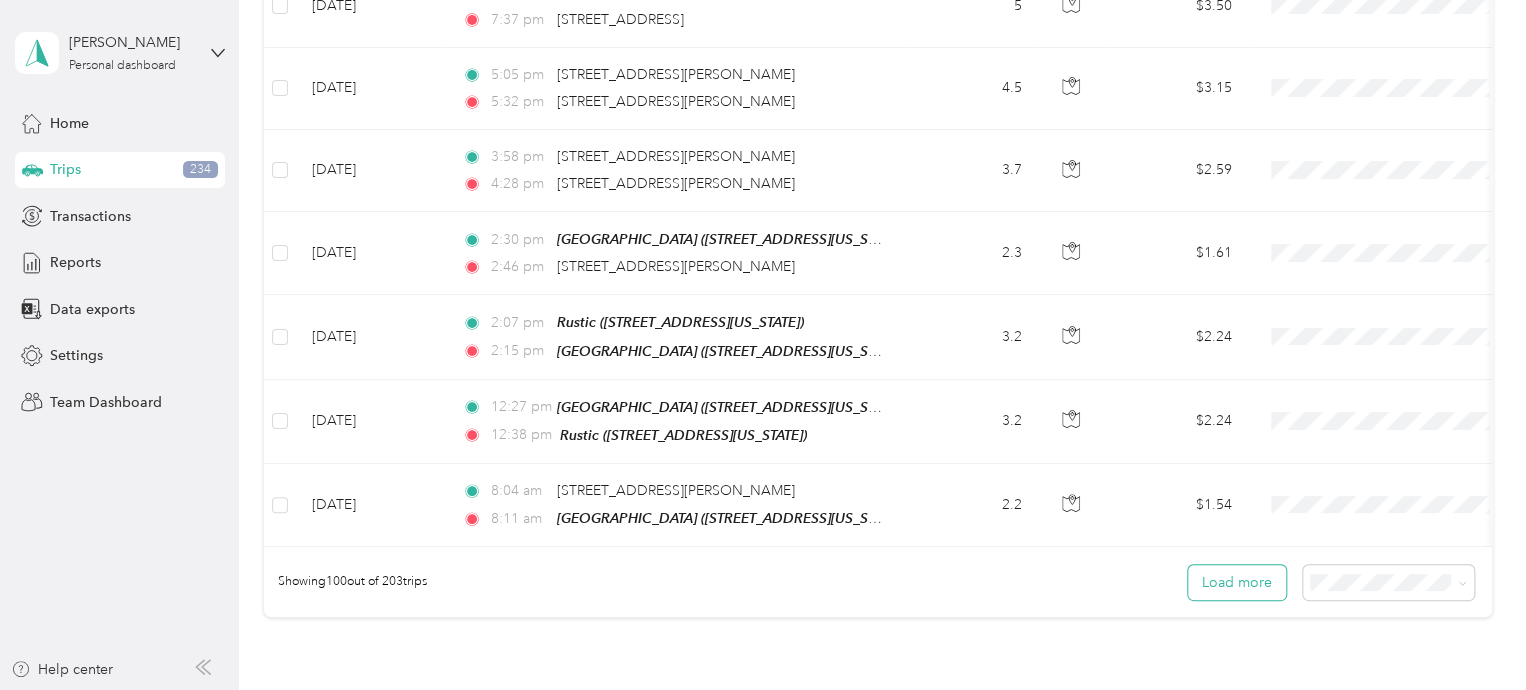drag, startPoint x: 1212, startPoint y: 525, endPoint x: 1218, endPoint y: 516, distance: 10.816654 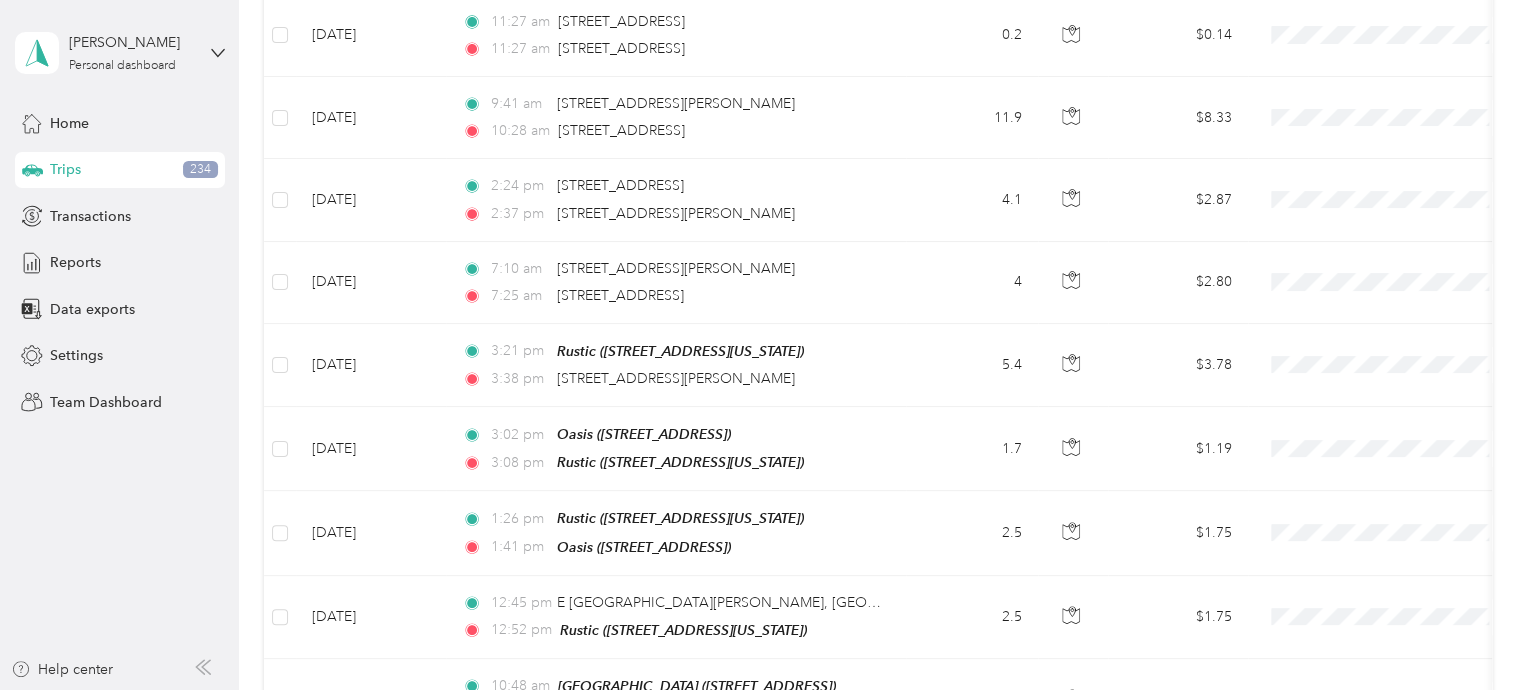 scroll, scrollTop: 10264, scrollLeft: 0, axis: vertical 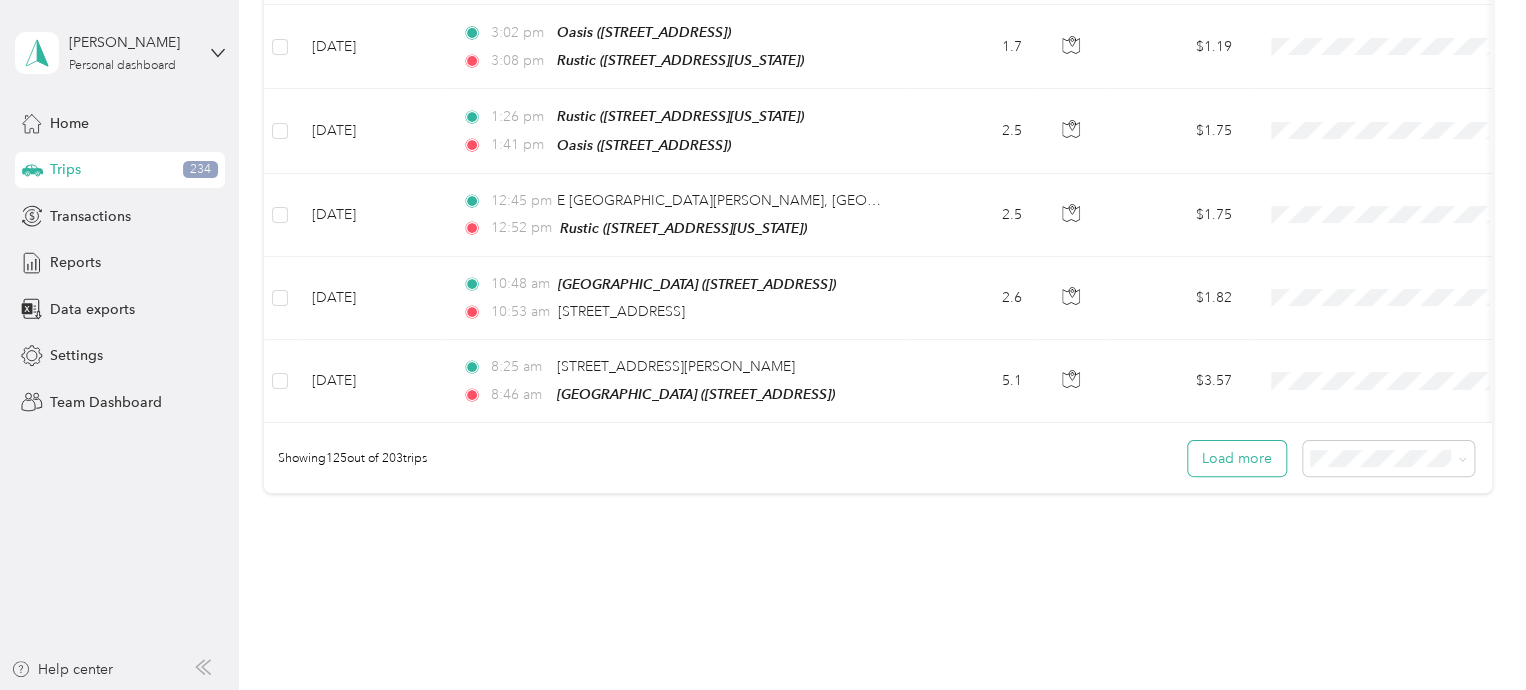 click on "Load more" at bounding box center [1237, 458] 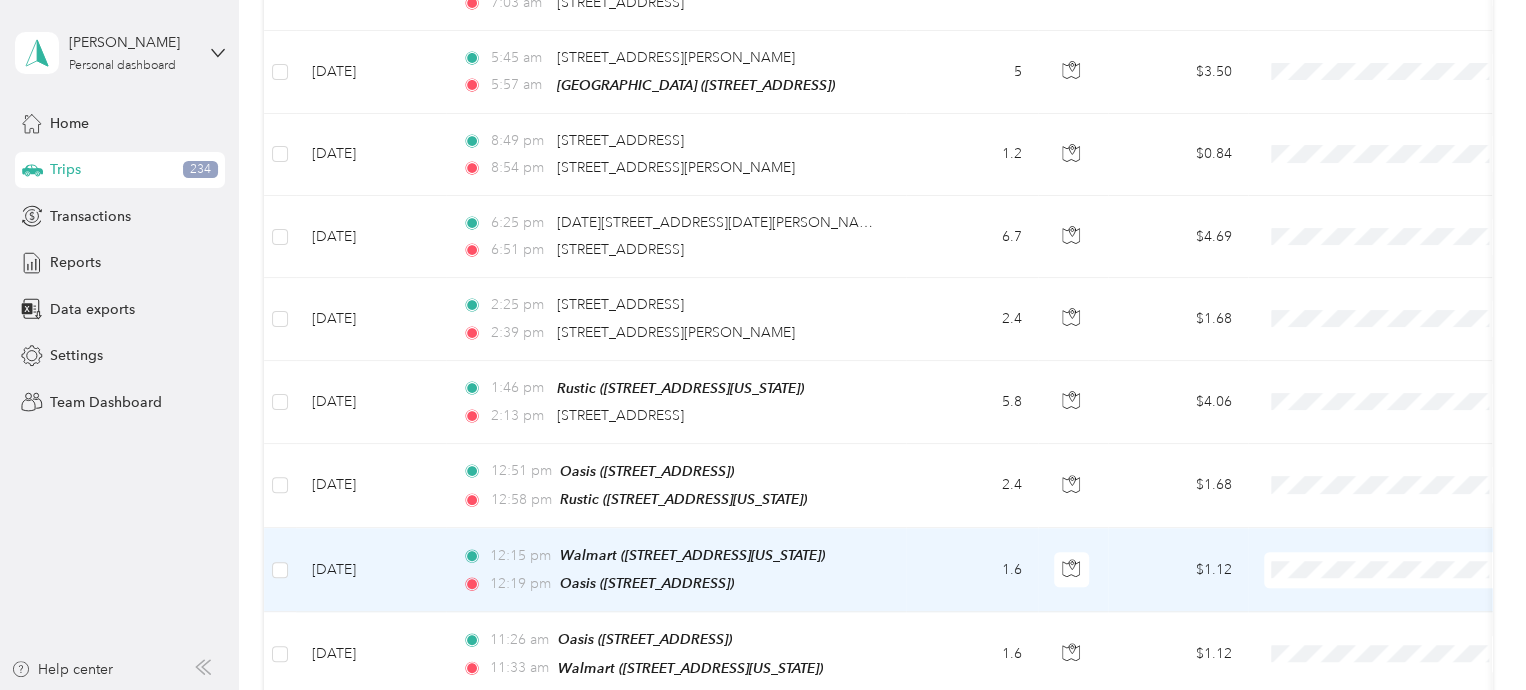 scroll, scrollTop: 12316, scrollLeft: 0, axis: vertical 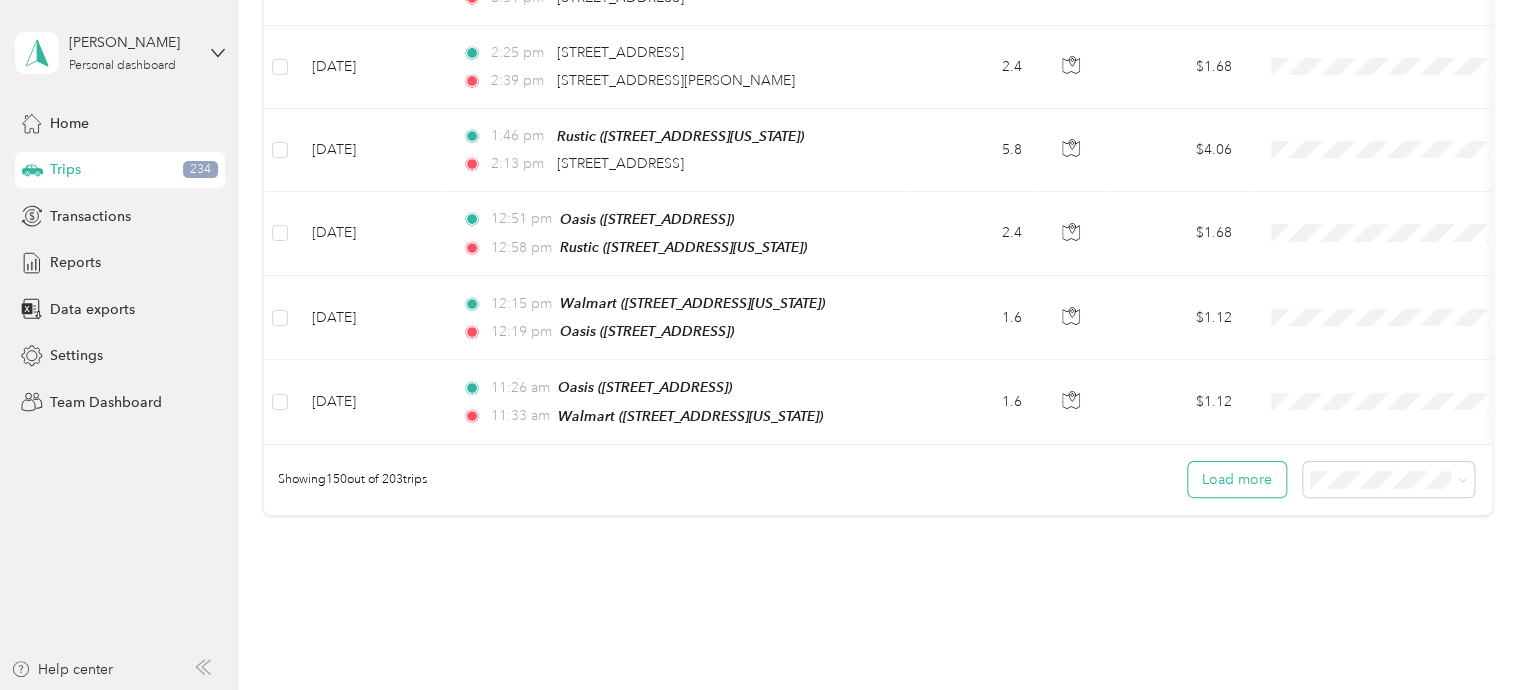 click on "Load more" at bounding box center (1237, 479) 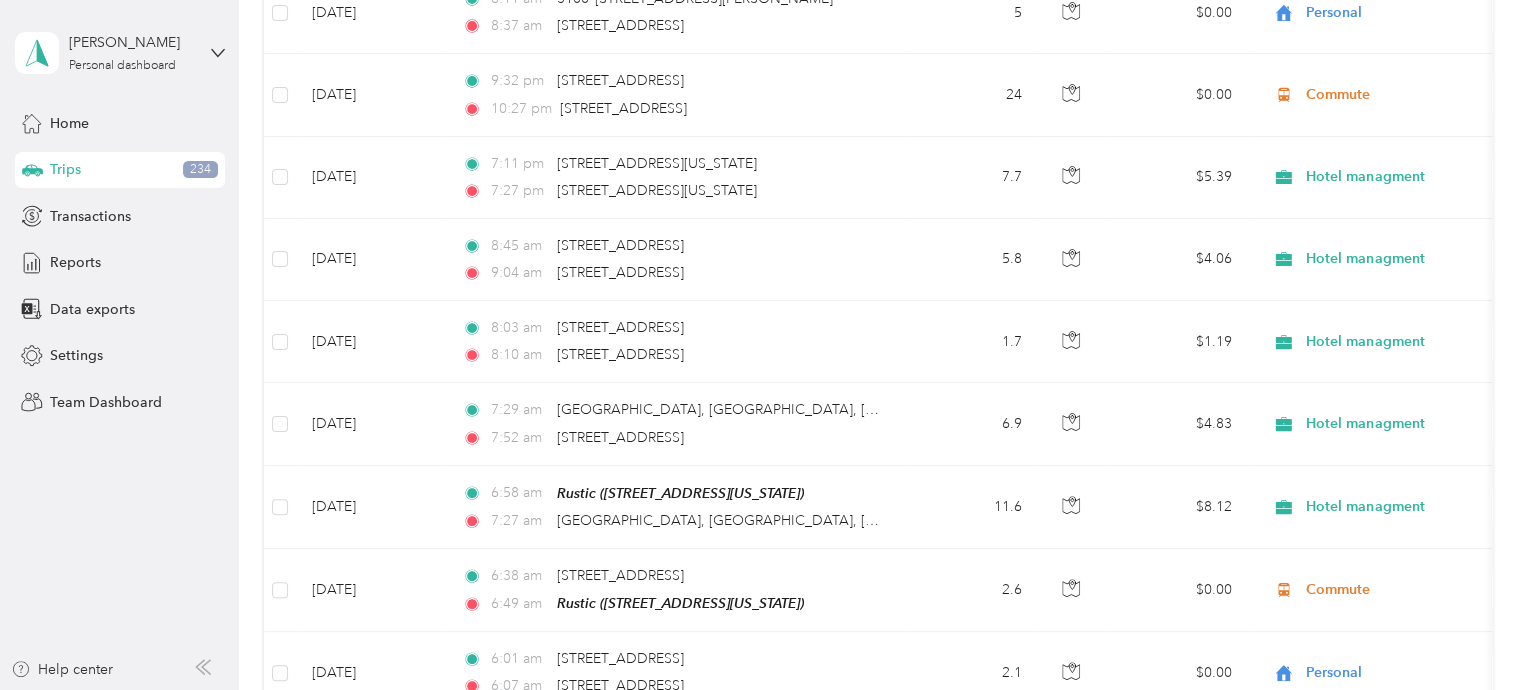 scroll, scrollTop: 14316, scrollLeft: 0, axis: vertical 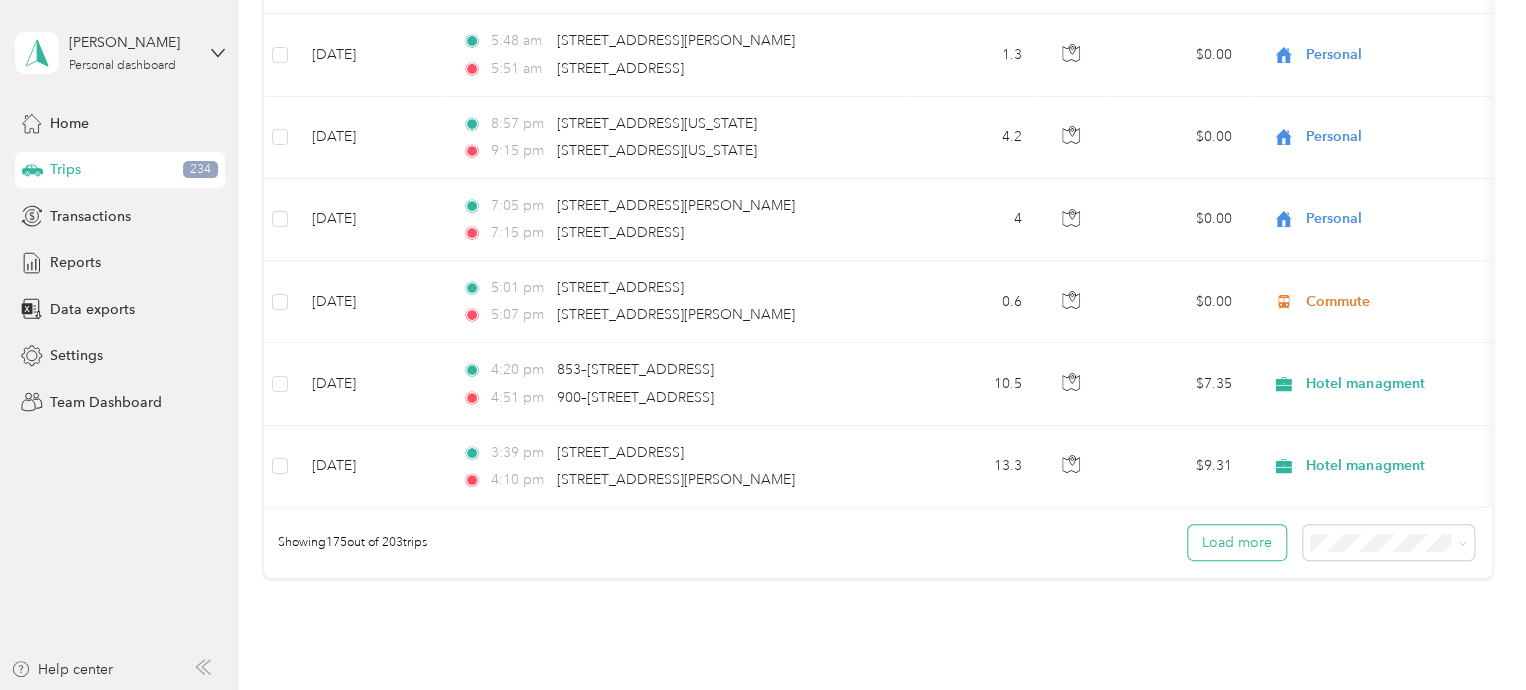 click on "Load more" at bounding box center [1237, 542] 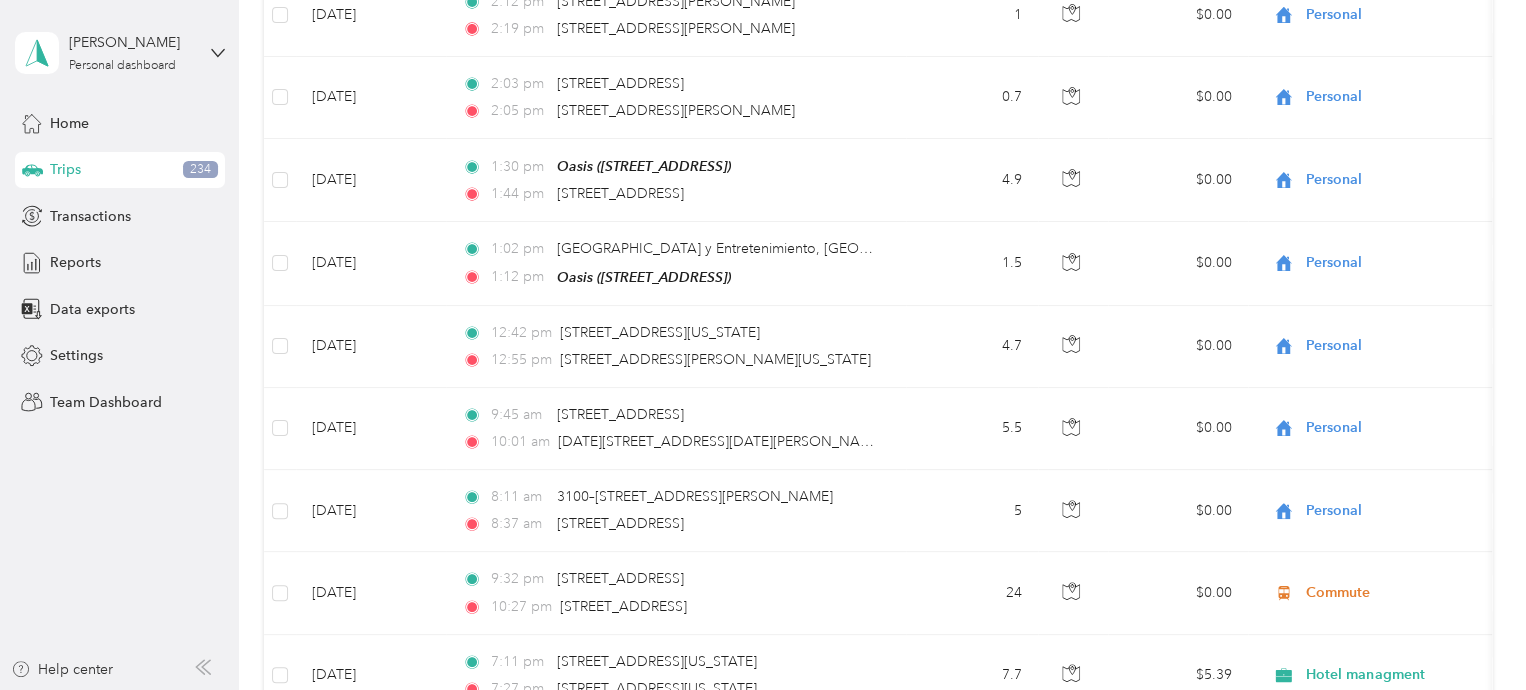 scroll, scrollTop: 12618, scrollLeft: 0, axis: vertical 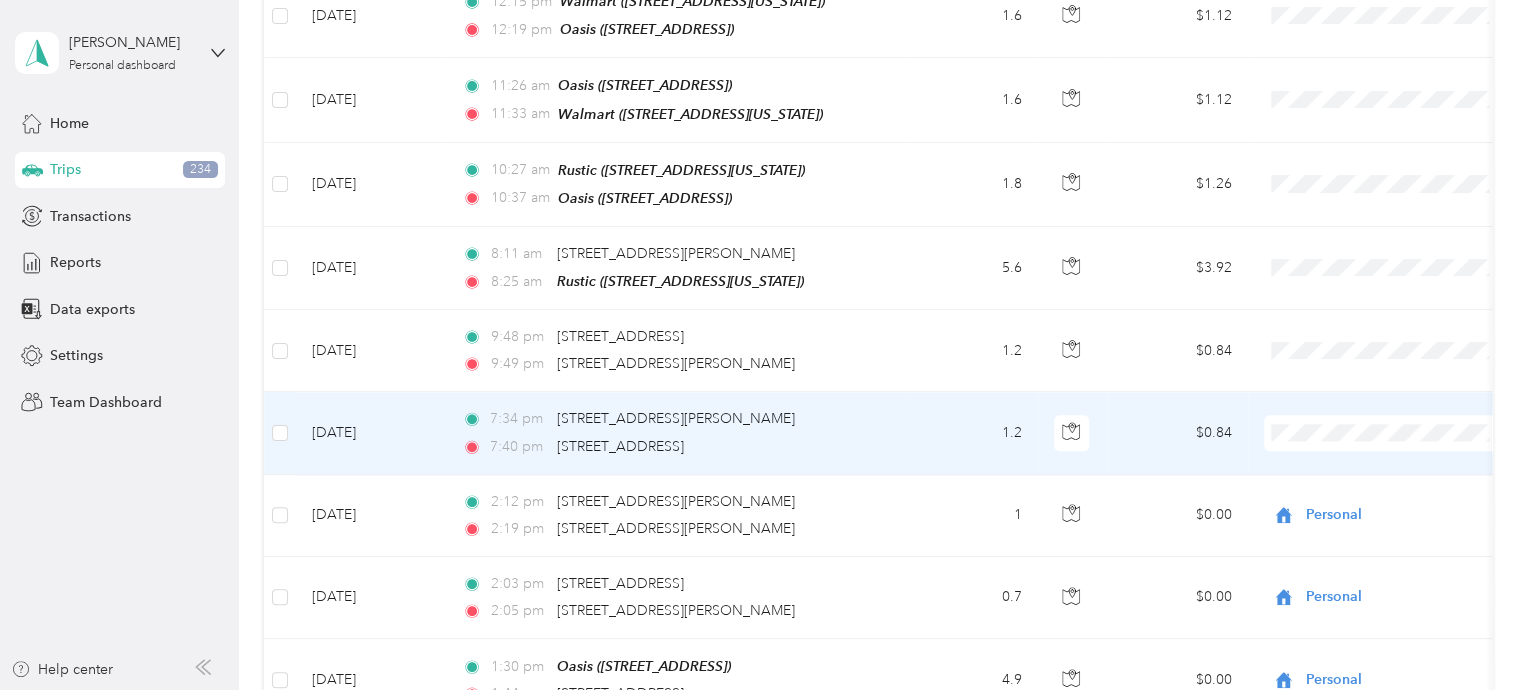 click at bounding box center (1388, 433) 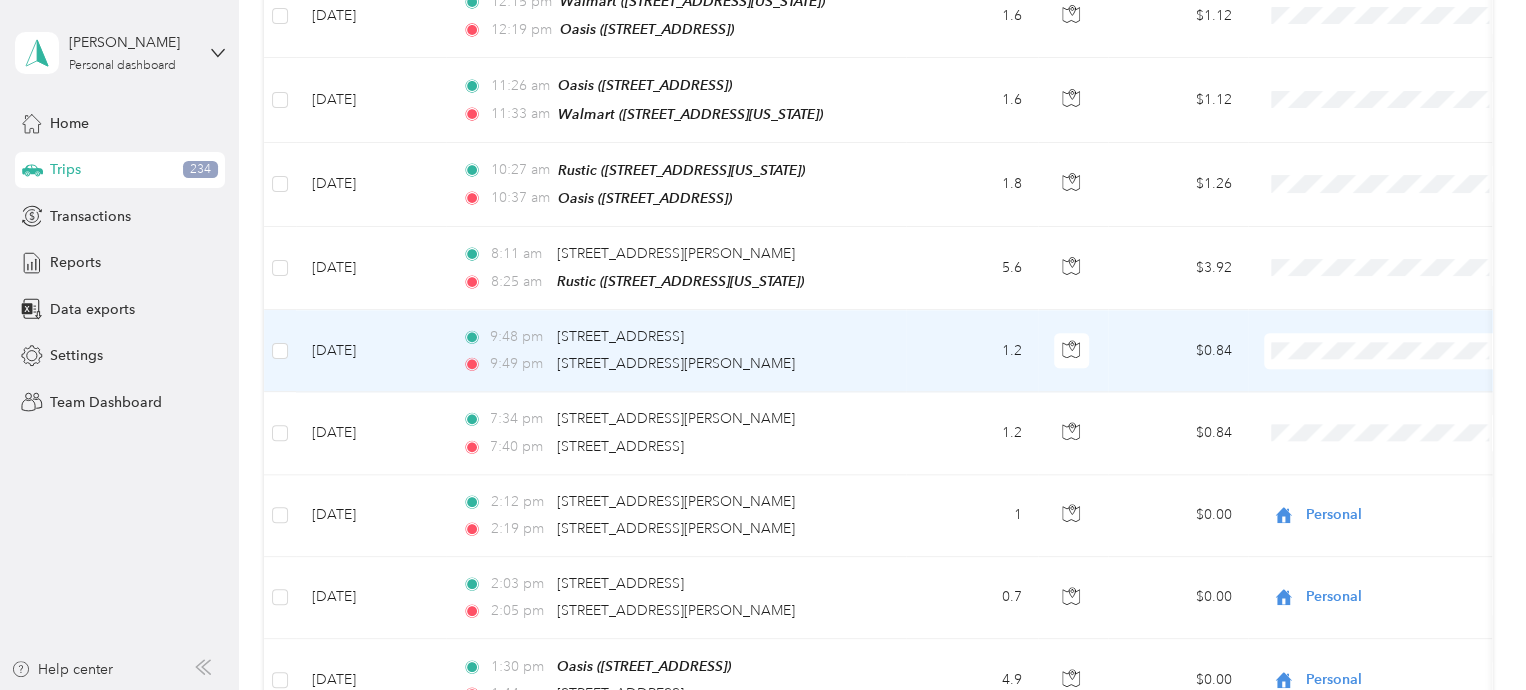click on "Commute" at bounding box center [1405, 512] 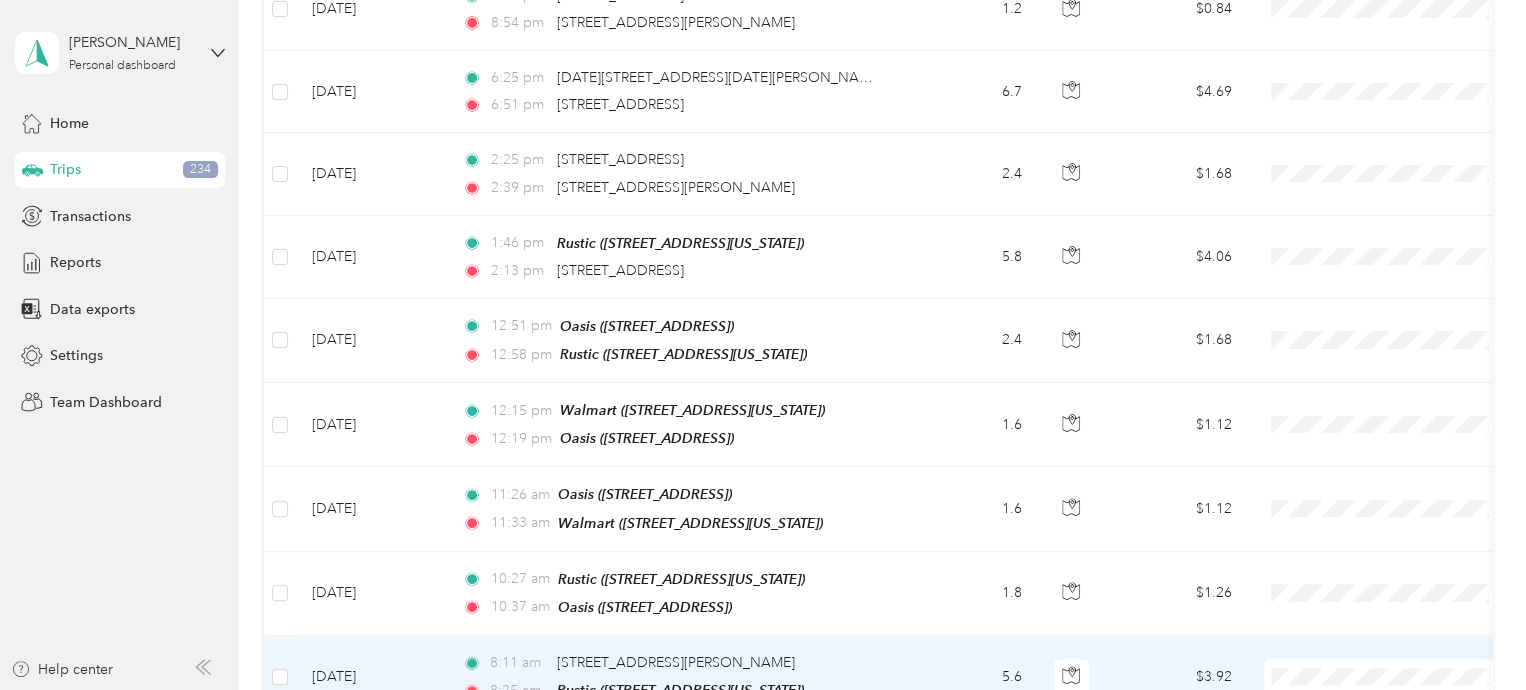 scroll, scrollTop: 12418, scrollLeft: 0, axis: vertical 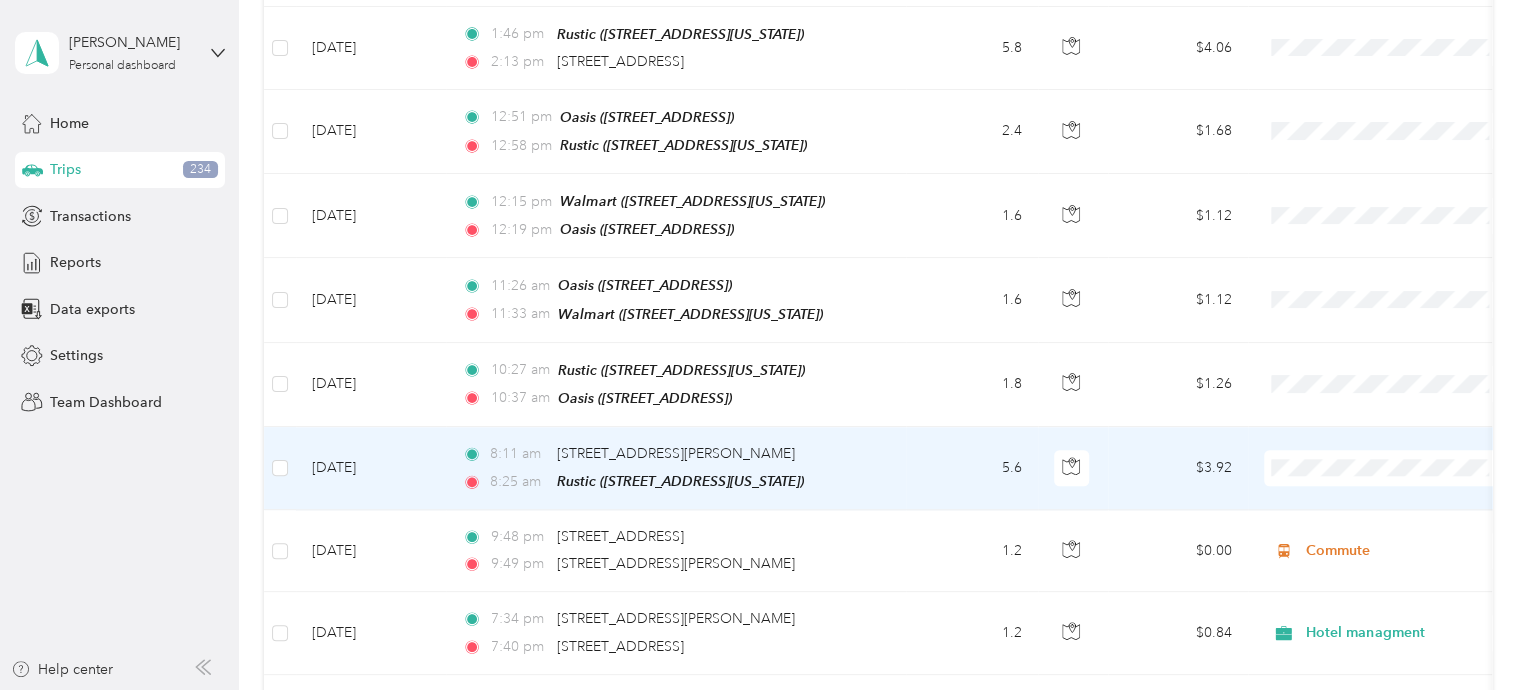click on "Commute" at bounding box center [1405, 630] 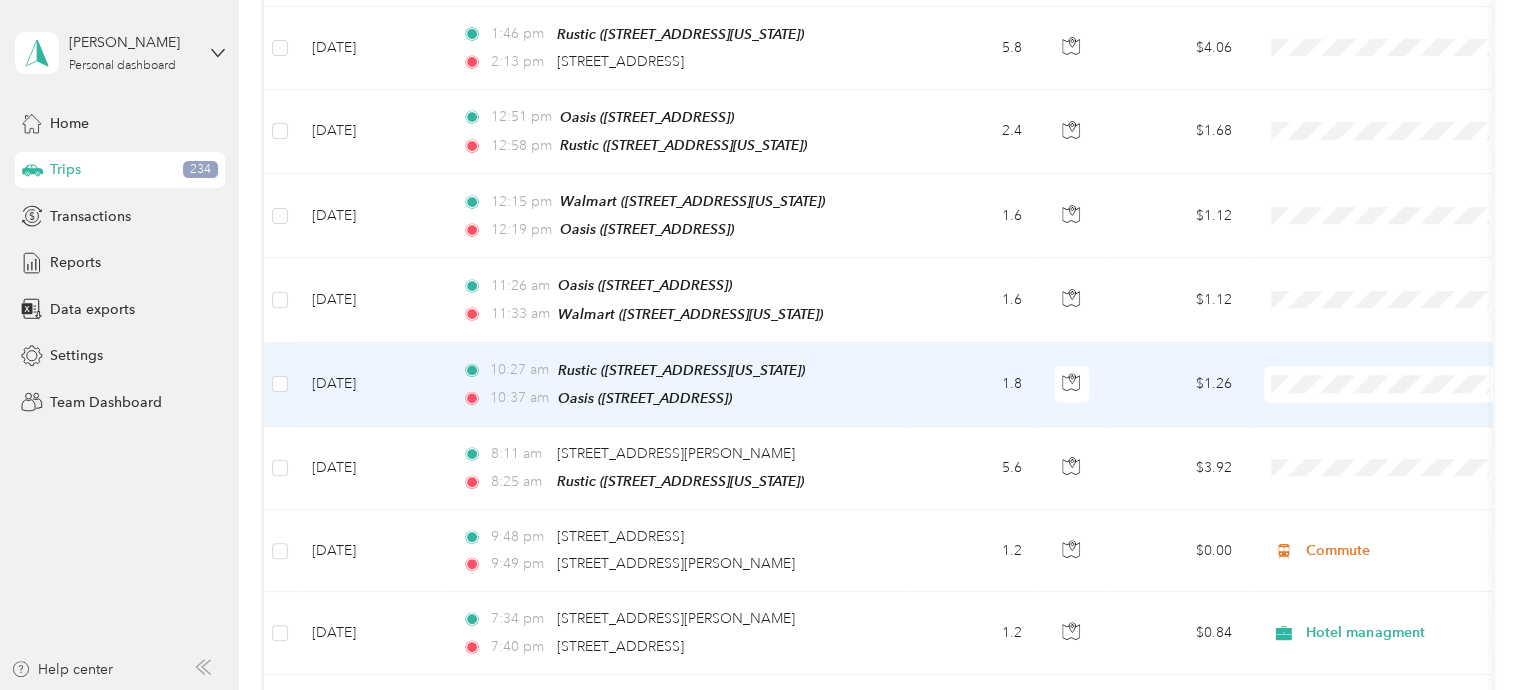 click on "Hotel managment" at bounding box center [1405, 373] 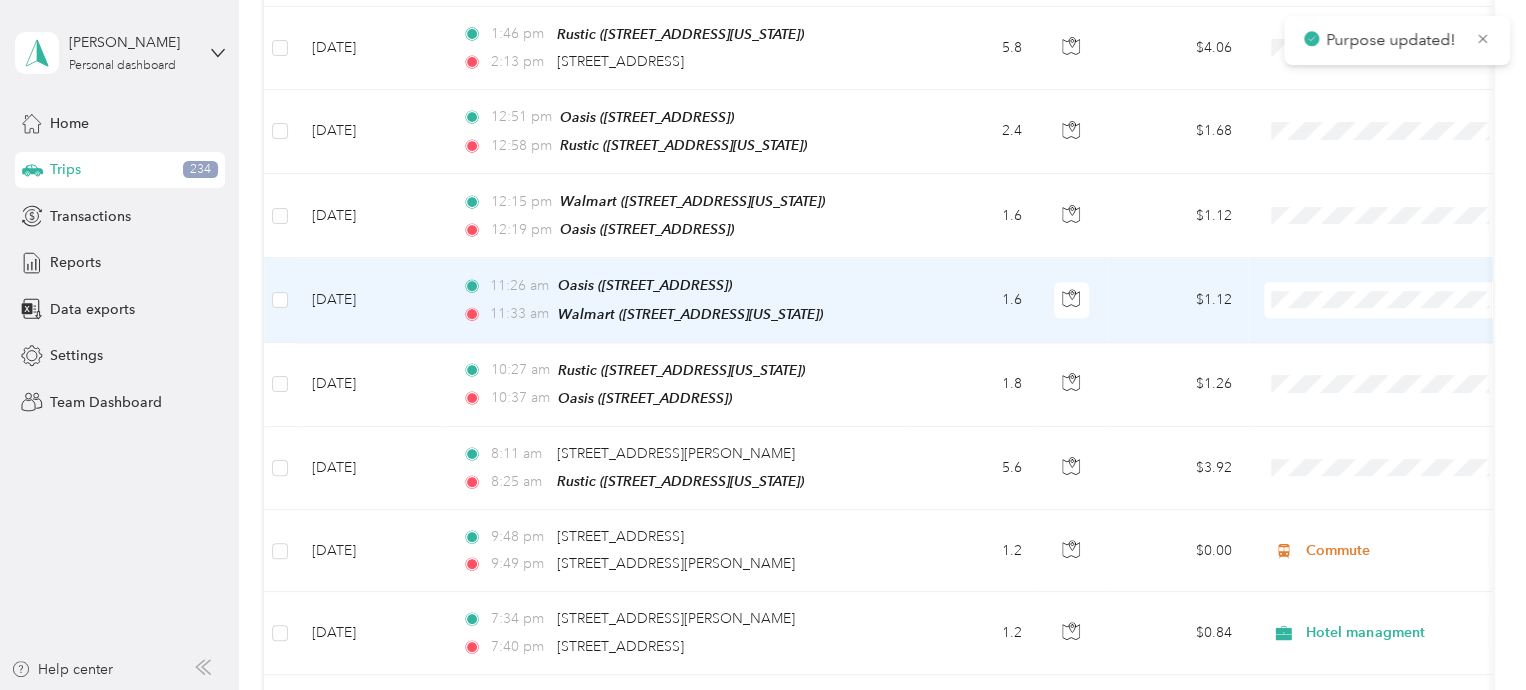 click on "Hotel managment" at bounding box center (1388, 291) 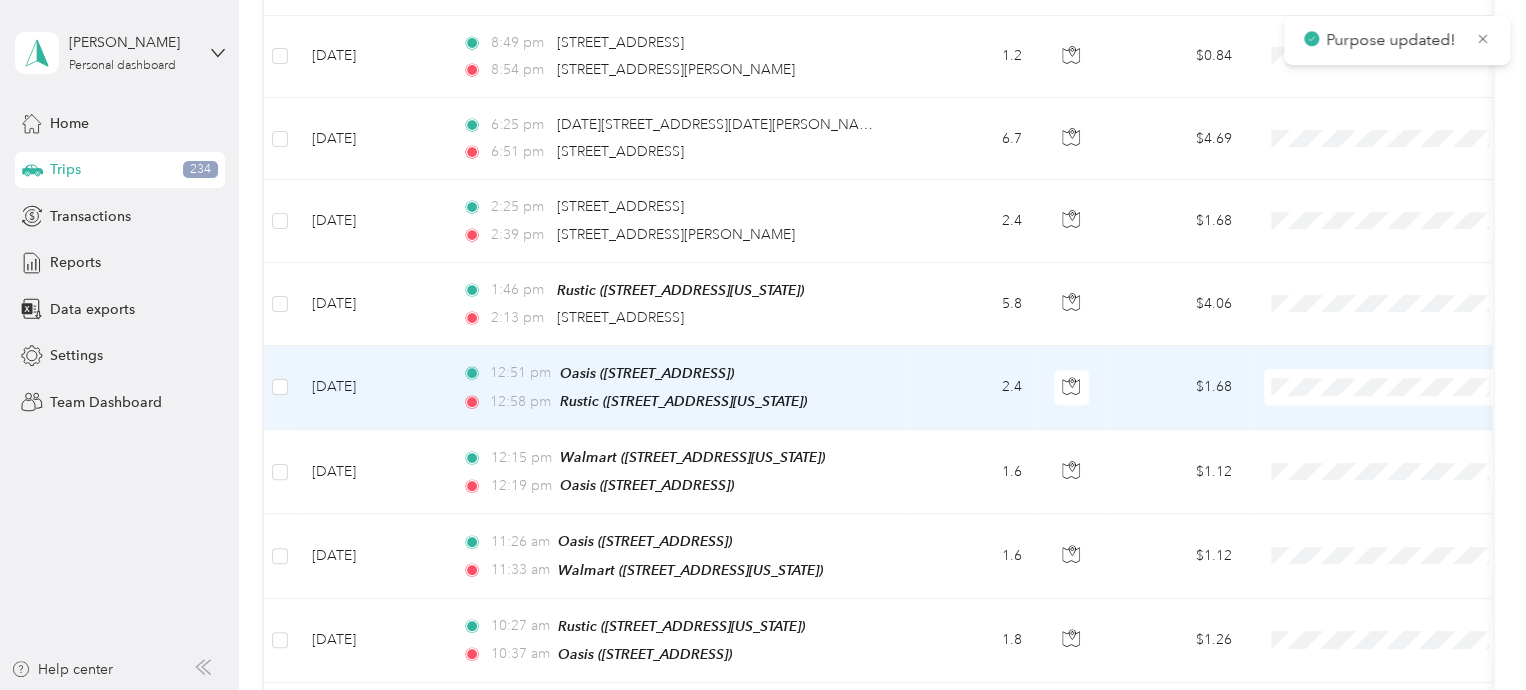 scroll, scrollTop: 12118, scrollLeft: 0, axis: vertical 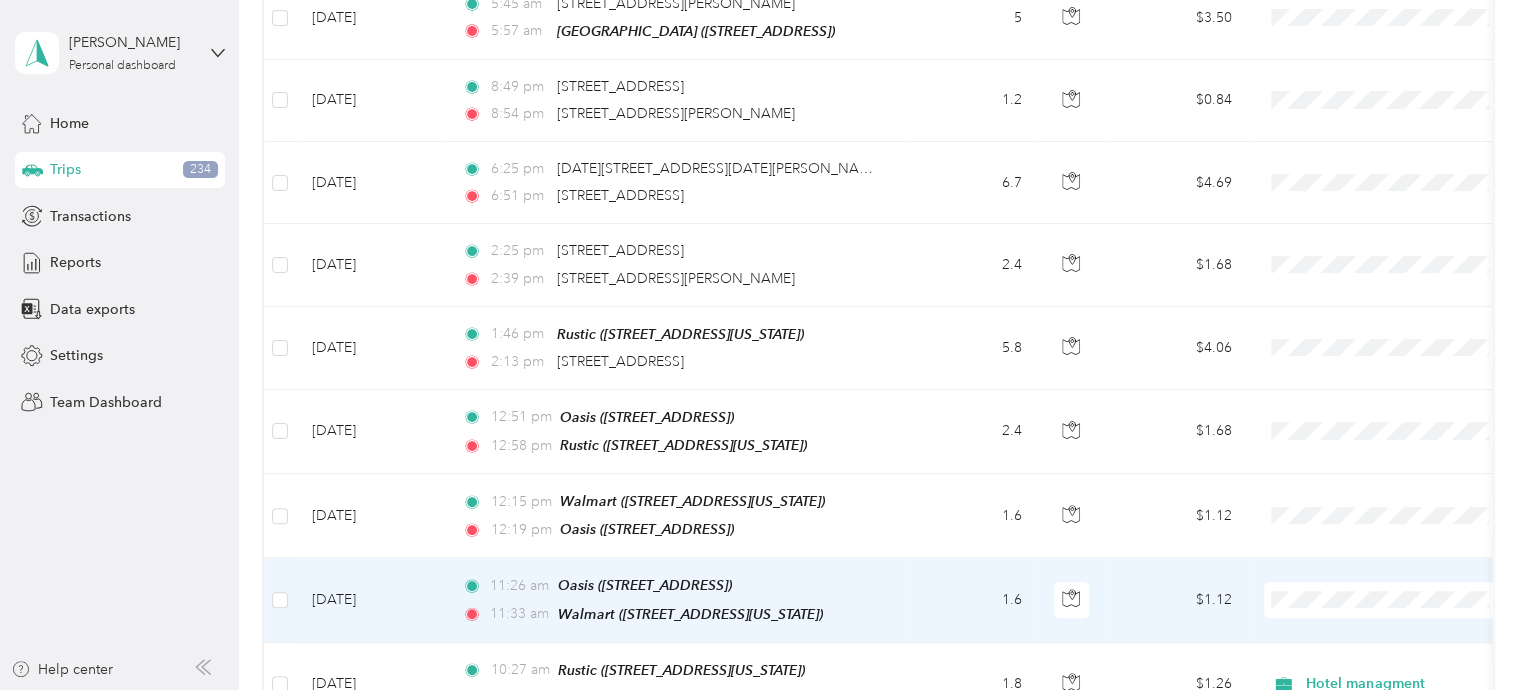 click on "Hotel managment" at bounding box center [1405, 271] 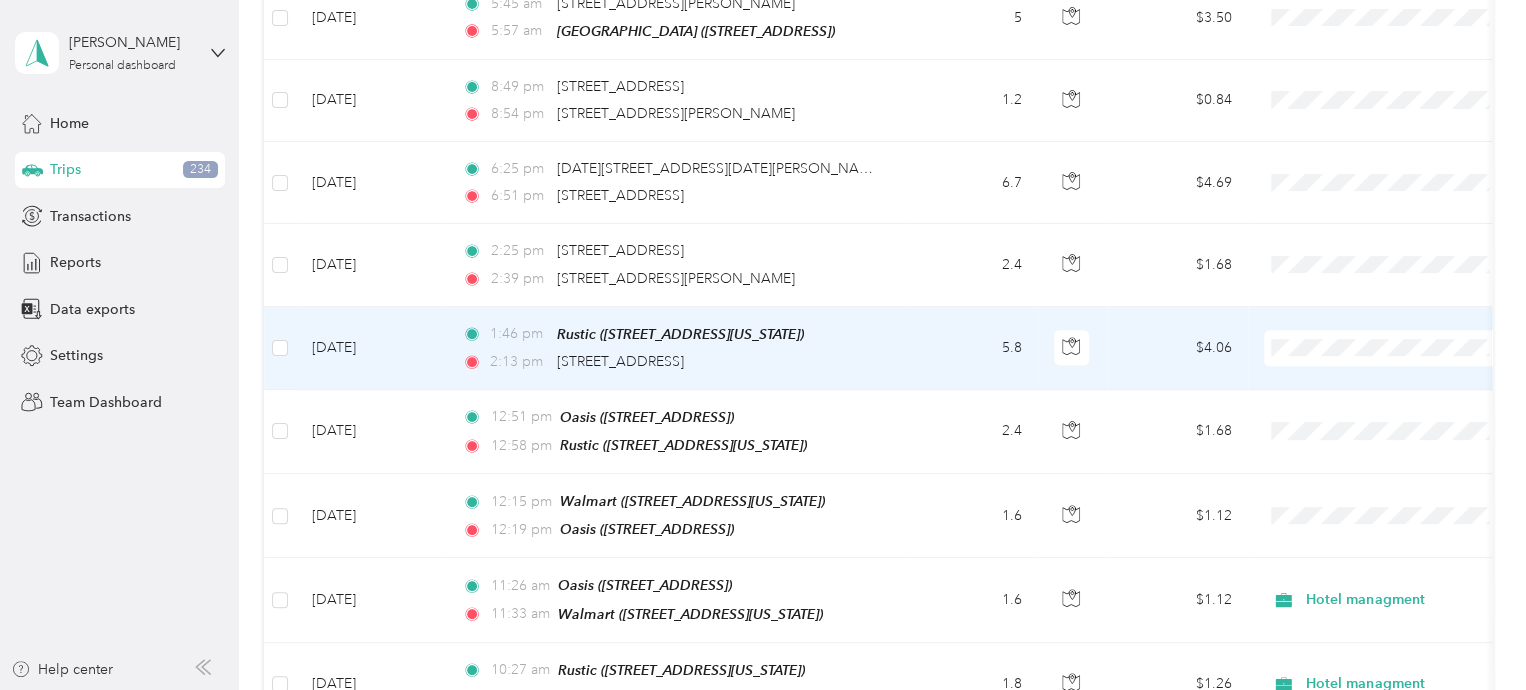 click at bounding box center (1388, 348) 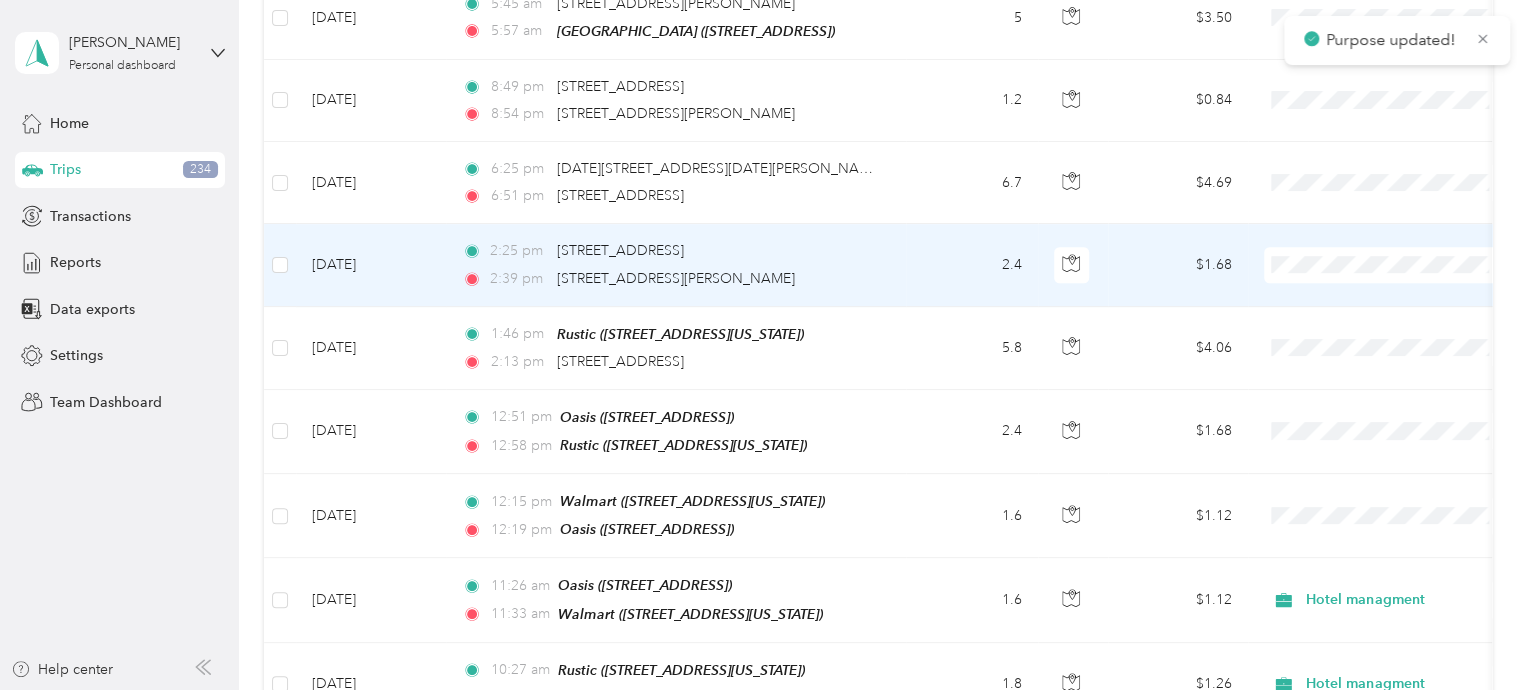 click on "Commute" at bounding box center [1388, 438] 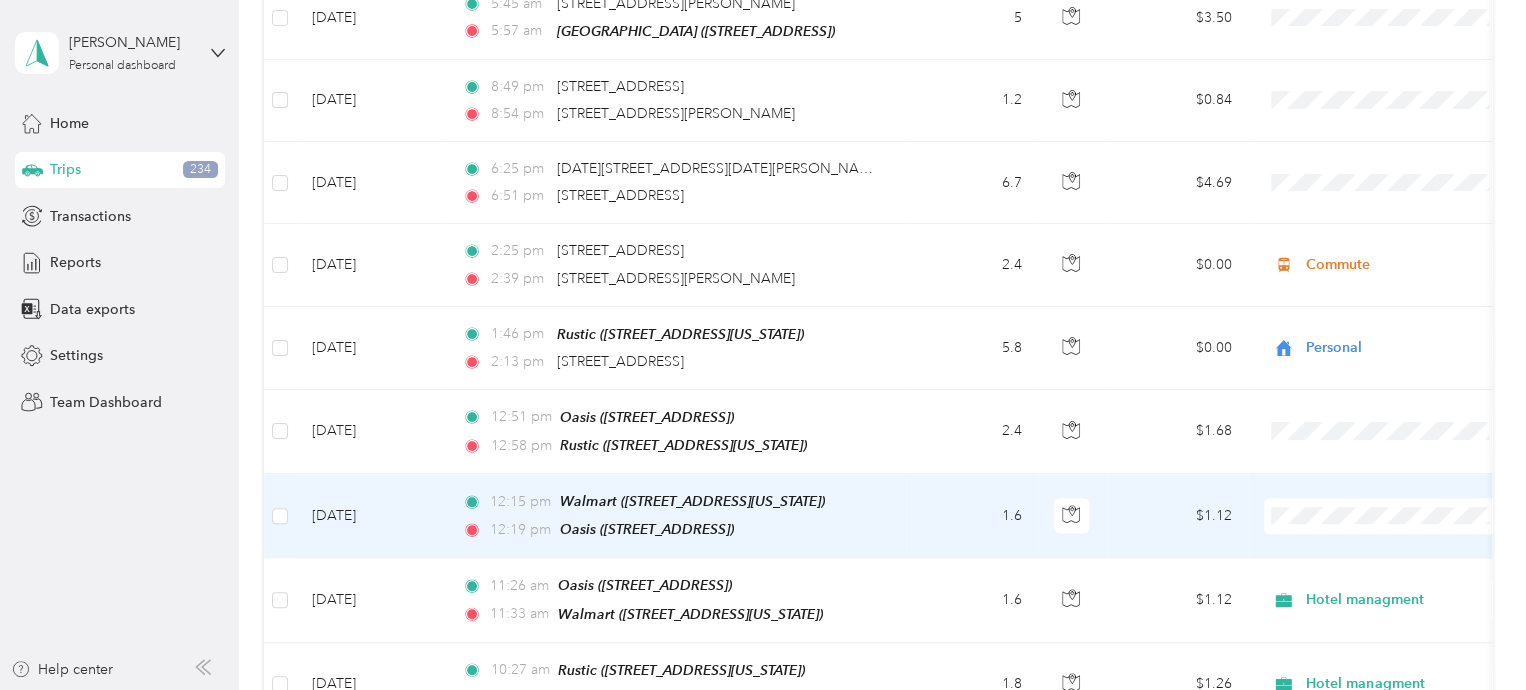 click on "Hotel managment" at bounding box center (1405, 189) 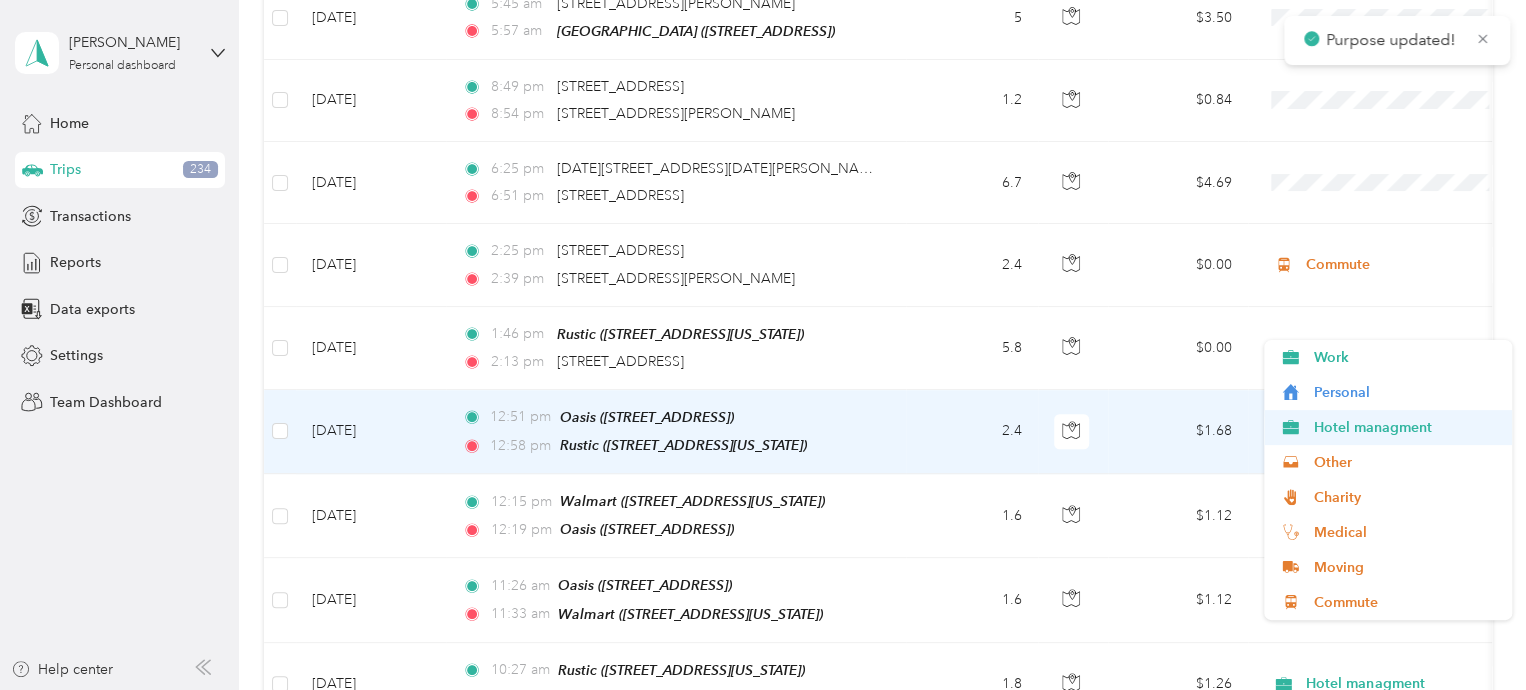 click on "Hotel managment" at bounding box center (1405, 427) 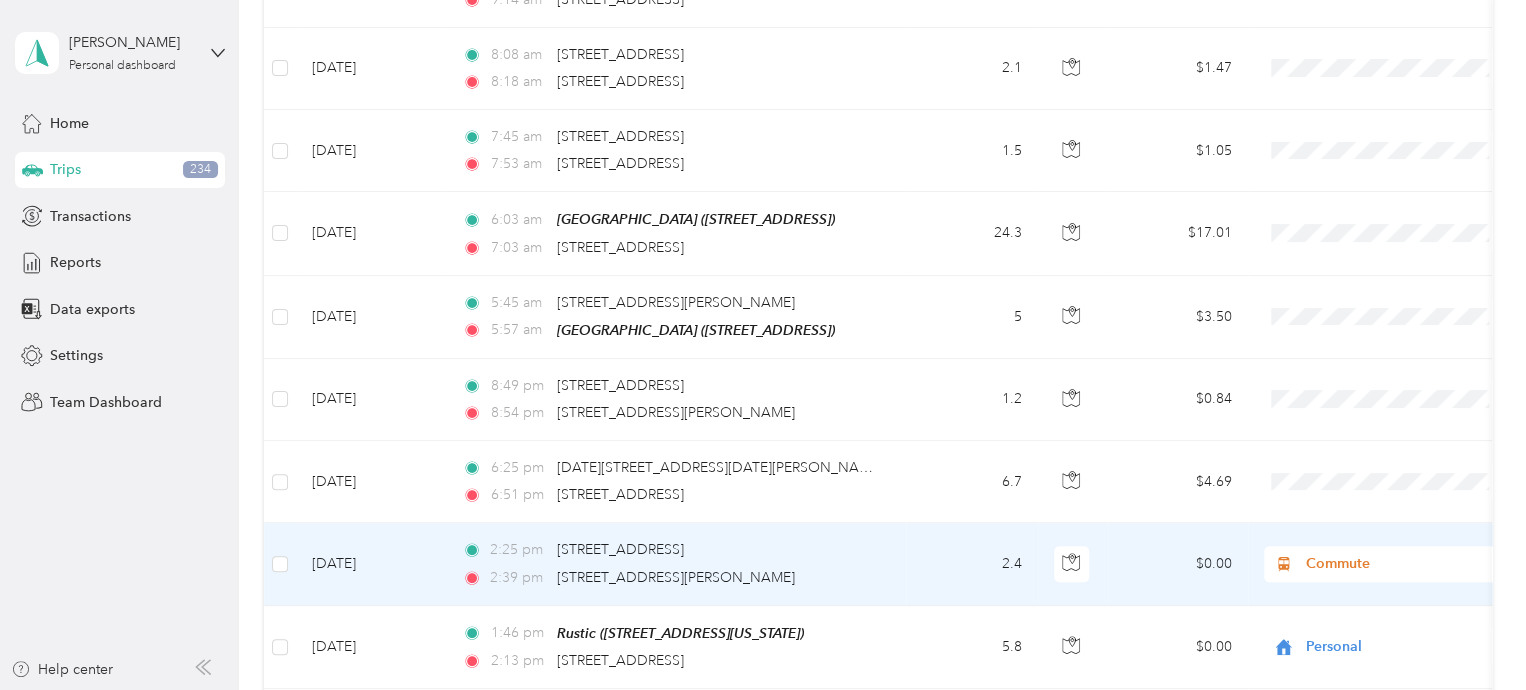 scroll, scrollTop: 11818, scrollLeft: 0, axis: vertical 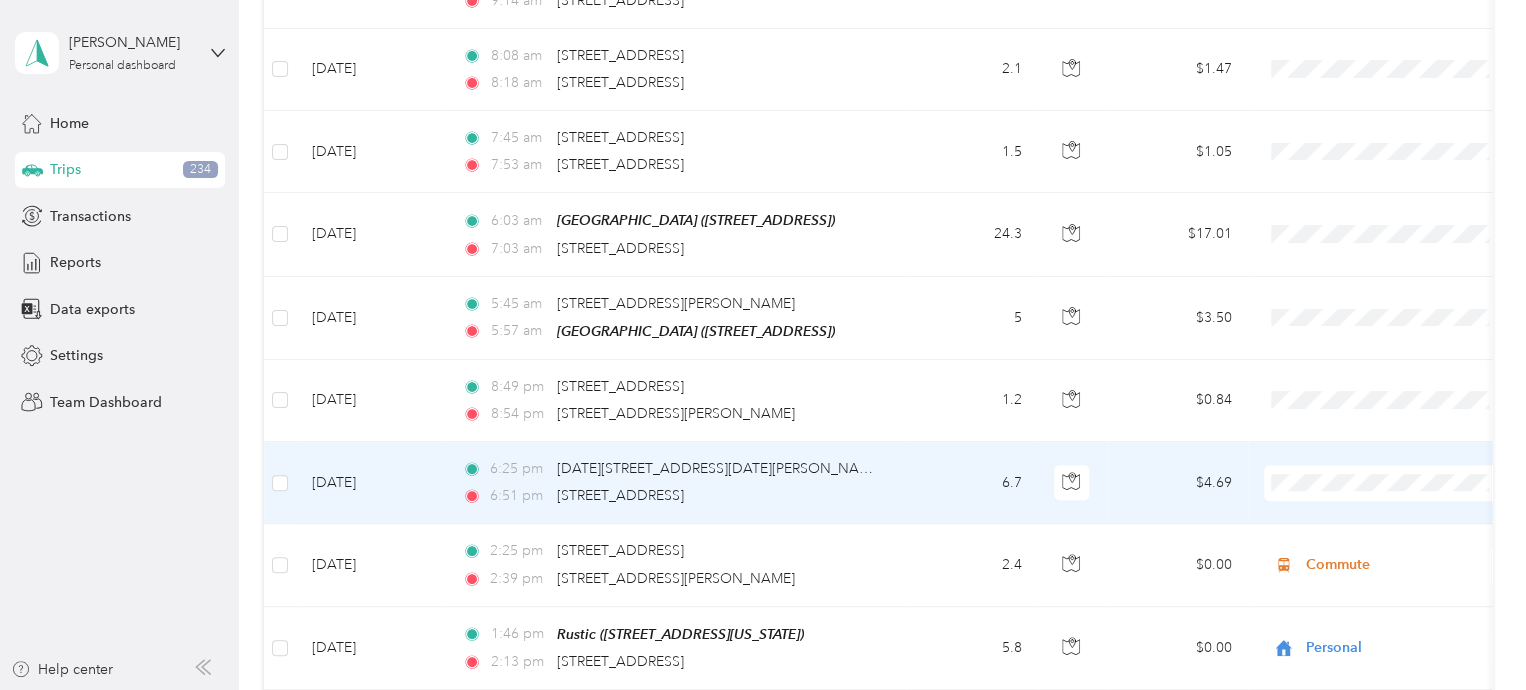click on "Personal" at bounding box center [1405, 446] 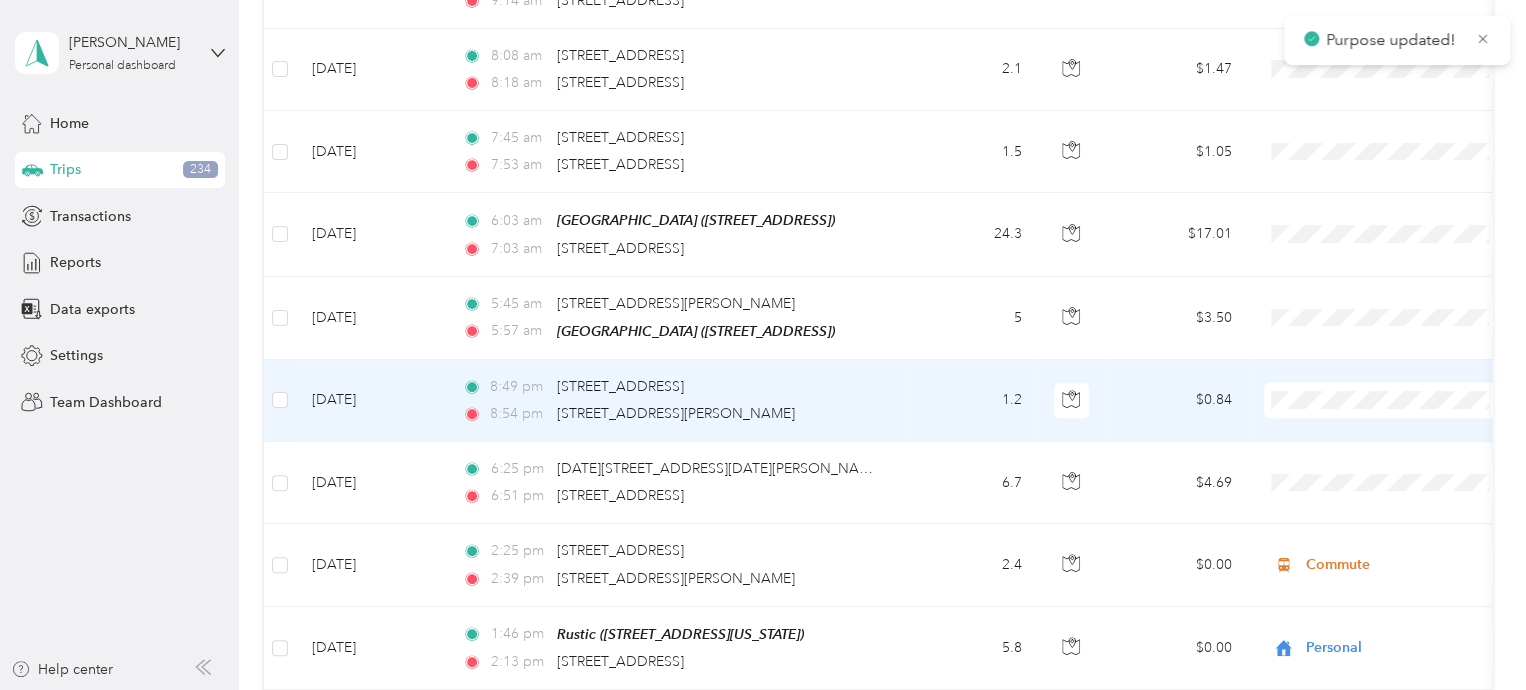 click on "Personal" at bounding box center [1405, 364] 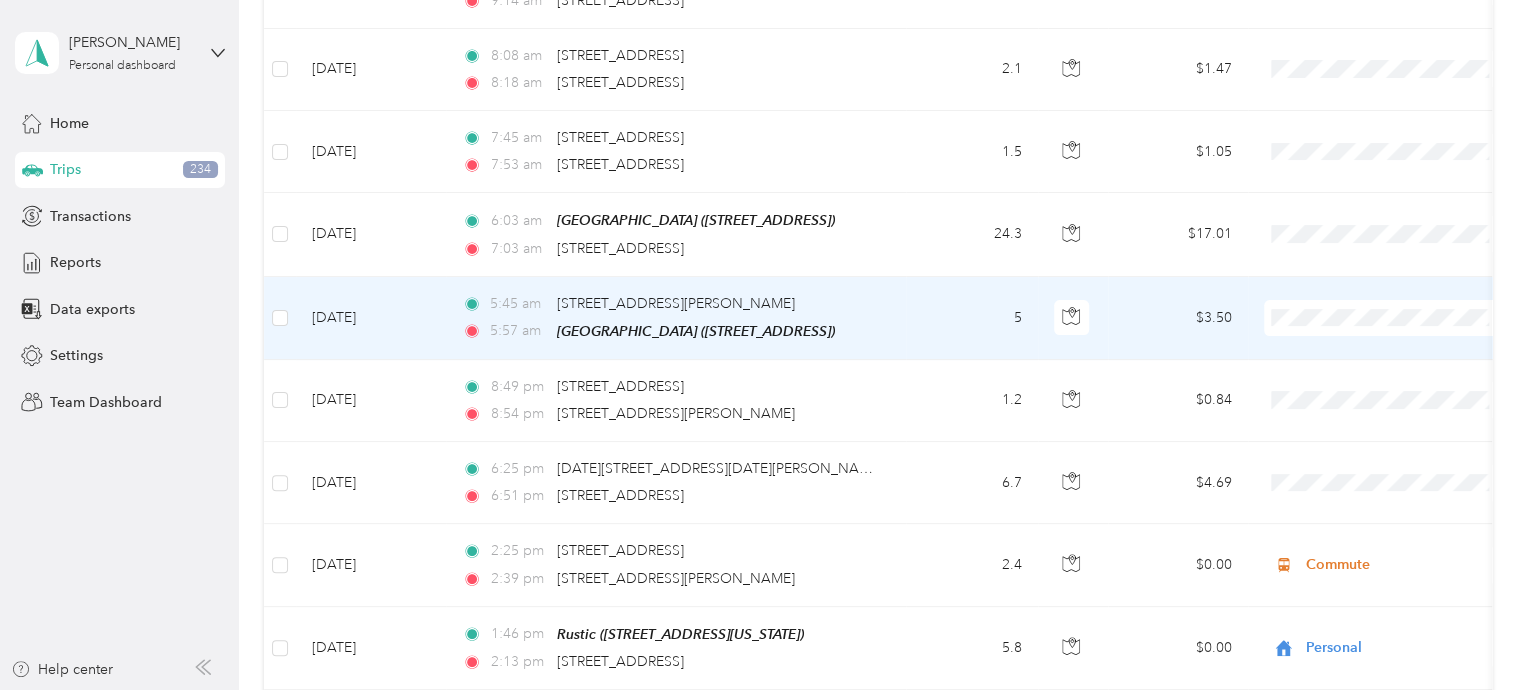 click on "Commute" at bounding box center (1405, 492) 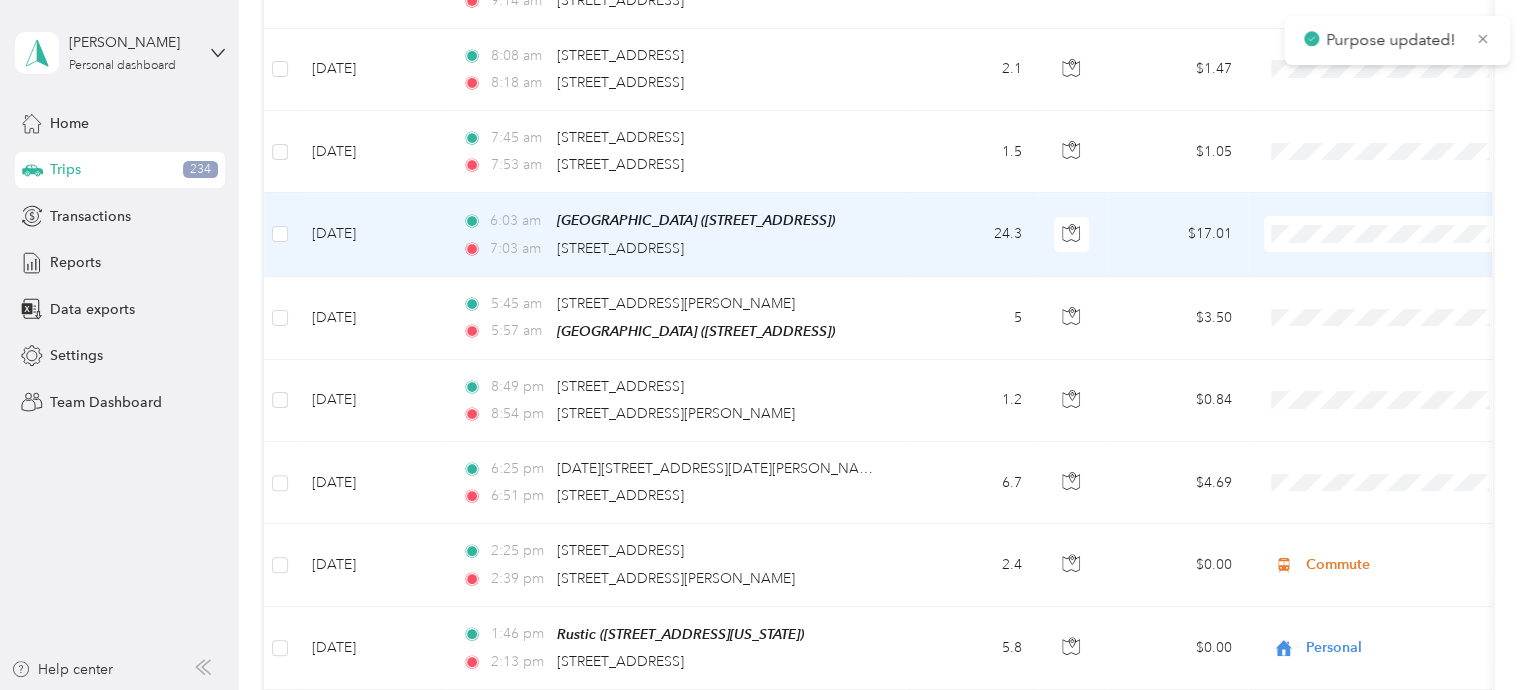 scroll, scrollTop: 11618, scrollLeft: 0, axis: vertical 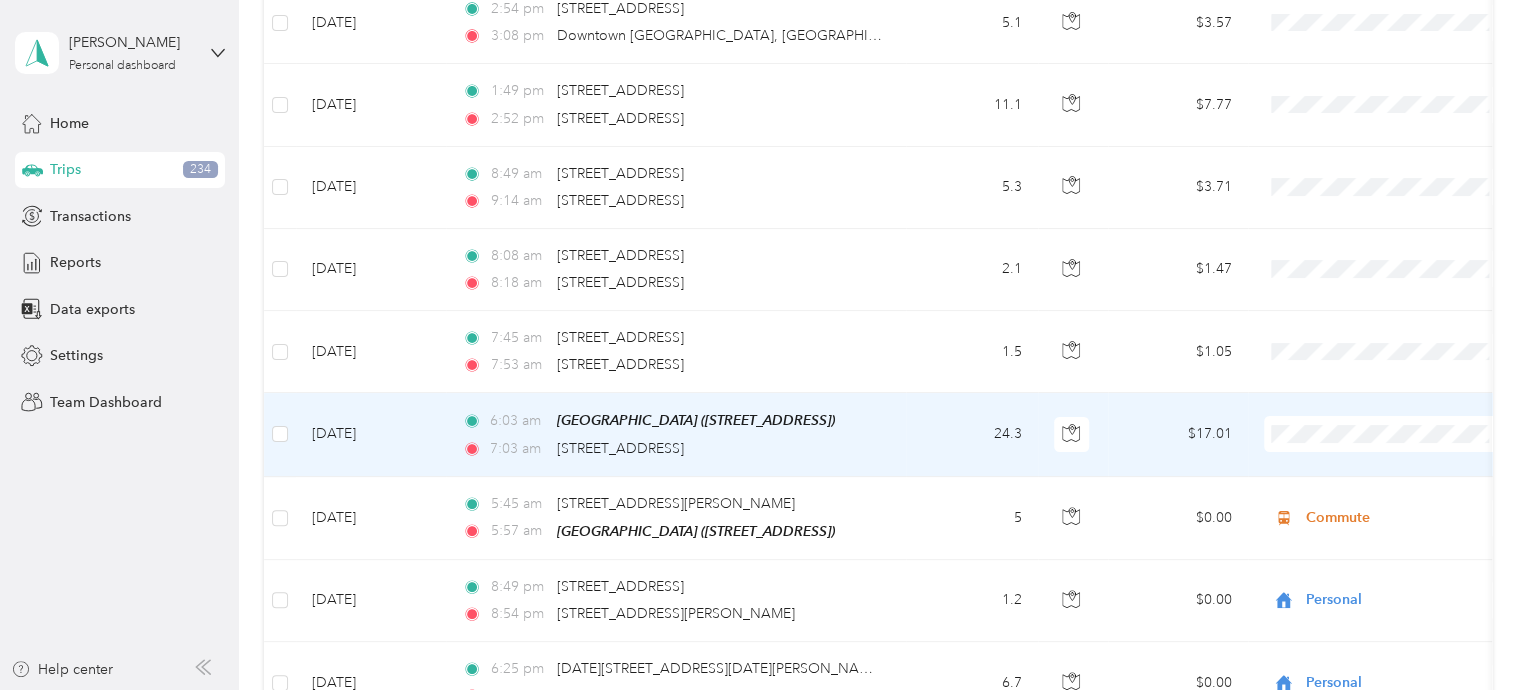 click on "Hotel managment" at bounding box center (1405, 432) 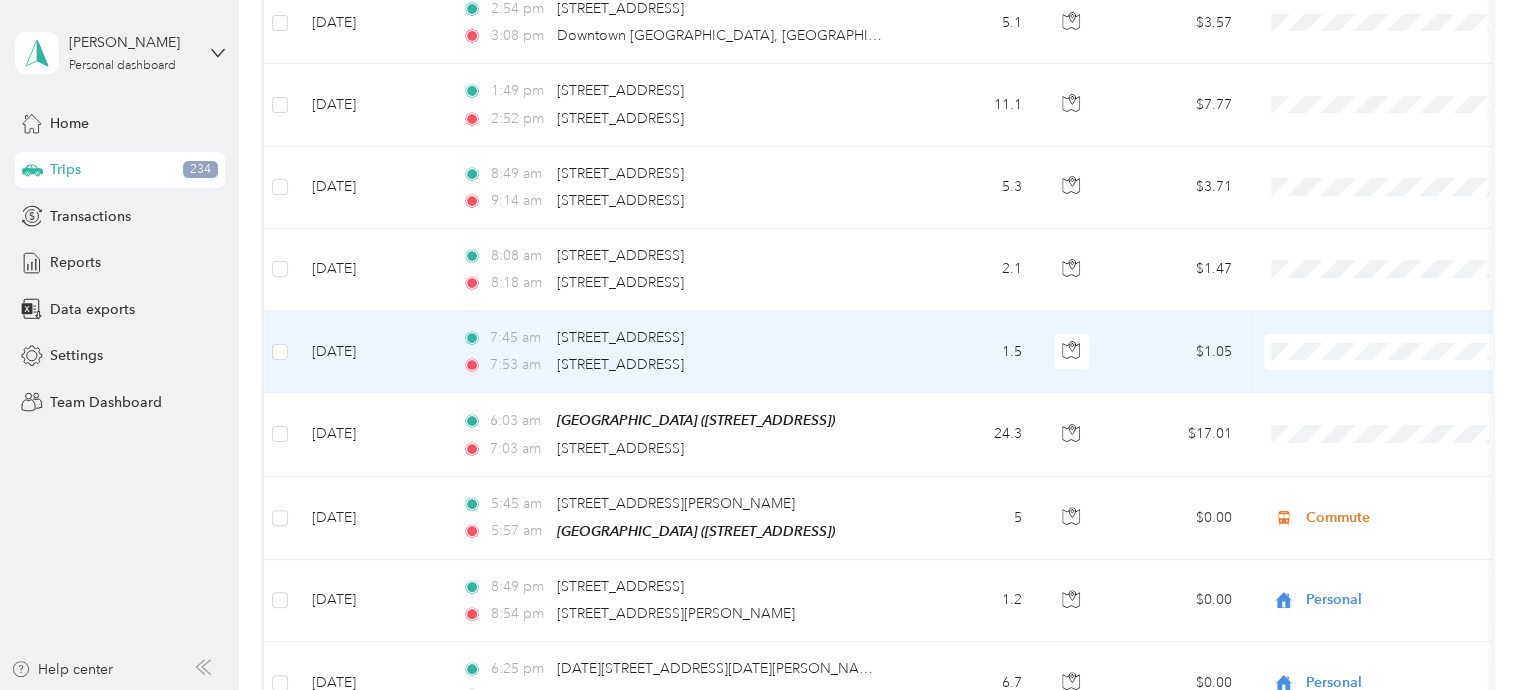 click on "Hotel managment" at bounding box center (1405, 353) 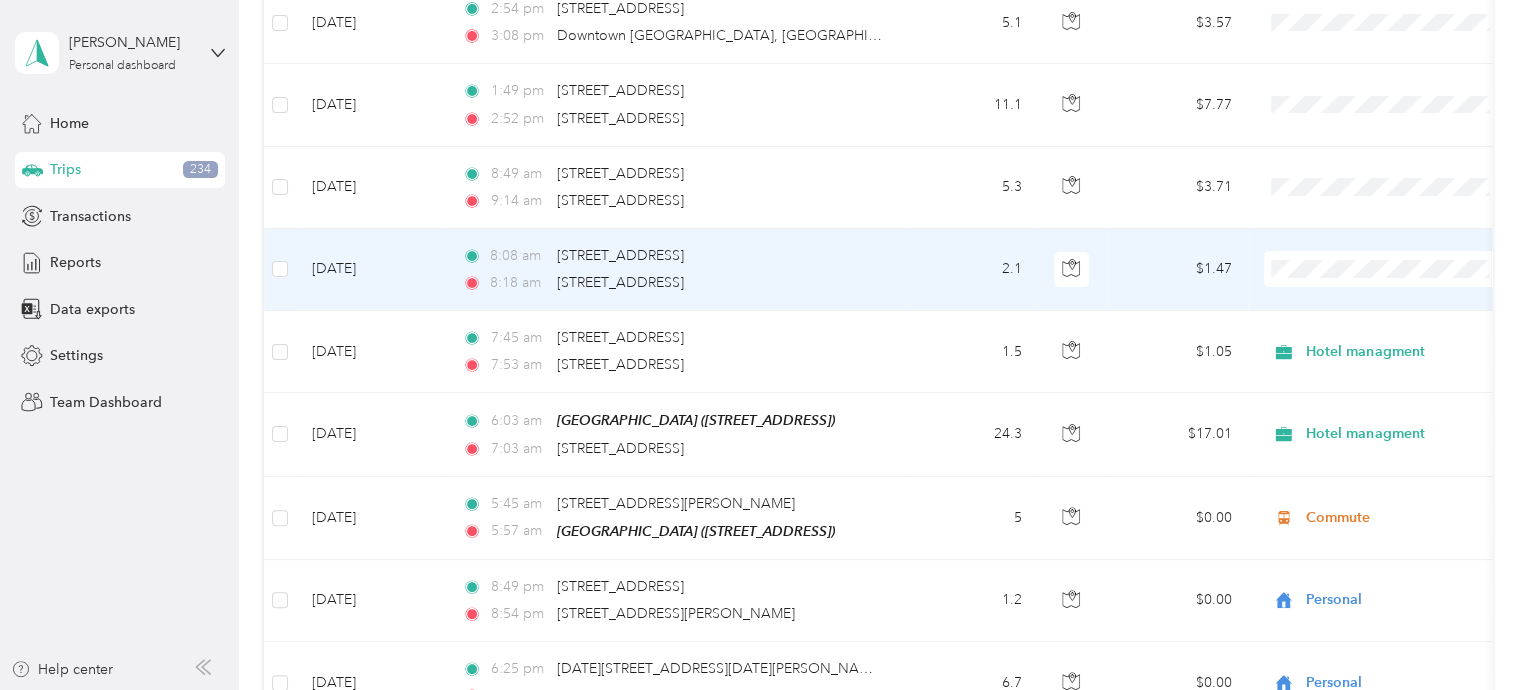 click on "Hotel managment" at bounding box center [1405, 267] 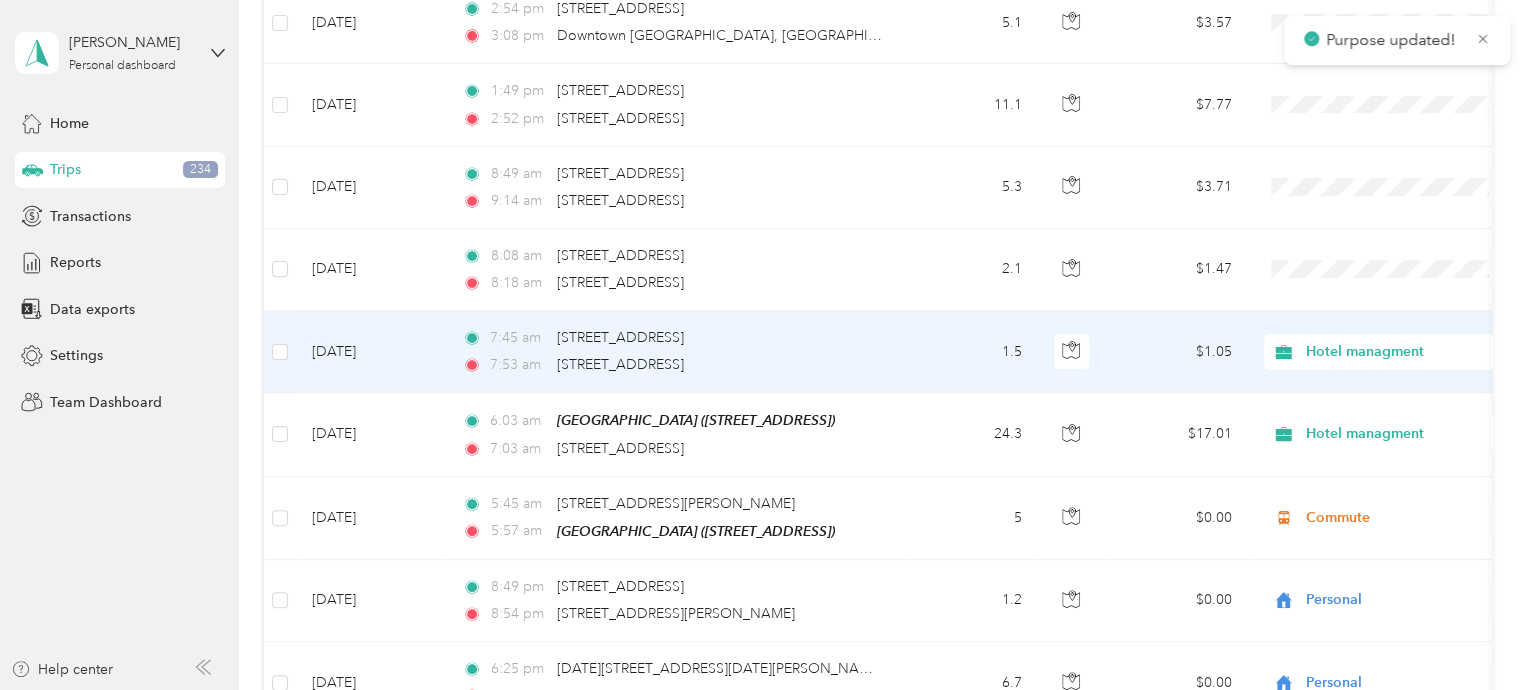 scroll, scrollTop: 11418, scrollLeft: 0, axis: vertical 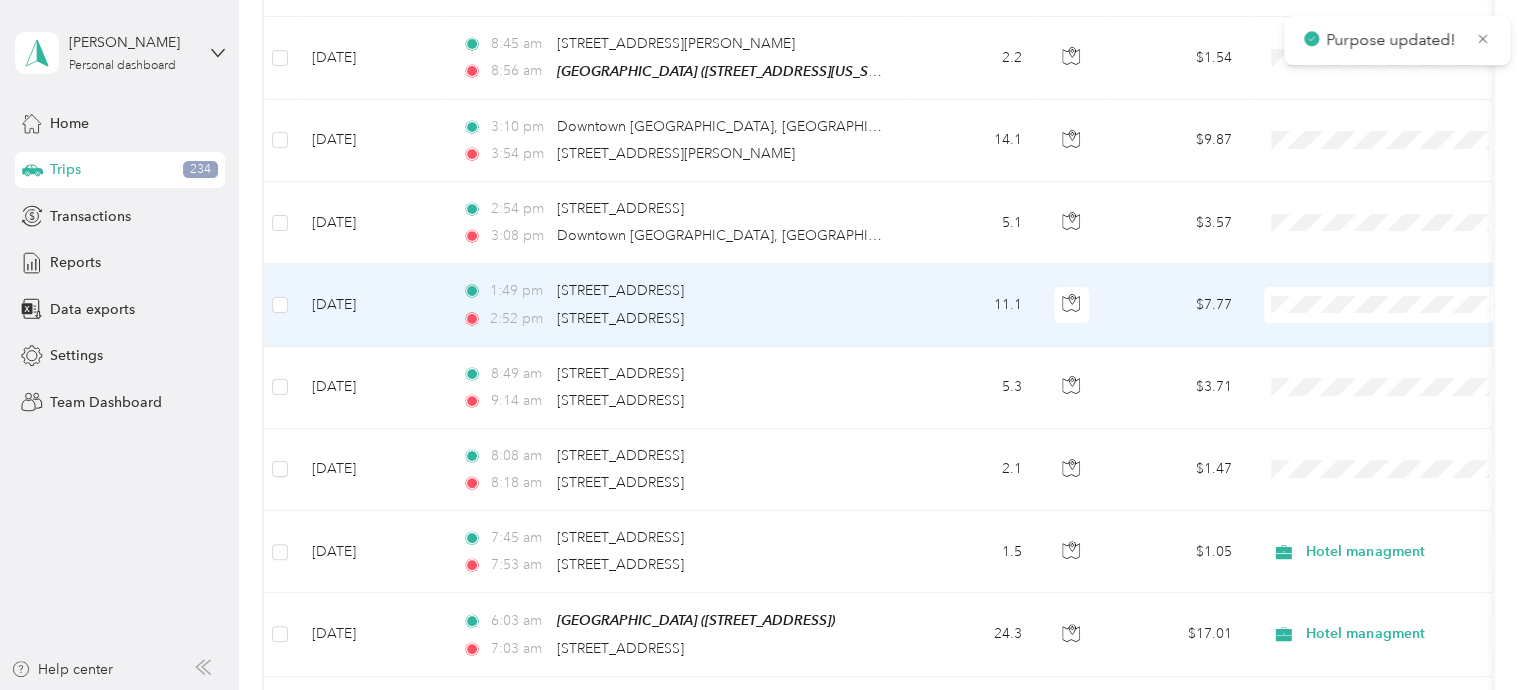 click on "Hotel managment" at bounding box center [1405, 306] 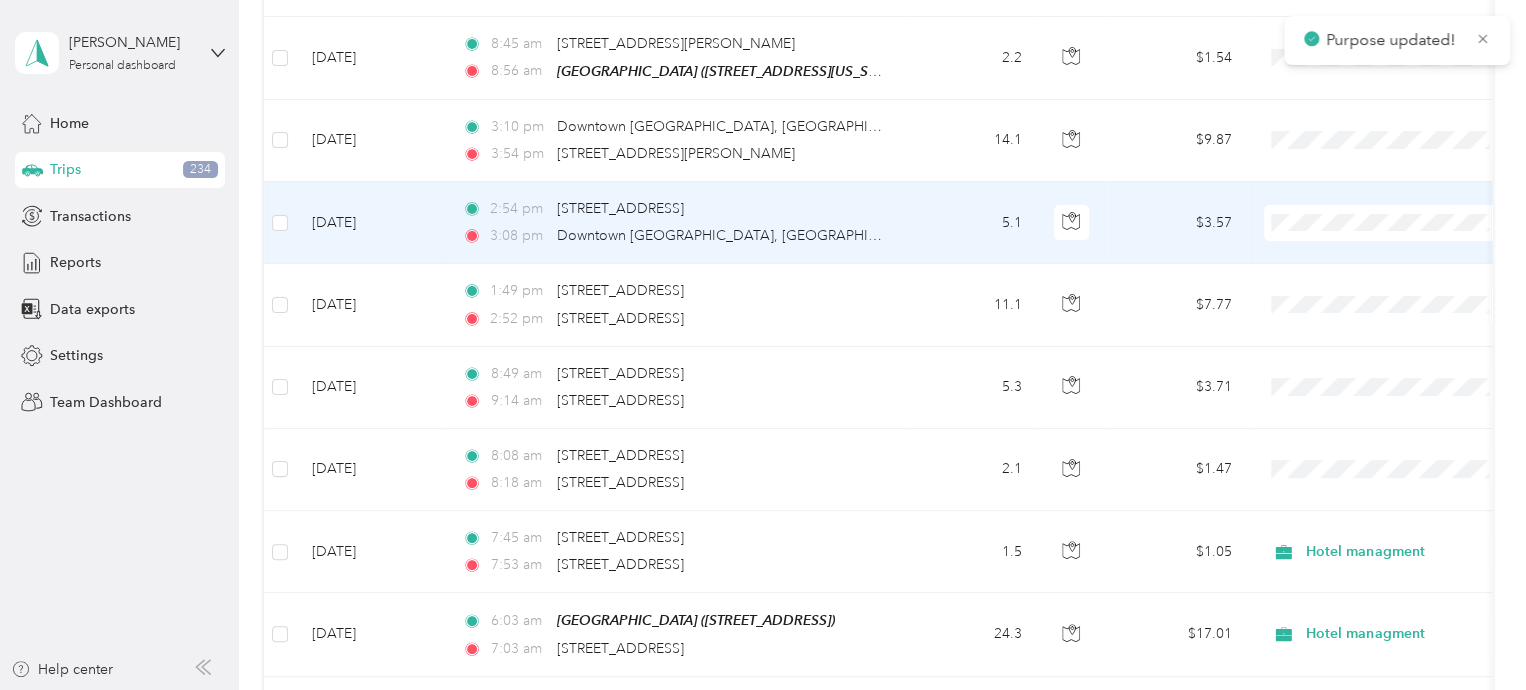 scroll, scrollTop: 11218, scrollLeft: 0, axis: vertical 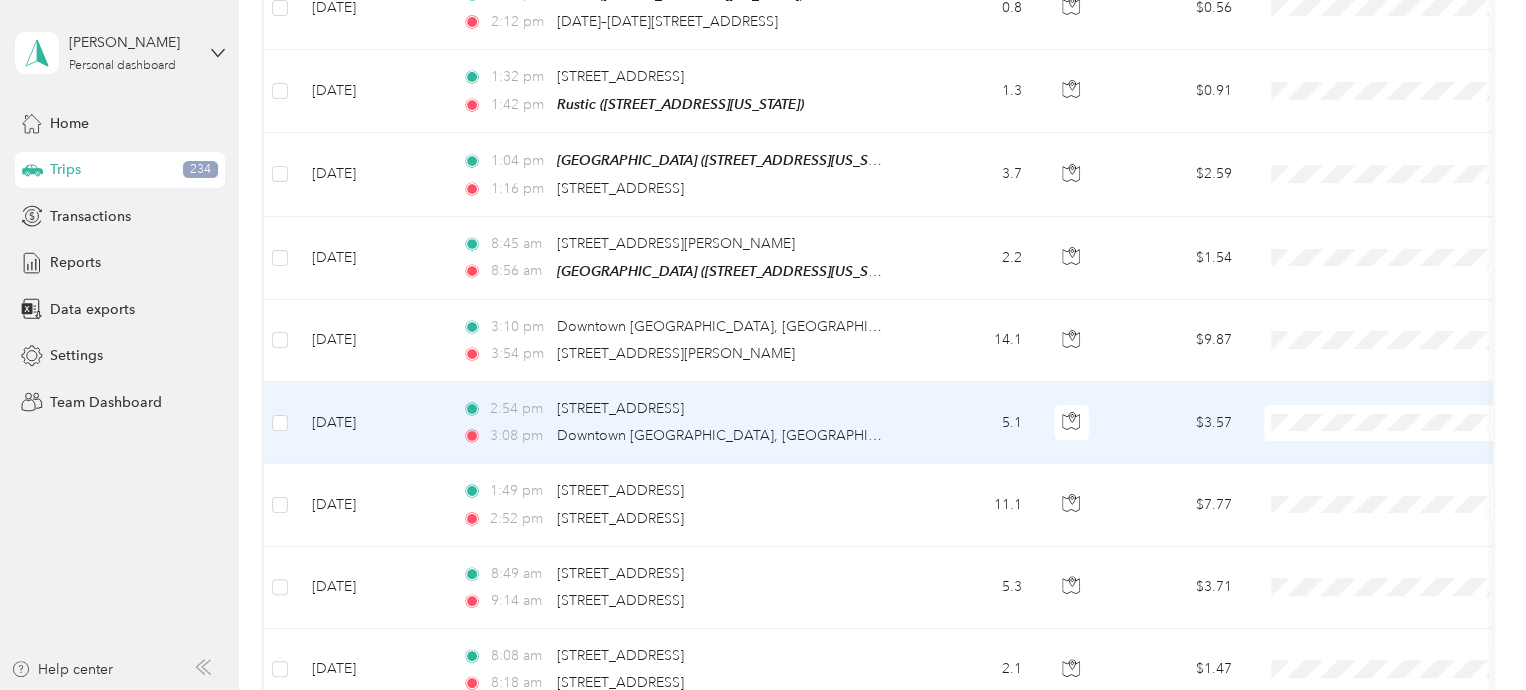 click on "Hotel managment" at bounding box center [1405, 424] 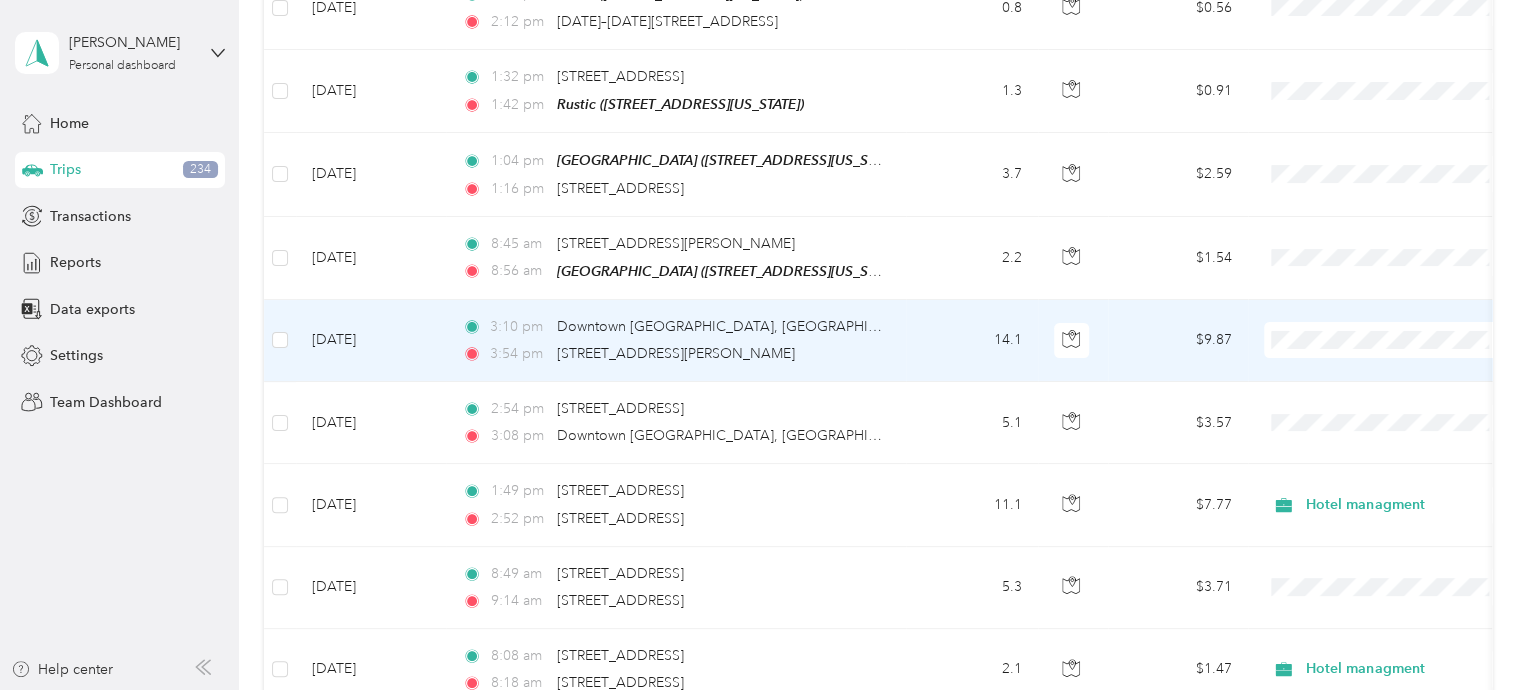 click on "Commute" at bounding box center [1405, 517] 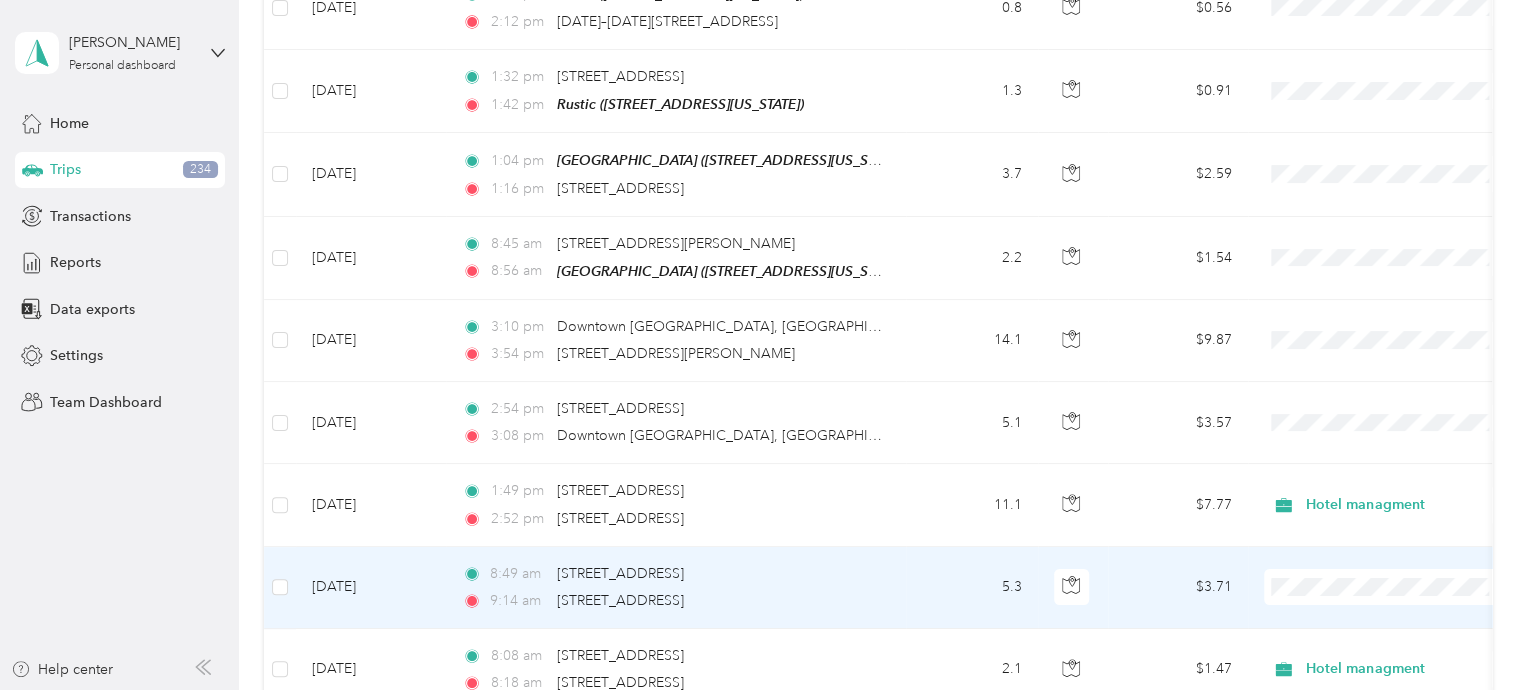 click on "Hotel managment" at bounding box center (1405, 266) 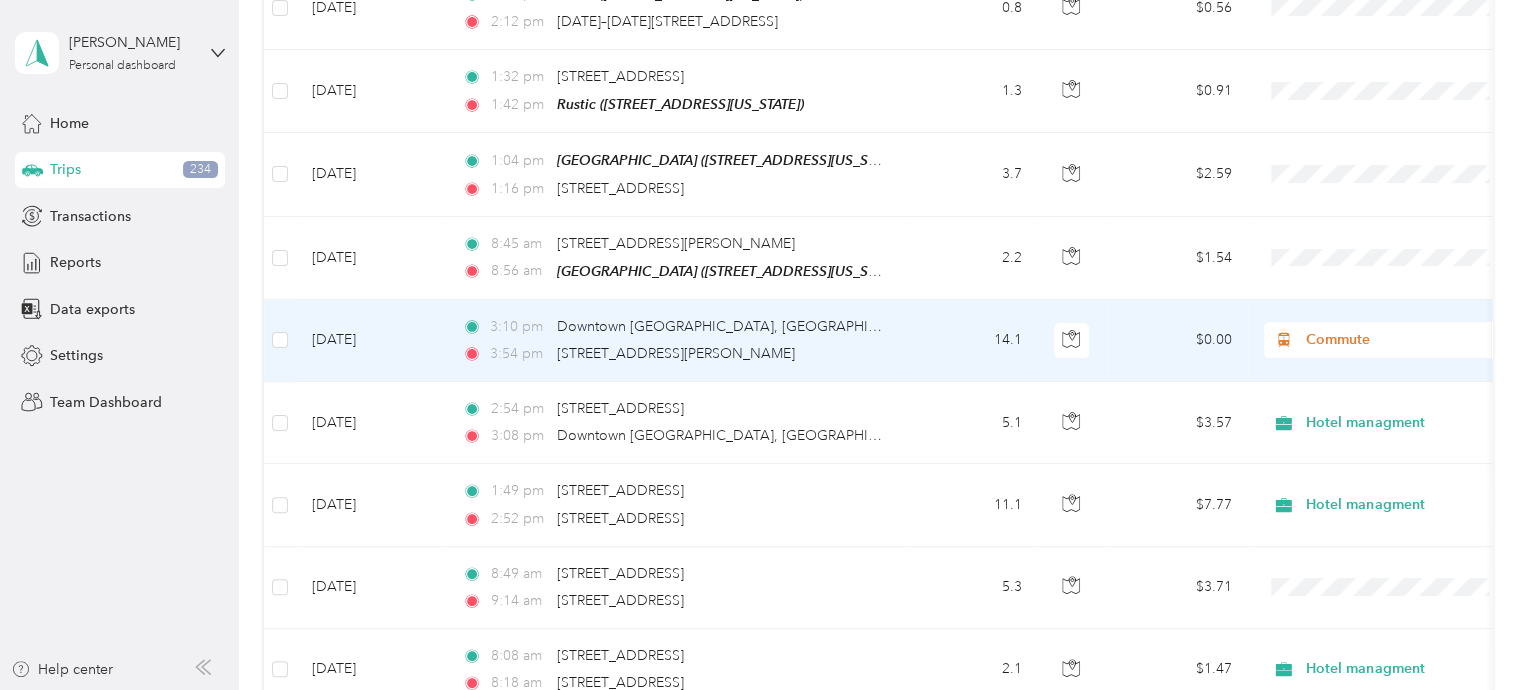 scroll, scrollTop: 11118, scrollLeft: 0, axis: vertical 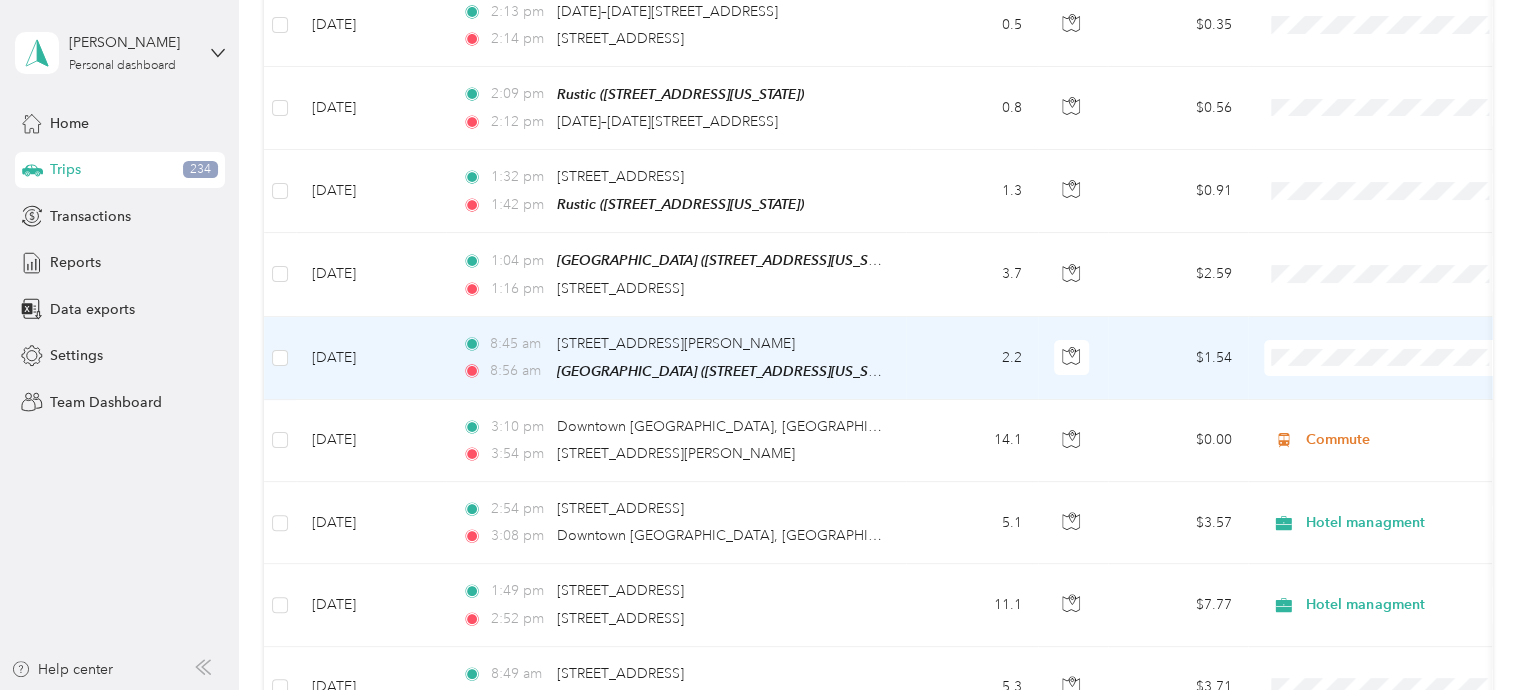 click on "Commute" at bounding box center [1405, 535] 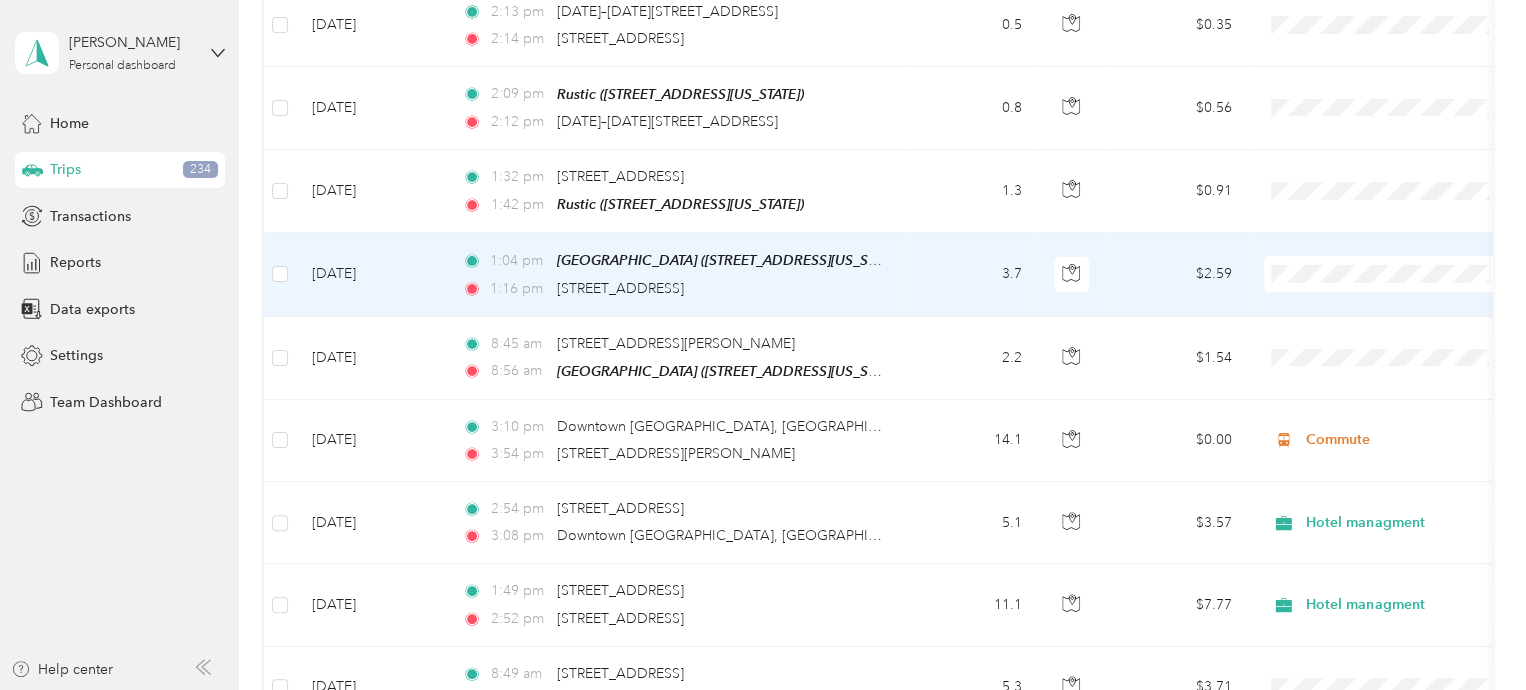 click on "Hotel managment" at bounding box center [1405, 278] 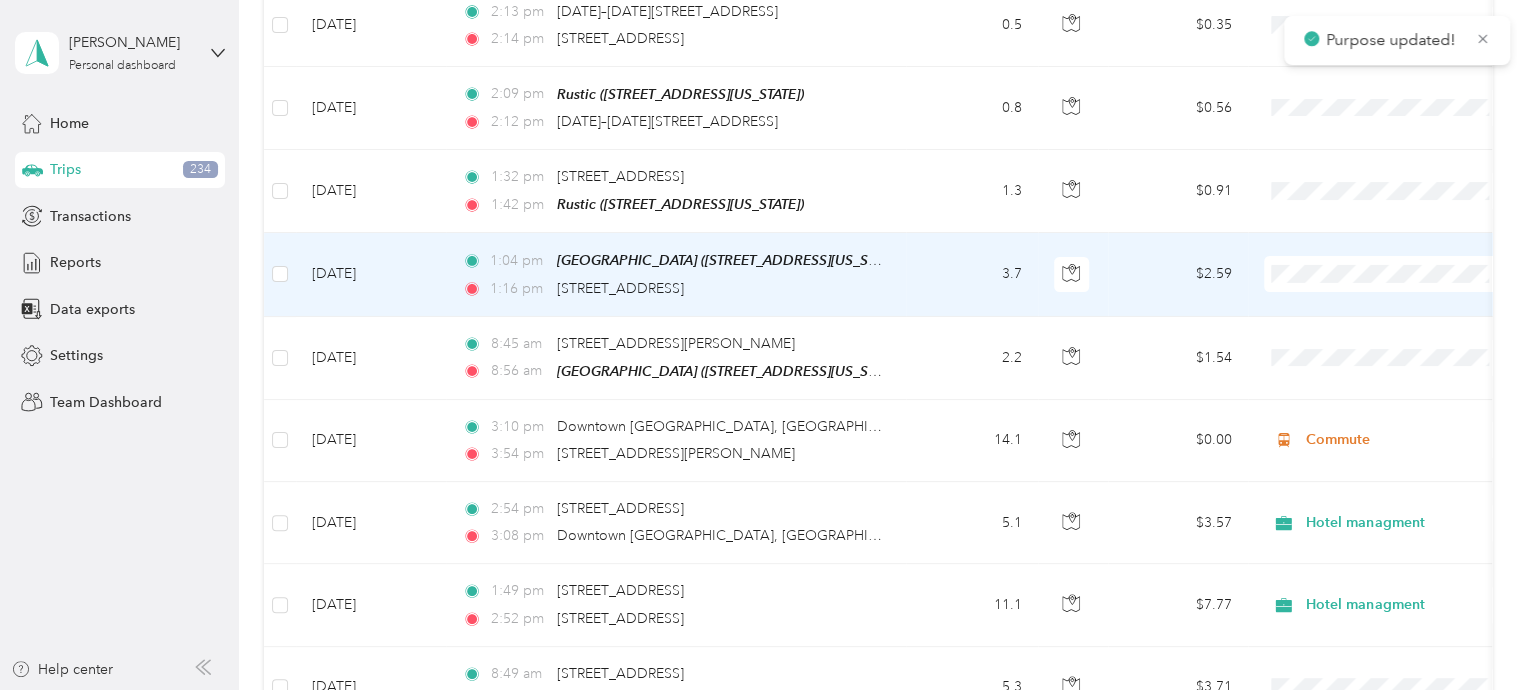 scroll, scrollTop: 10818, scrollLeft: 0, axis: vertical 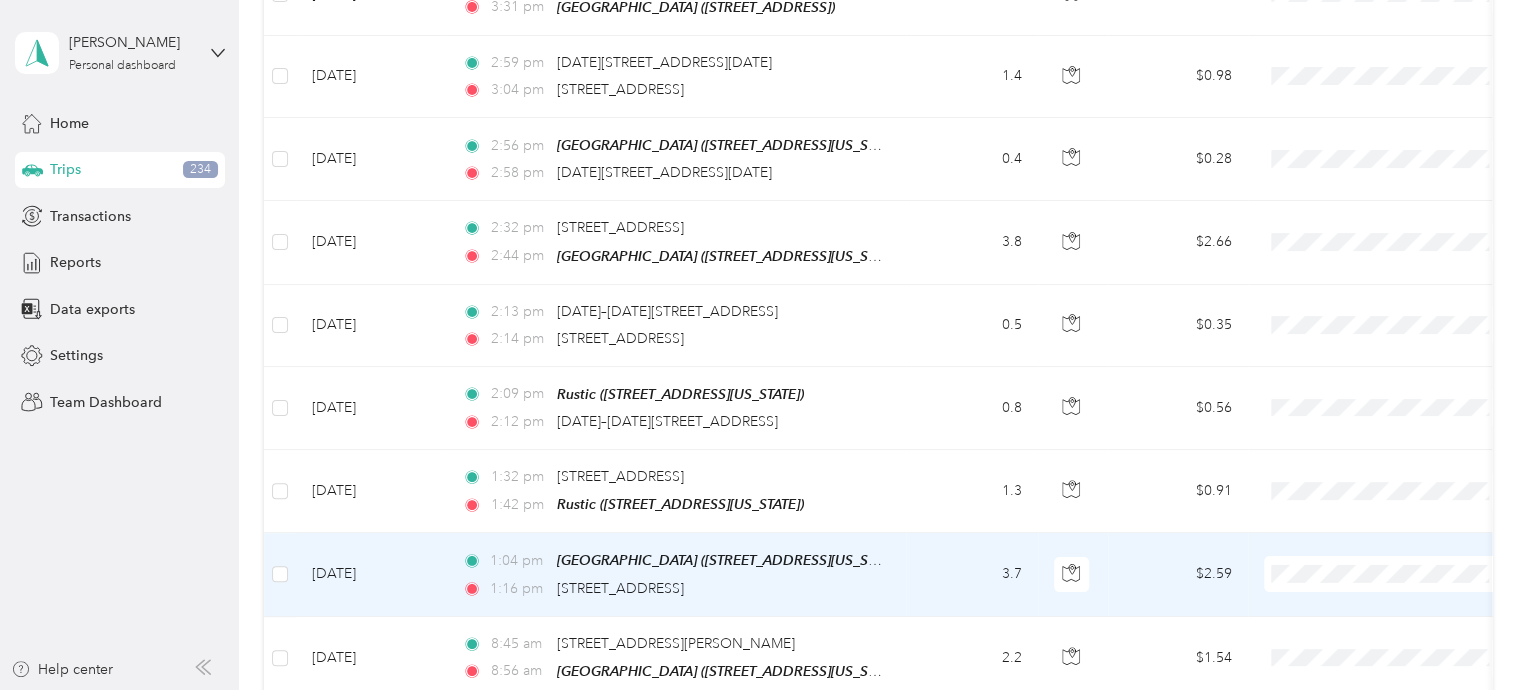 click on "Hotel managment" at bounding box center [1388, 258] 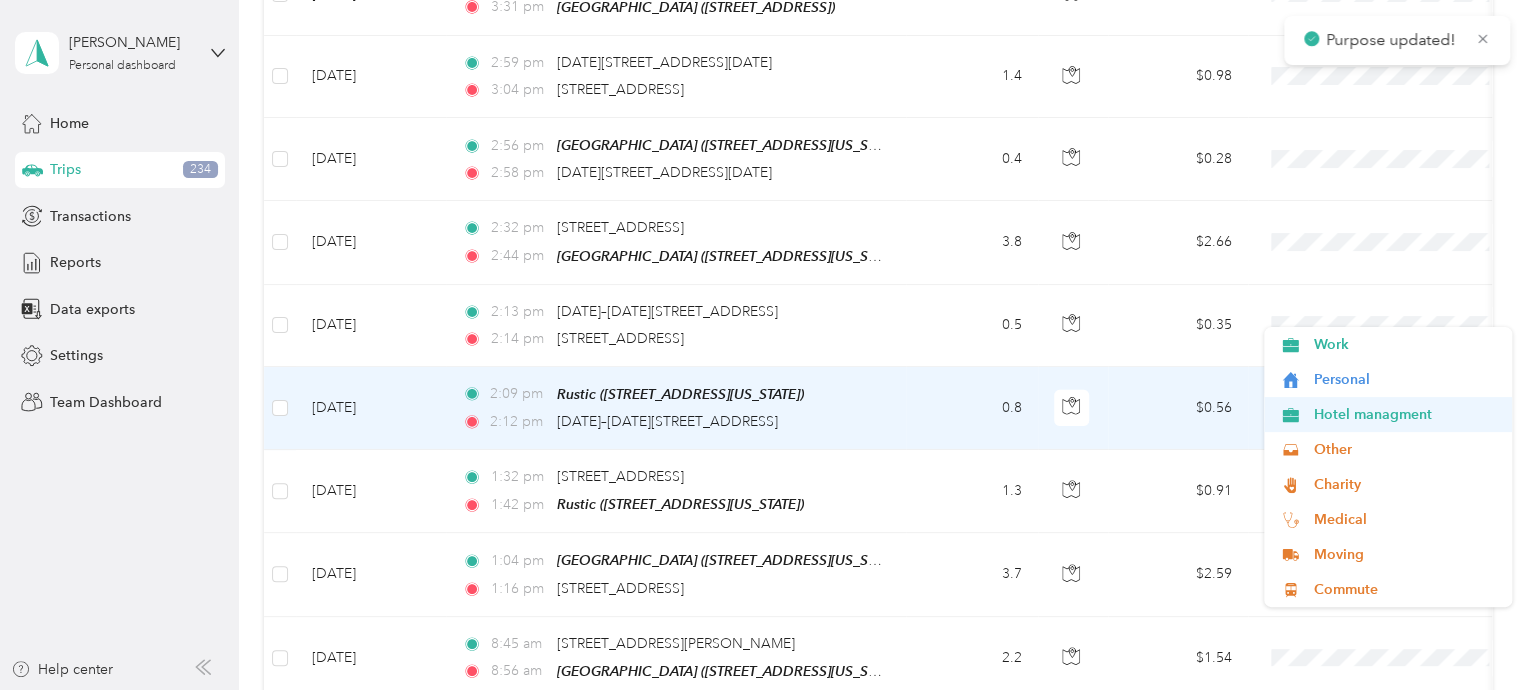 click on "Hotel managment" at bounding box center [1388, 414] 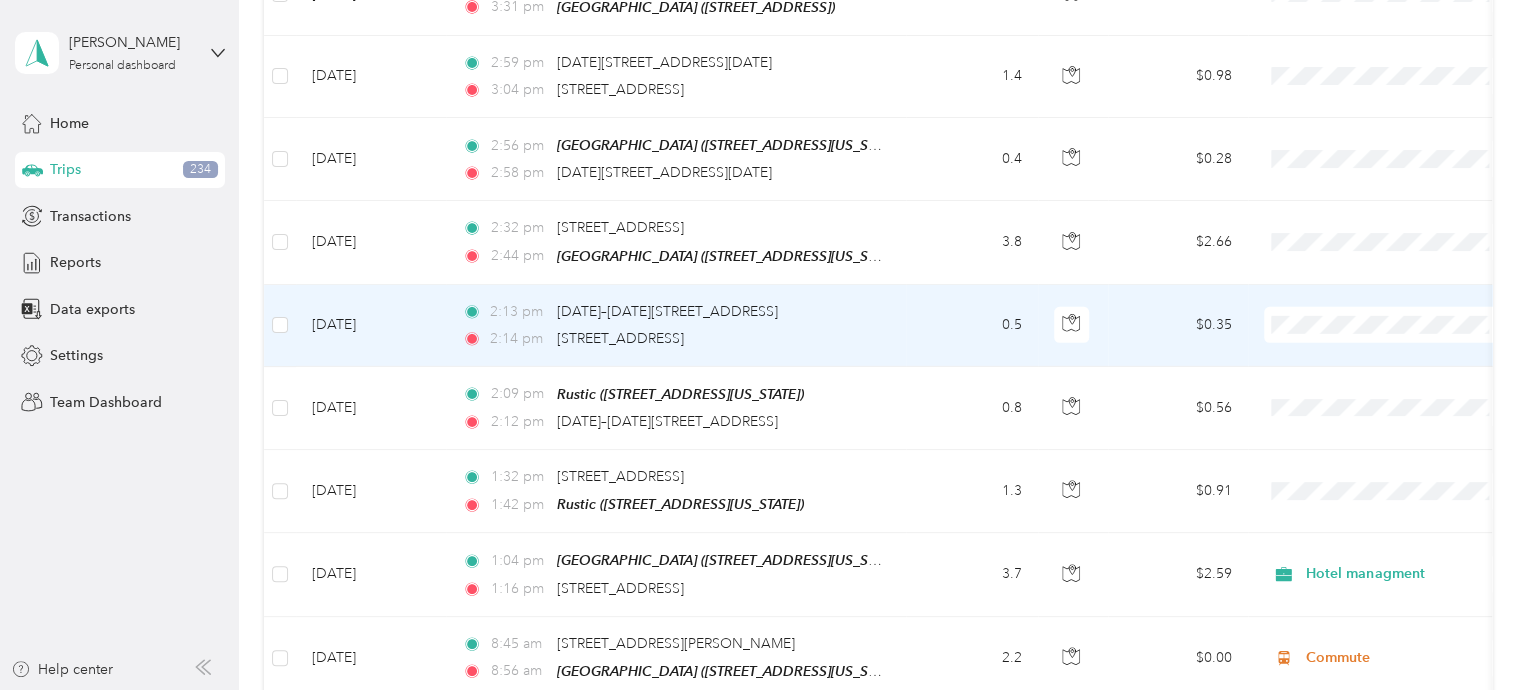 click on "Hotel managment" at bounding box center (1405, 331) 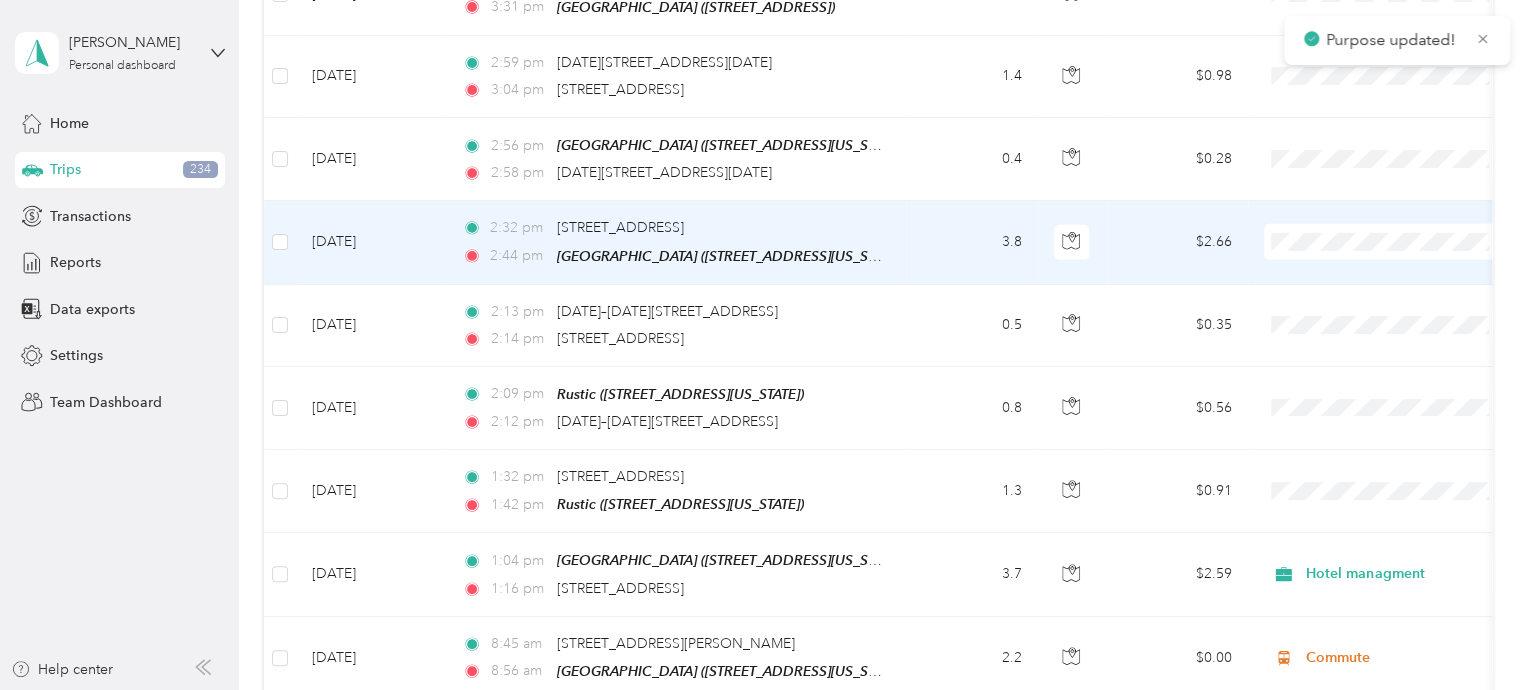 click on "Hotel managment" at bounding box center (1405, 250) 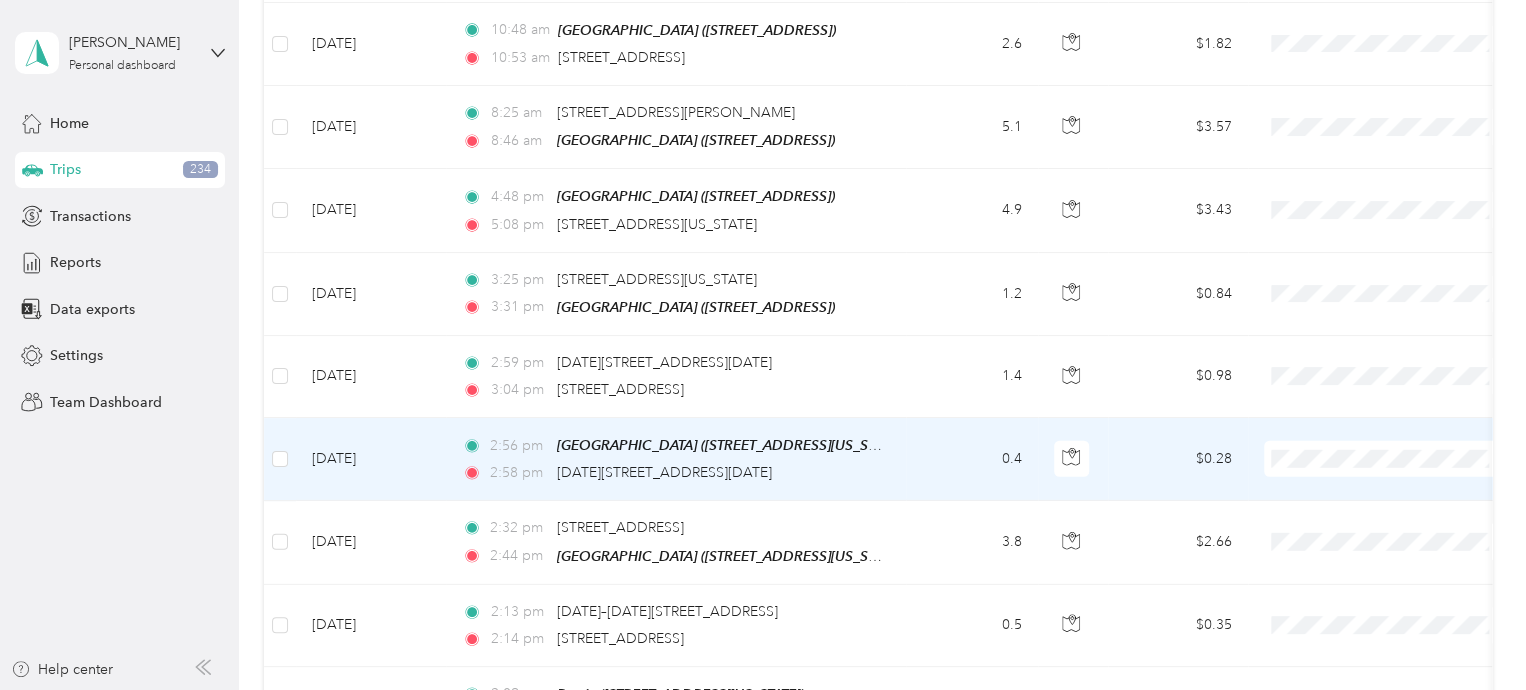 click on "Hotel managment" at bounding box center [1388, 465] 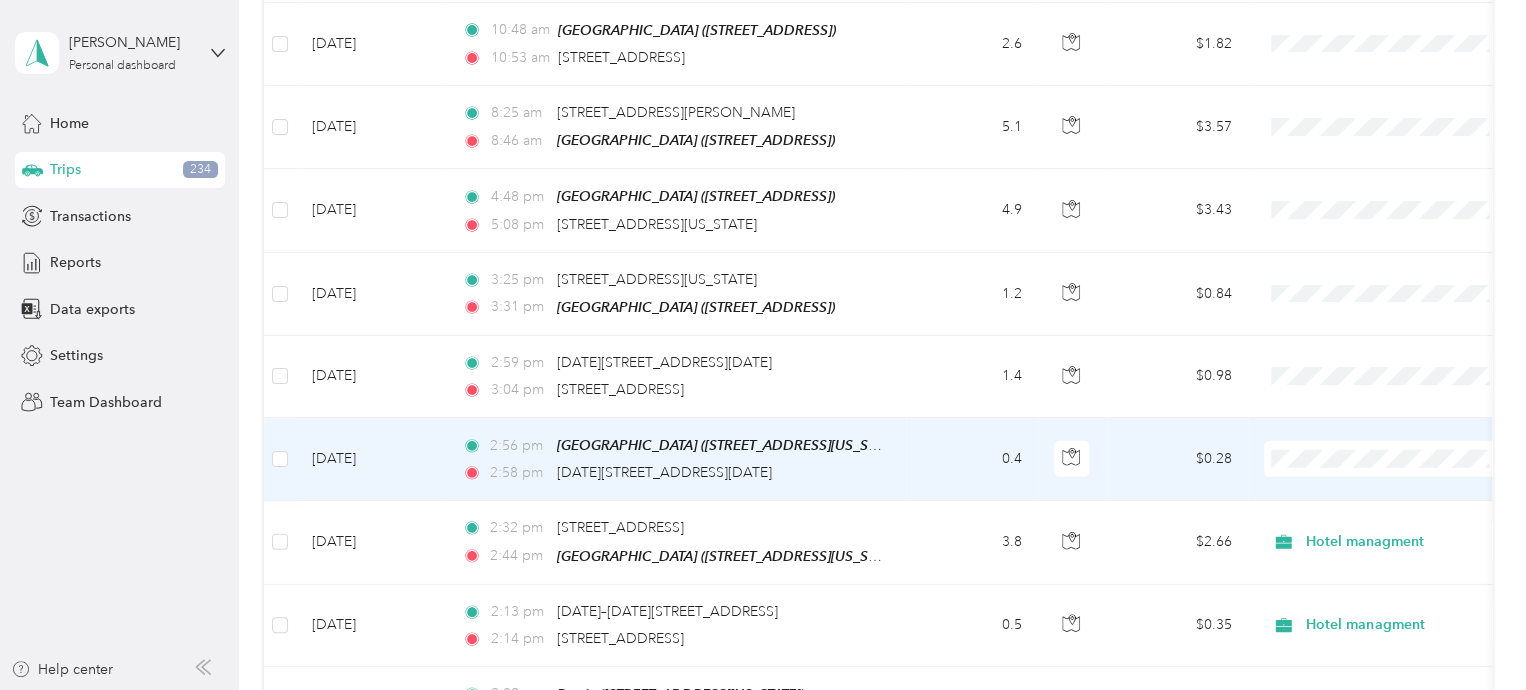 click on "Hotel managment" at bounding box center [1405, 468] 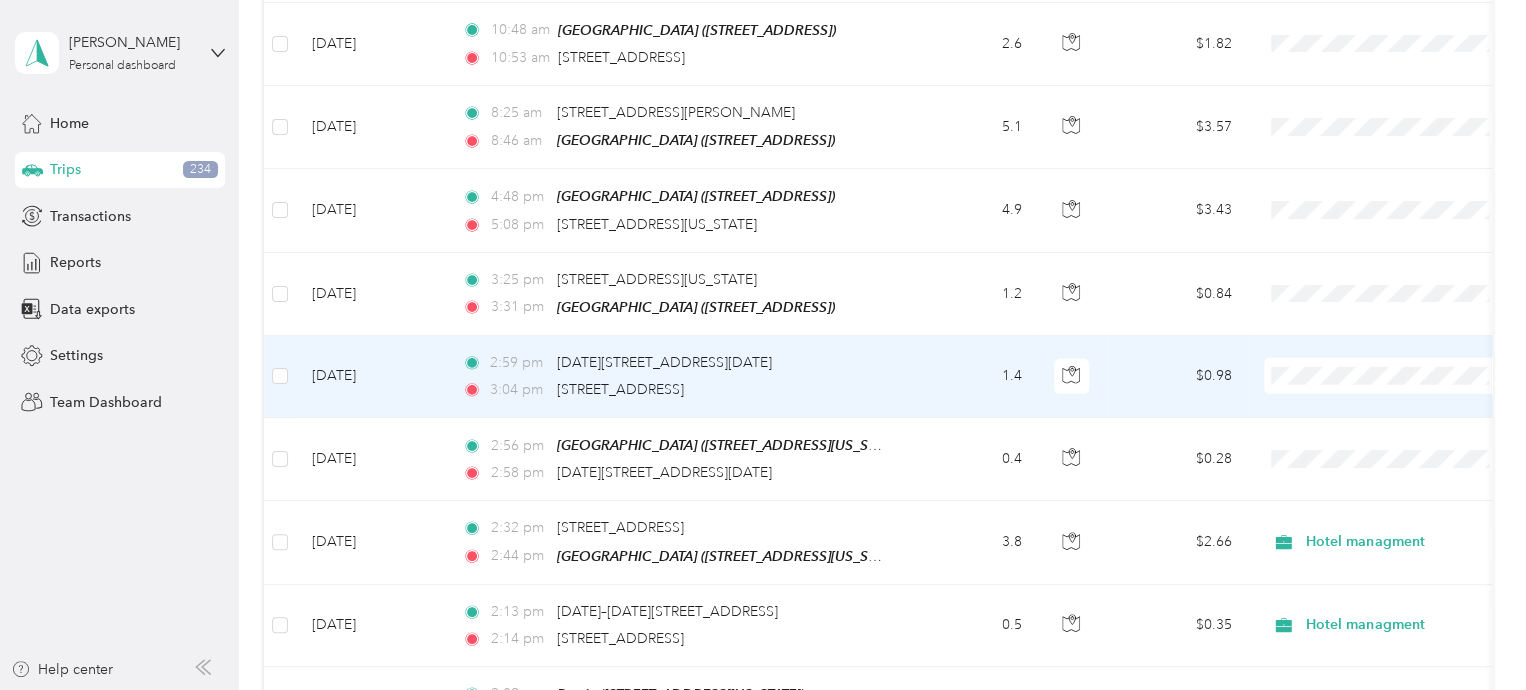 click on "Personal" at bounding box center [1405, 351] 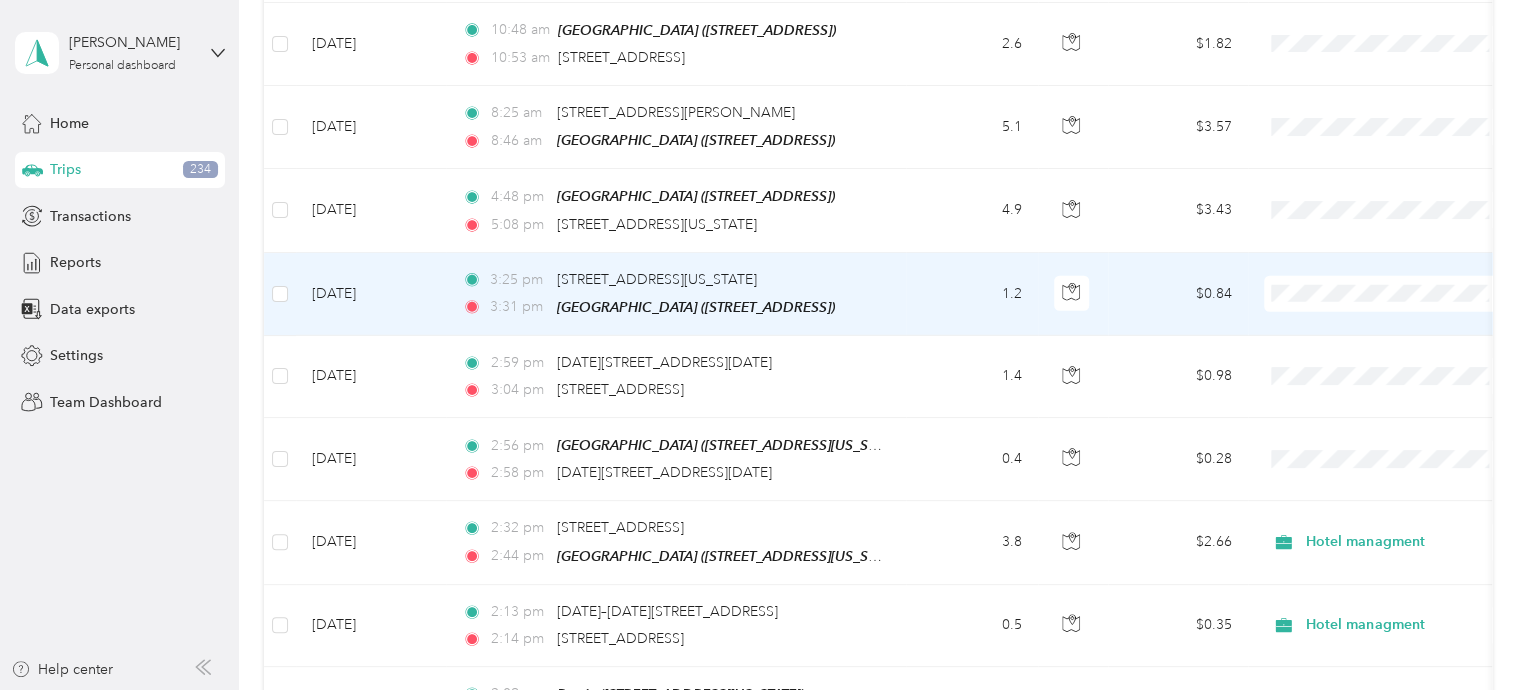 click on "Hotel managment" at bounding box center (1405, 304) 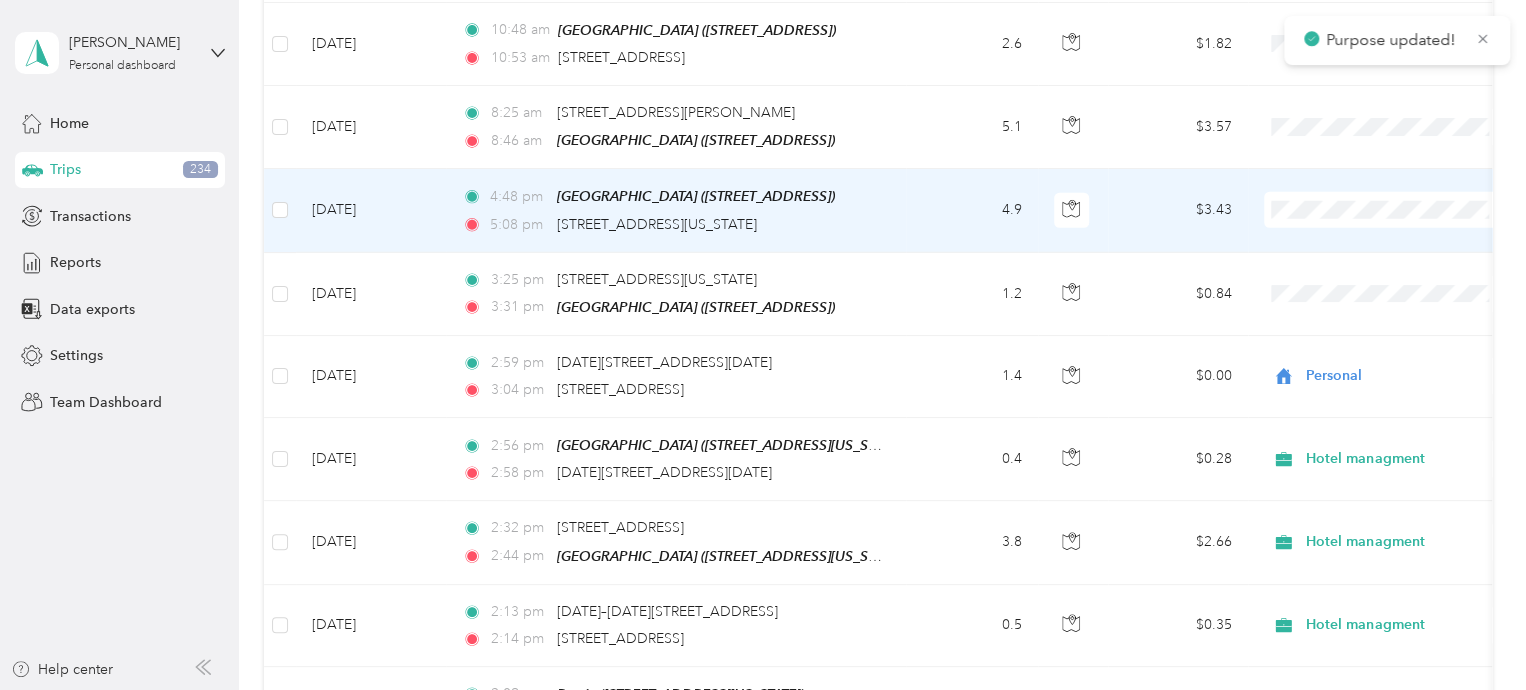 click on "Commute" at bounding box center (1405, 397) 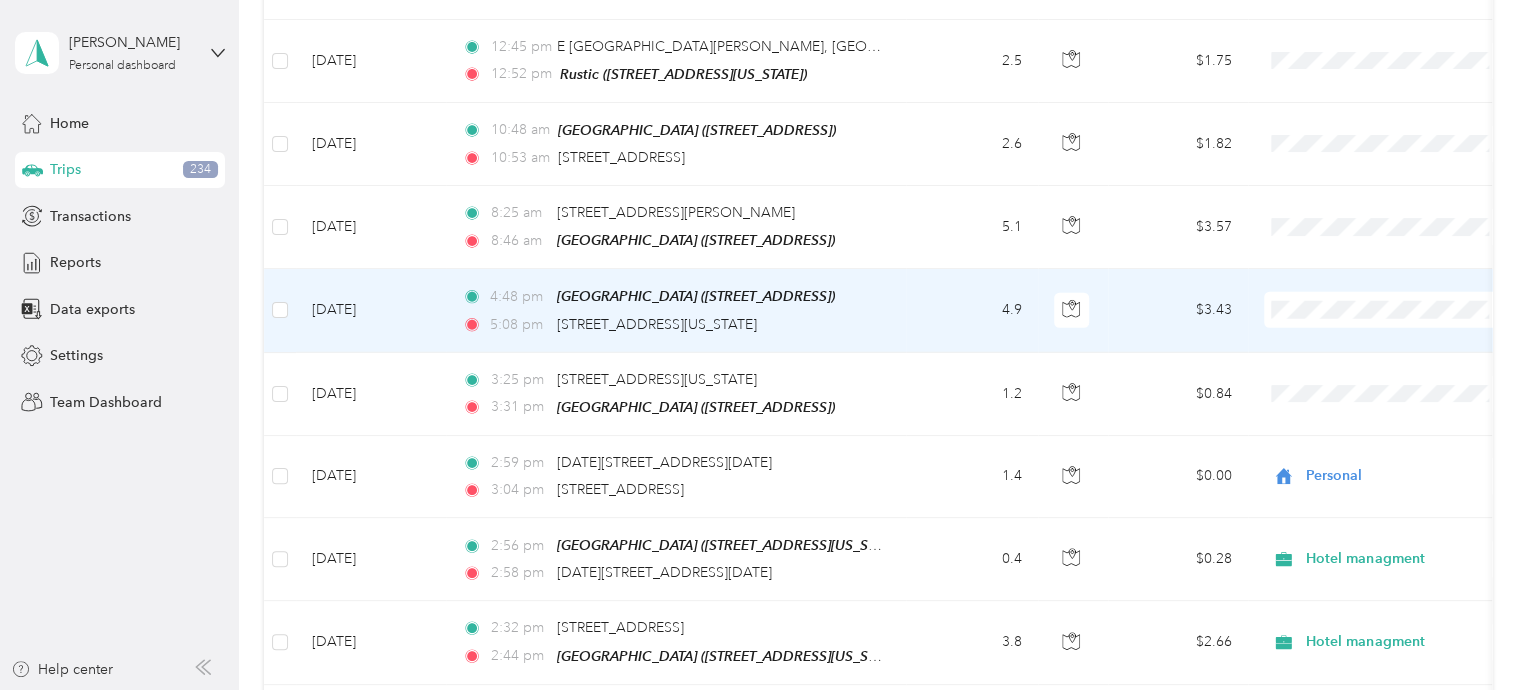 scroll, scrollTop: 10318, scrollLeft: 0, axis: vertical 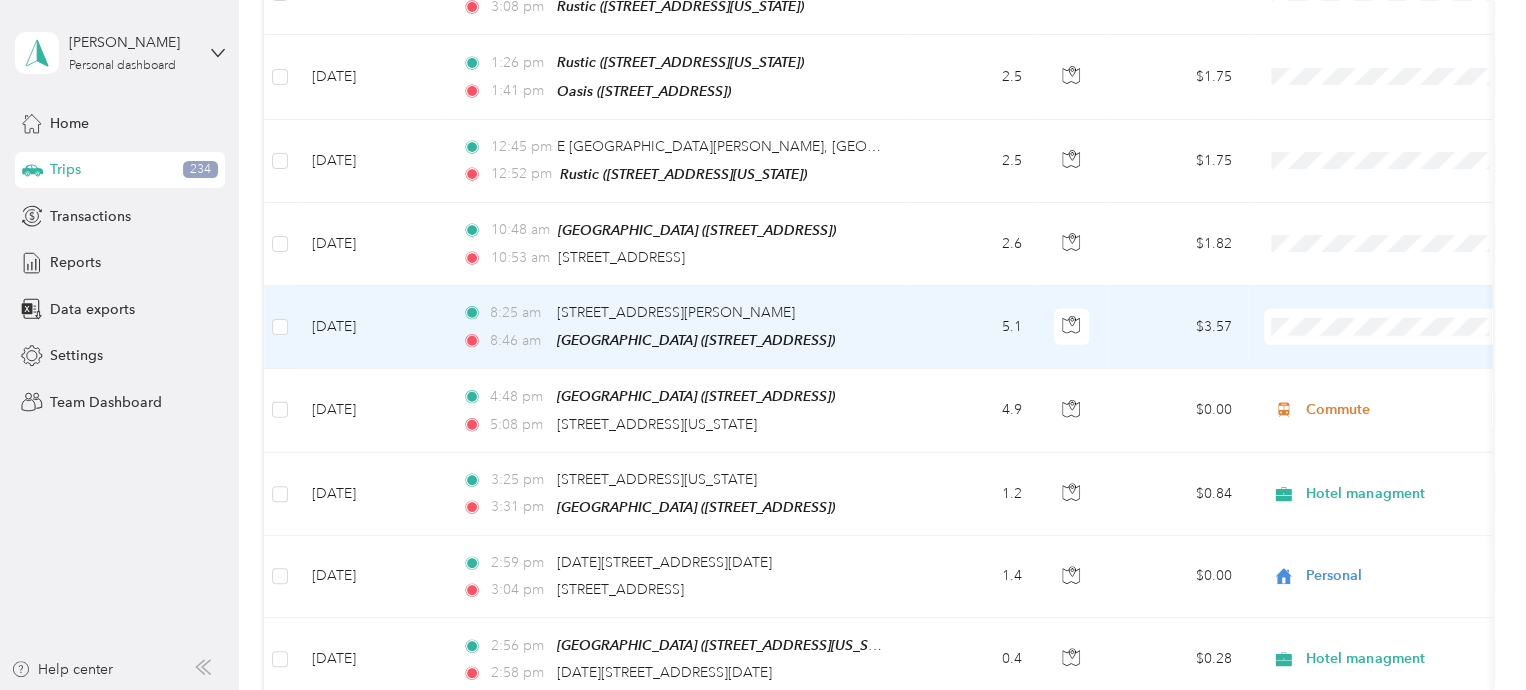 drag, startPoint x: 1329, startPoint y: 513, endPoint x: 1222, endPoint y: 341, distance: 202.56604 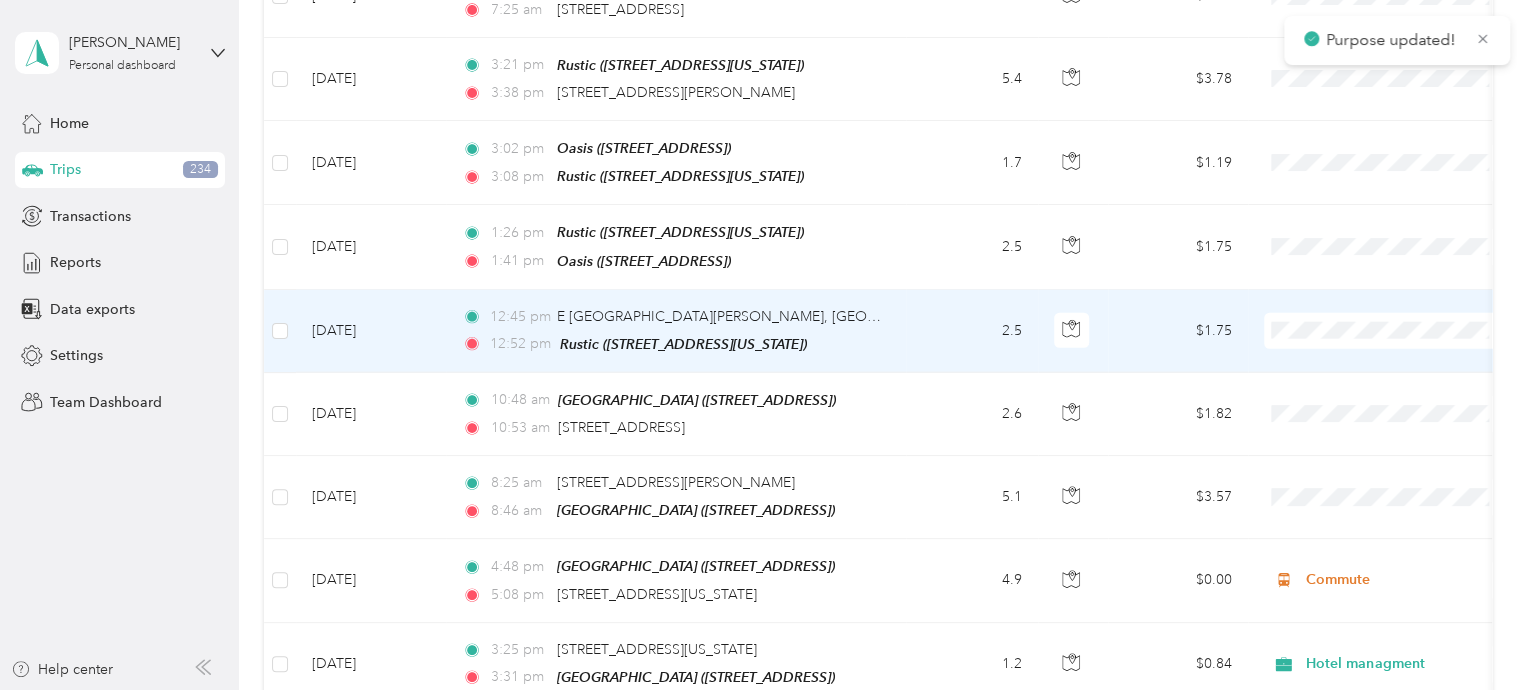 scroll, scrollTop: 10118, scrollLeft: 0, axis: vertical 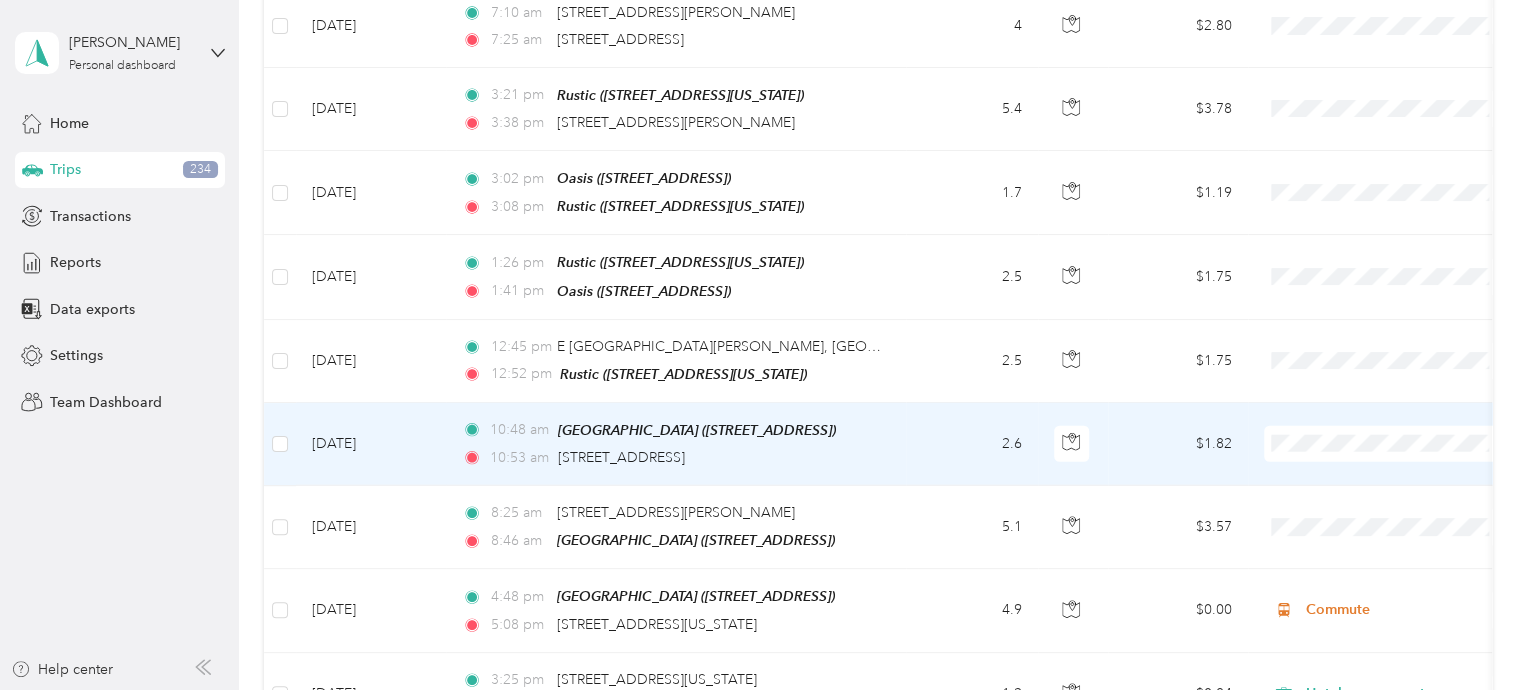click on "Personal" at bounding box center [1405, 419] 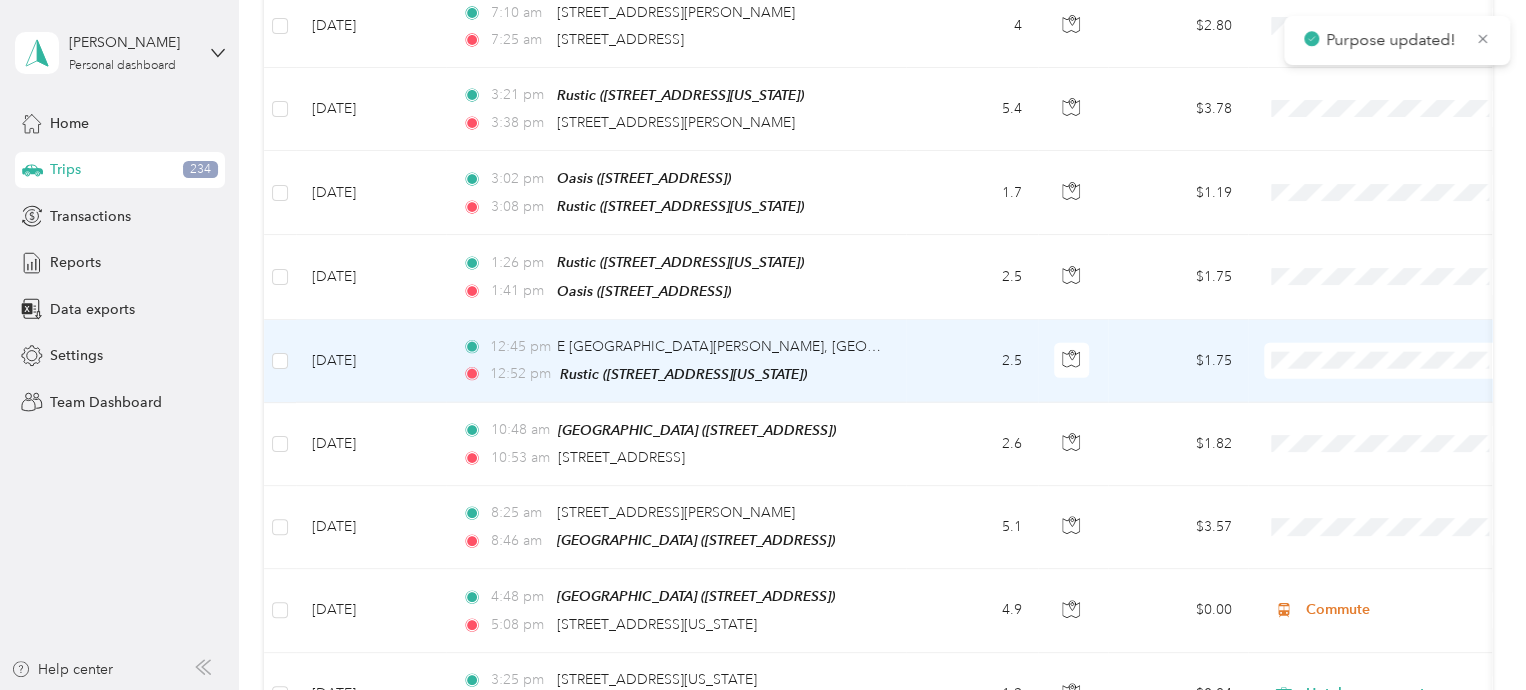 click on "Hotel managment" at bounding box center (1405, 371) 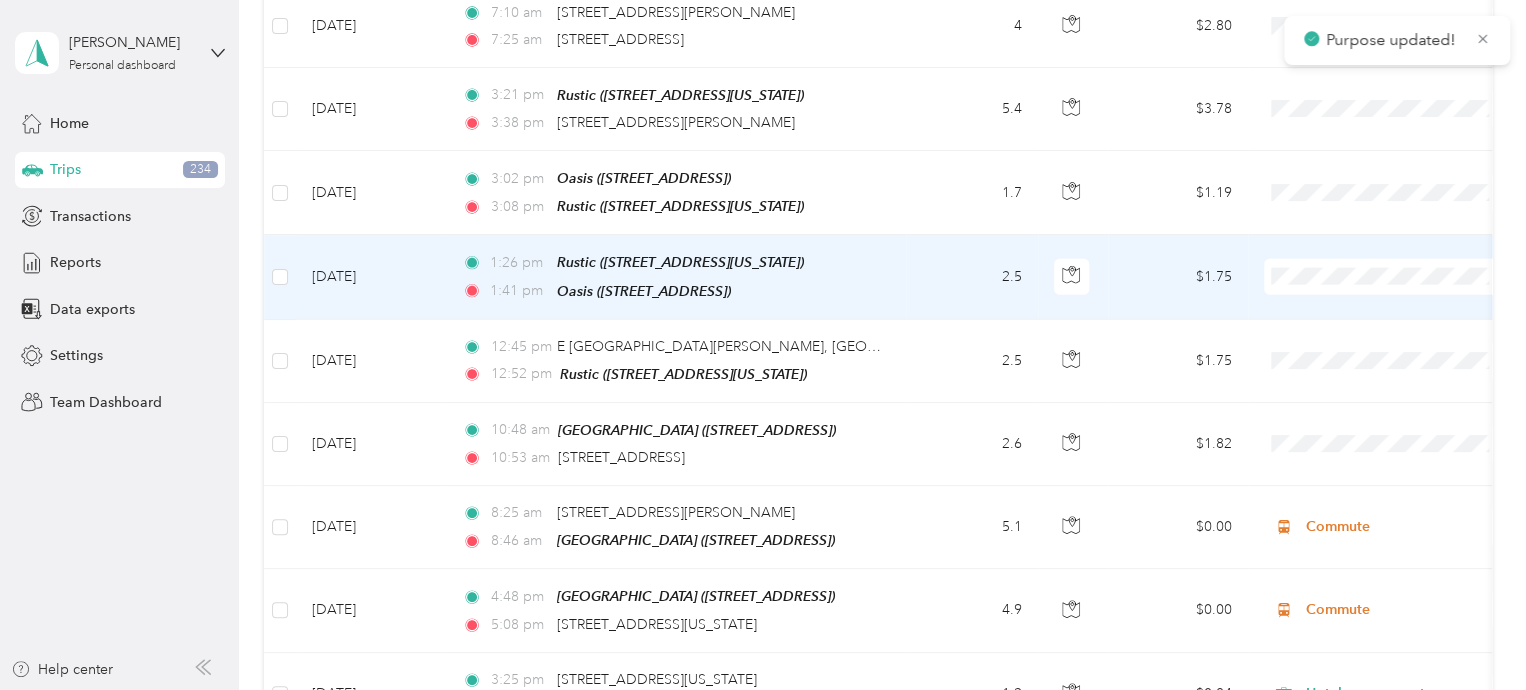 click on "Hotel managment" at bounding box center [1405, 294] 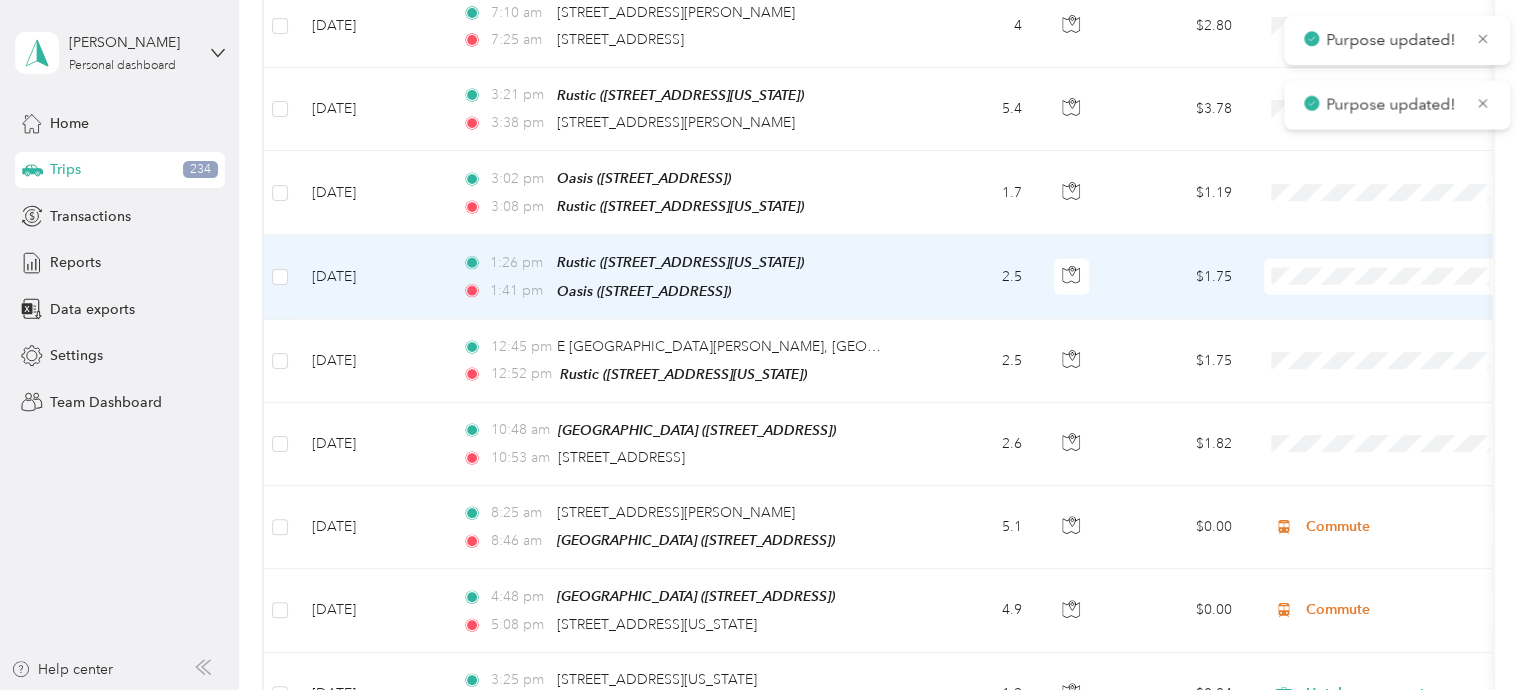 scroll, scrollTop: 10018, scrollLeft: 0, axis: vertical 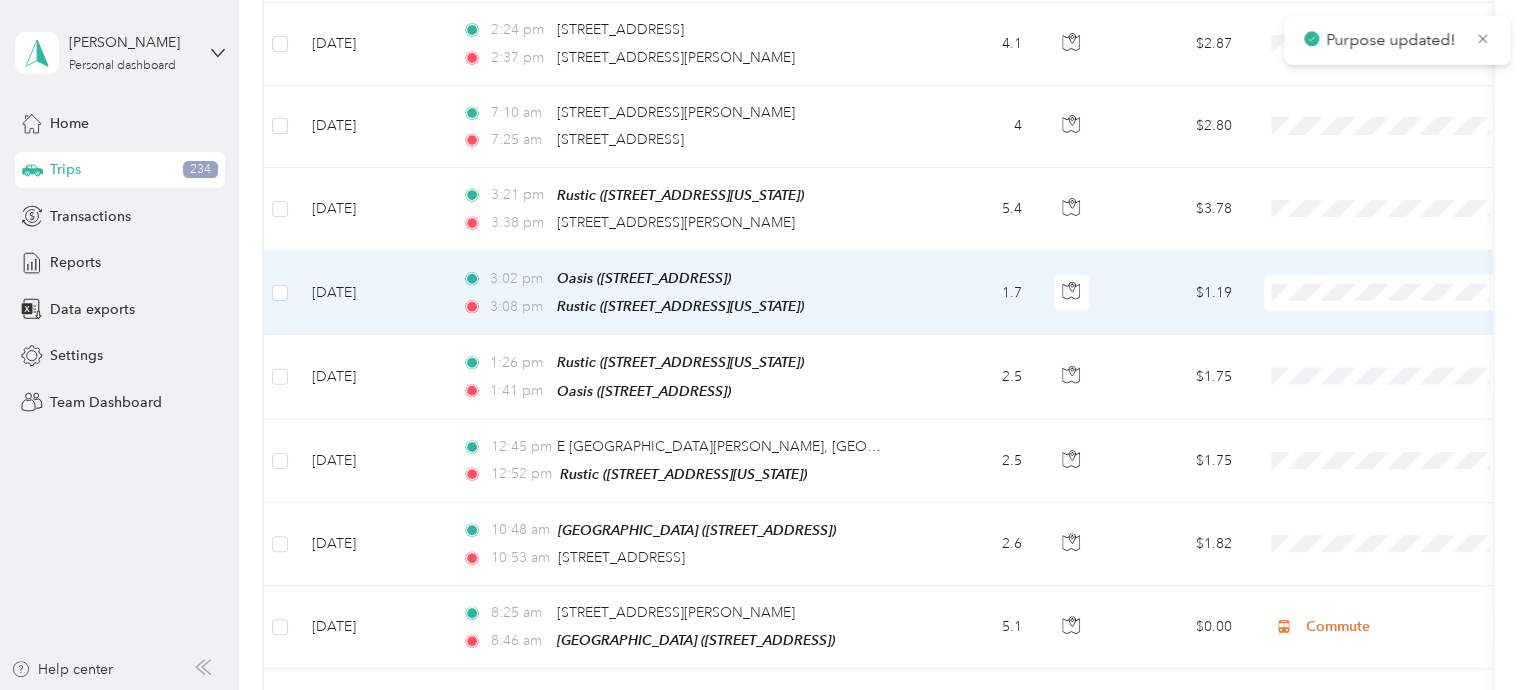 click on "Hotel managment" at bounding box center (1388, 312) 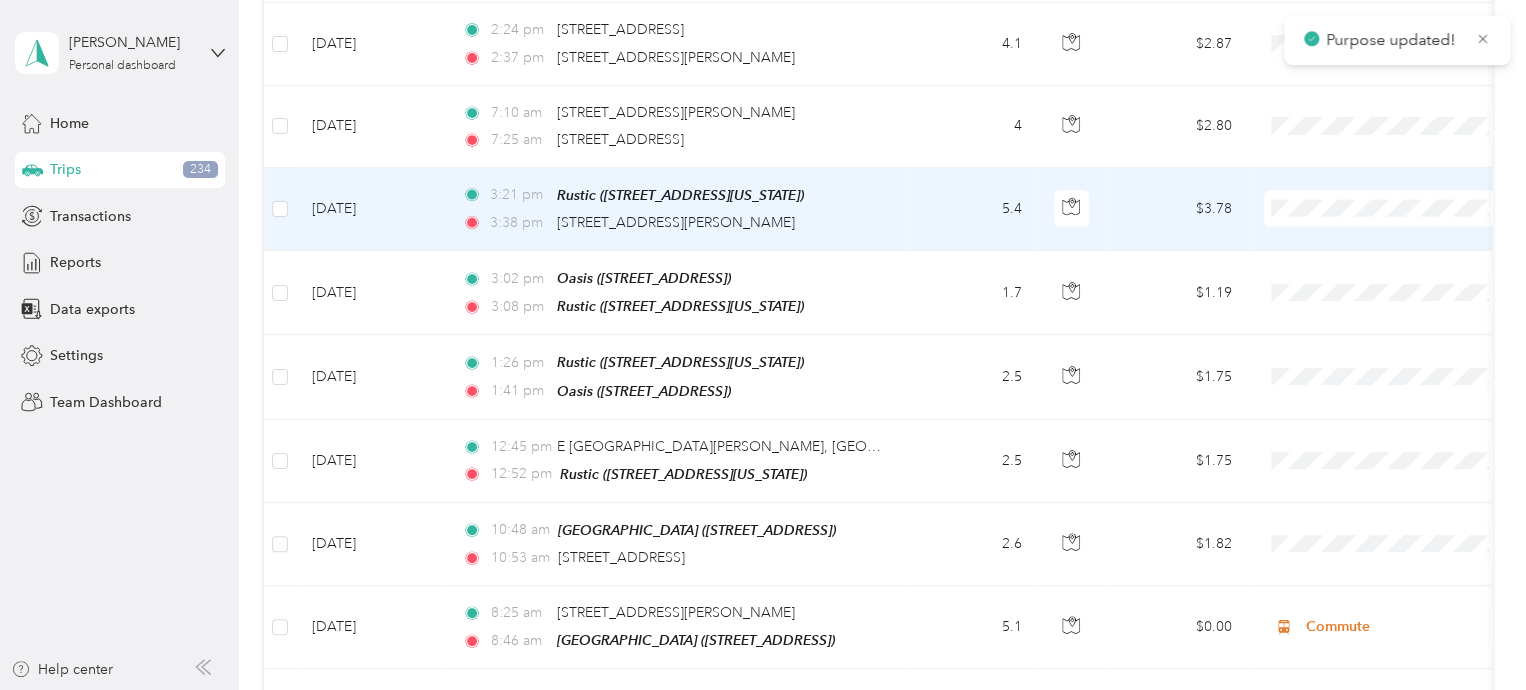scroll, scrollTop: 9818, scrollLeft: 0, axis: vertical 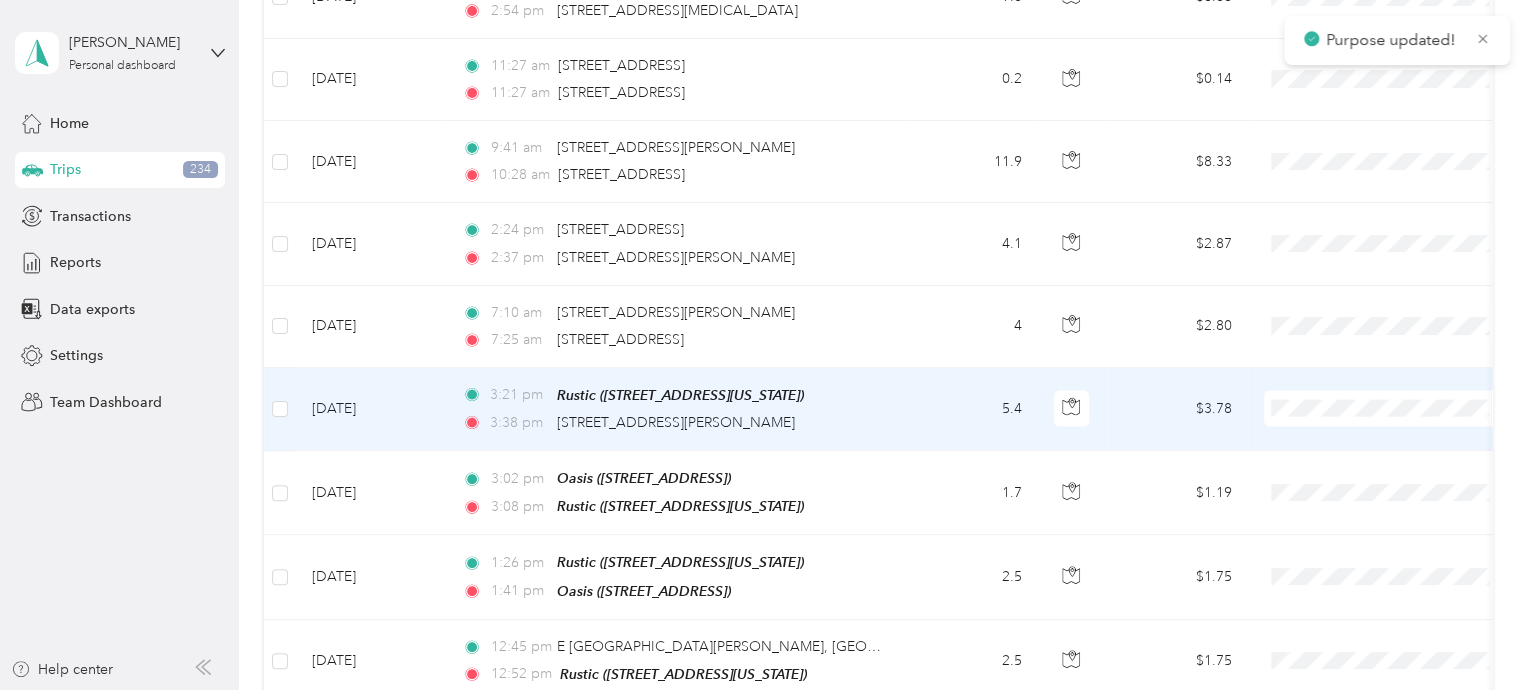 click on "Commute" at bounding box center [1405, 605] 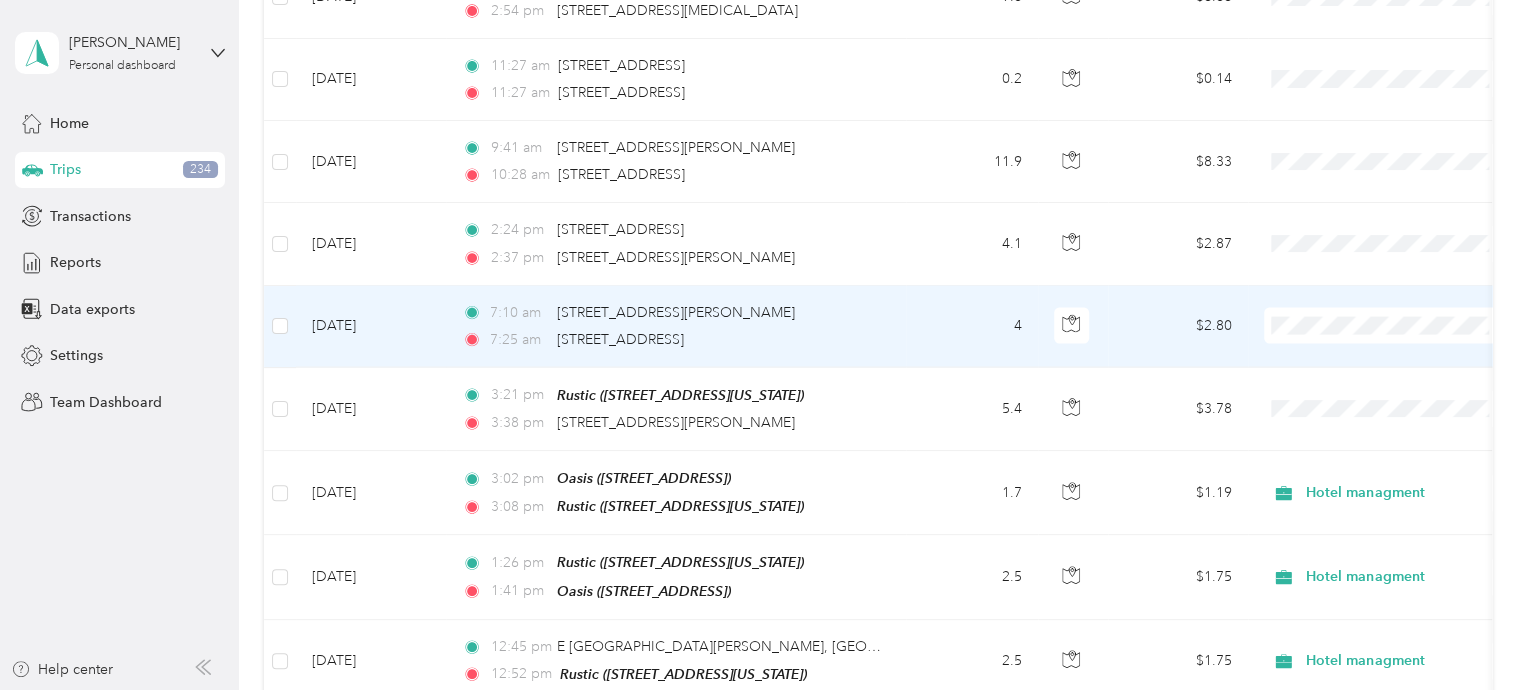 click on "Personal" at bounding box center [1405, 308] 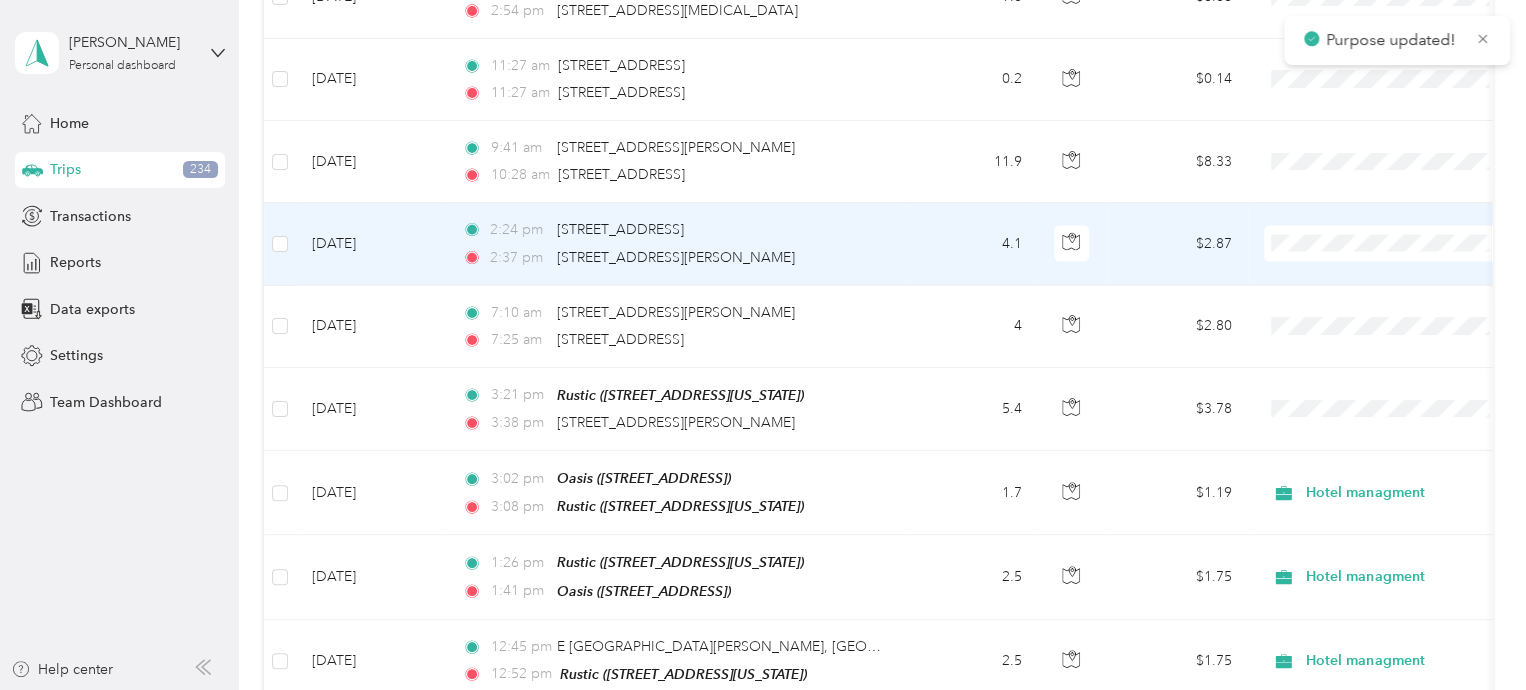 click on "Personal" at bounding box center [1405, 230] 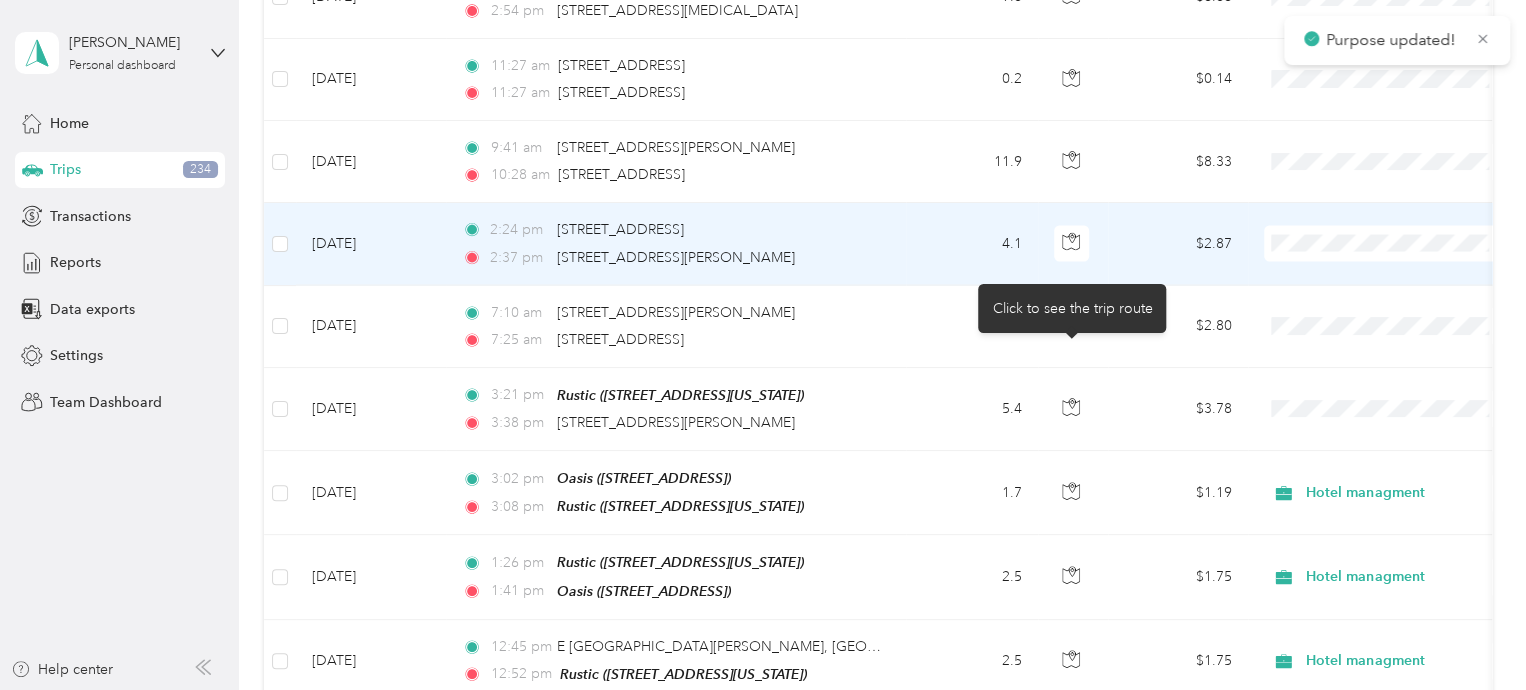 scroll, scrollTop: 9618, scrollLeft: 0, axis: vertical 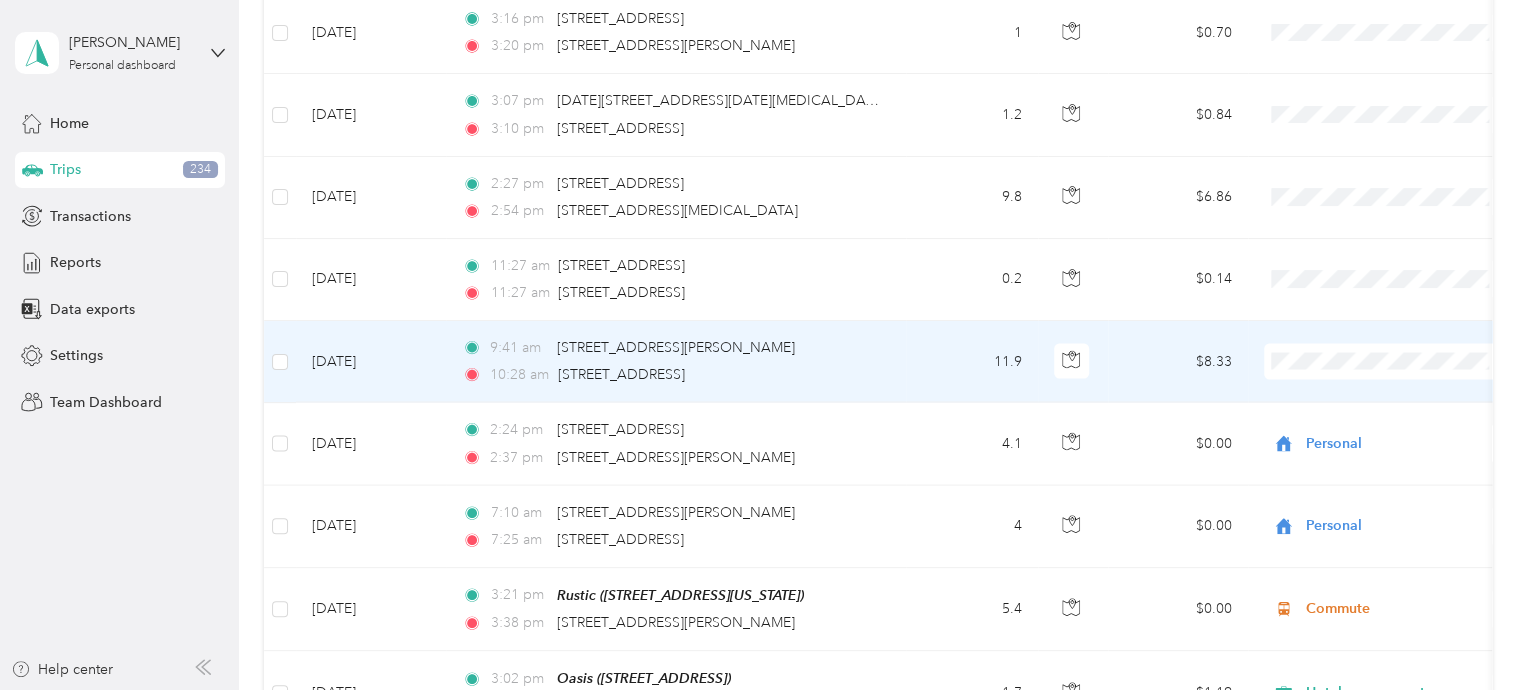 click on "Personal" at bounding box center (1405, 348) 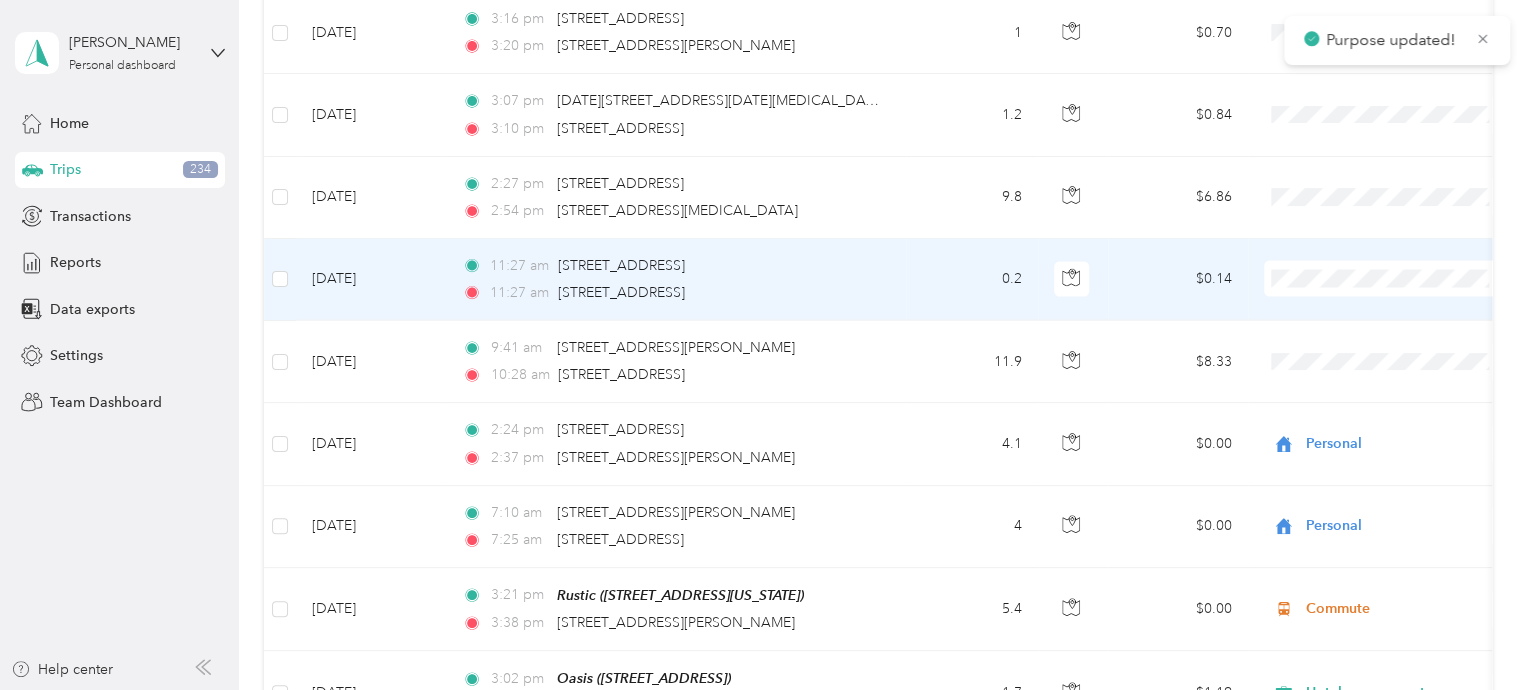 click at bounding box center [1388, 279] 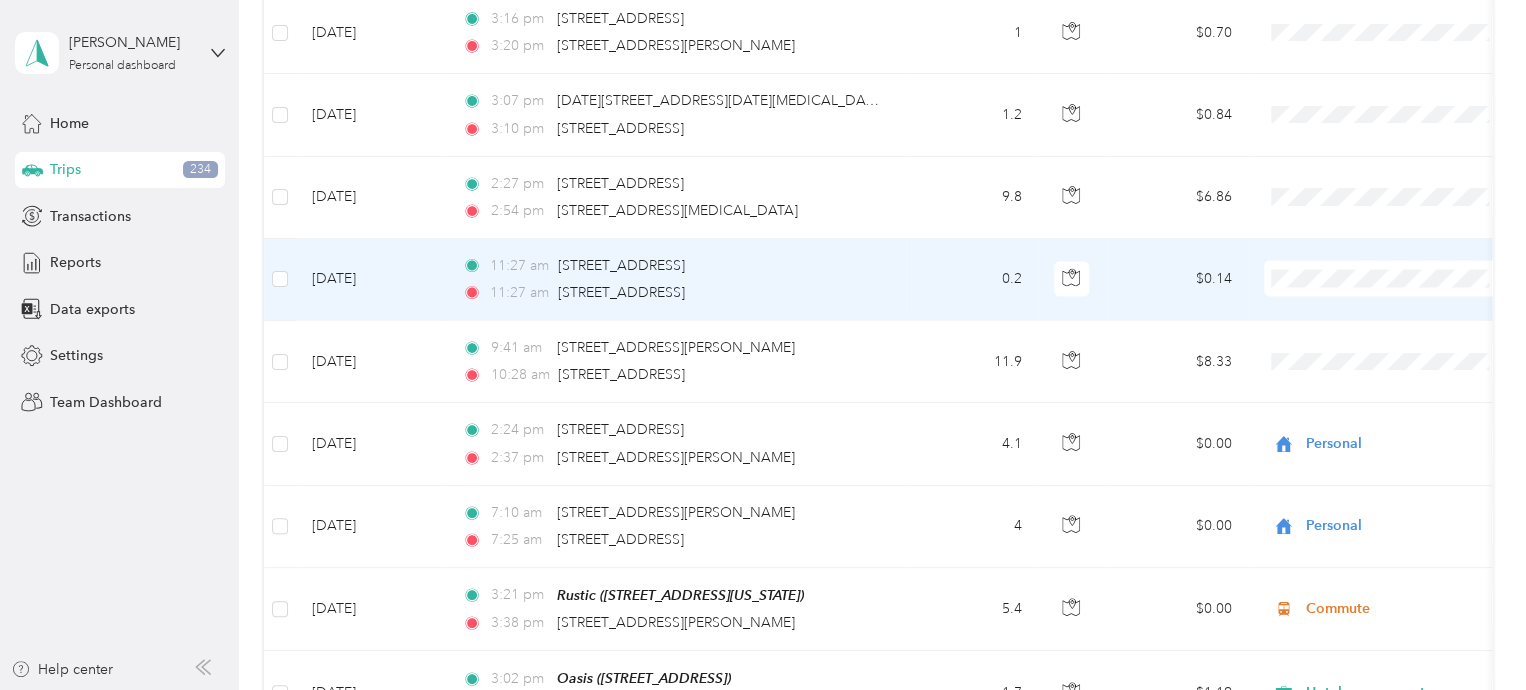click on "Personal" at bounding box center (1405, 266) 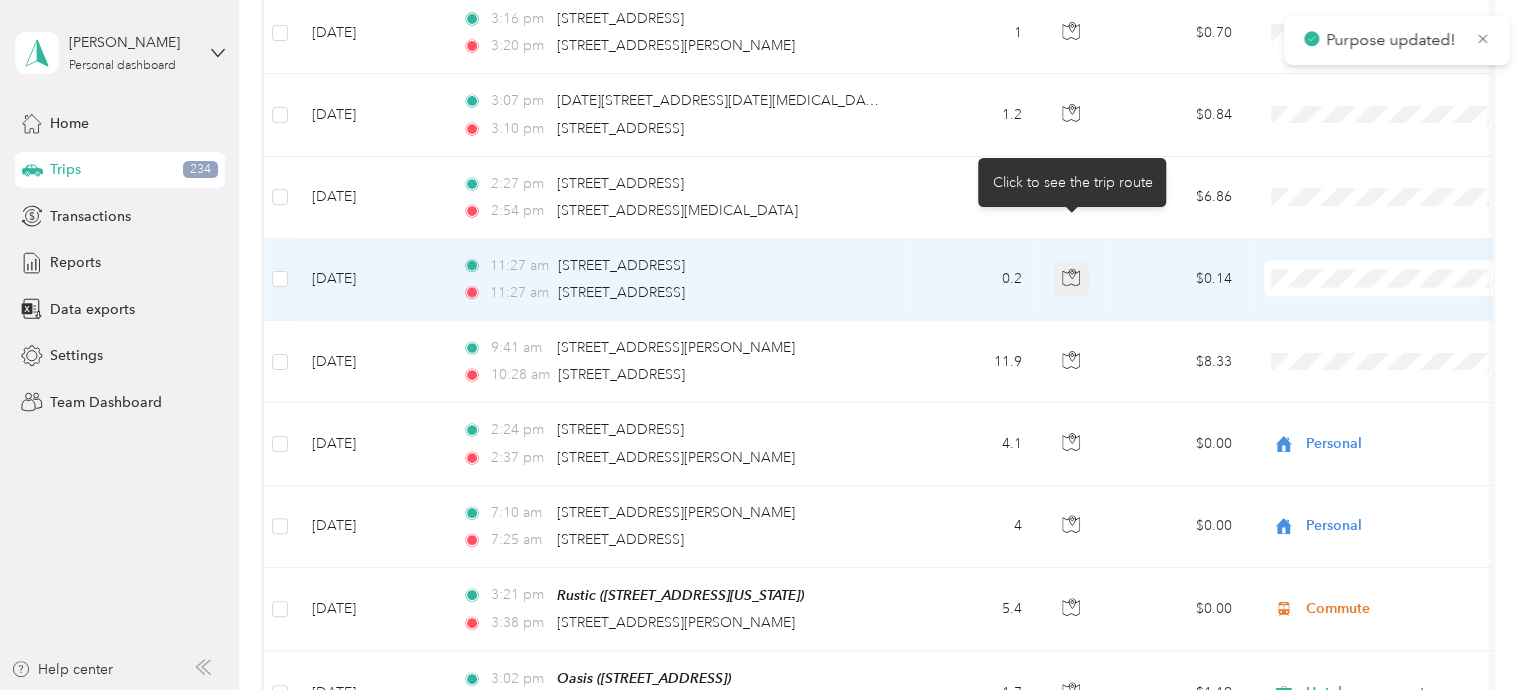 scroll, scrollTop: 9518, scrollLeft: 0, axis: vertical 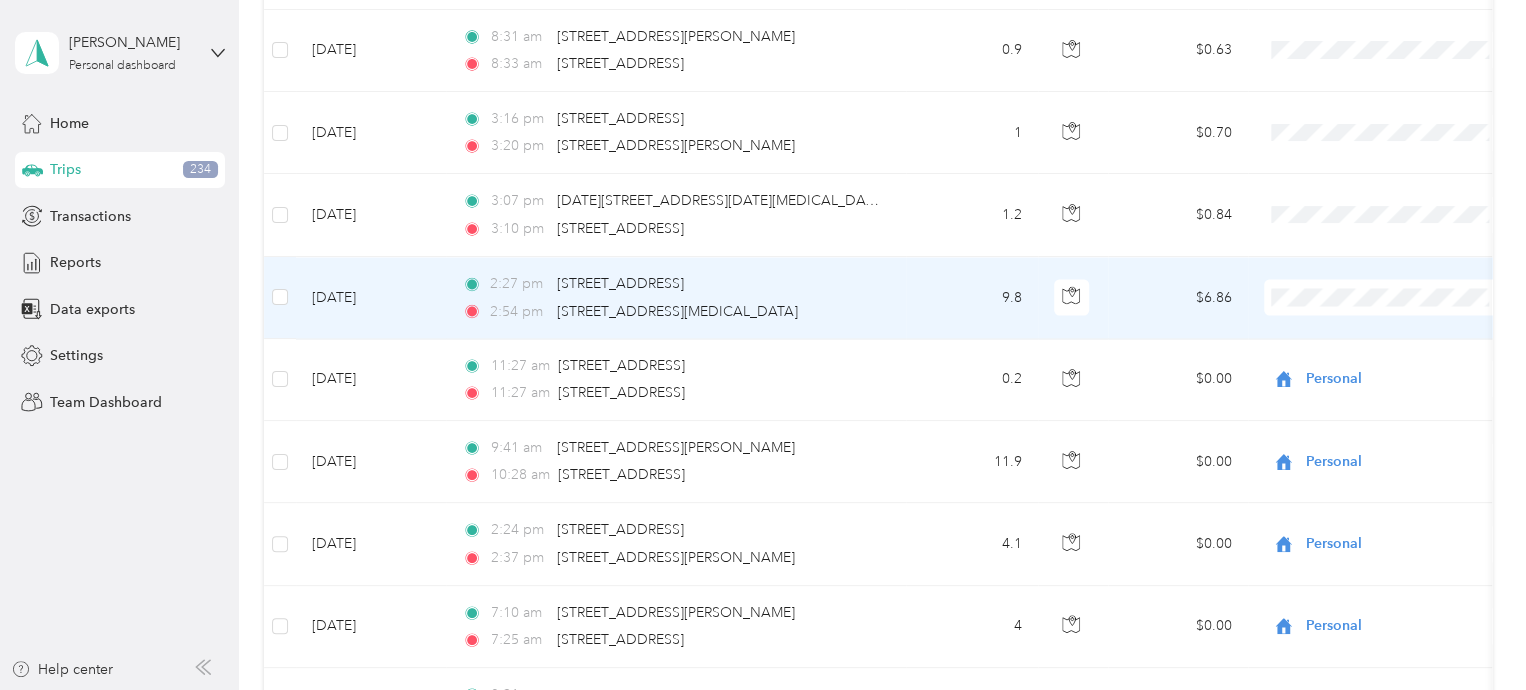 click on "Personal" at bounding box center [1405, 284] 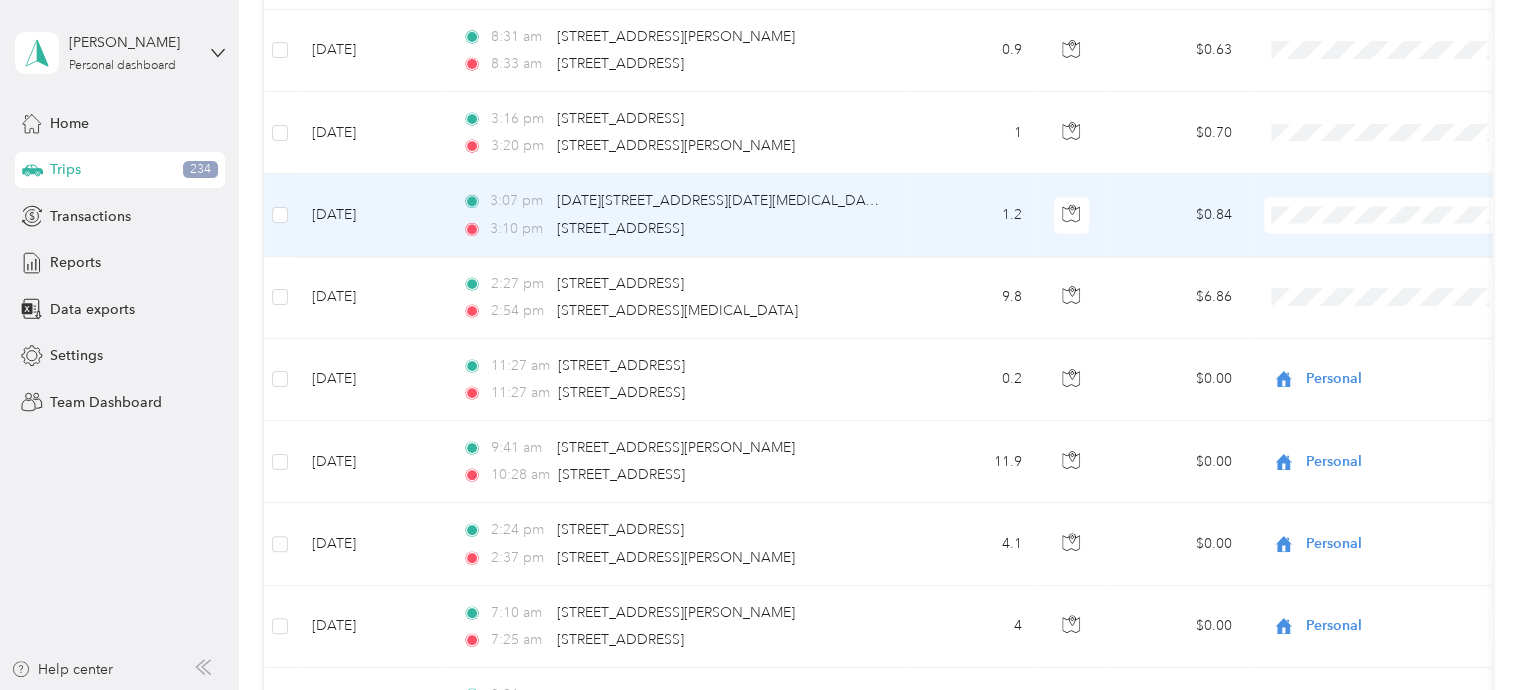 click on "Personal" at bounding box center (1405, 200) 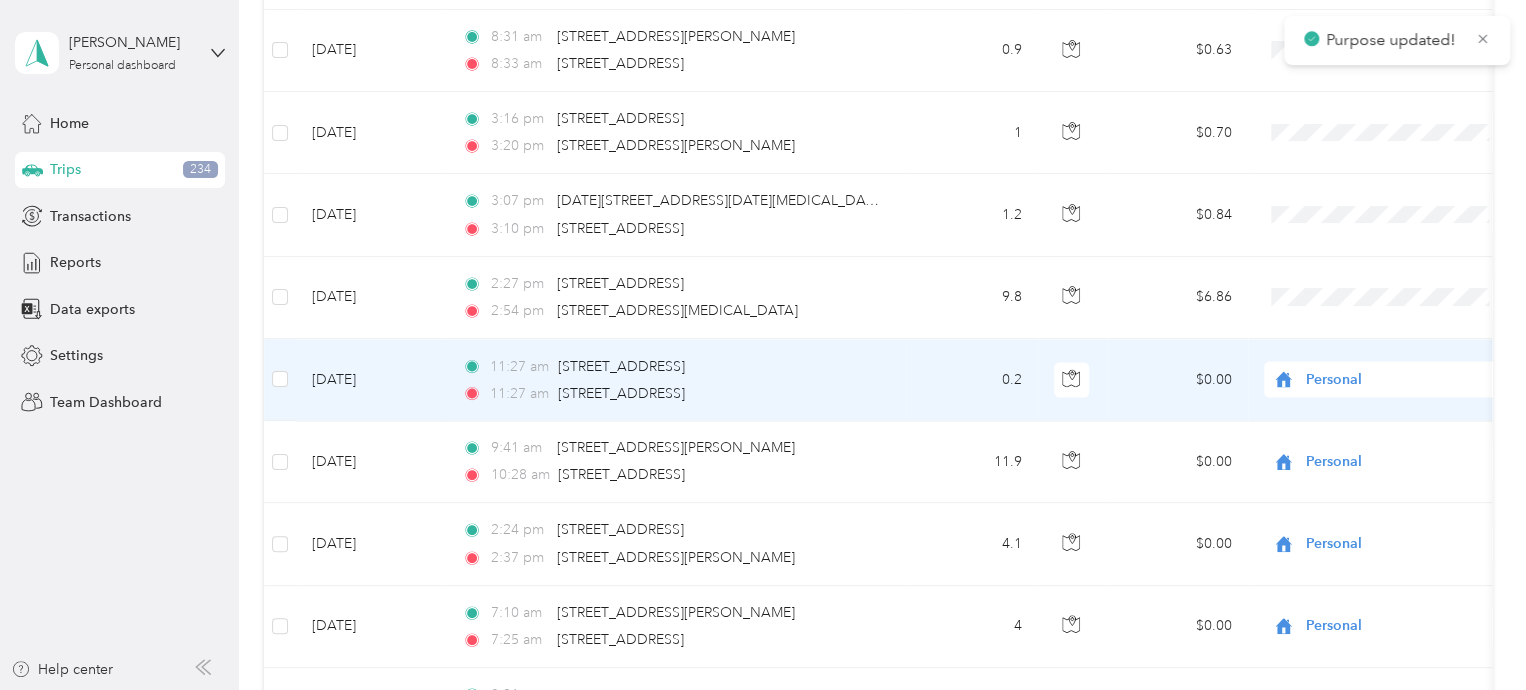 scroll, scrollTop: 9318, scrollLeft: 0, axis: vertical 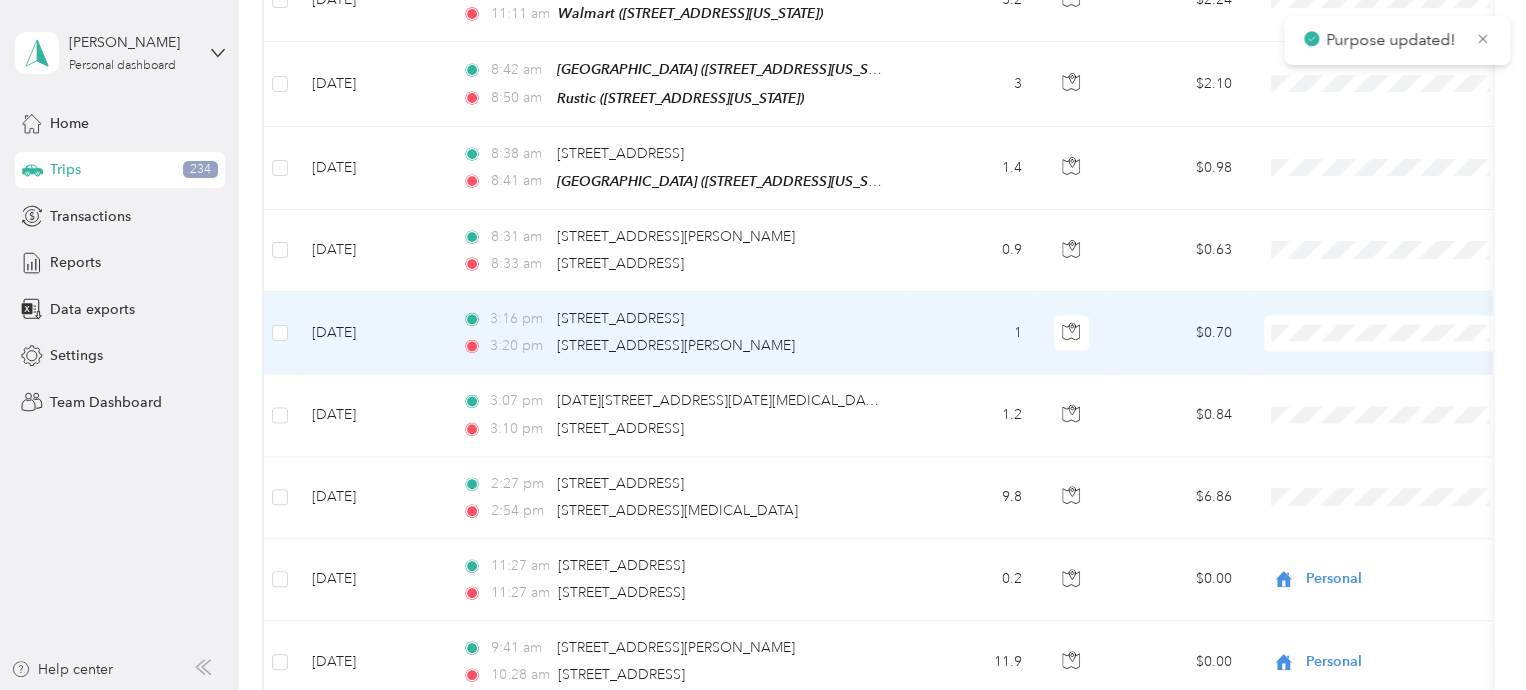 click 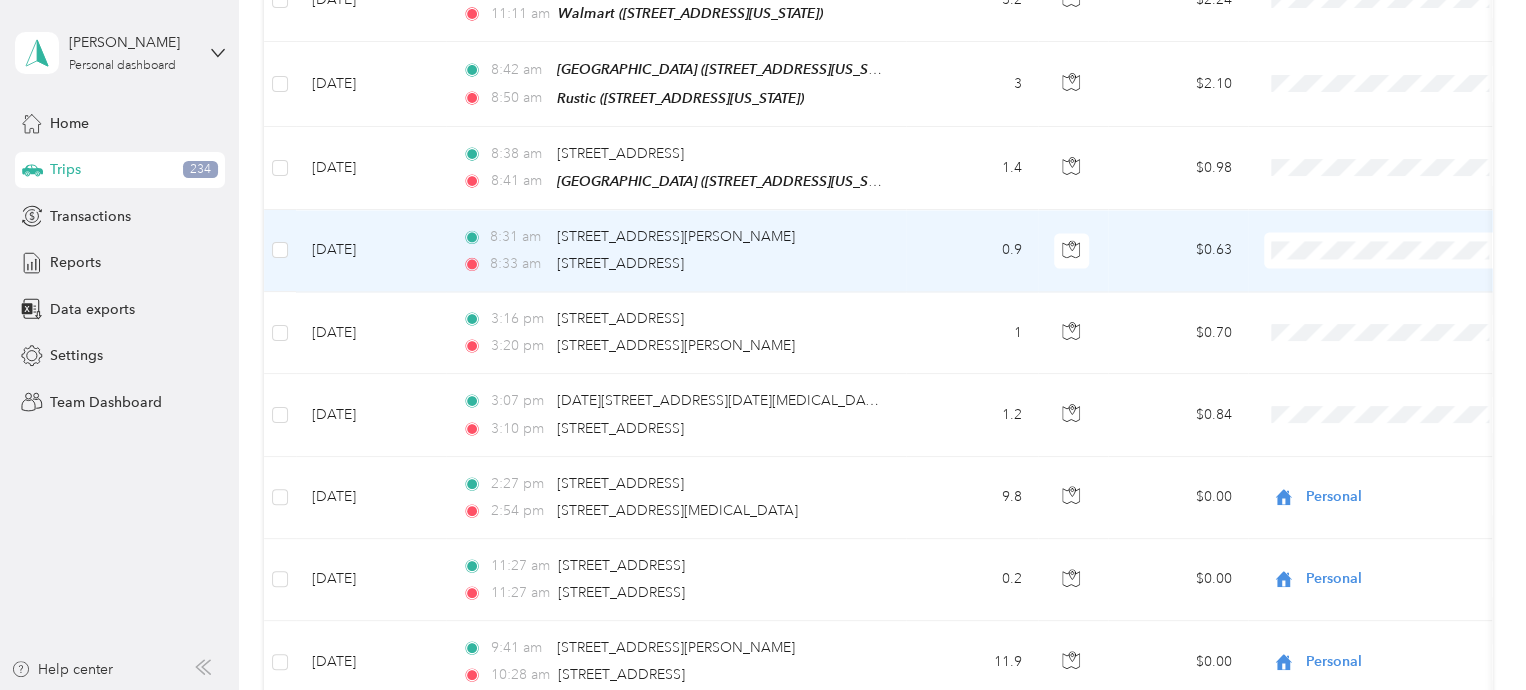 click on "Personal" at bounding box center [1388, 237] 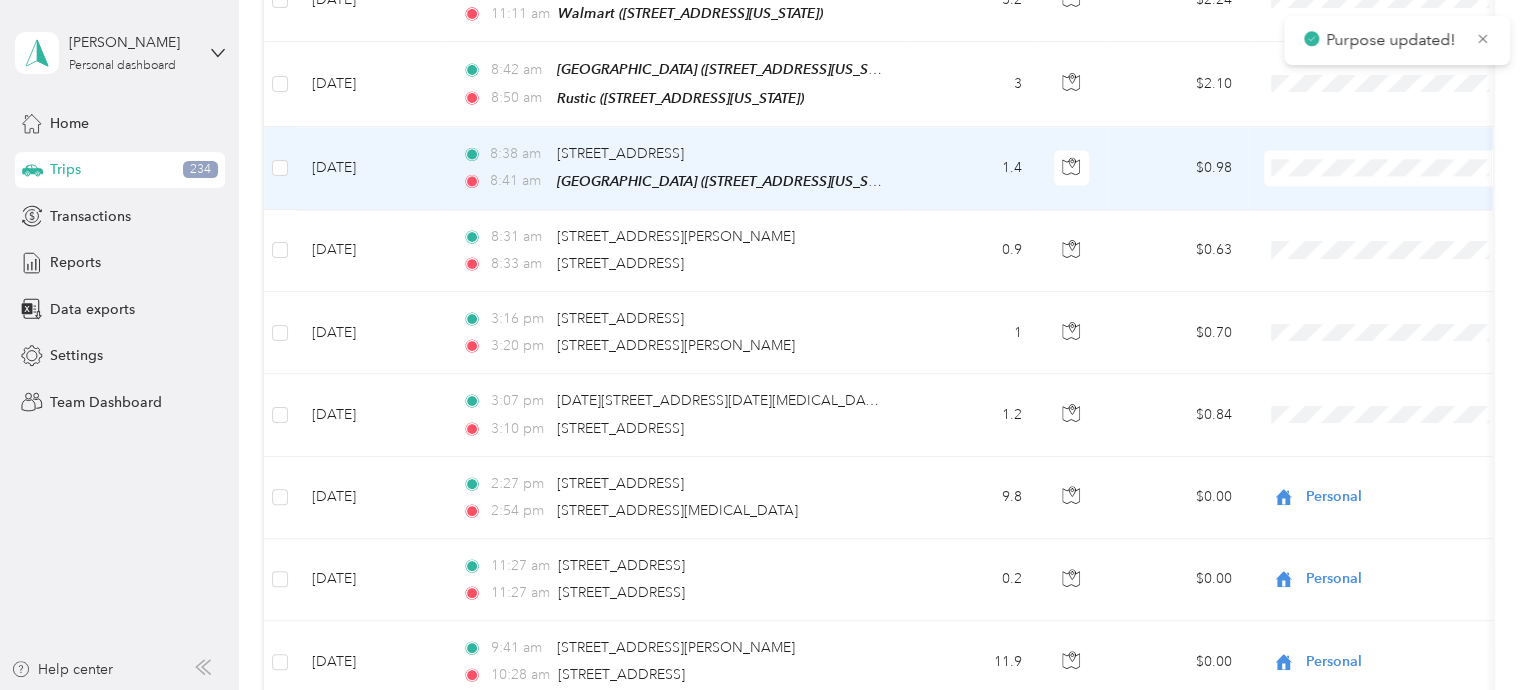 drag, startPoint x: 1334, startPoint y: 365, endPoint x: 1120, endPoint y: 267, distance: 235.37204 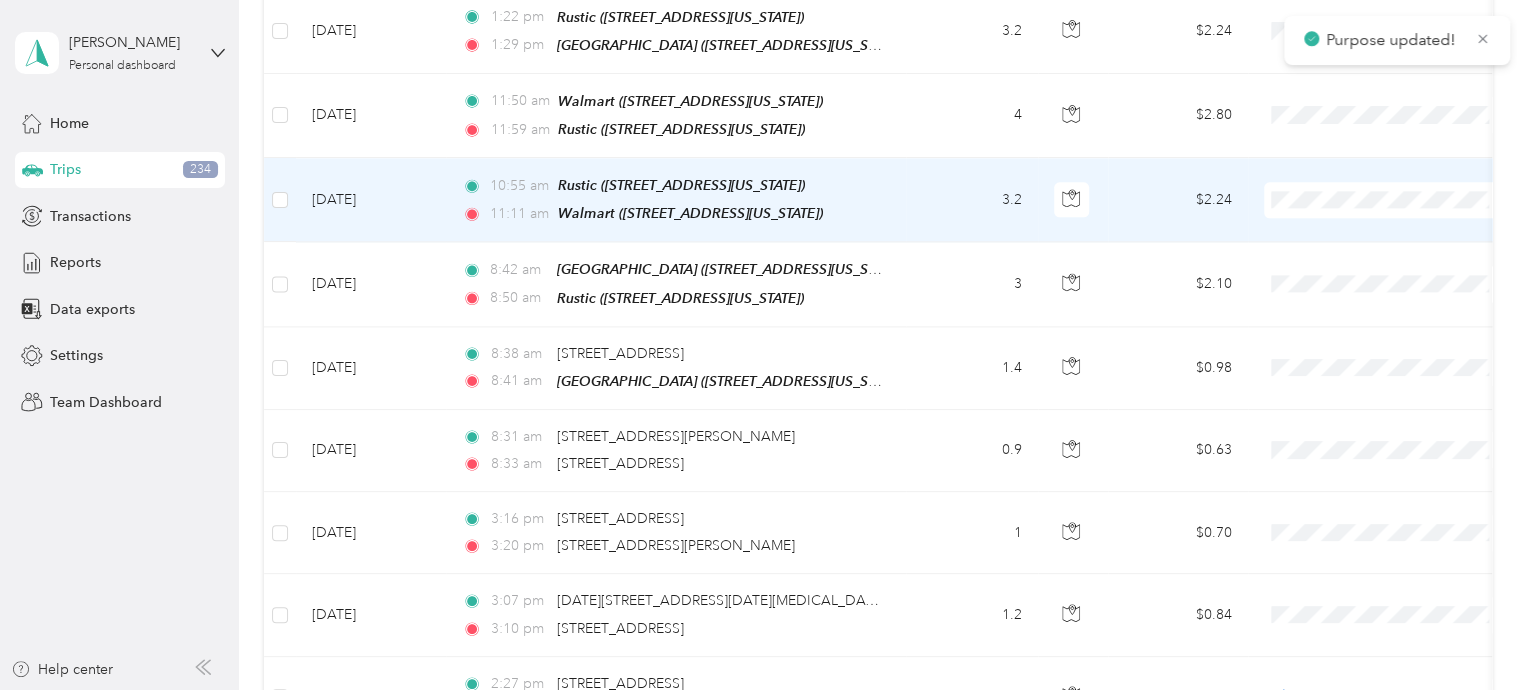 scroll, scrollTop: 9018, scrollLeft: 0, axis: vertical 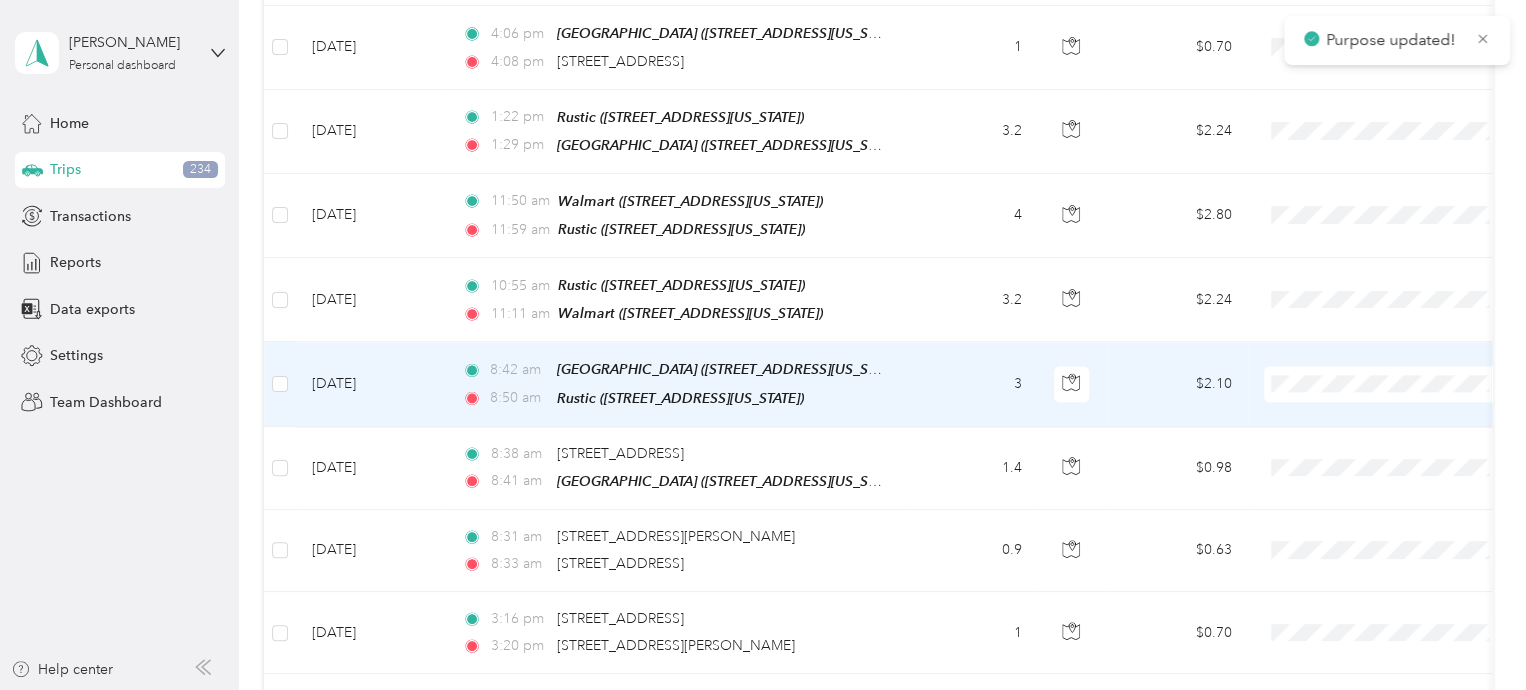 click at bounding box center (1388, 384) 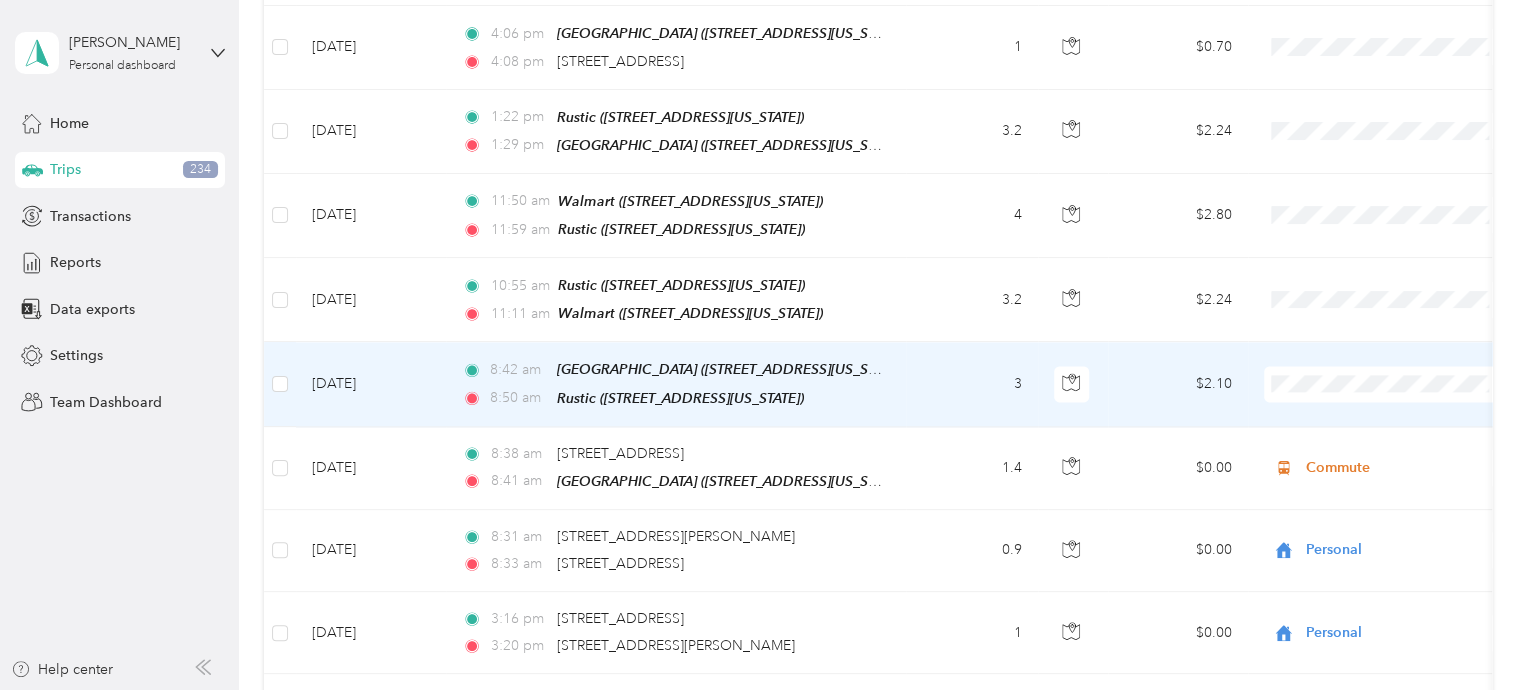 drag, startPoint x: 1340, startPoint y: 401, endPoint x: 1365, endPoint y: 204, distance: 198.57996 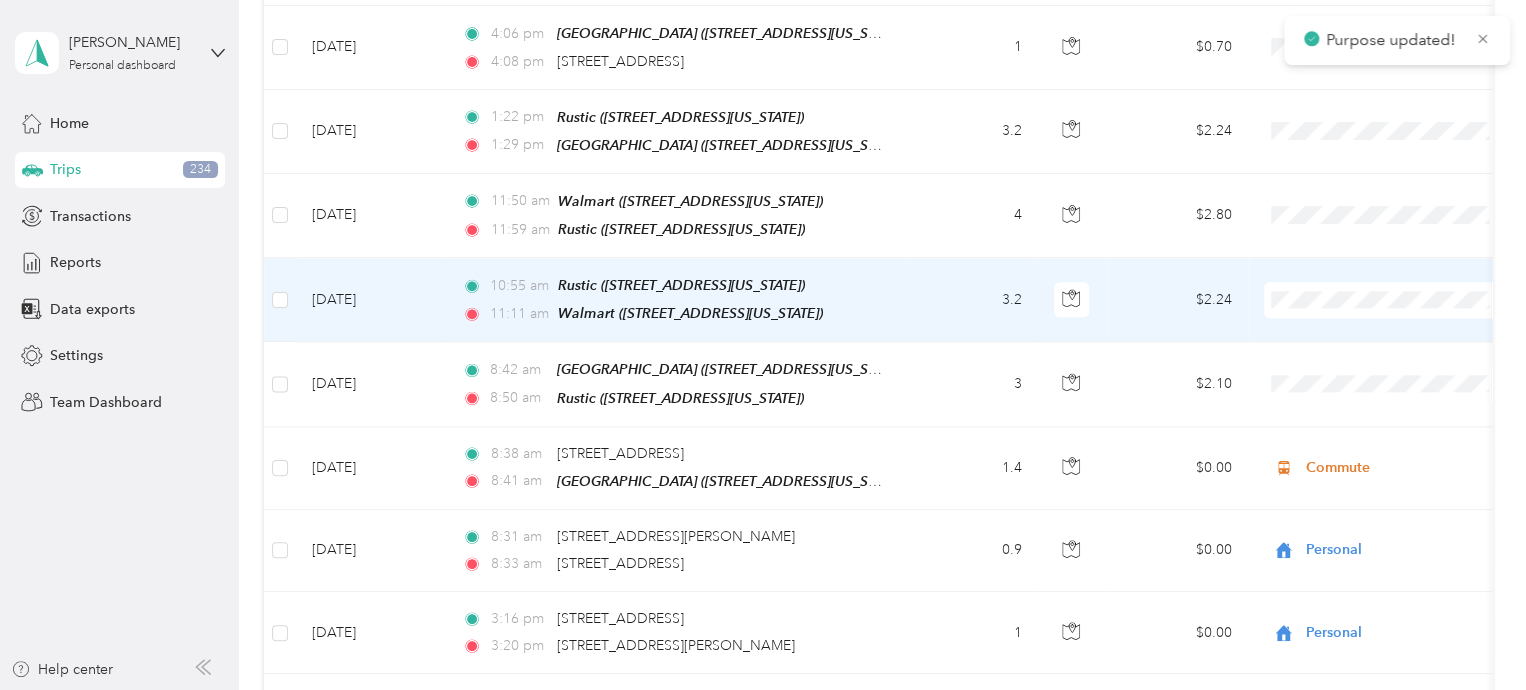 click on "Hotel managment" at bounding box center [1405, 327] 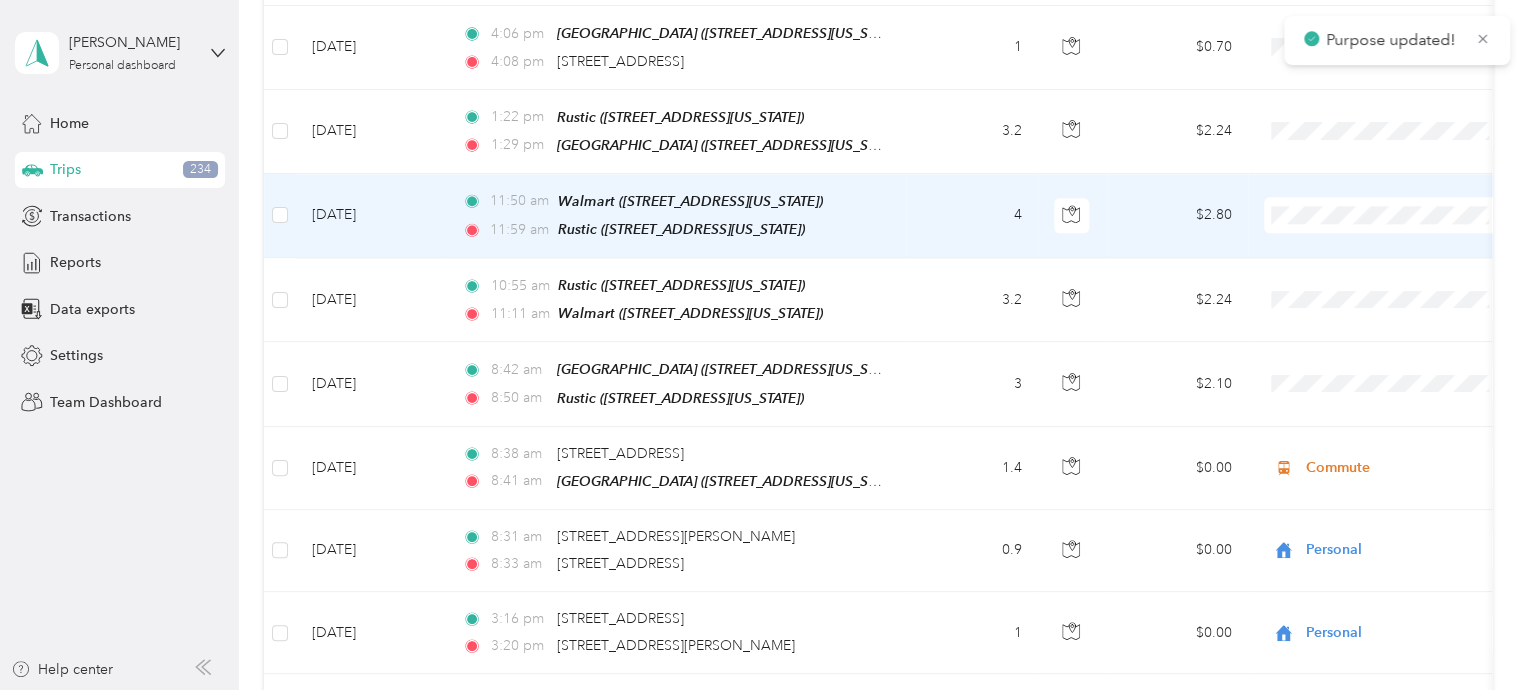 click on "Hotel managment" at bounding box center (1405, 243) 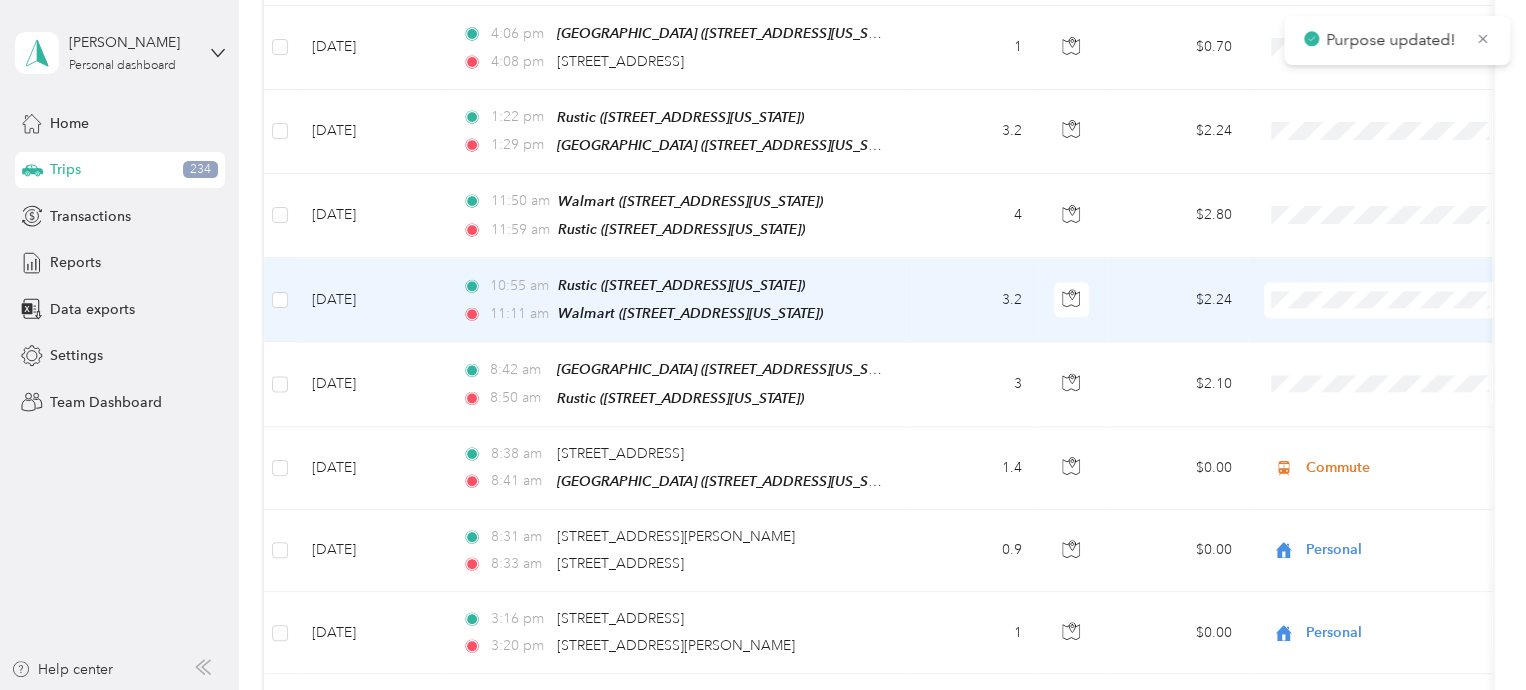 scroll, scrollTop: 8818, scrollLeft: 0, axis: vertical 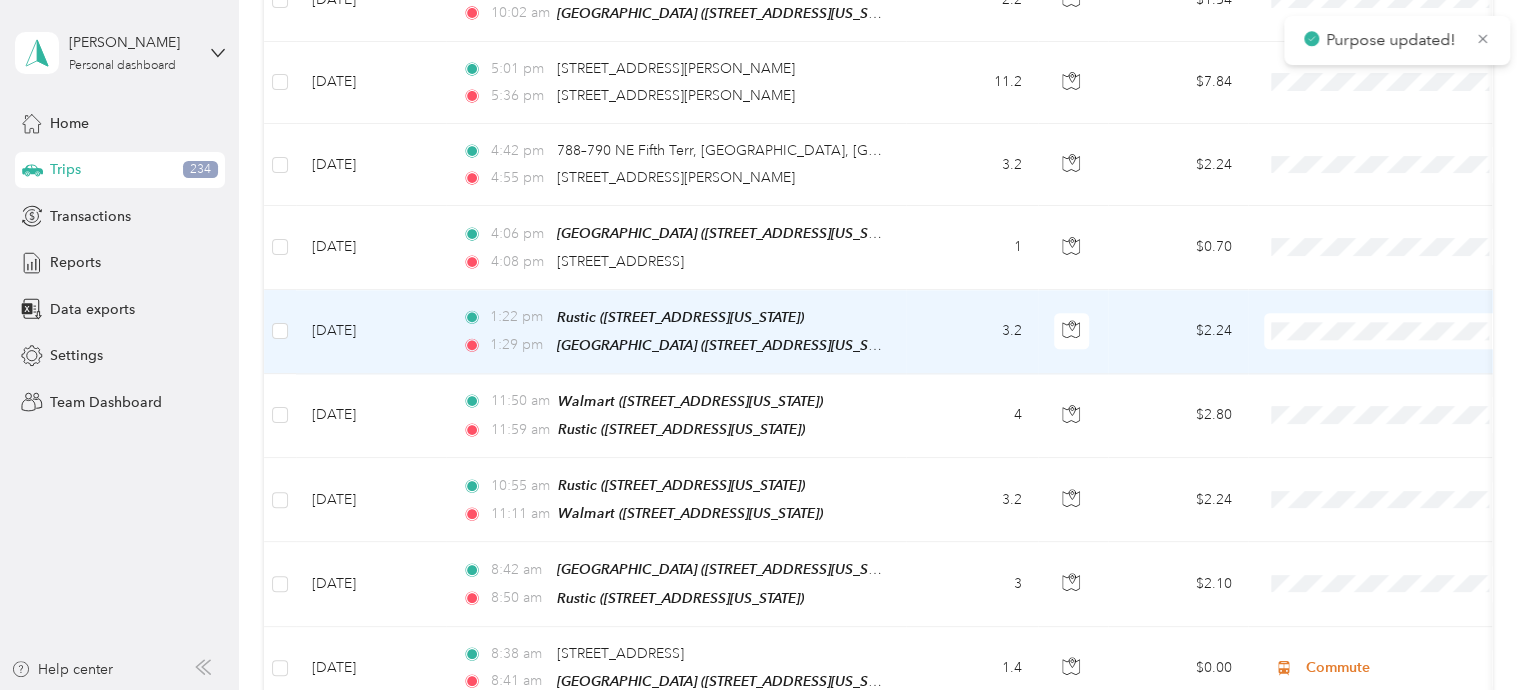 click at bounding box center [1388, 331] 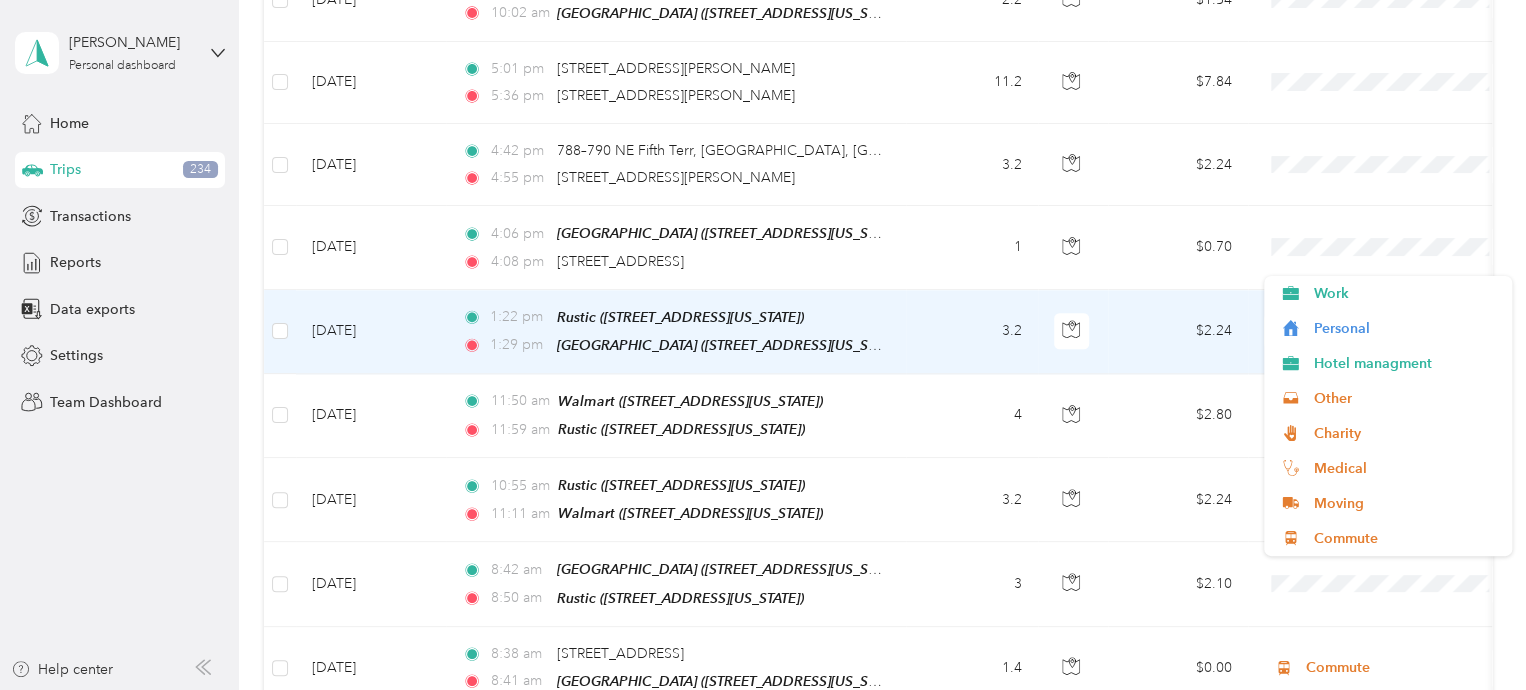 click on "Hotel managment" at bounding box center [1405, 363] 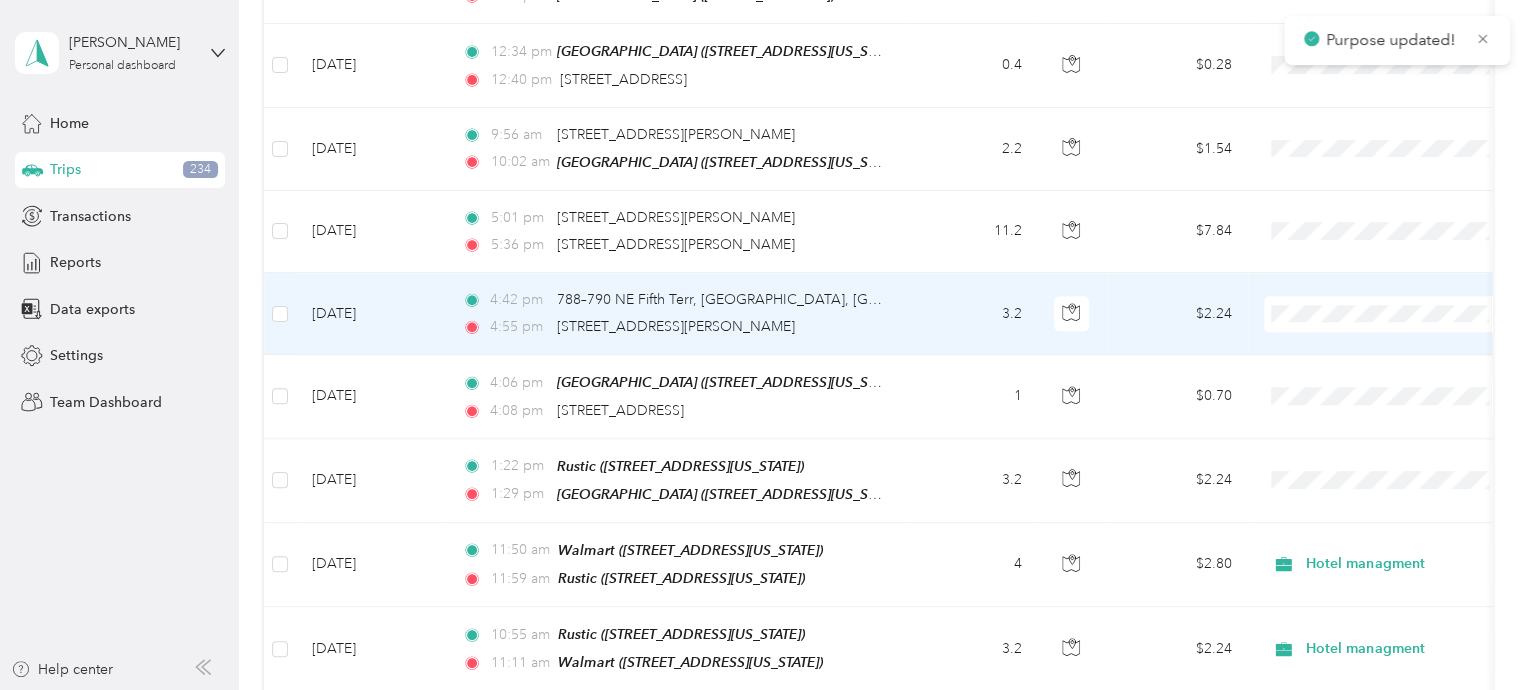scroll, scrollTop: 8618, scrollLeft: 0, axis: vertical 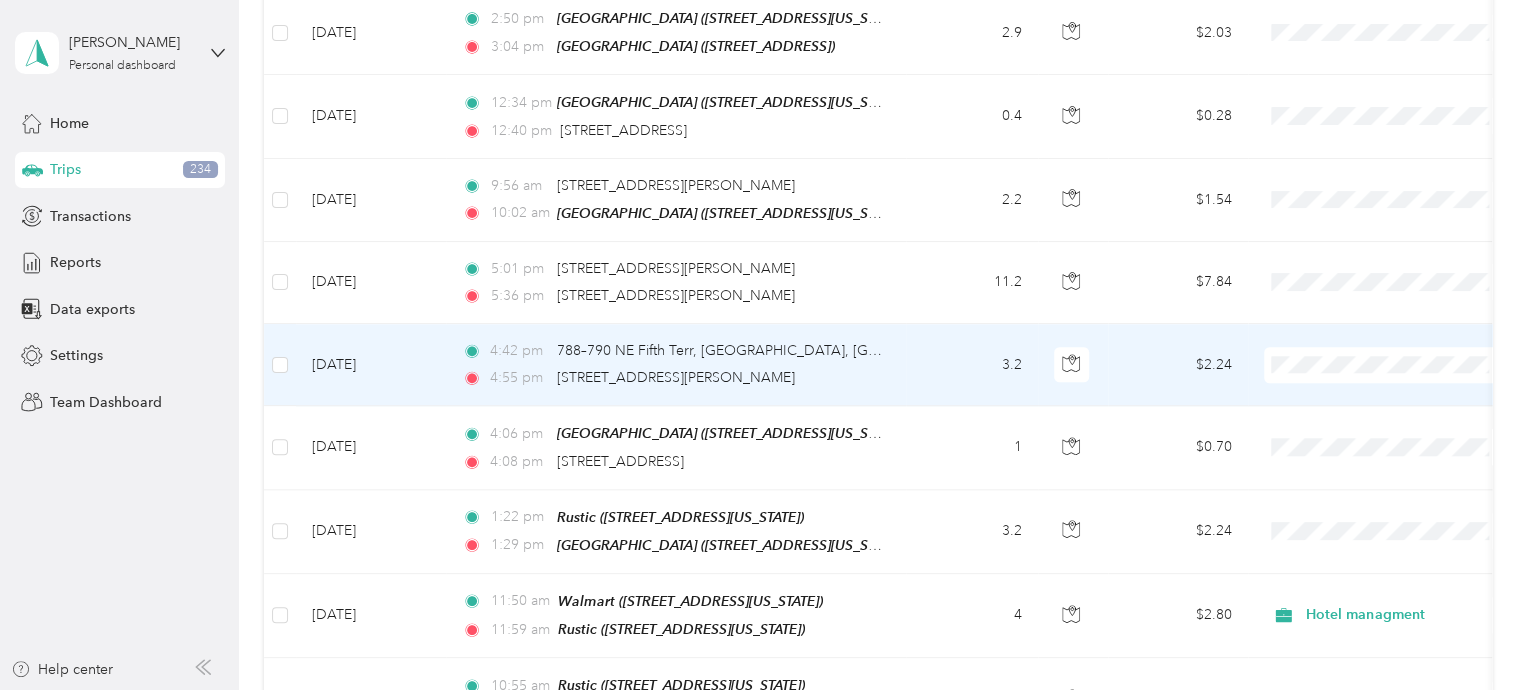 drag, startPoint x: 1303, startPoint y: 572, endPoint x: 1362, endPoint y: 307, distance: 271.4885 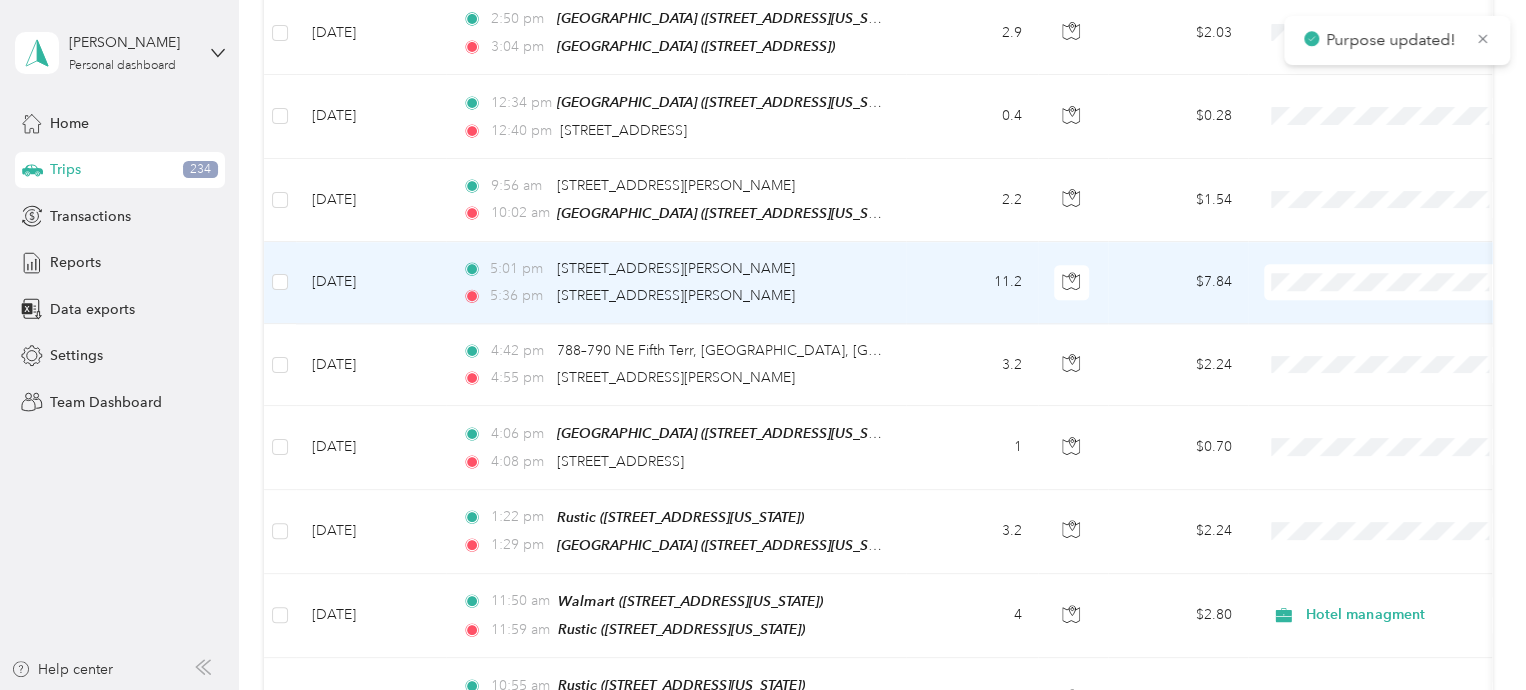 click at bounding box center [1388, 282] 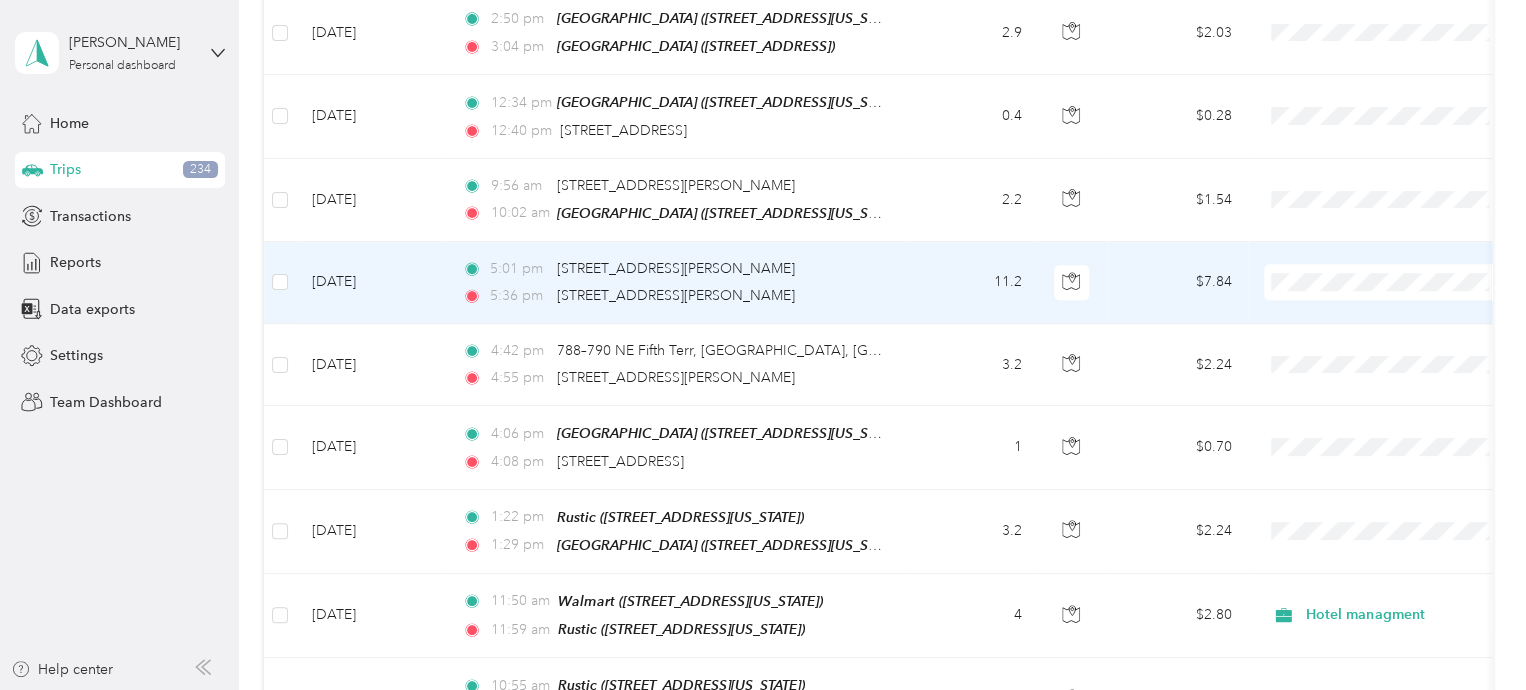 click on "Personal" at bounding box center (1405, 276) 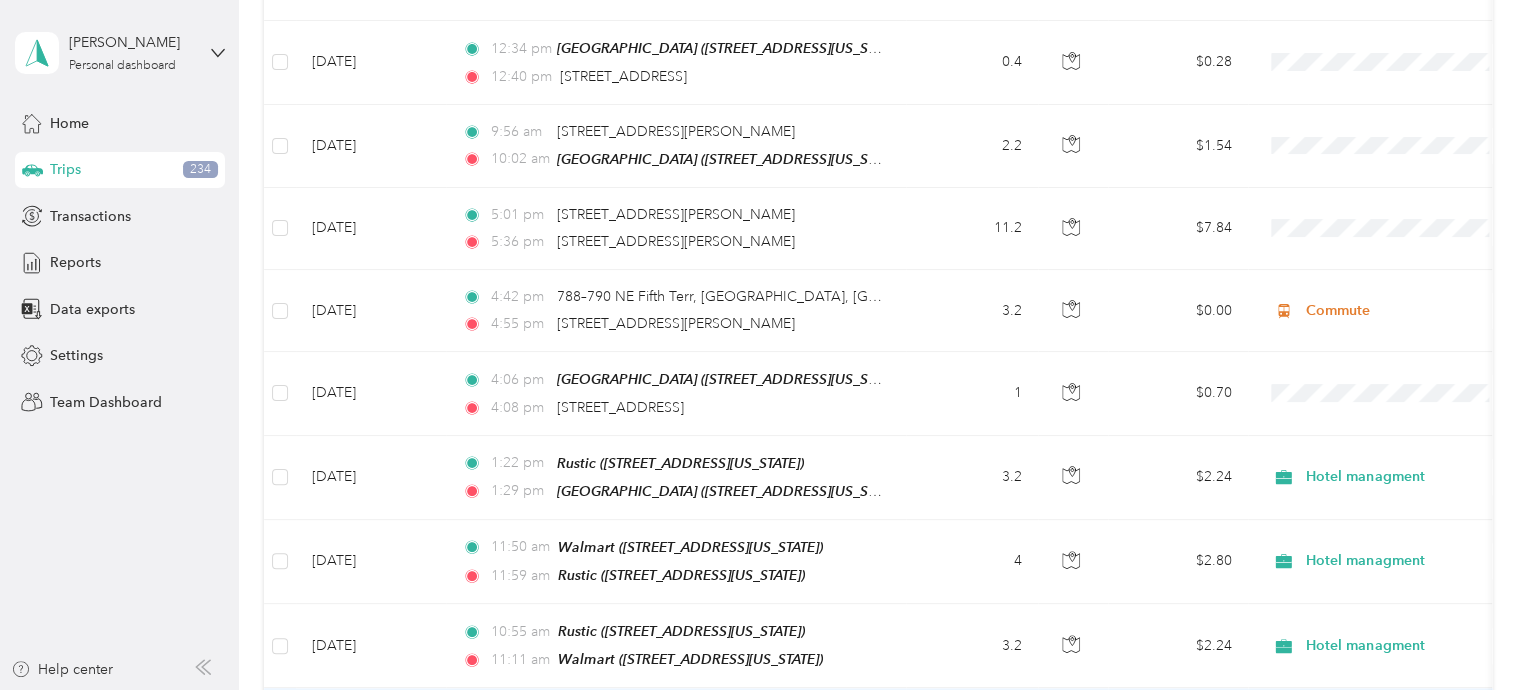 scroll, scrollTop: 8618, scrollLeft: 0, axis: vertical 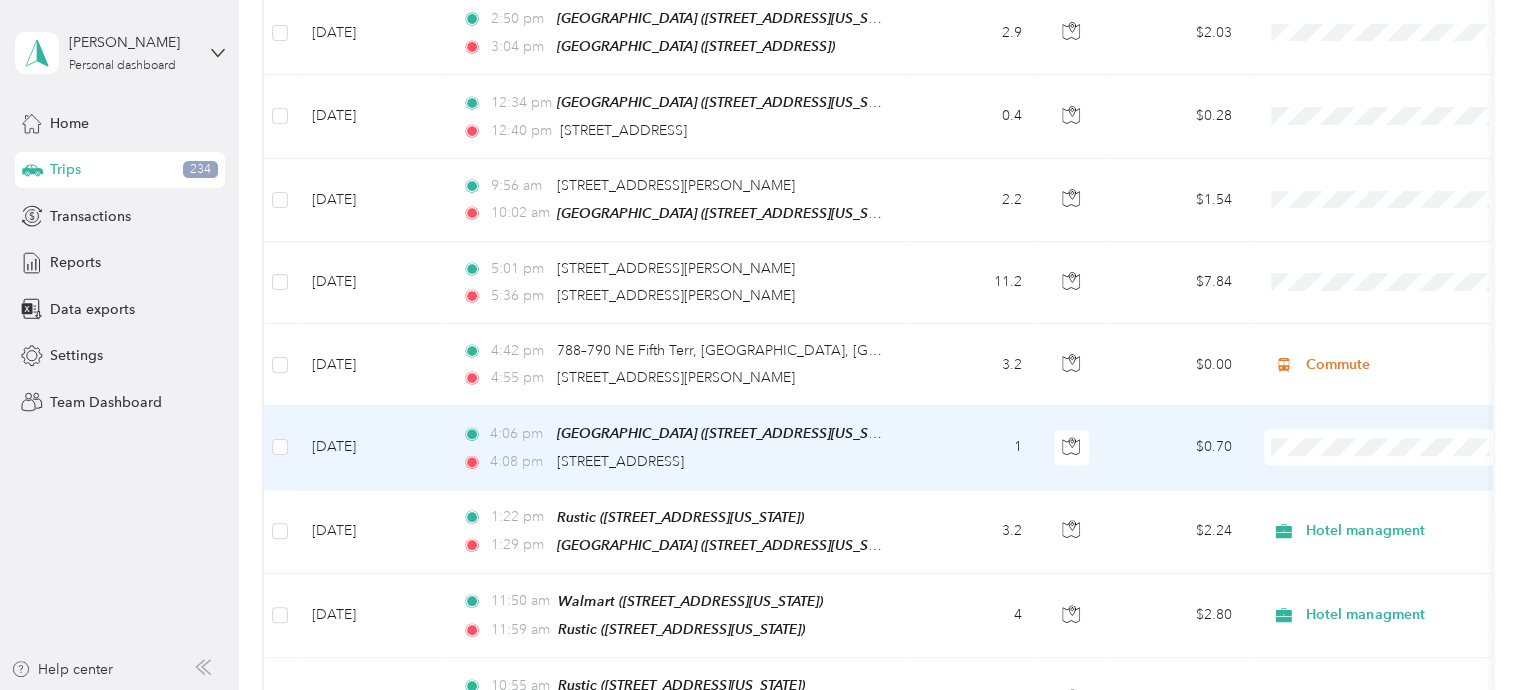 click on "Personal" at bounding box center [1405, 446] 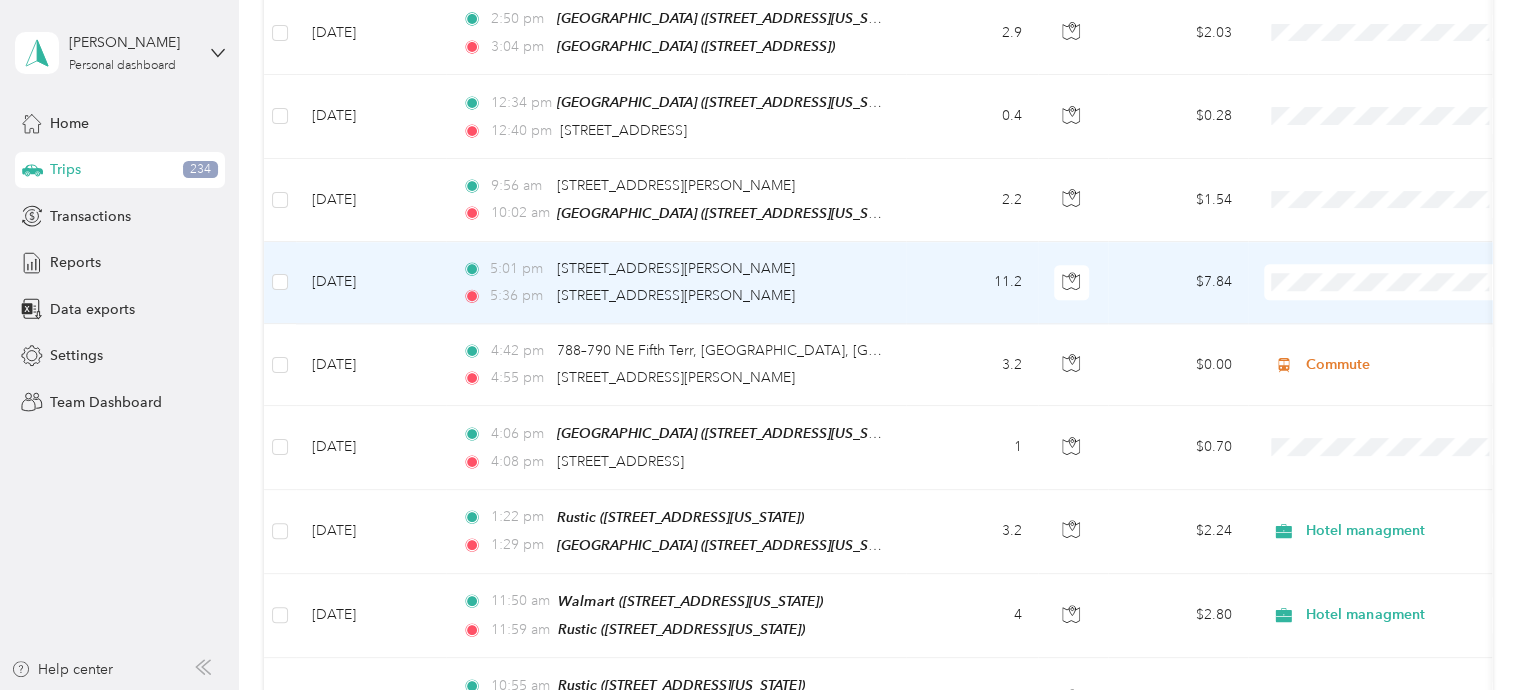 click on "Personal" at bounding box center (1405, 282) 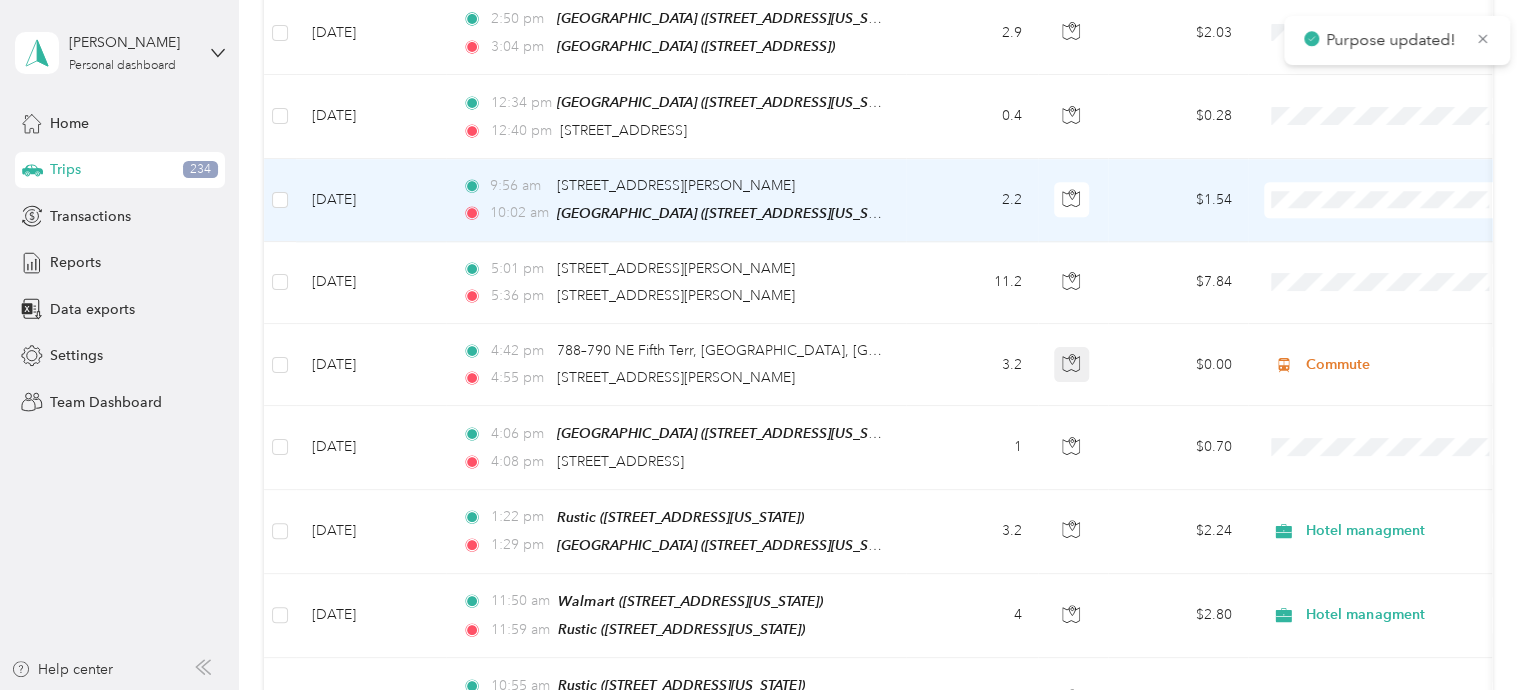 drag, startPoint x: 1339, startPoint y: 413, endPoint x: 1055, endPoint y: 285, distance: 311.51245 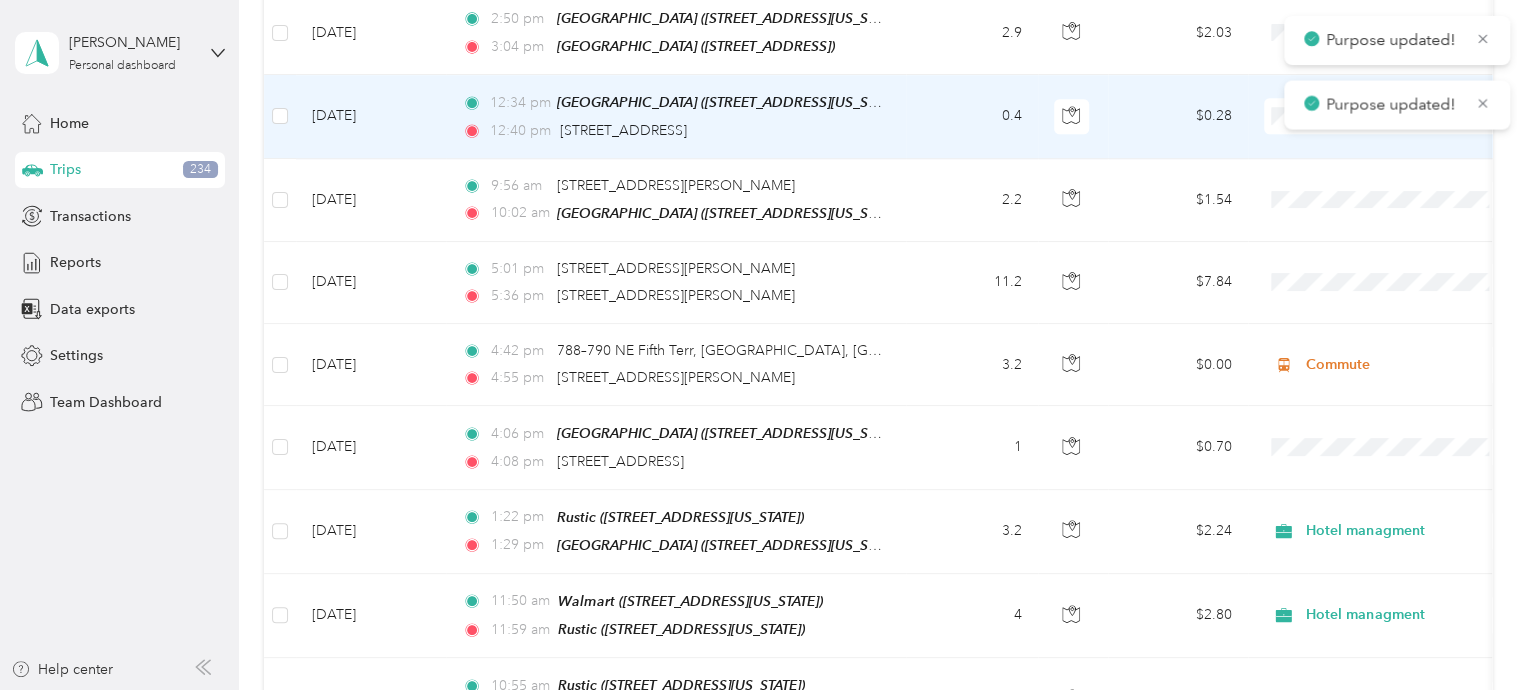 scroll, scrollTop: 8318, scrollLeft: 0, axis: vertical 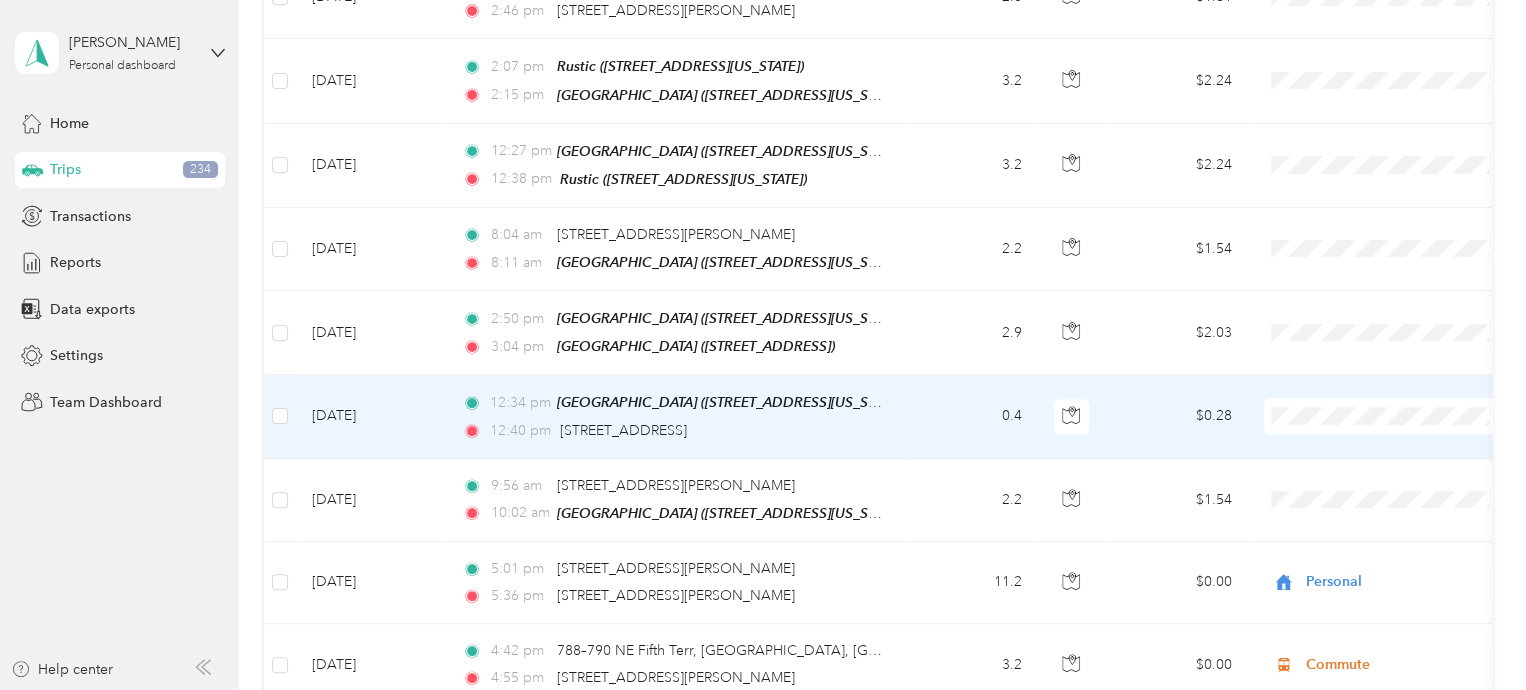 click on "Hotel managment" at bounding box center (1405, 453) 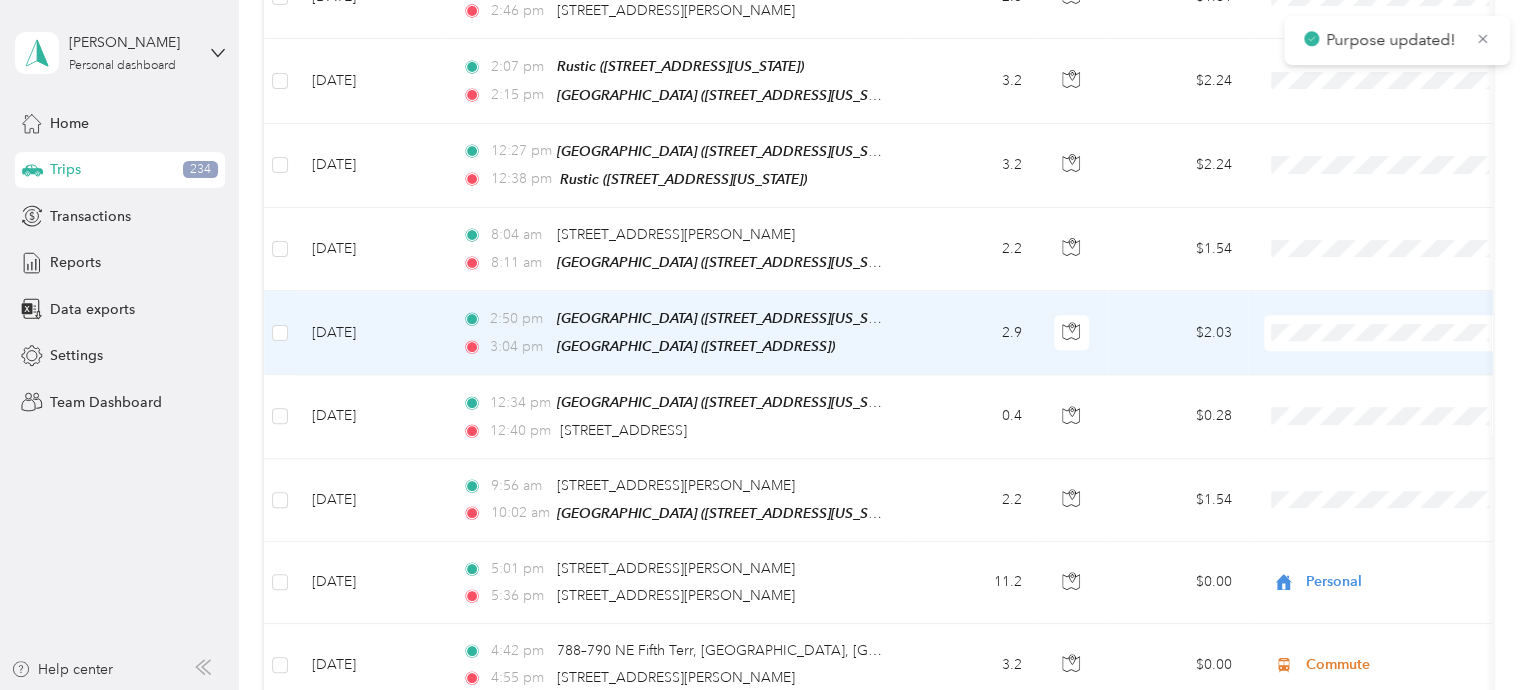 click on "Hotel managment" at bounding box center (1405, 371) 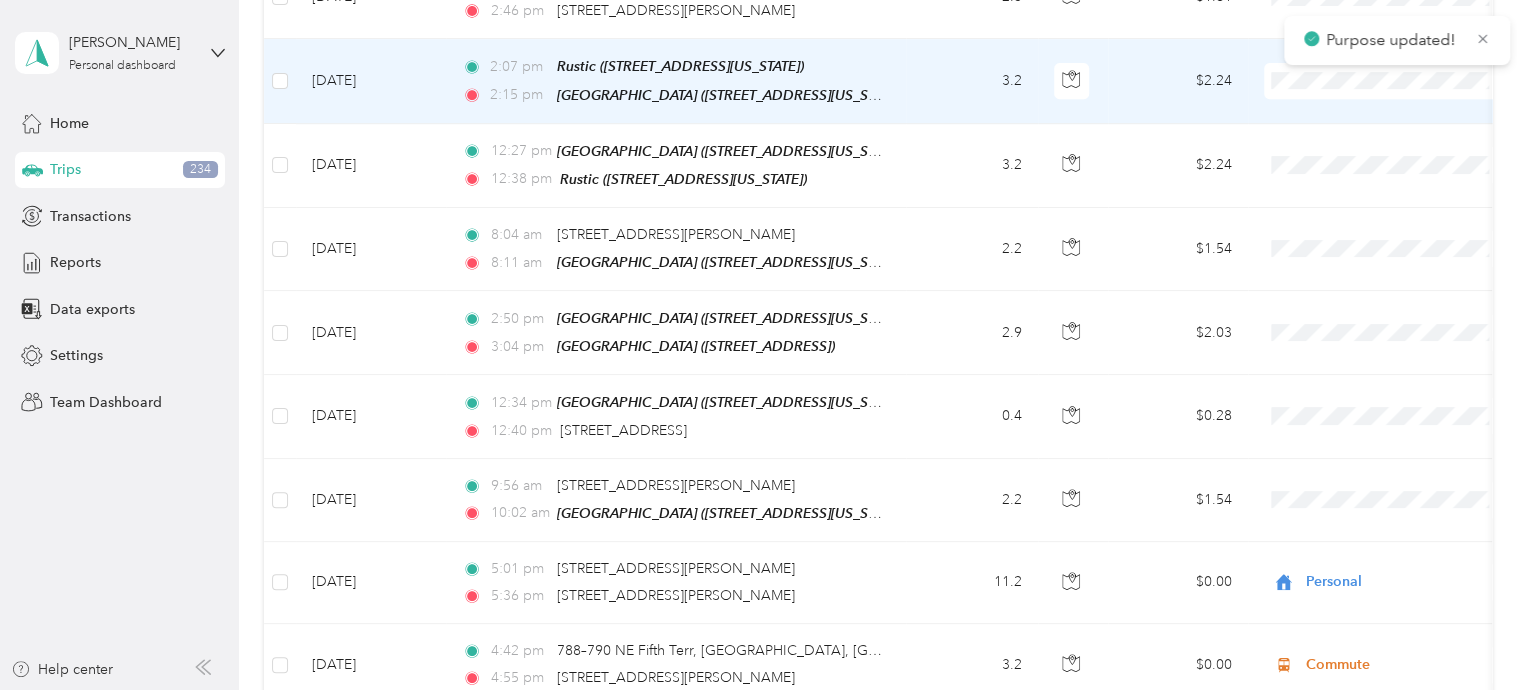 scroll, scrollTop: 8218, scrollLeft: 0, axis: vertical 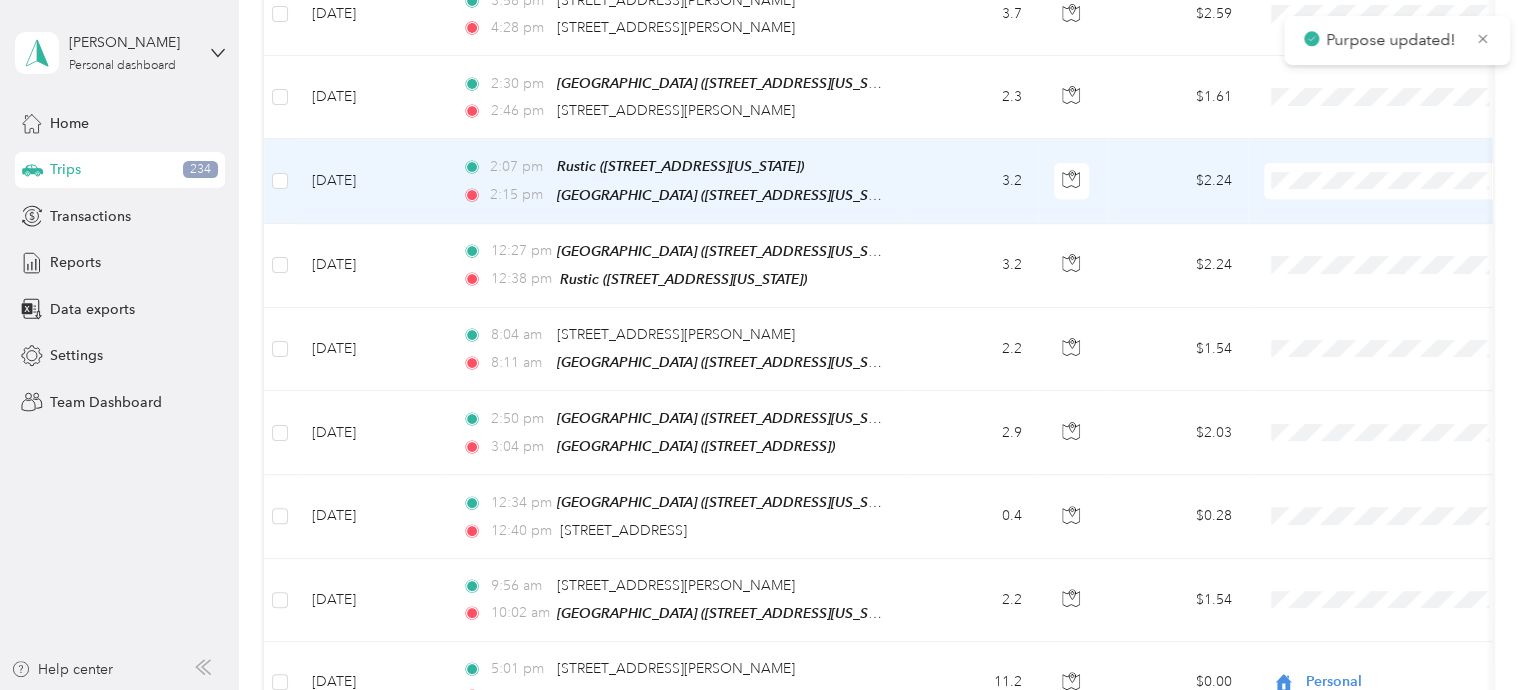 click on "Hotel managment" at bounding box center [1388, 218] 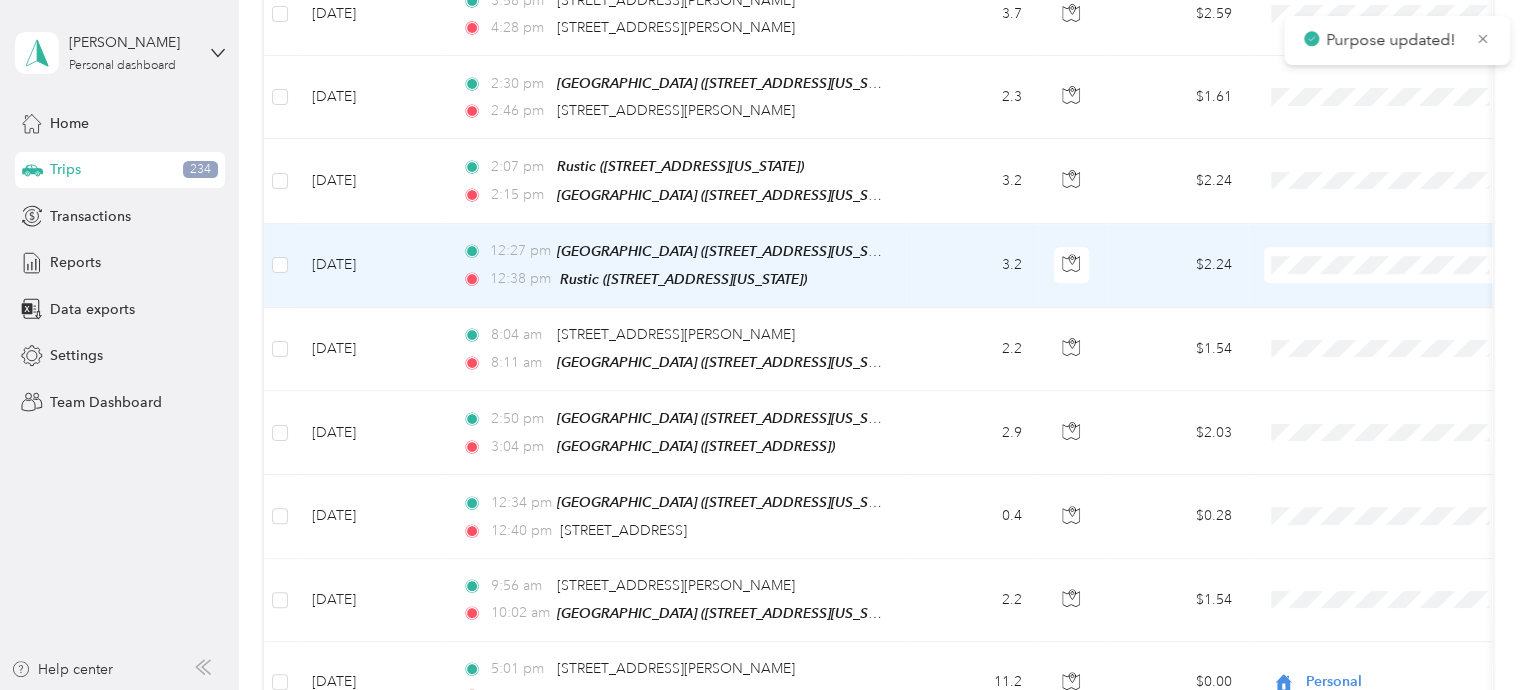 scroll, scrollTop: 8018, scrollLeft: 0, axis: vertical 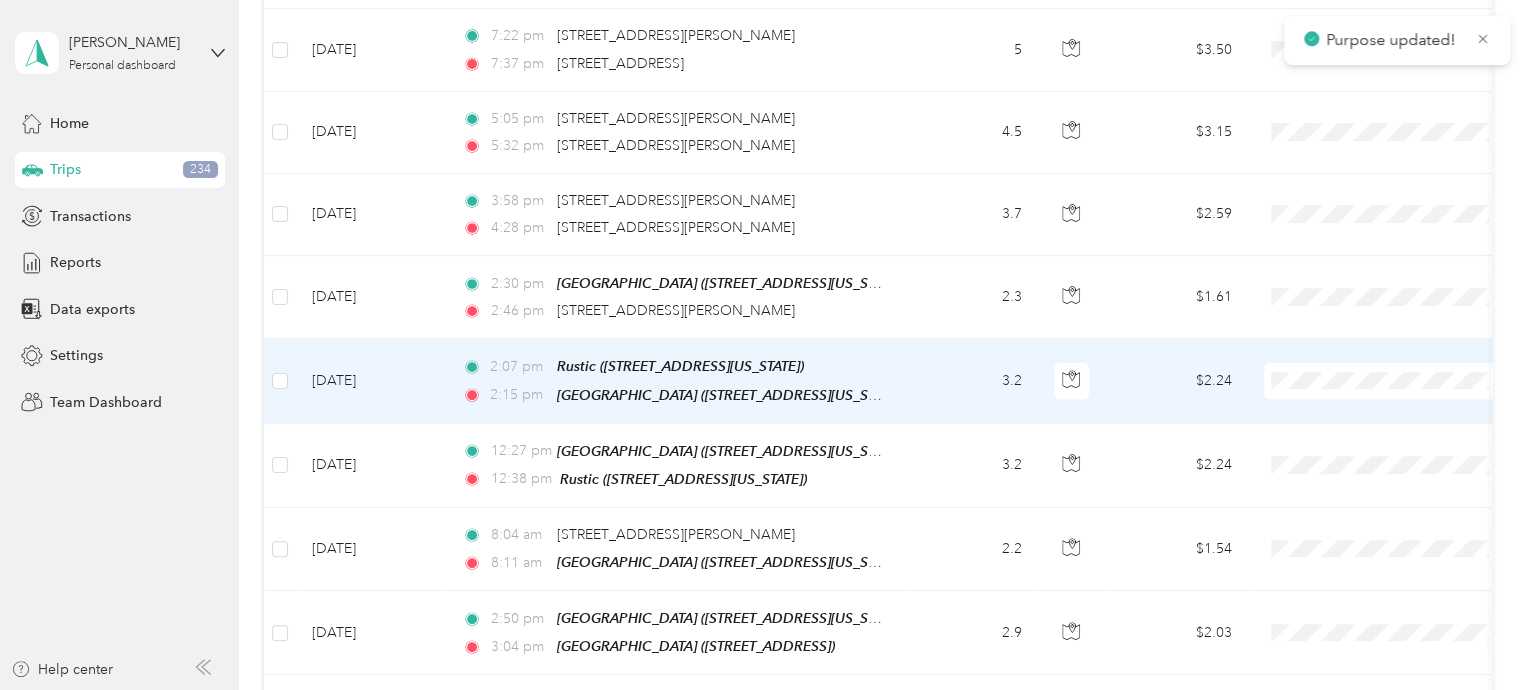 click on "Hotel managment" at bounding box center [1388, 424] 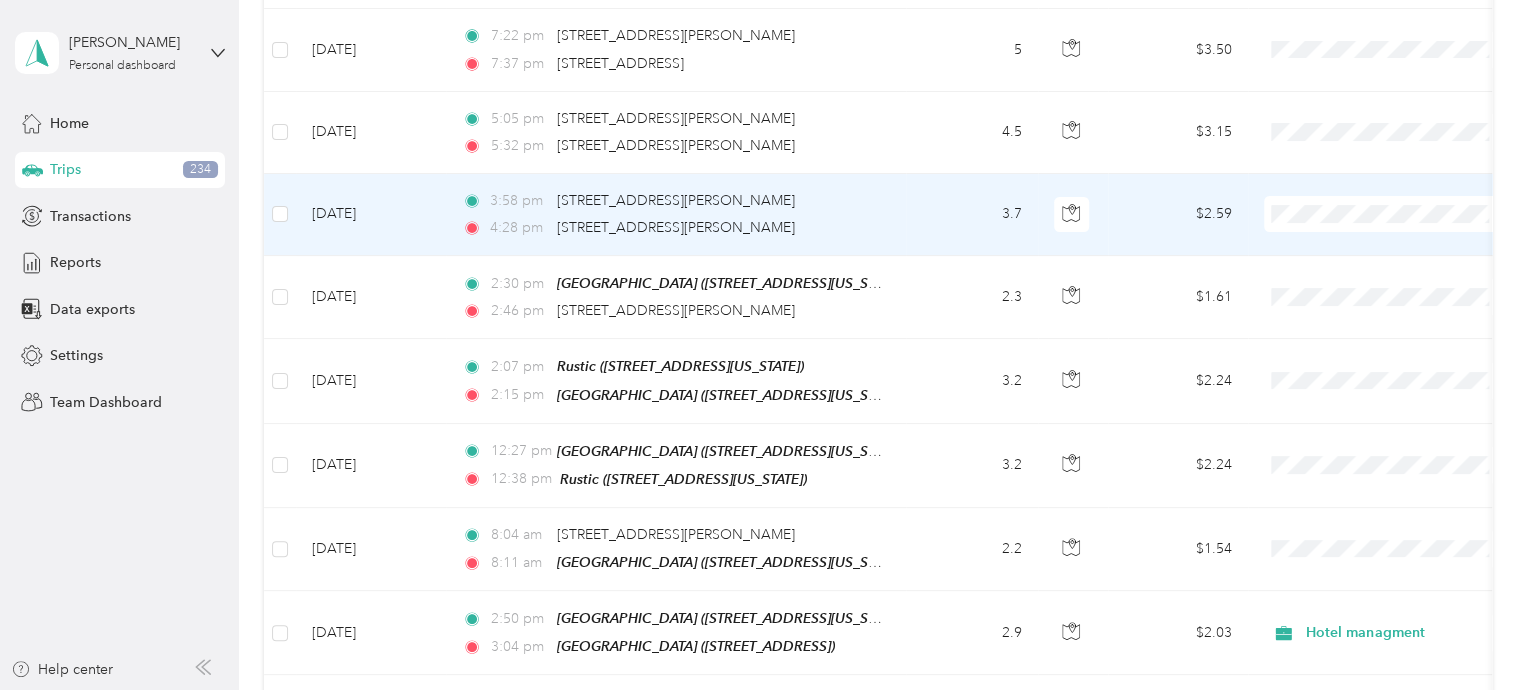 click on "Hotel managment" at bounding box center (1405, 260) 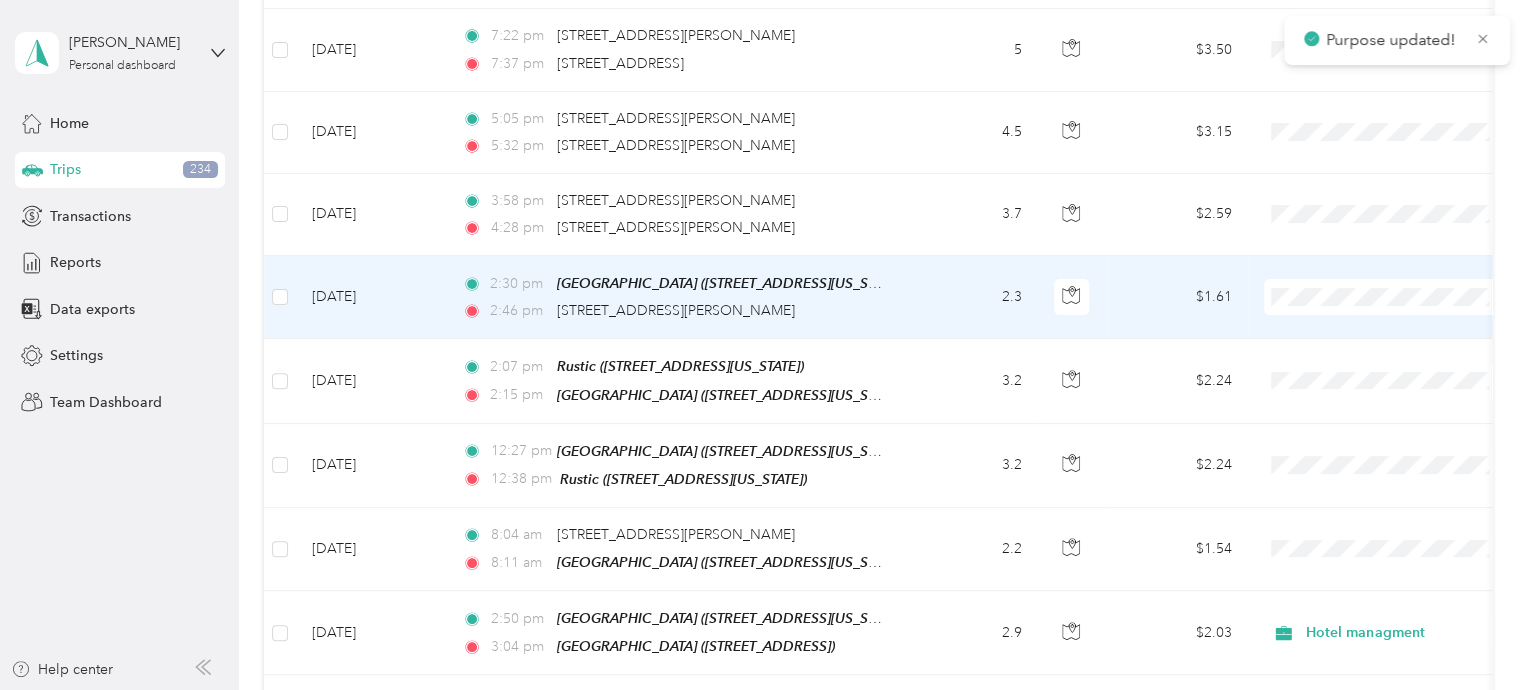 scroll, scrollTop: 7918, scrollLeft: 0, axis: vertical 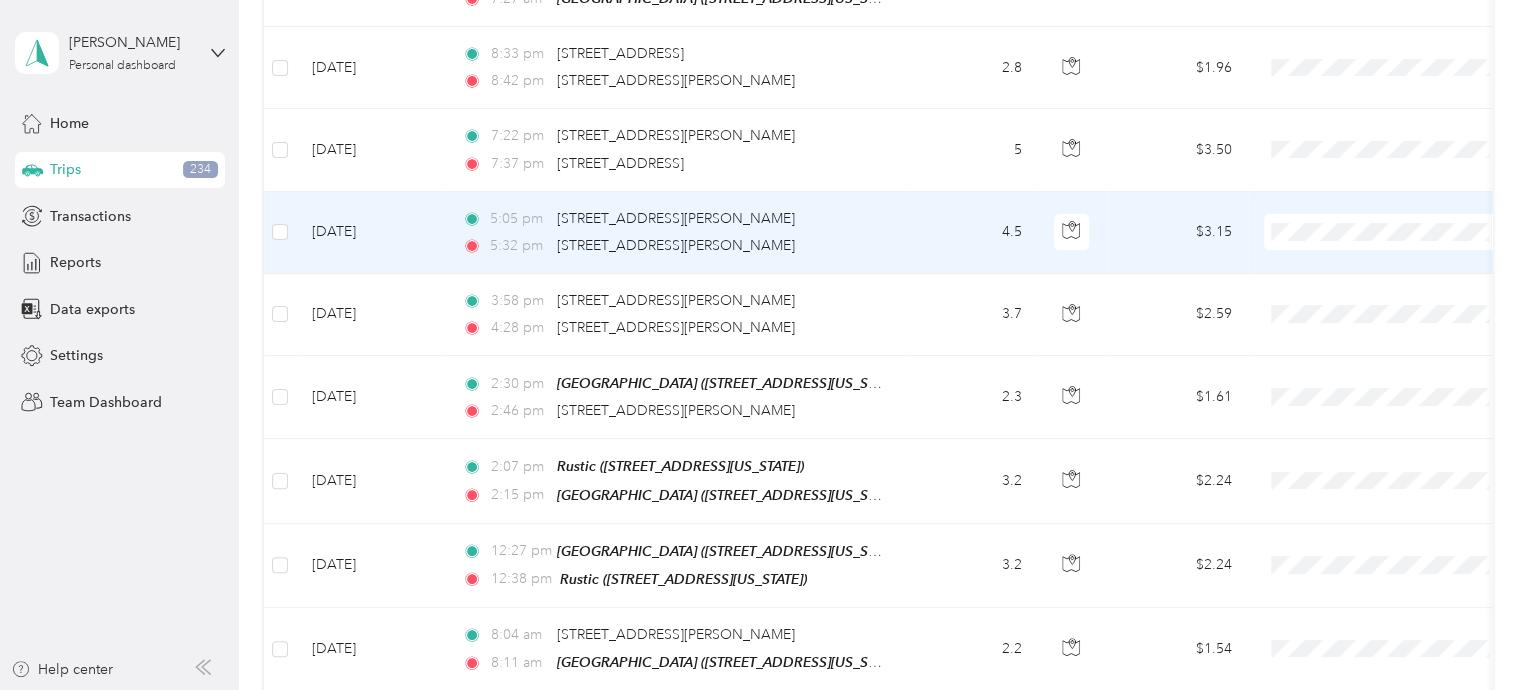 click on "Commute" at bounding box center (1405, 453) 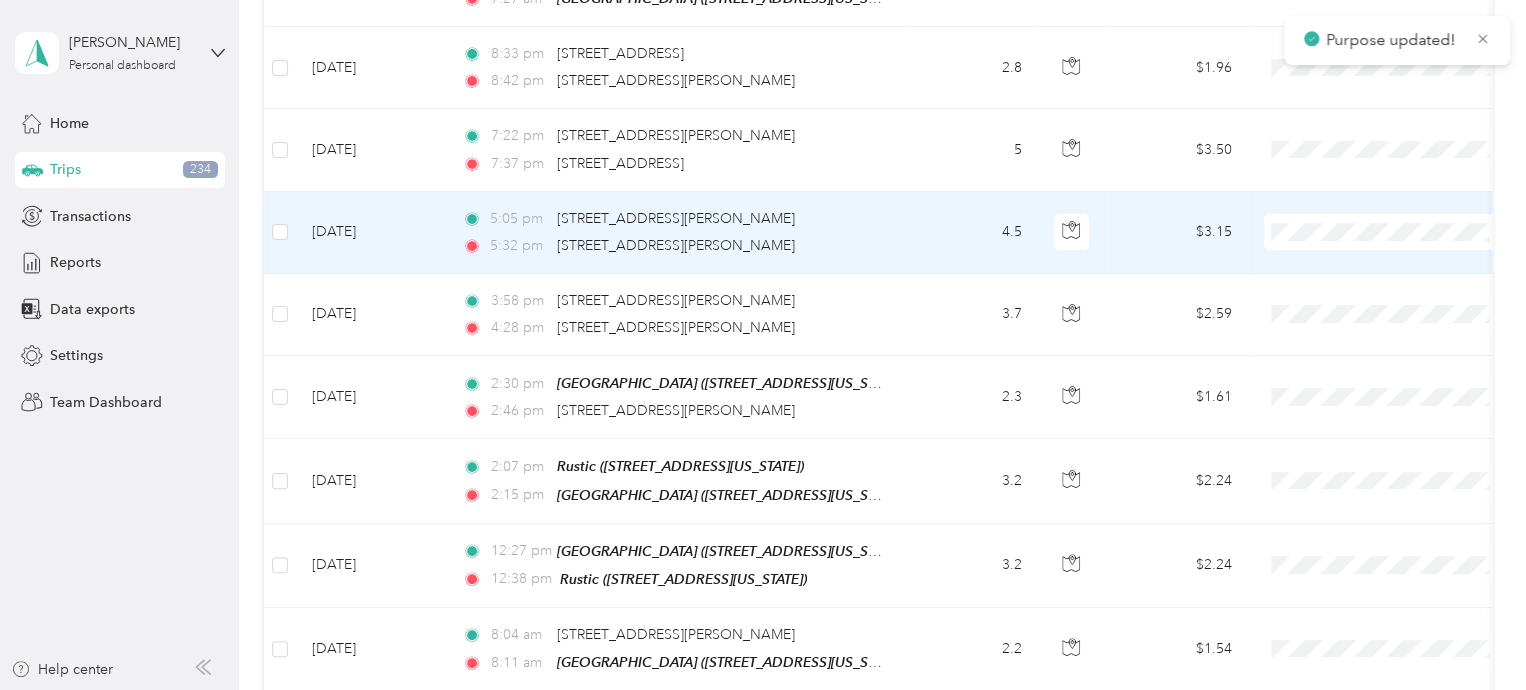 scroll, scrollTop: 7718, scrollLeft: 0, axis: vertical 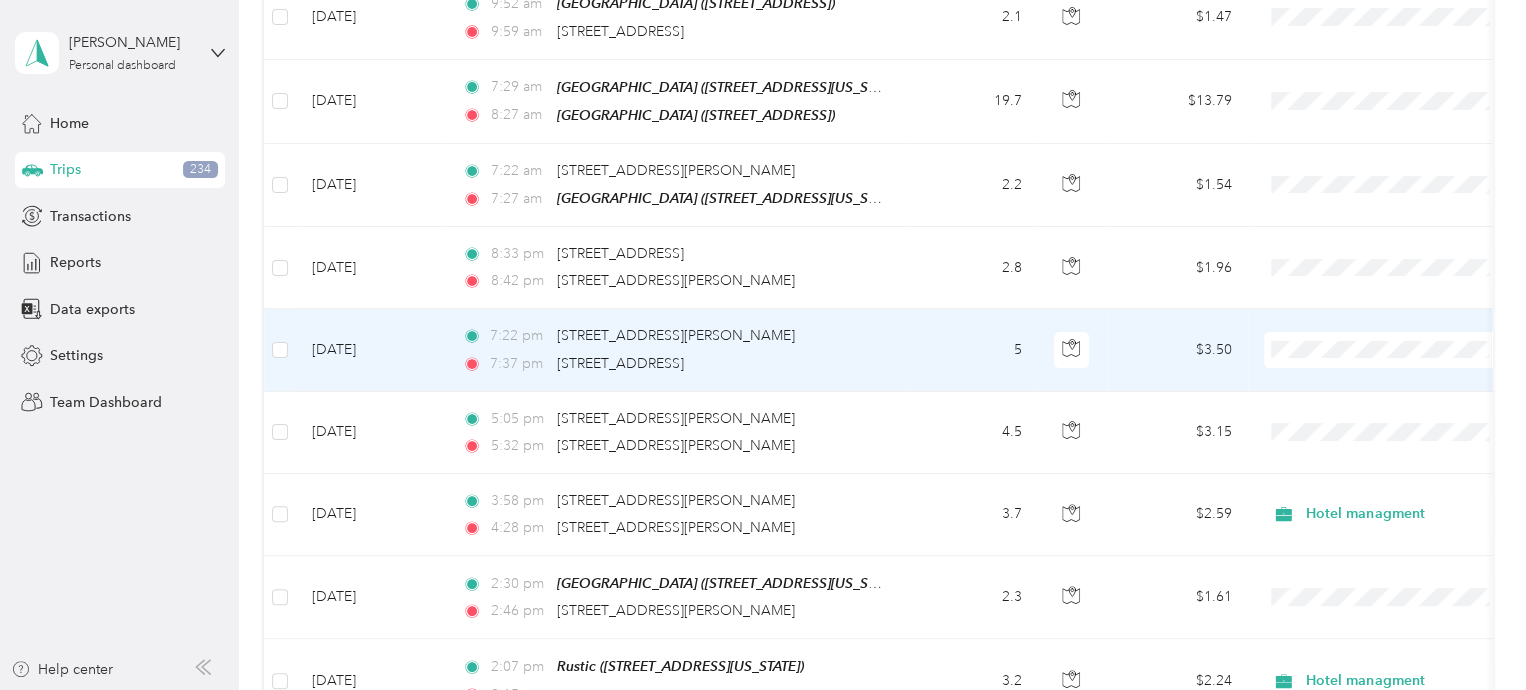 click on "Personal" at bounding box center (1388, 360) 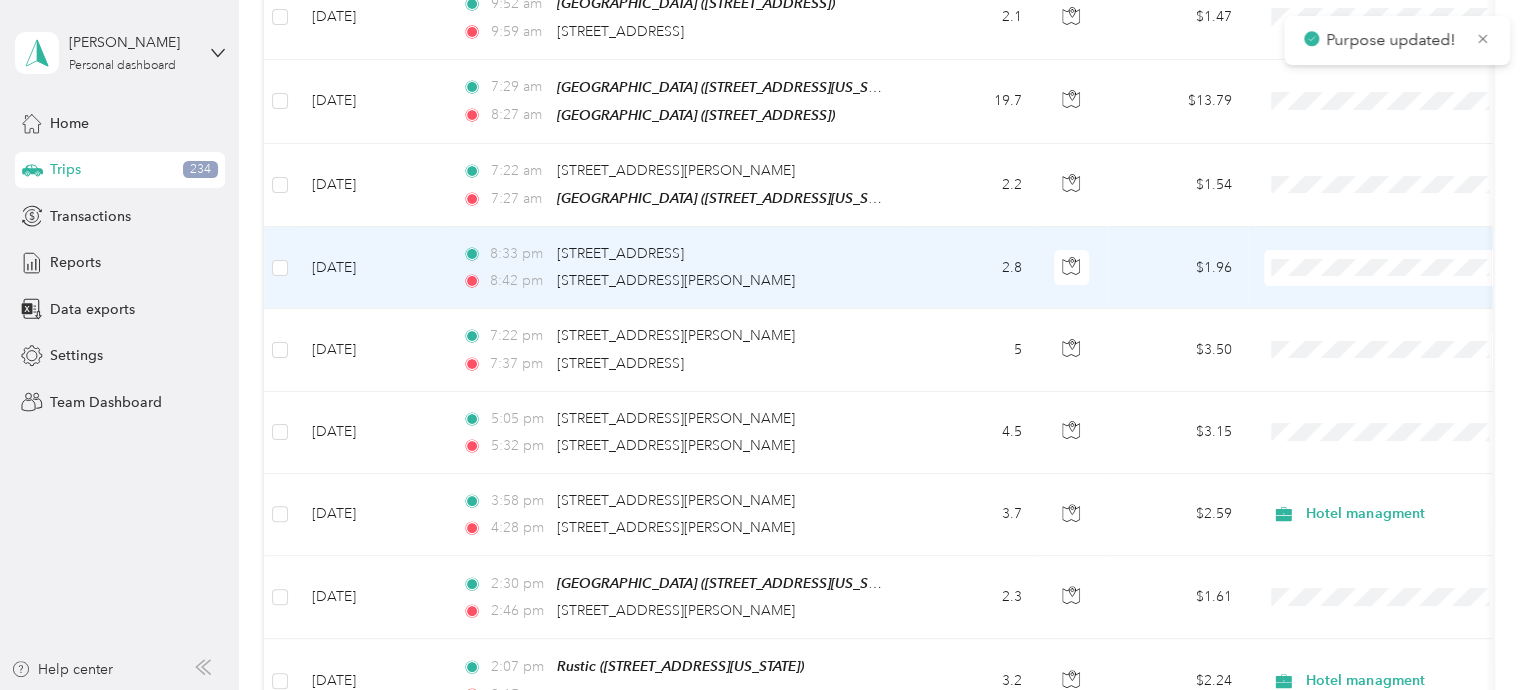 click on "Personal" at bounding box center [1405, 271] 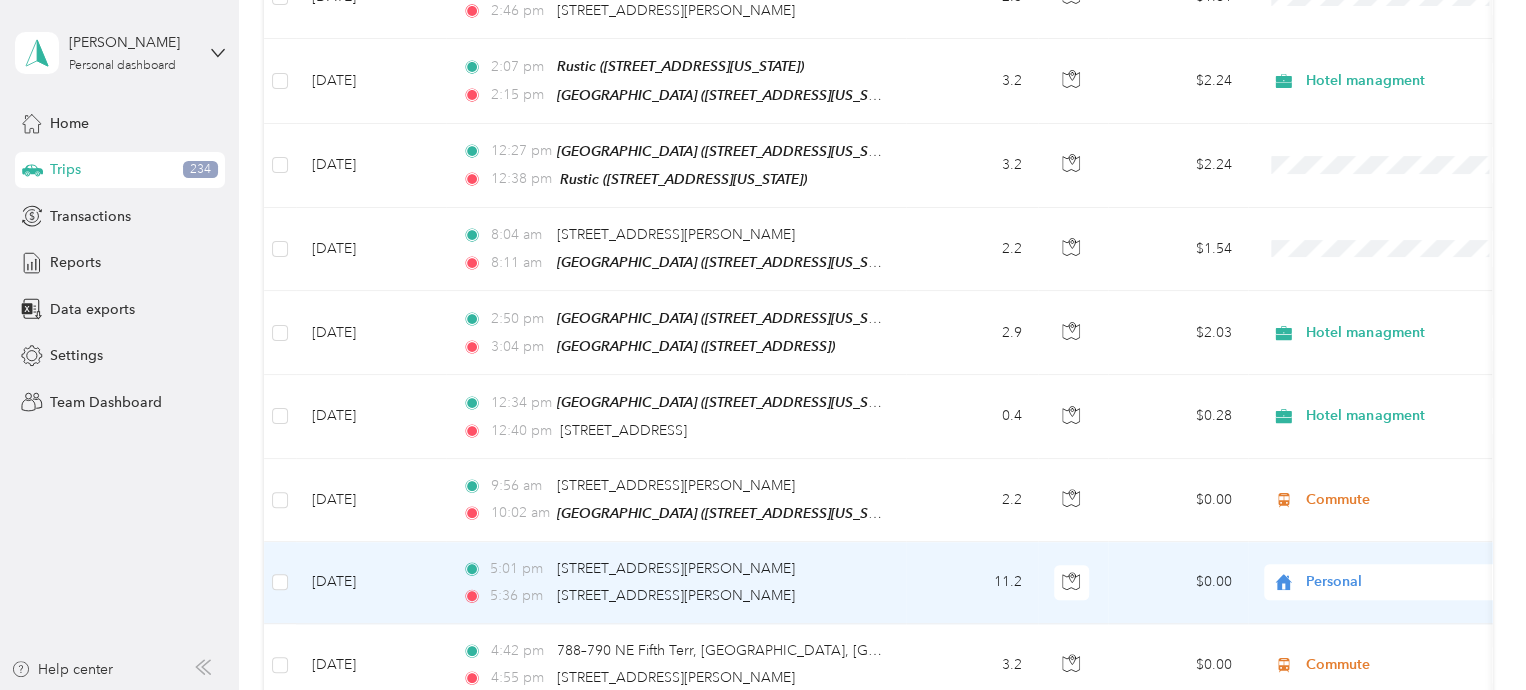 scroll, scrollTop: 8218, scrollLeft: 0, axis: vertical 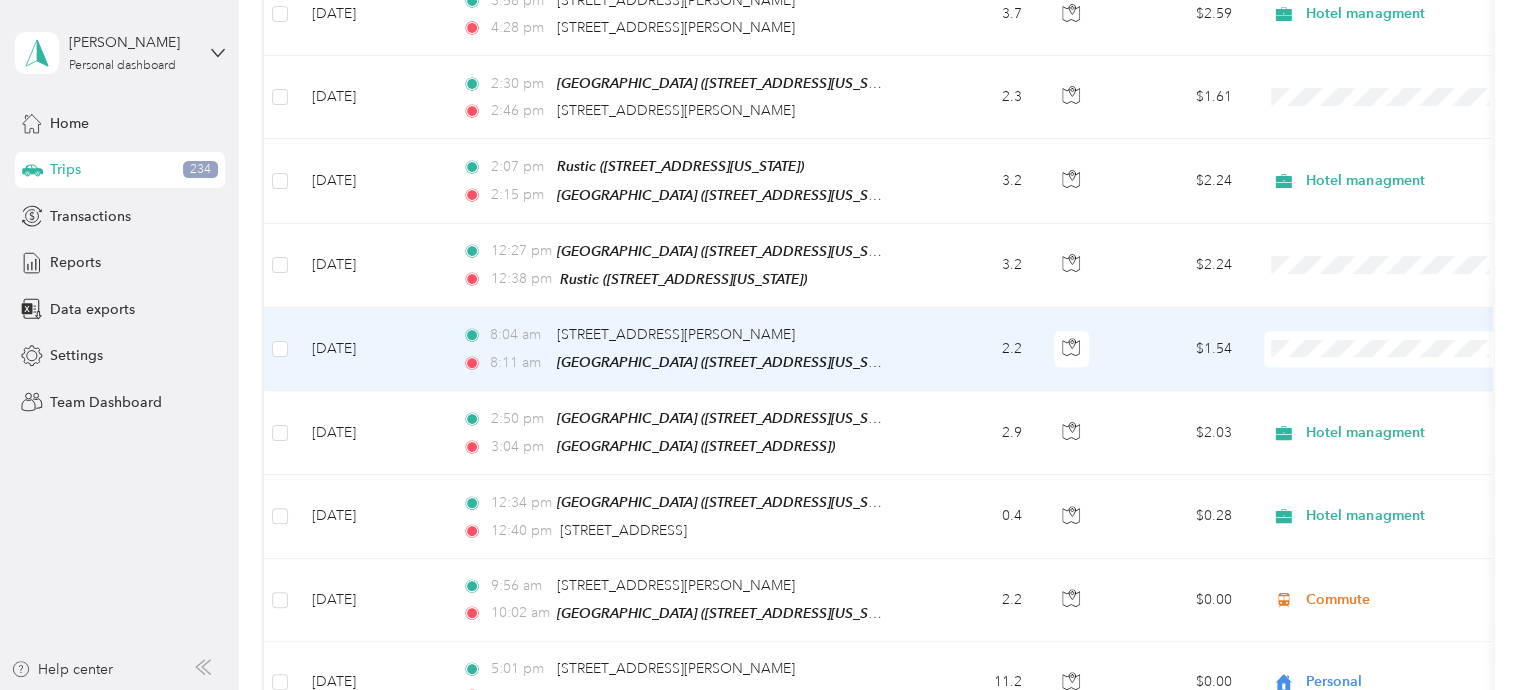 drag, startPoint x: 1360, startPoint y: 563, endPoint x: 1329, endPoint y: 303, distance: 261.84155 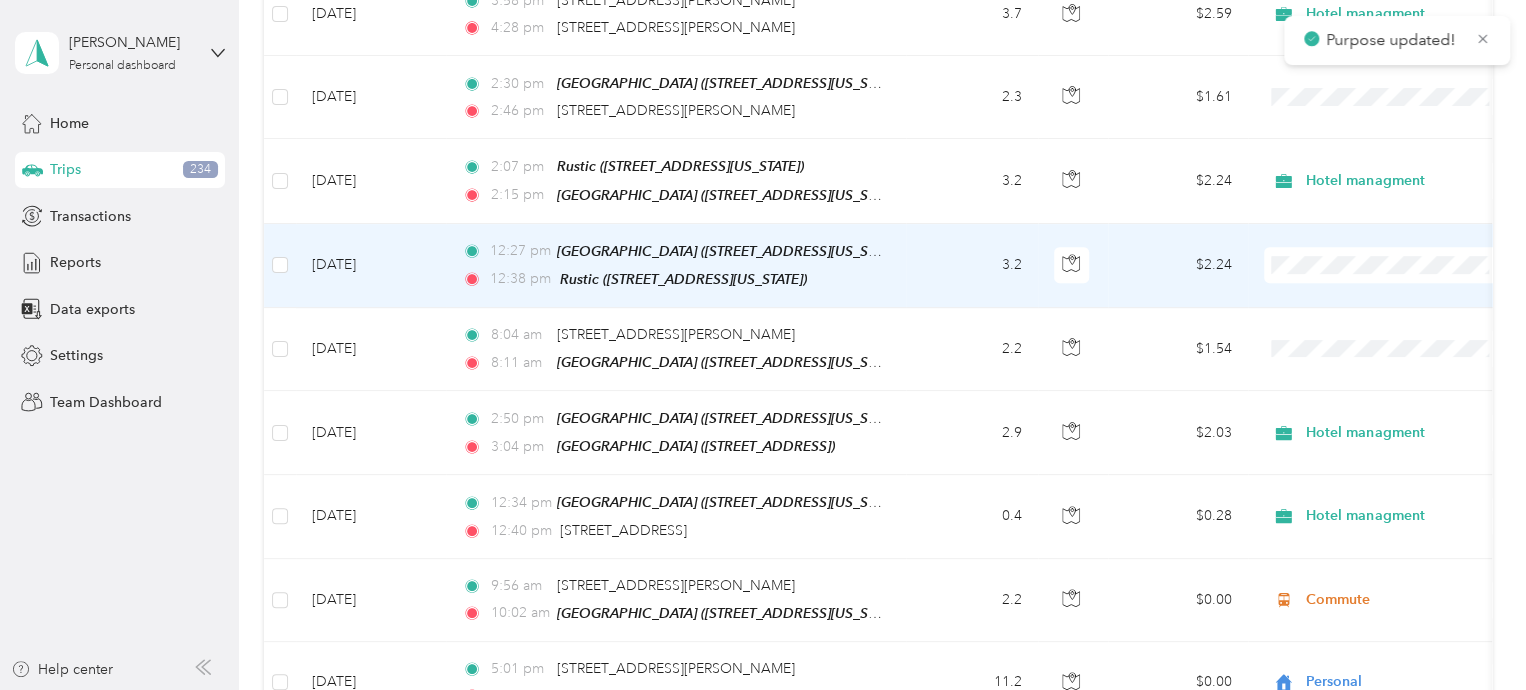 click on "Hotel managment" at bounding box center (1388, 307) 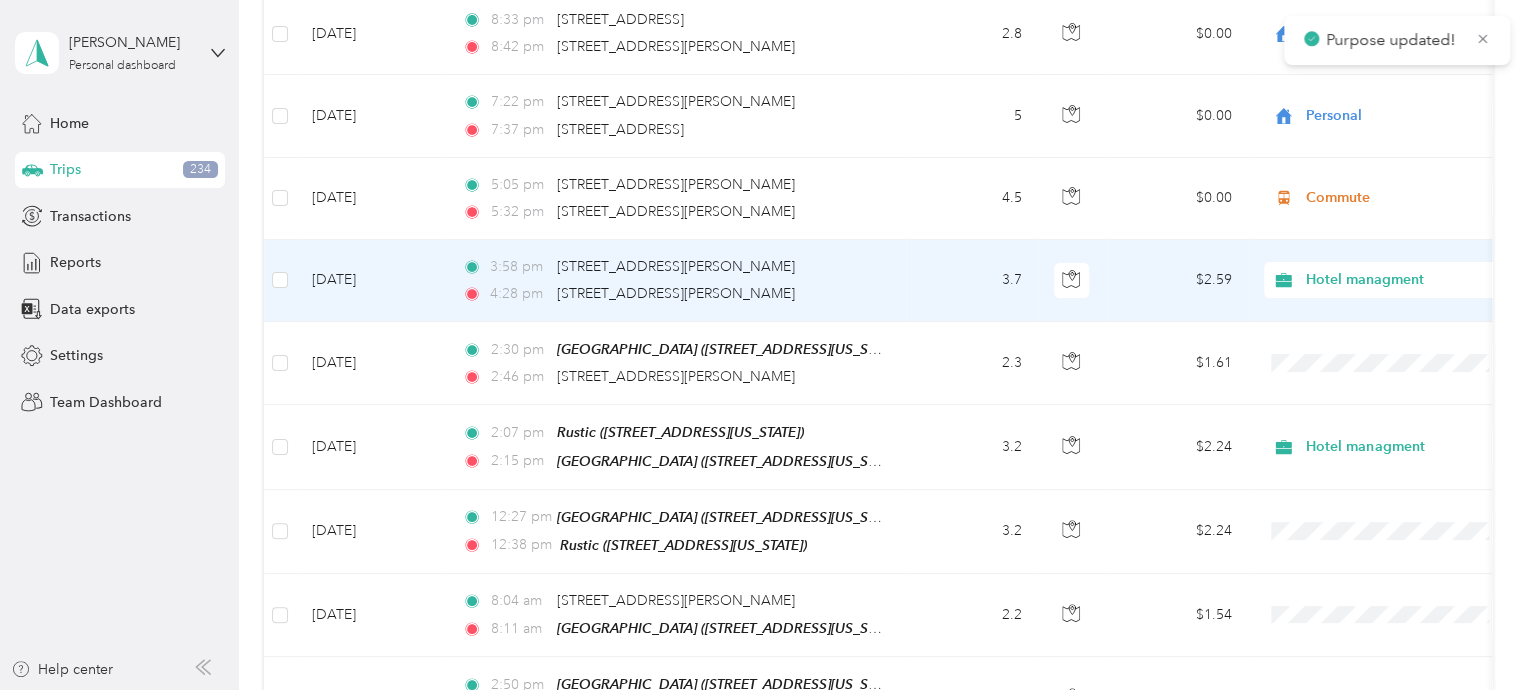 scroll, scrollTop: 7918, scrollLeft: 0, axis: vertical 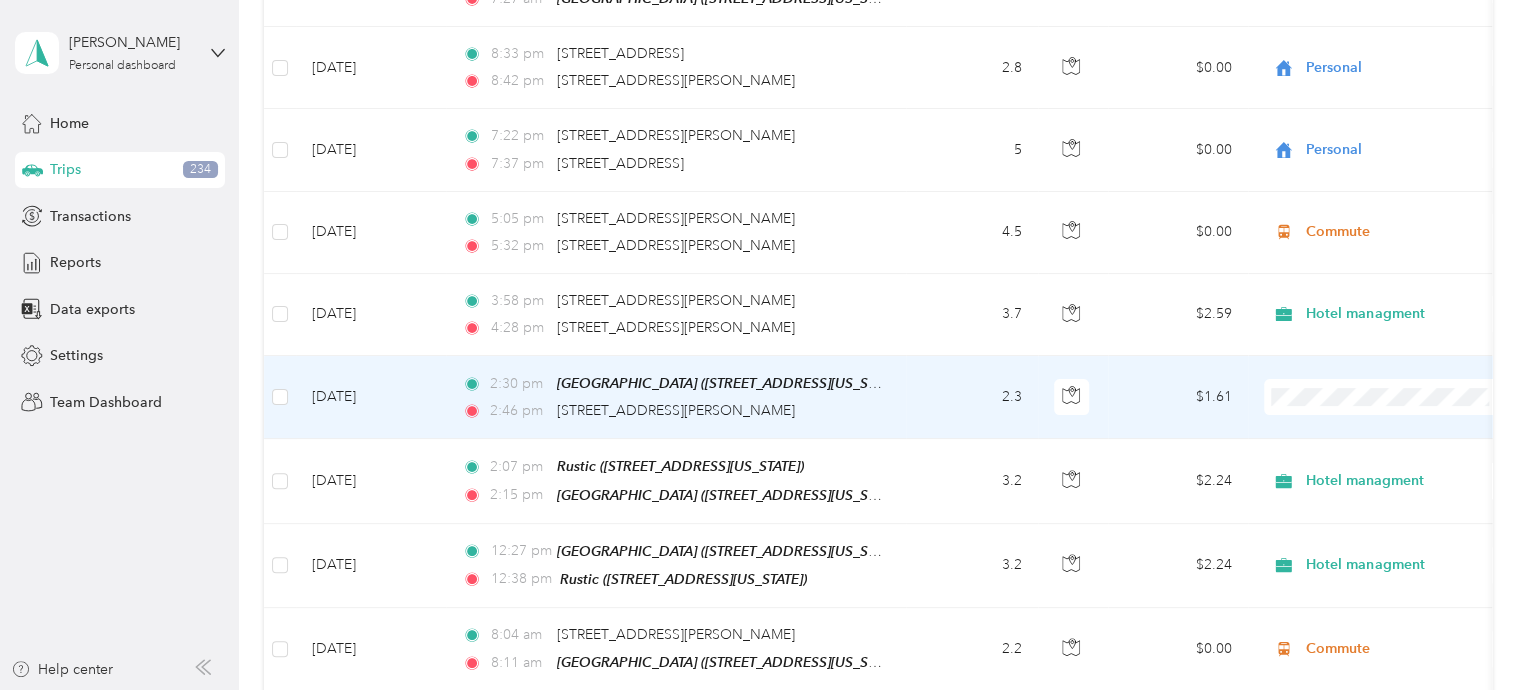 click on "Hotel managment" at bounding box center (1405, 442) 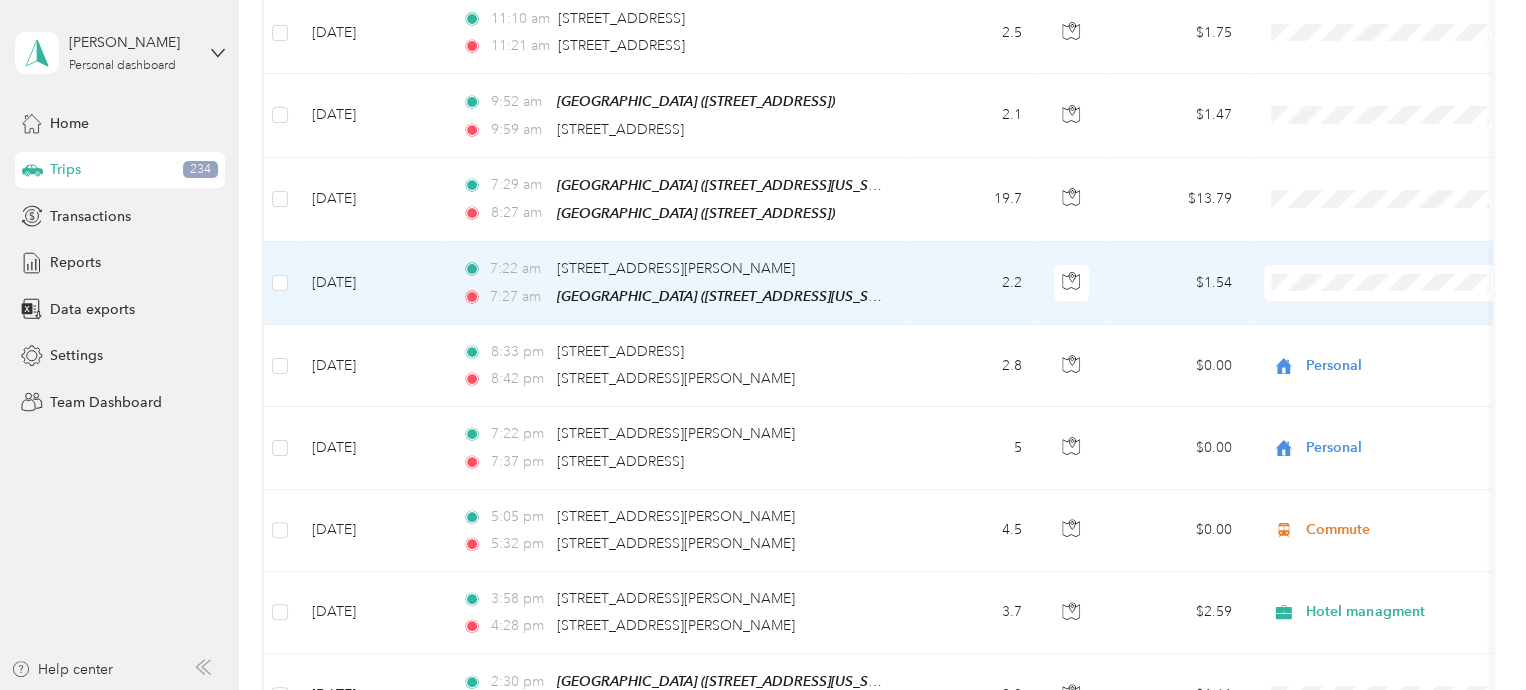 scroll, scrollTop: 7518, scrollLeft: 0, axis: vertical 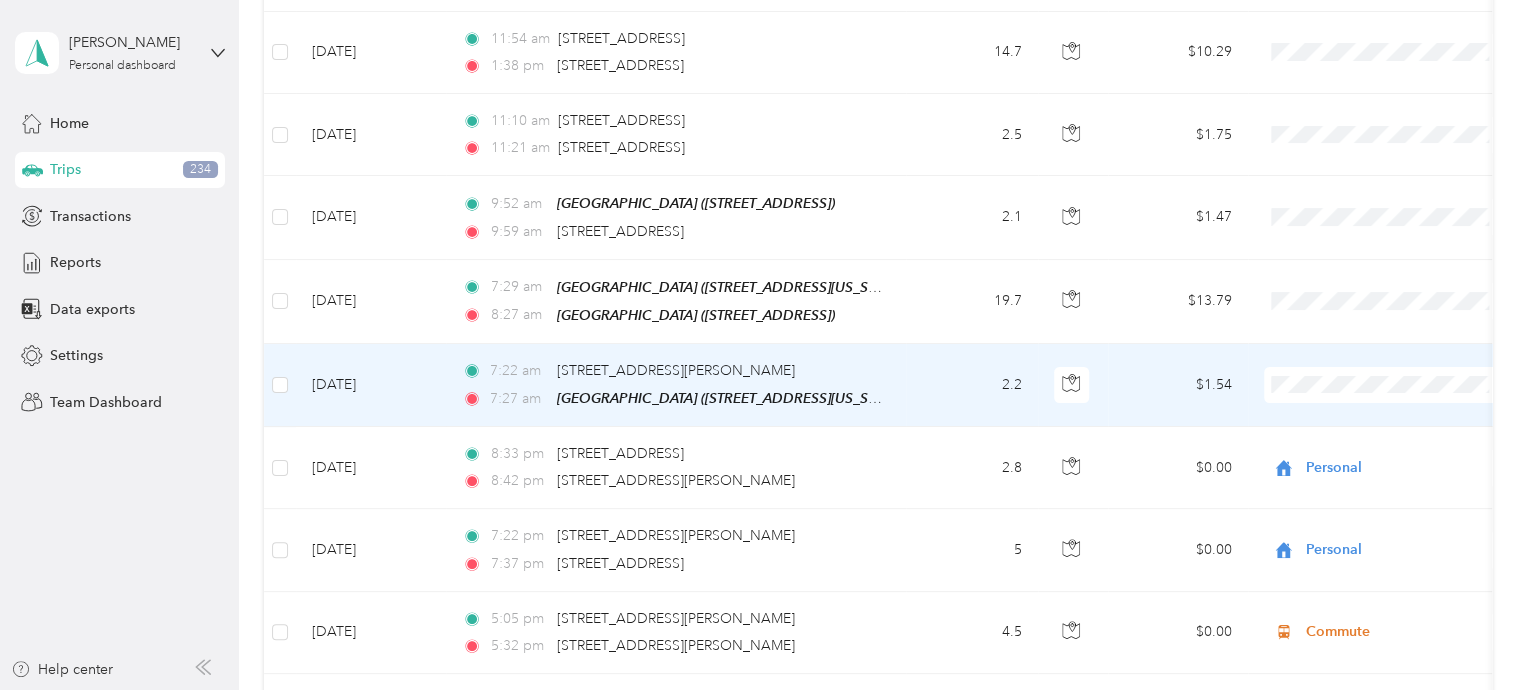 click on "Commute" at bounding box center (1388, 604) 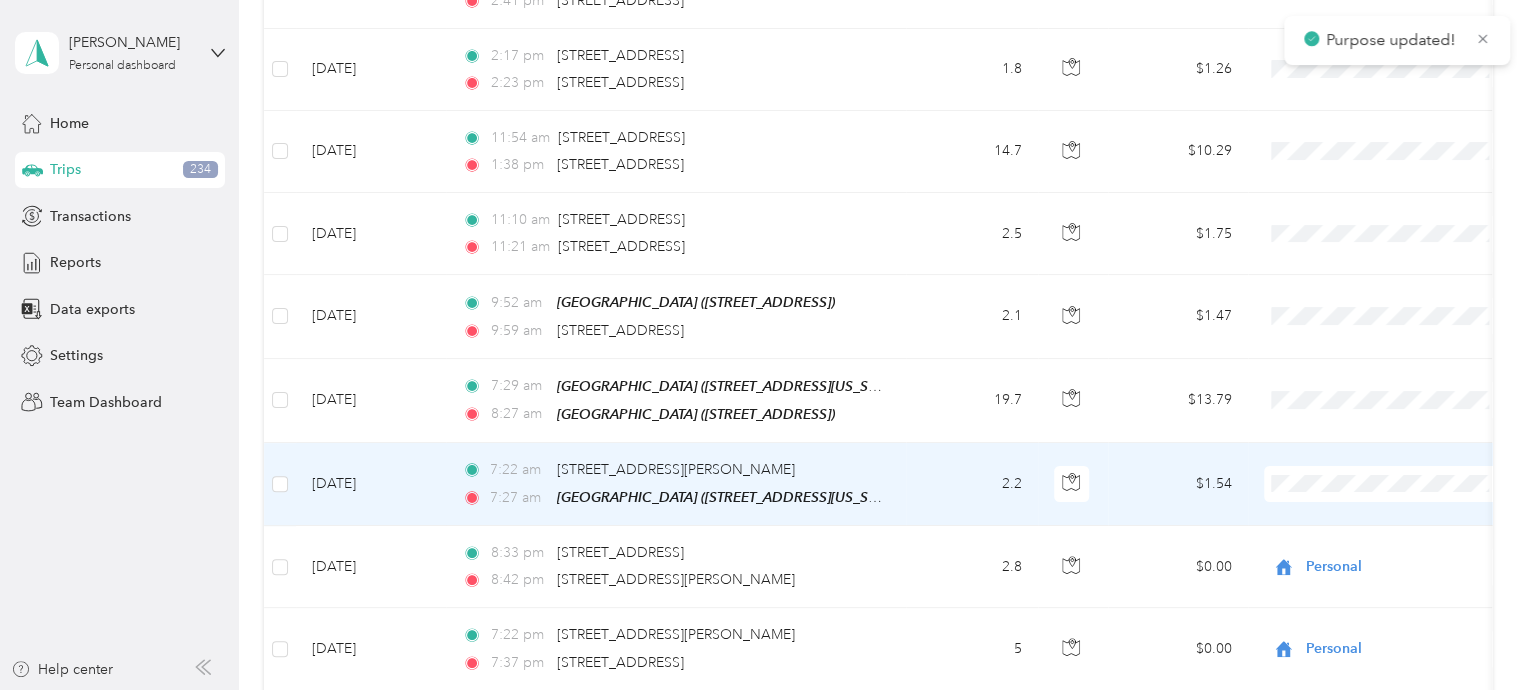 scroll, scrollTop: 7318, scrollLeft: 0, axis: vertical 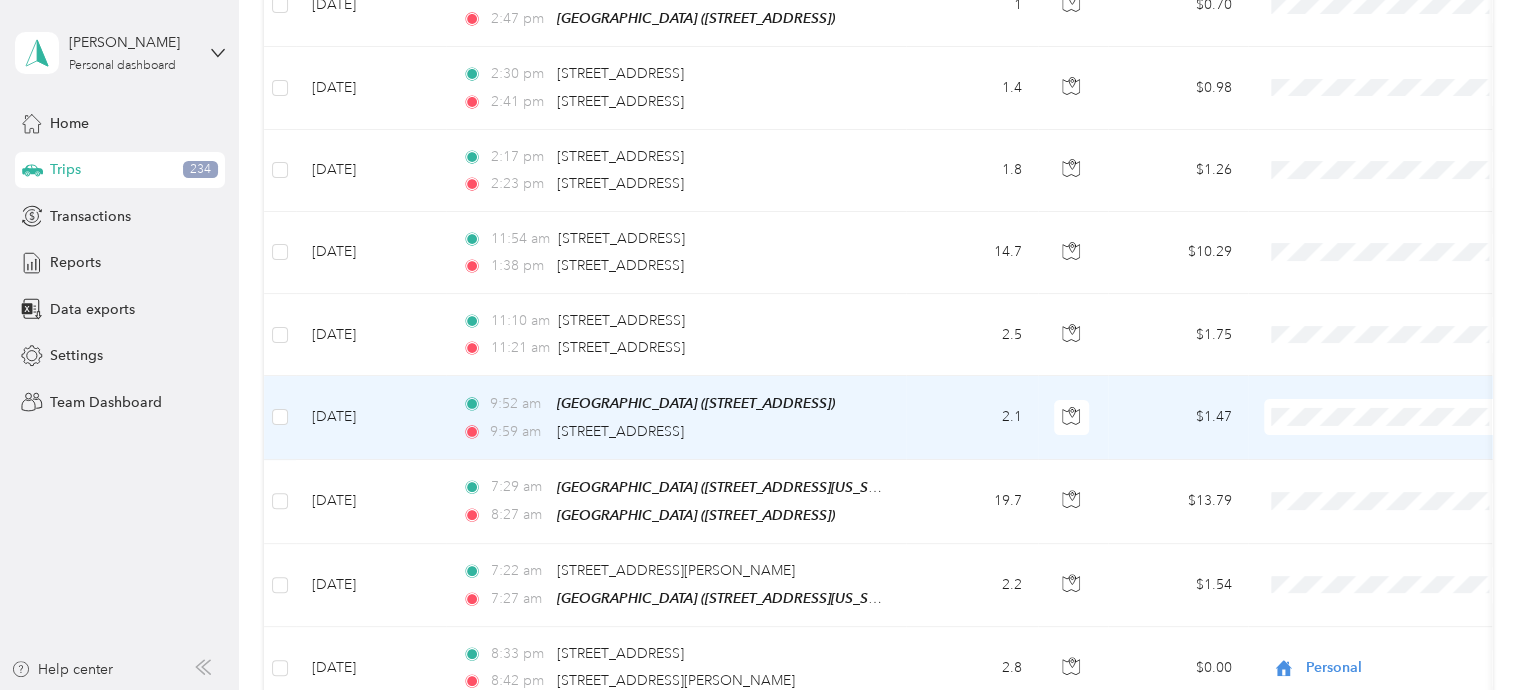 click on "Hotel managment" at bounding box center [1405, 468] 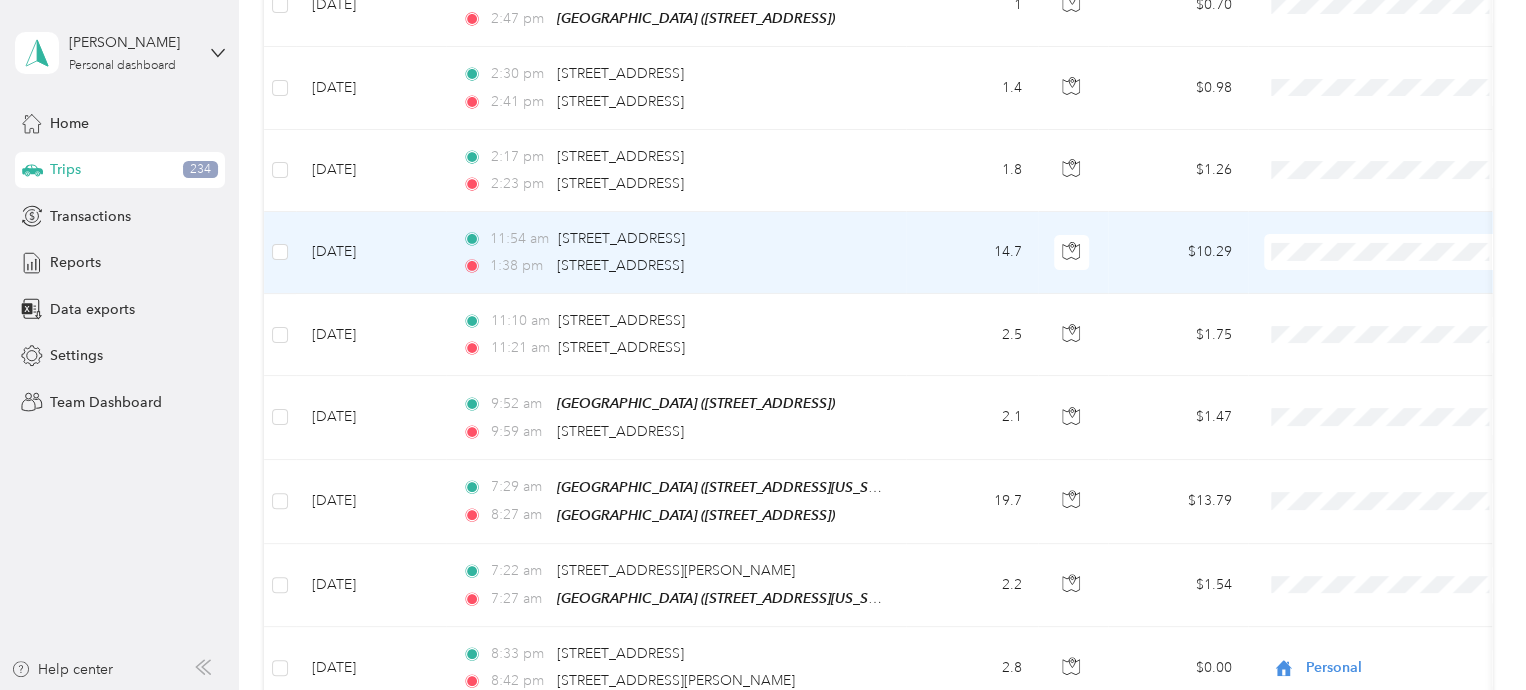 click on "Hotel managment" at bounding box center [1405, 302] 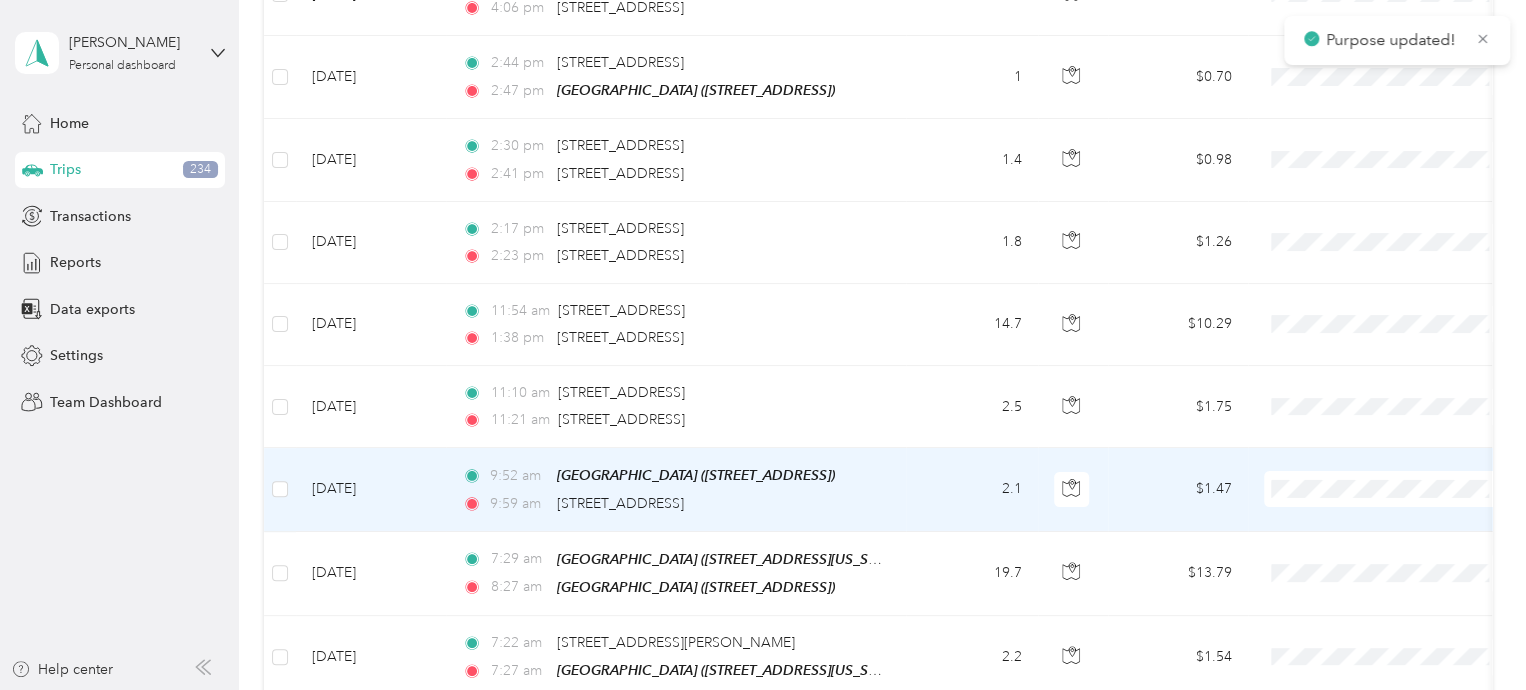 scroll, scrollTop: 7218, scrollLeft: 0, axis: vertical 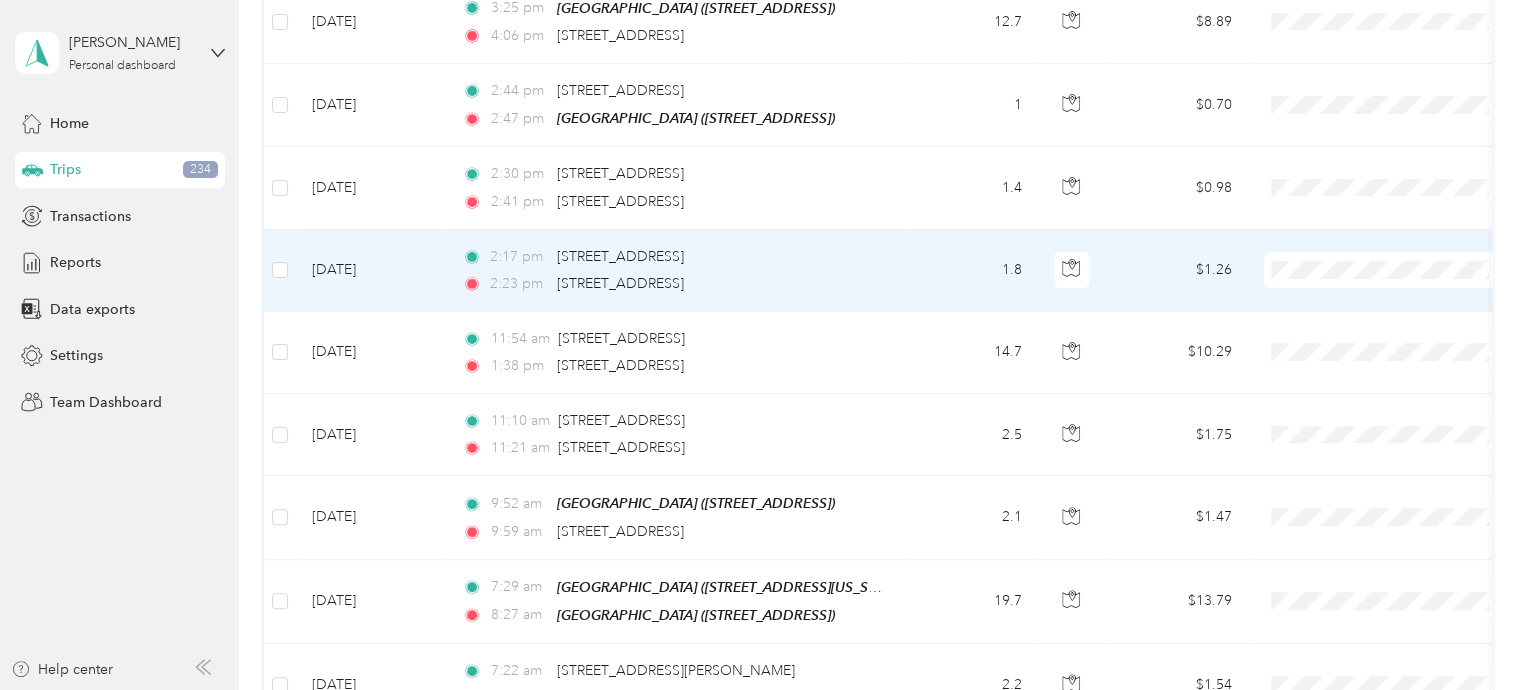 click on "Hotel managment" at bounding box center (1405, 318) 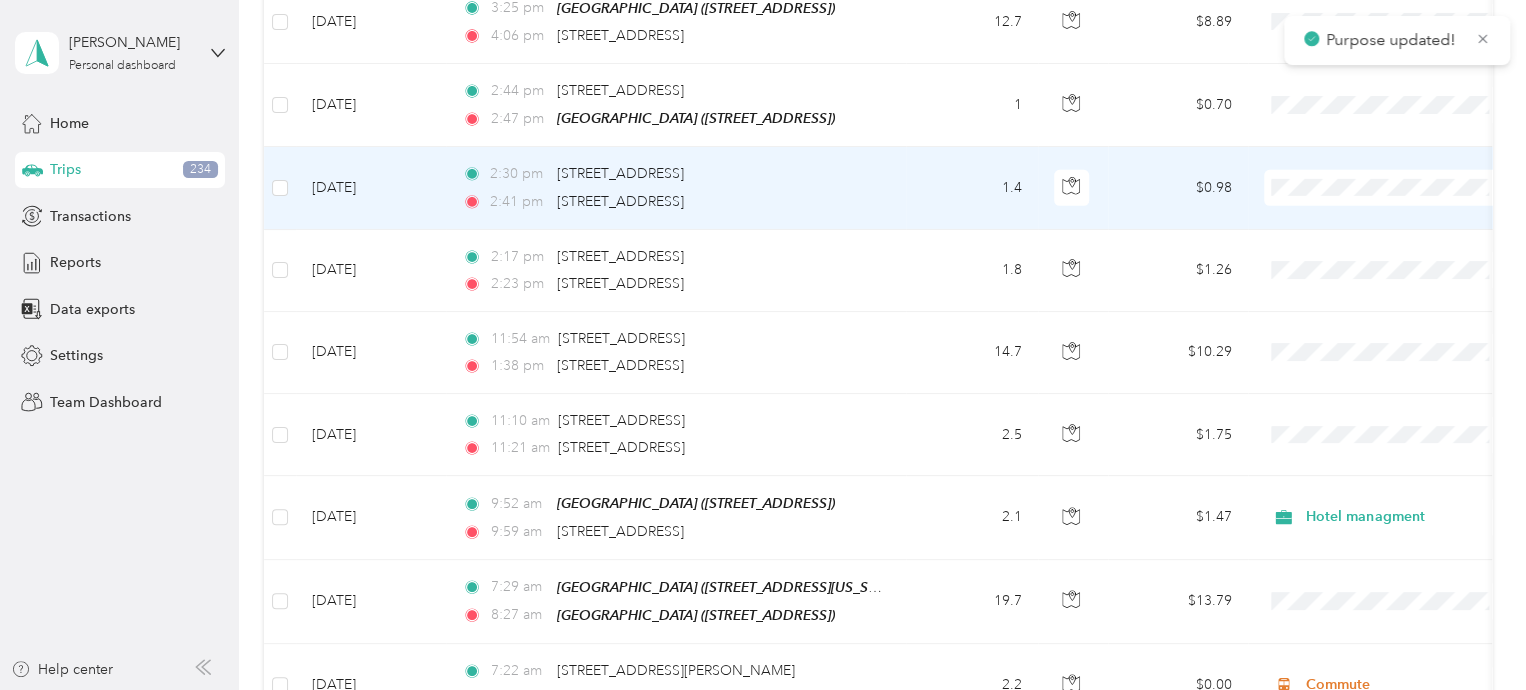 click on "Hotel managment" at bounding box center [1405, 234] 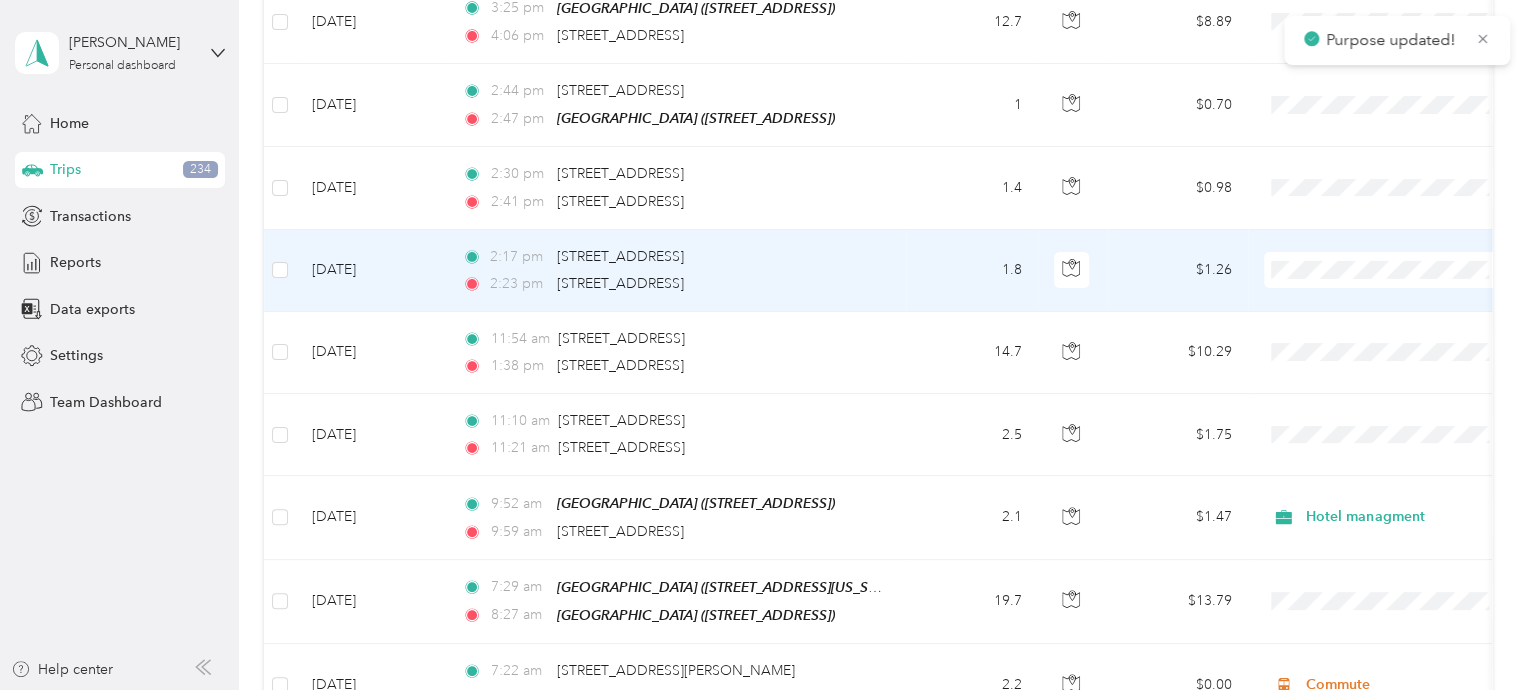 scroll, scrollTop: 7018, scrollLeft: 0, axis: vertical 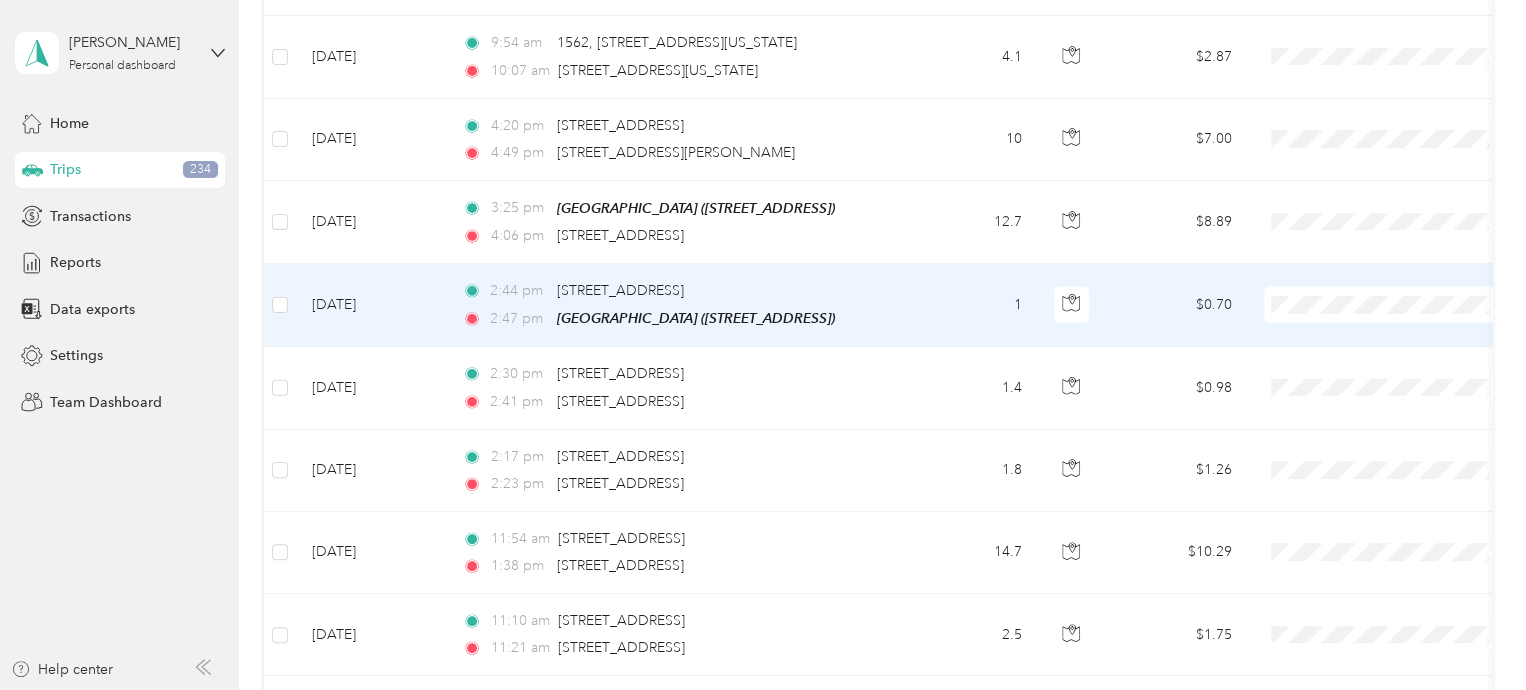 click on "Hotel managment" at bounding box center (1405, 357) 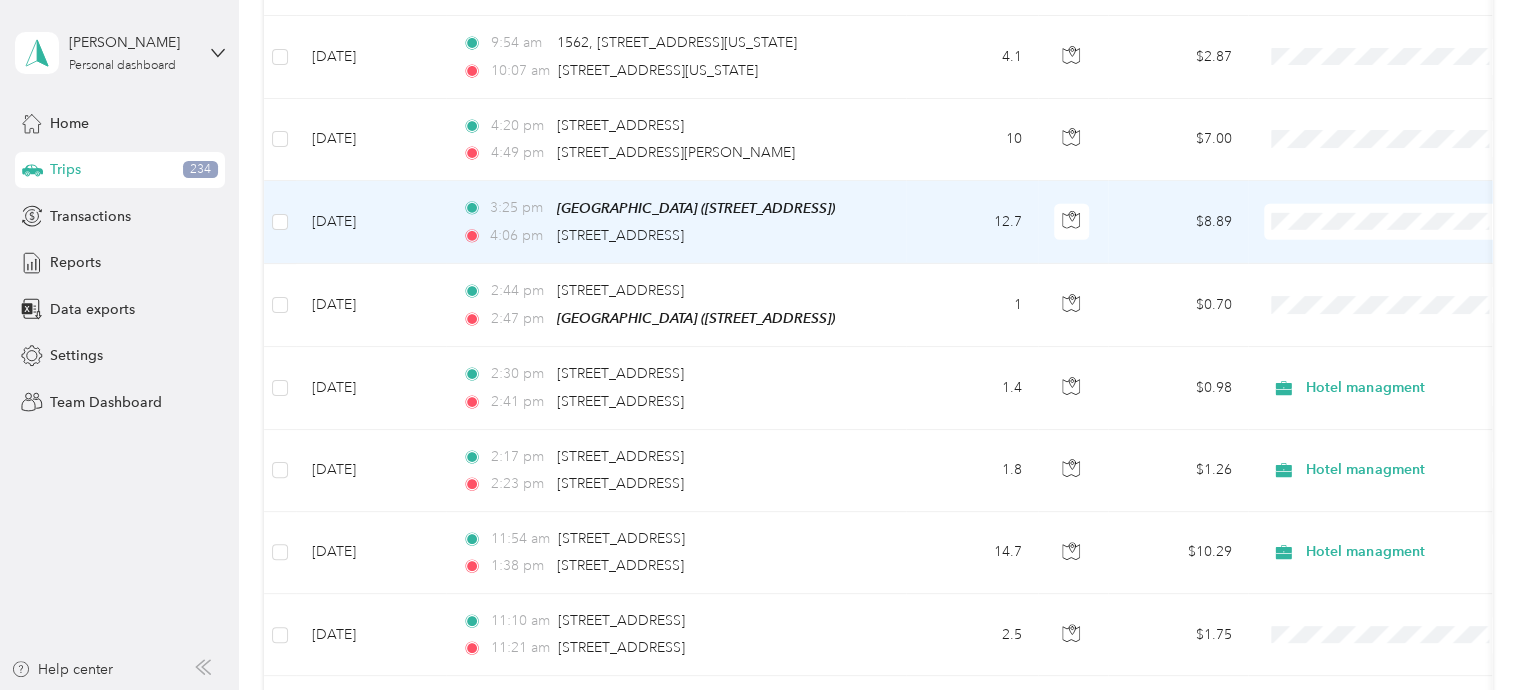 drag, startPoint x: 1336, startPoint y: 241, endPoint x: 1335, endPoint y: 229, distance: 12.0415945 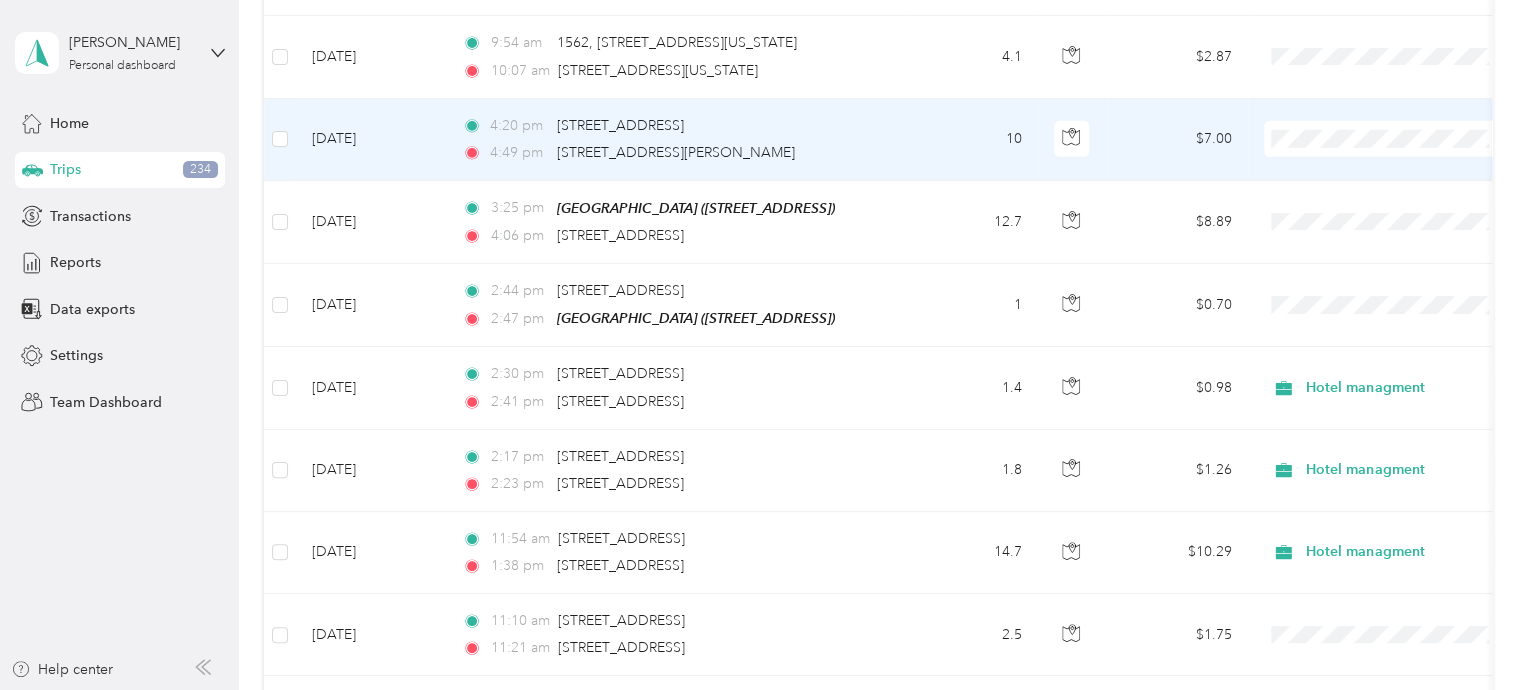 click on "Commute" at bounding box center [1405, 365] 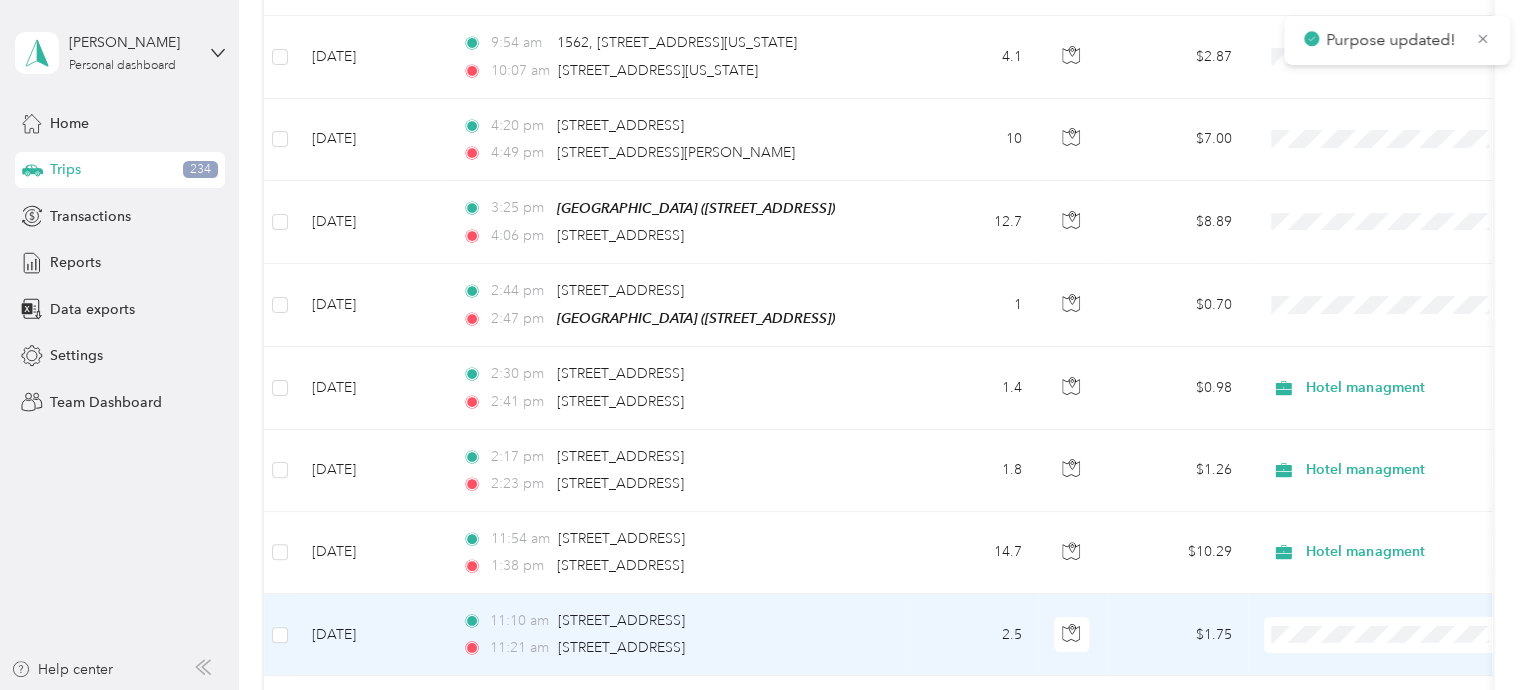 click on "Hotel managment" at bounding box center (1405, 366) 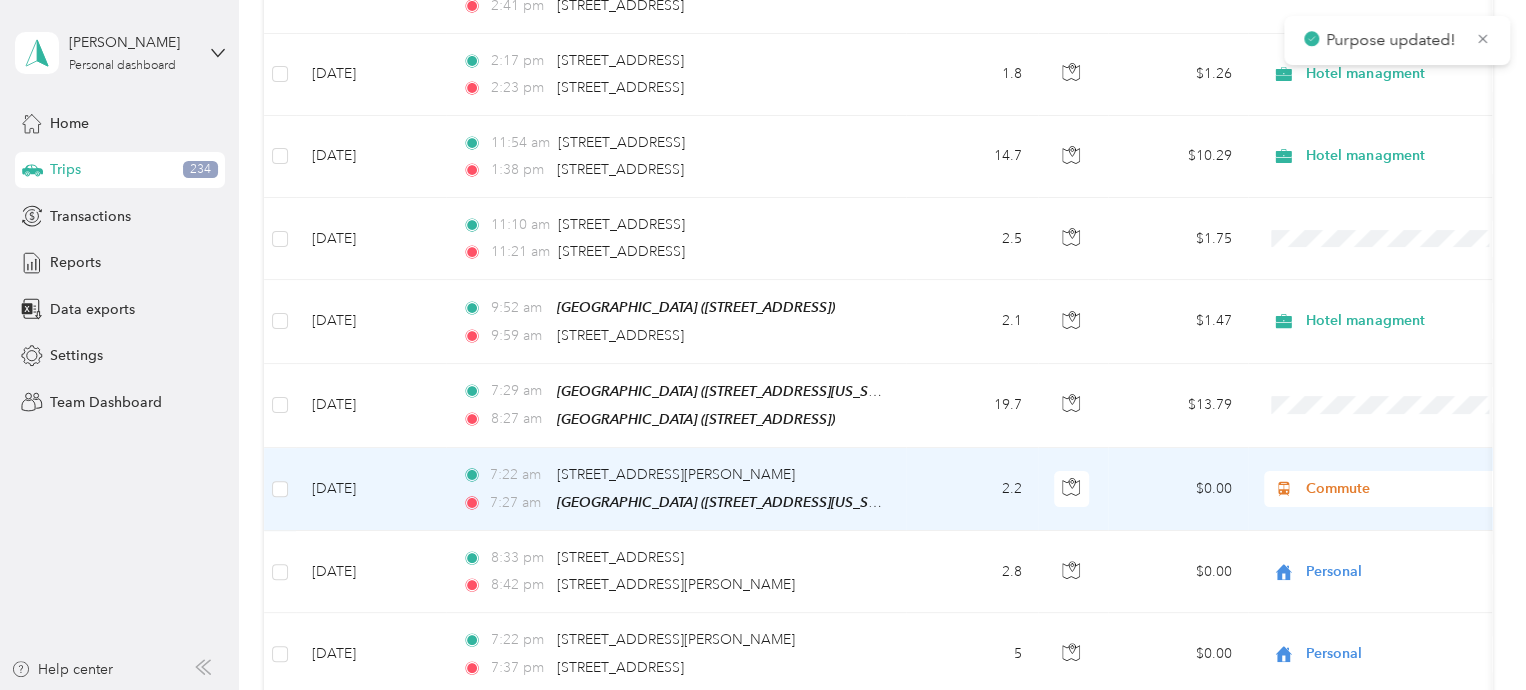 scroll, scrollTop: 7418, scrollLeft: 0, axis: vertical 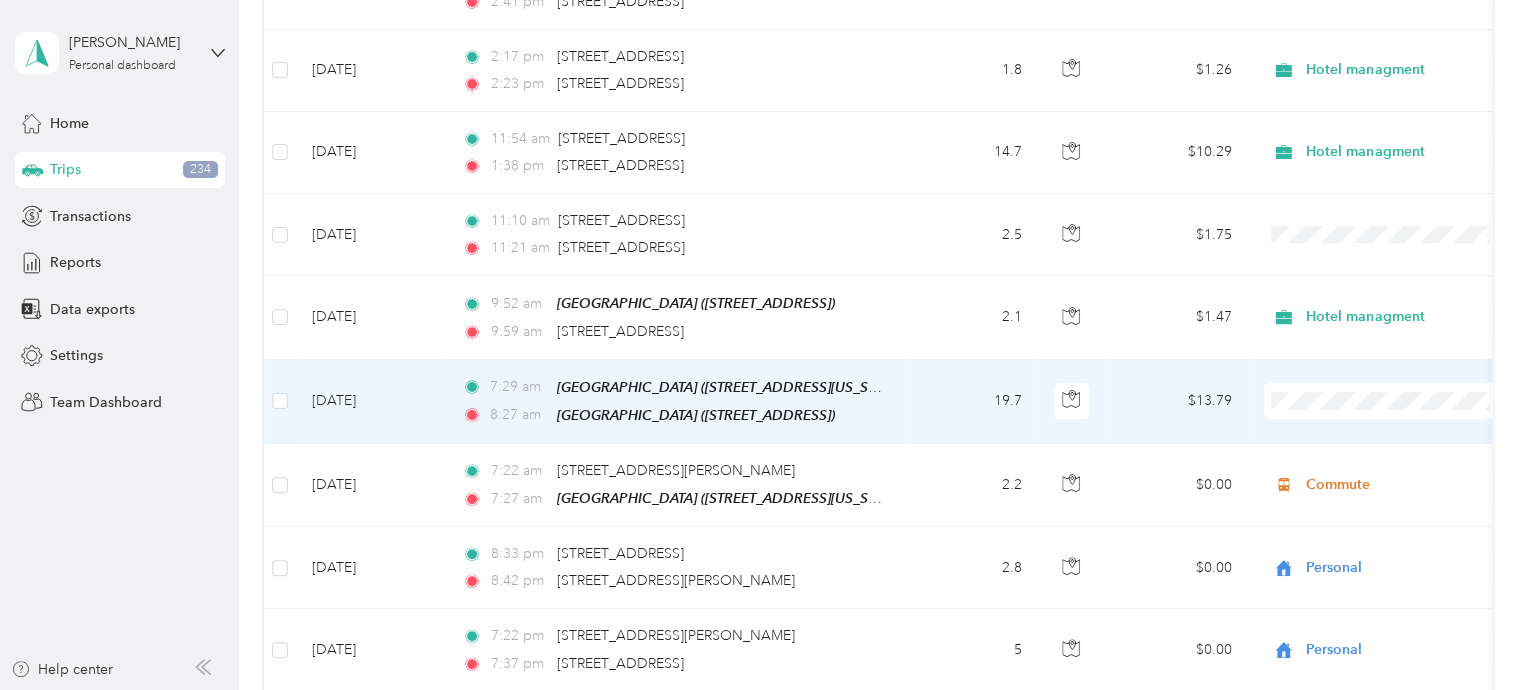 click on "Hotel managment" at bounding box center [1405, 450] 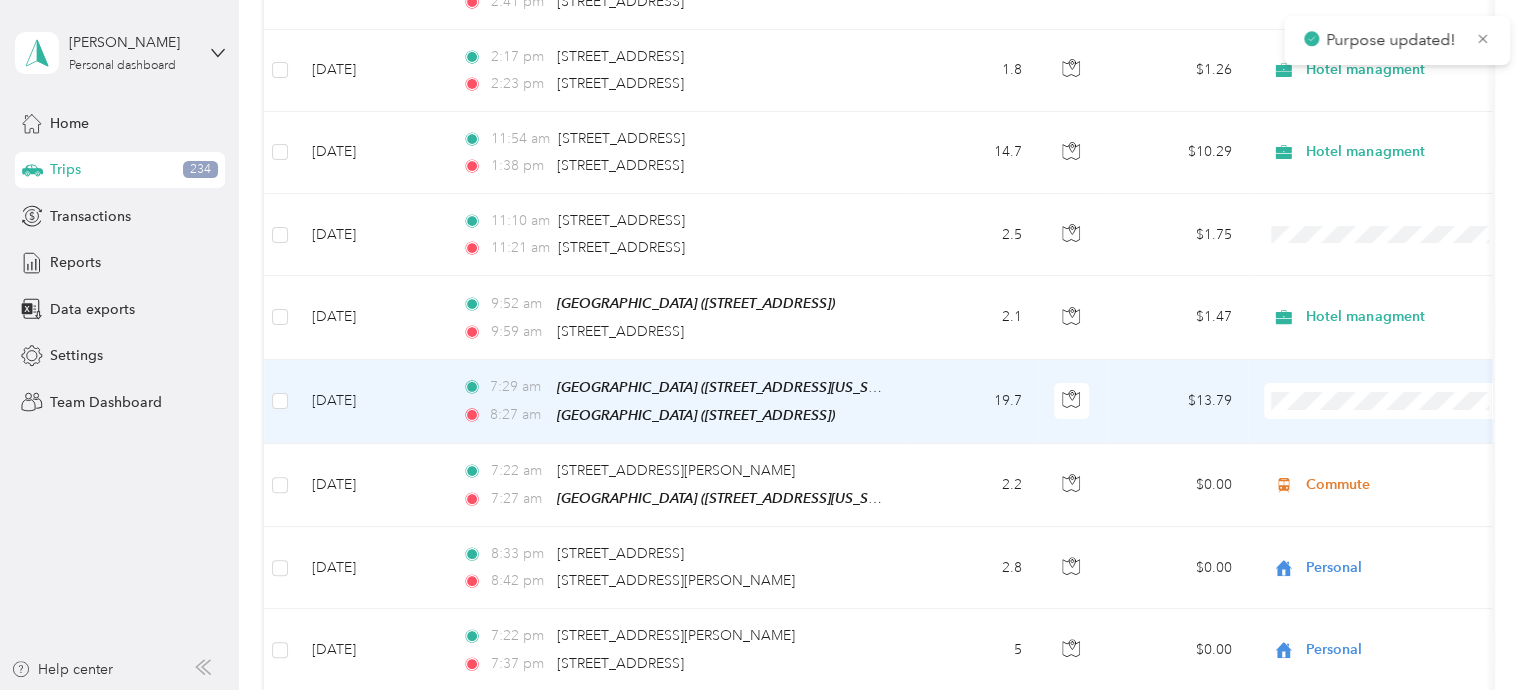 scroll, scrollTop: 7218, scrollLeft: 0, axis: vertical 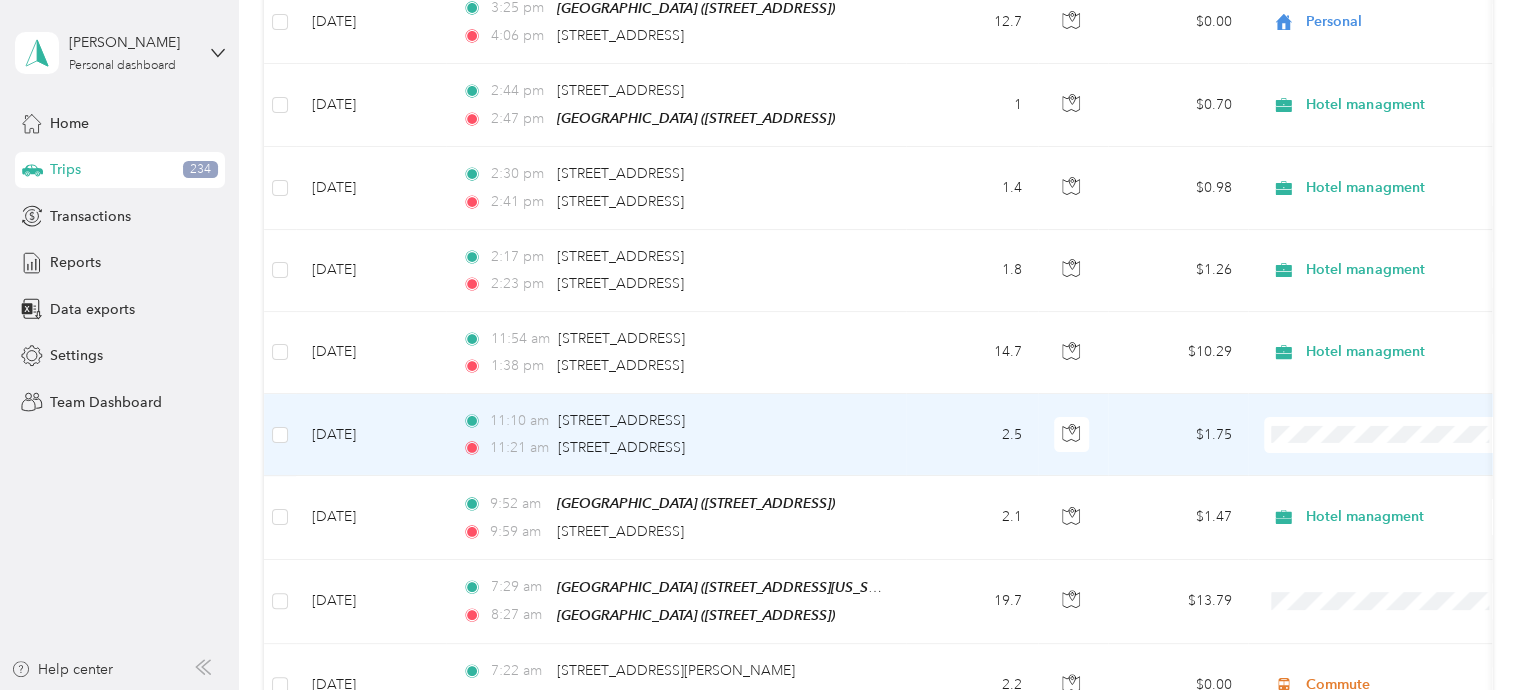 drag, startPoint x: 1326, startPoint y: 482, endPoint x: 1232, endPoint y: 395, distance: 128.082 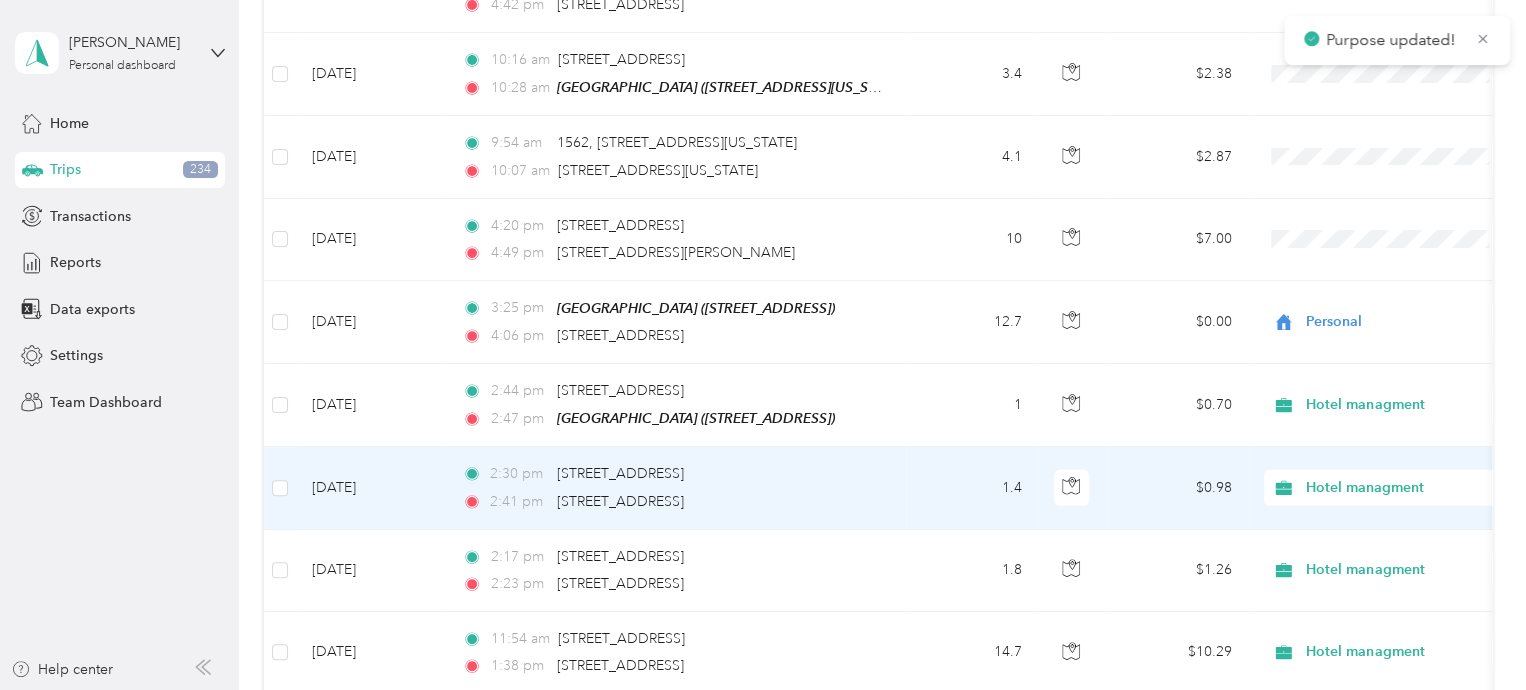 scroll, scrollTop: 6818, scrollLeft: 0, axis: vertical 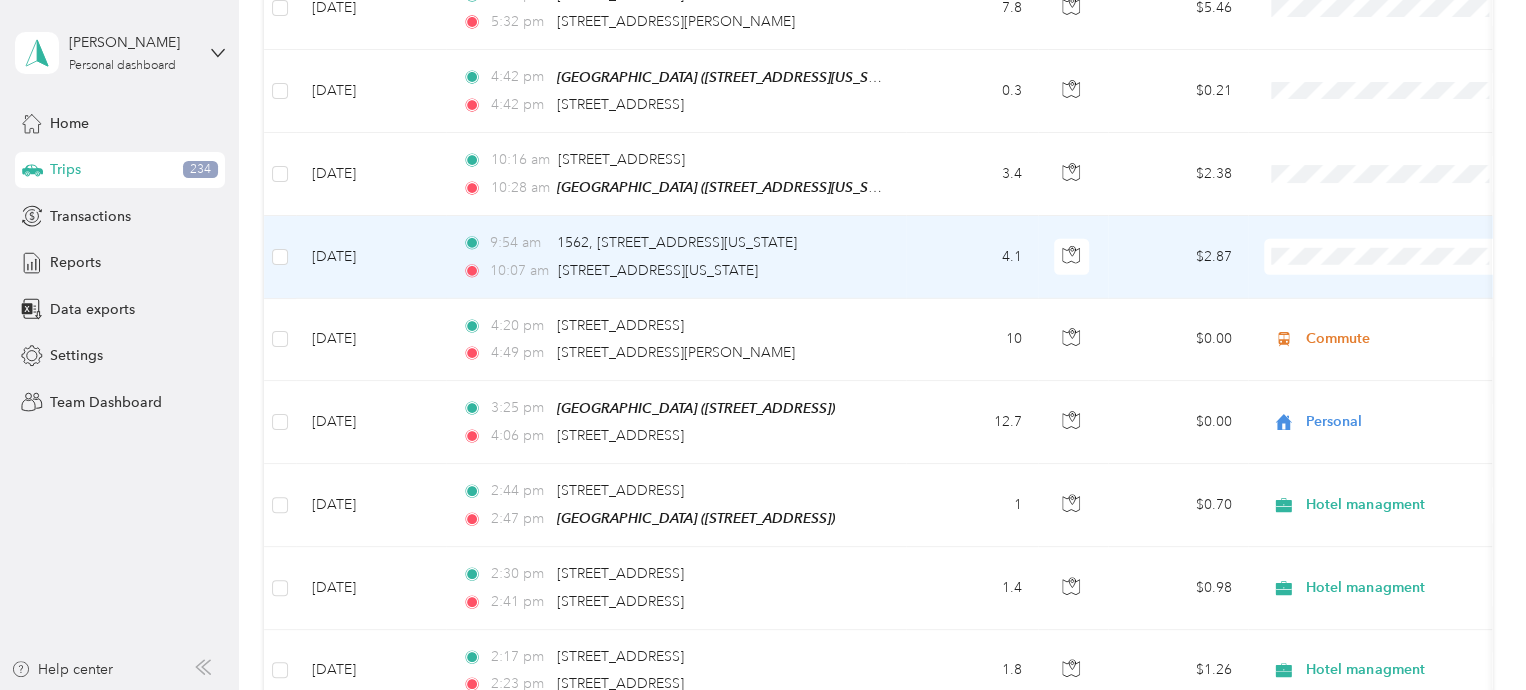 click on "Personal" at bounding box center [1405, 271] 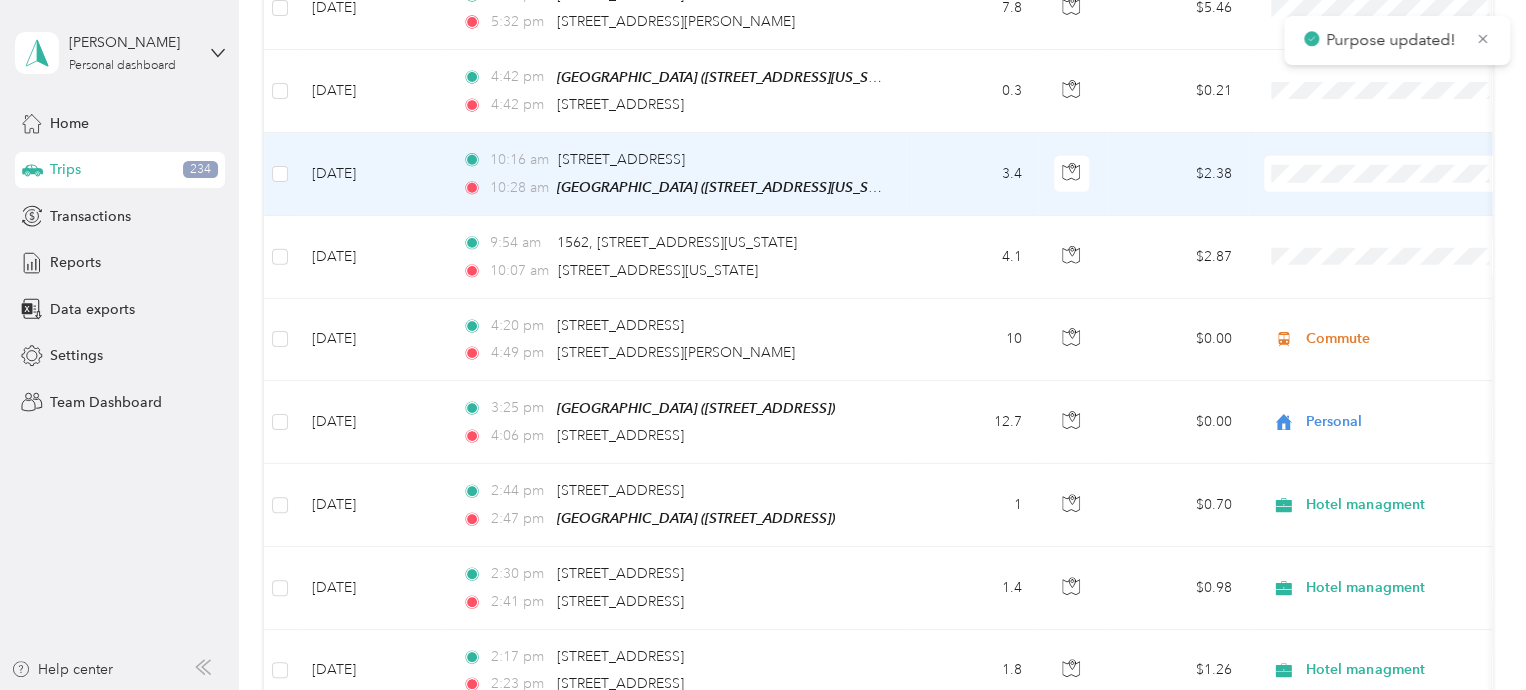 click on "Personal" at bounding box center (1405, 195) 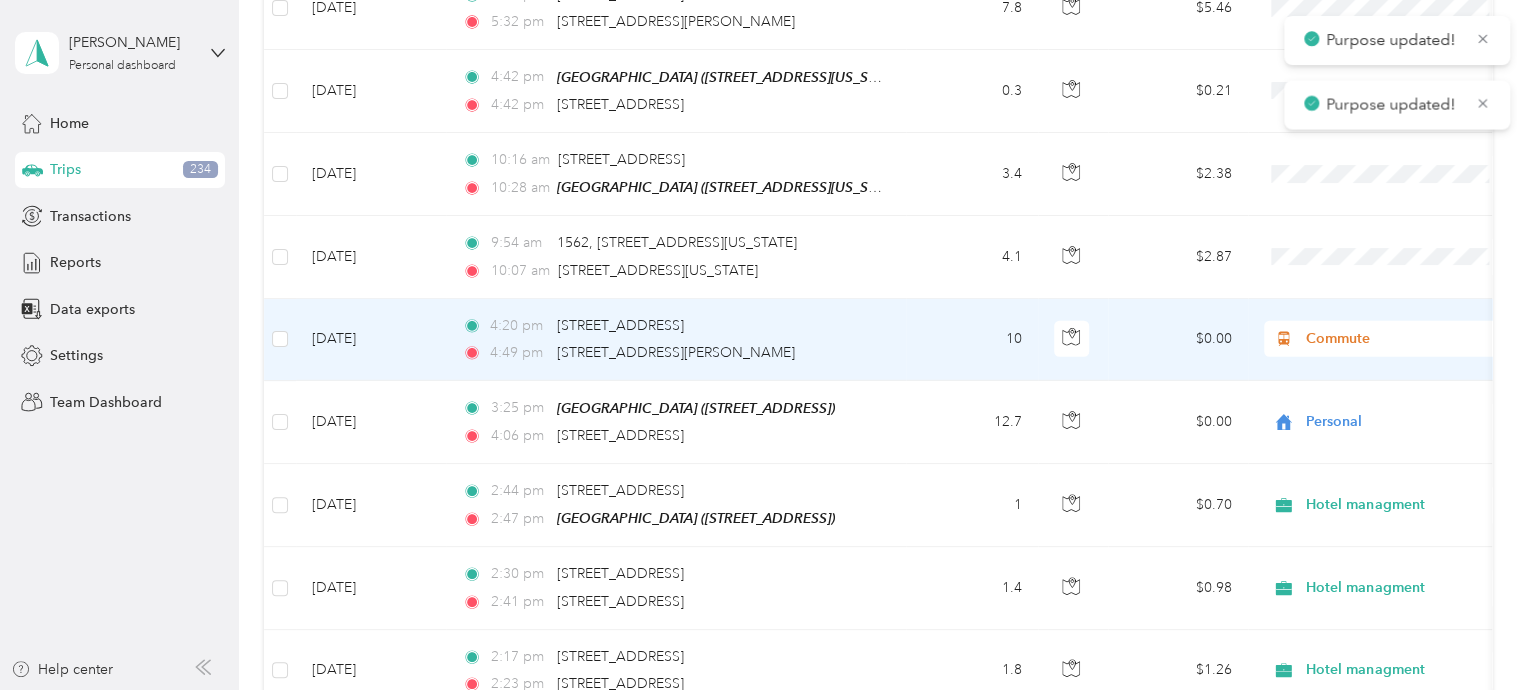 scroll, scrollTop: 6718, scrollLeft: 0, axis: vertical 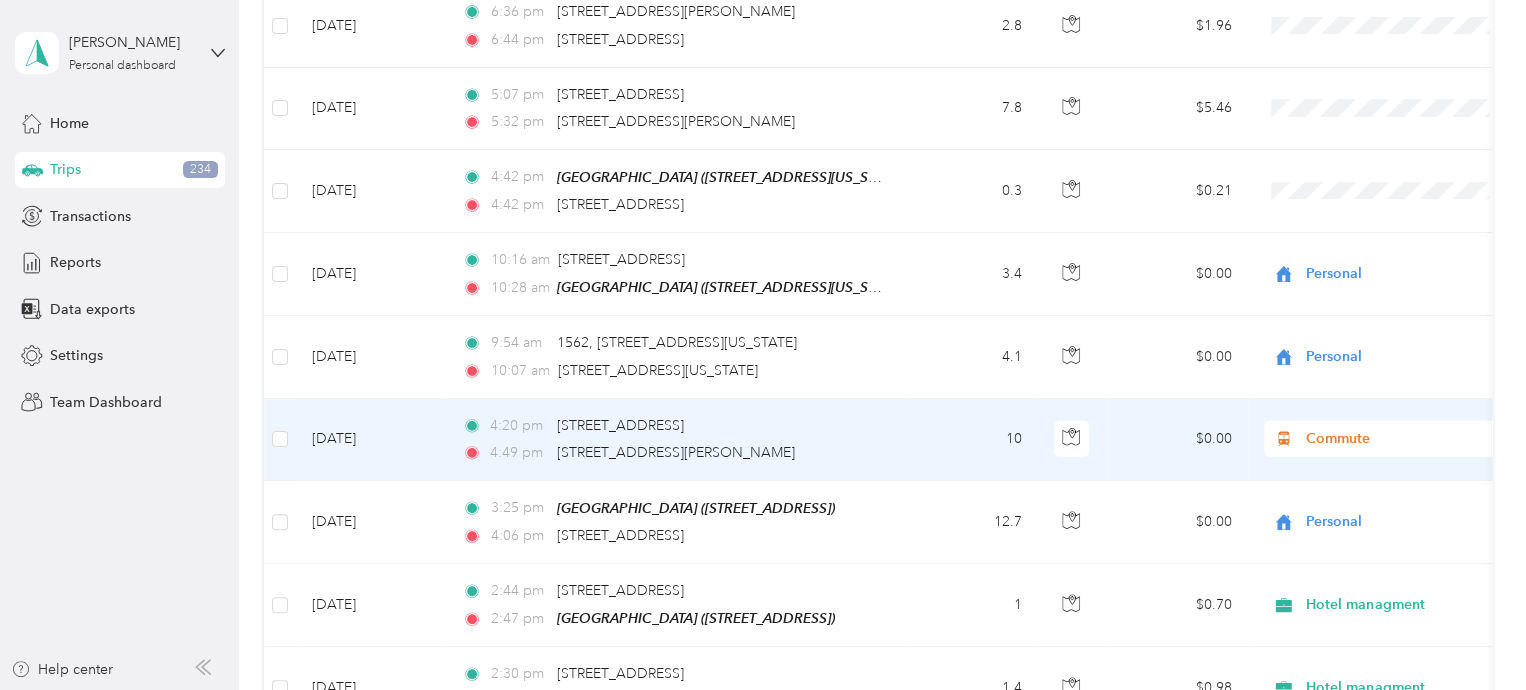 click on "Commute" at bounding box center (1380, 439) 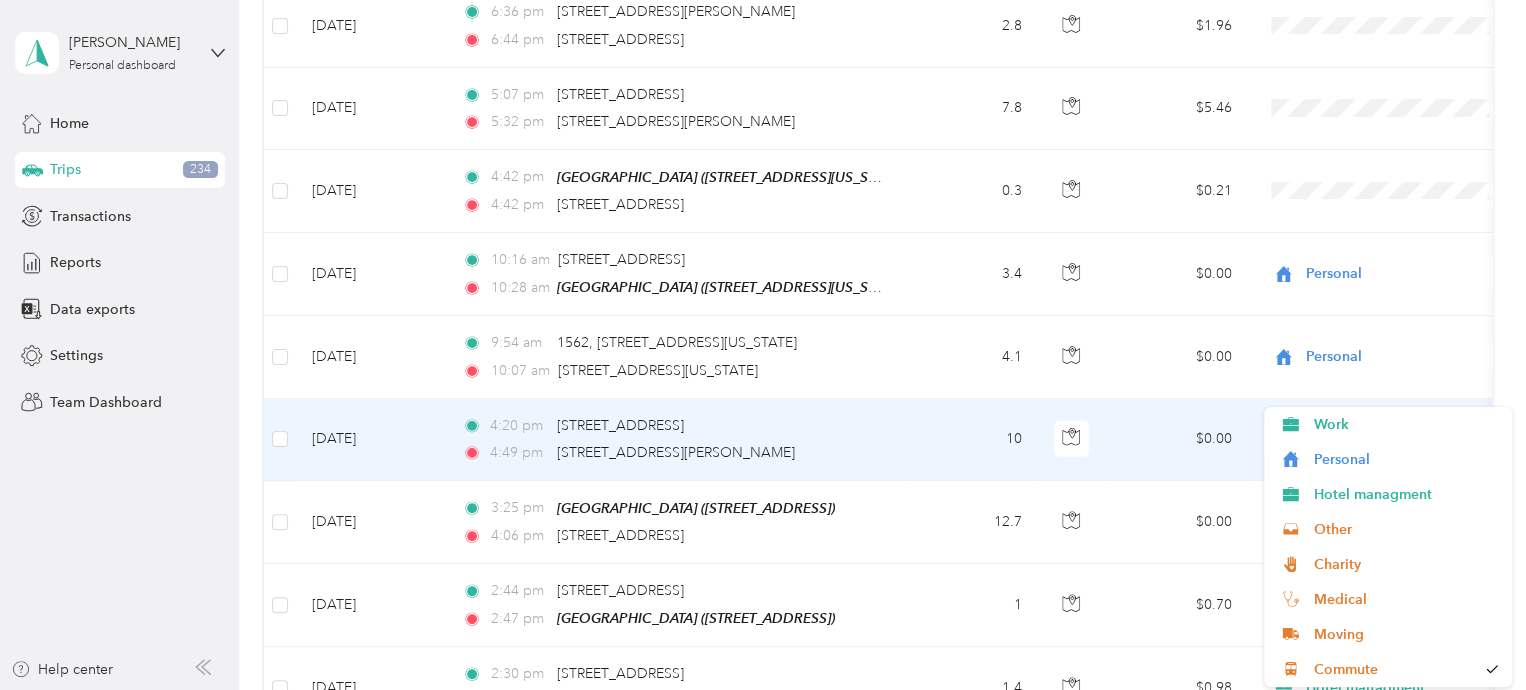 click on "Commute" at bounding box center [1397, 439] 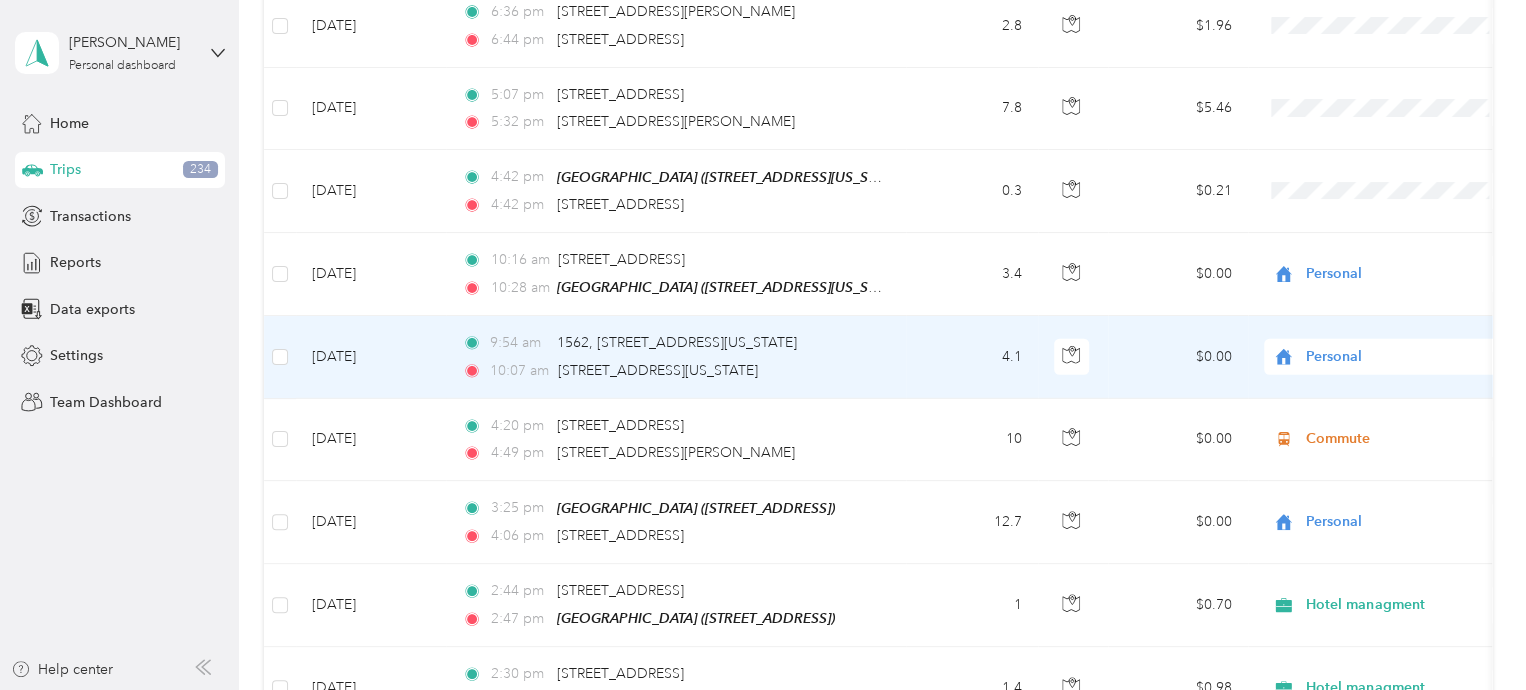 click on "Personal" at bounding box center (1397, 357) 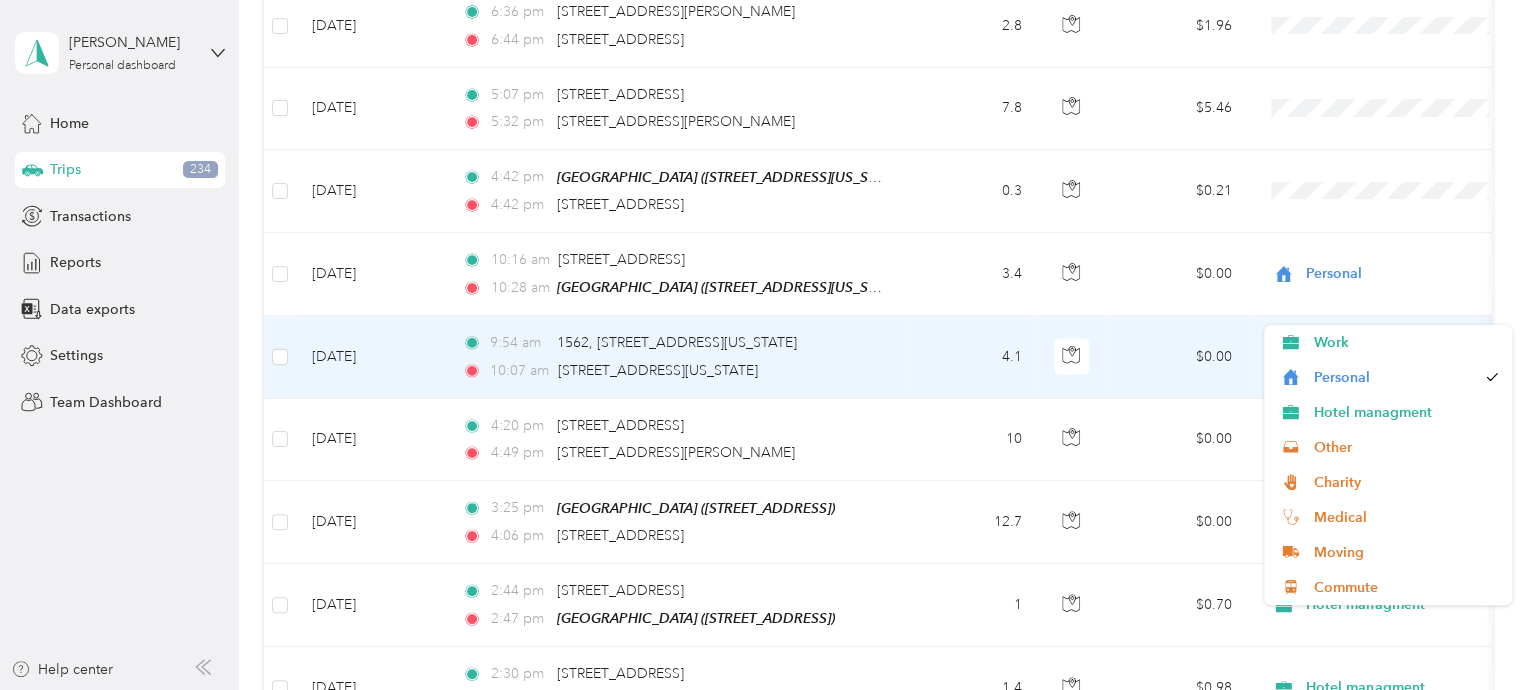 click on "Personal" at bounding box center (1397, 357) 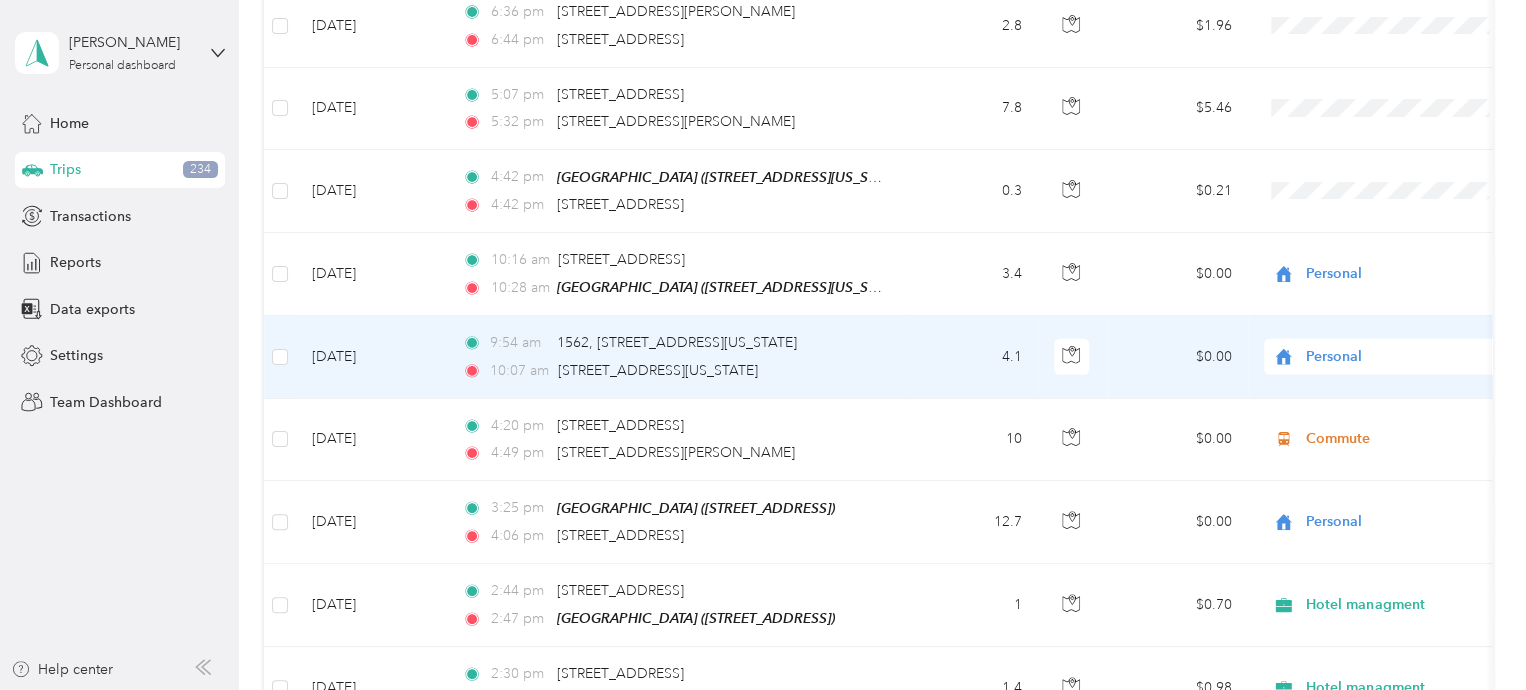 click on "Commute" at bounding box center (1405, 586) 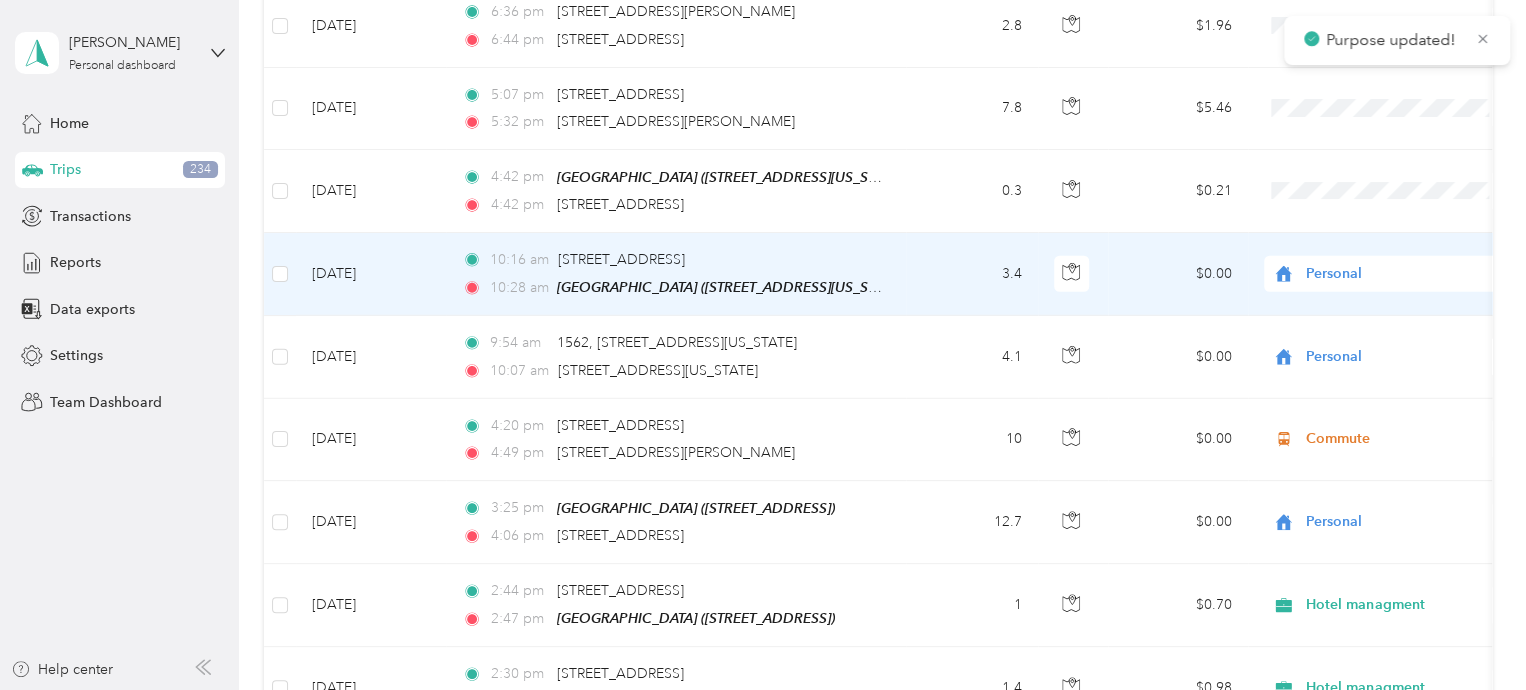click on "Personal" at bounding box center (1397, 274) 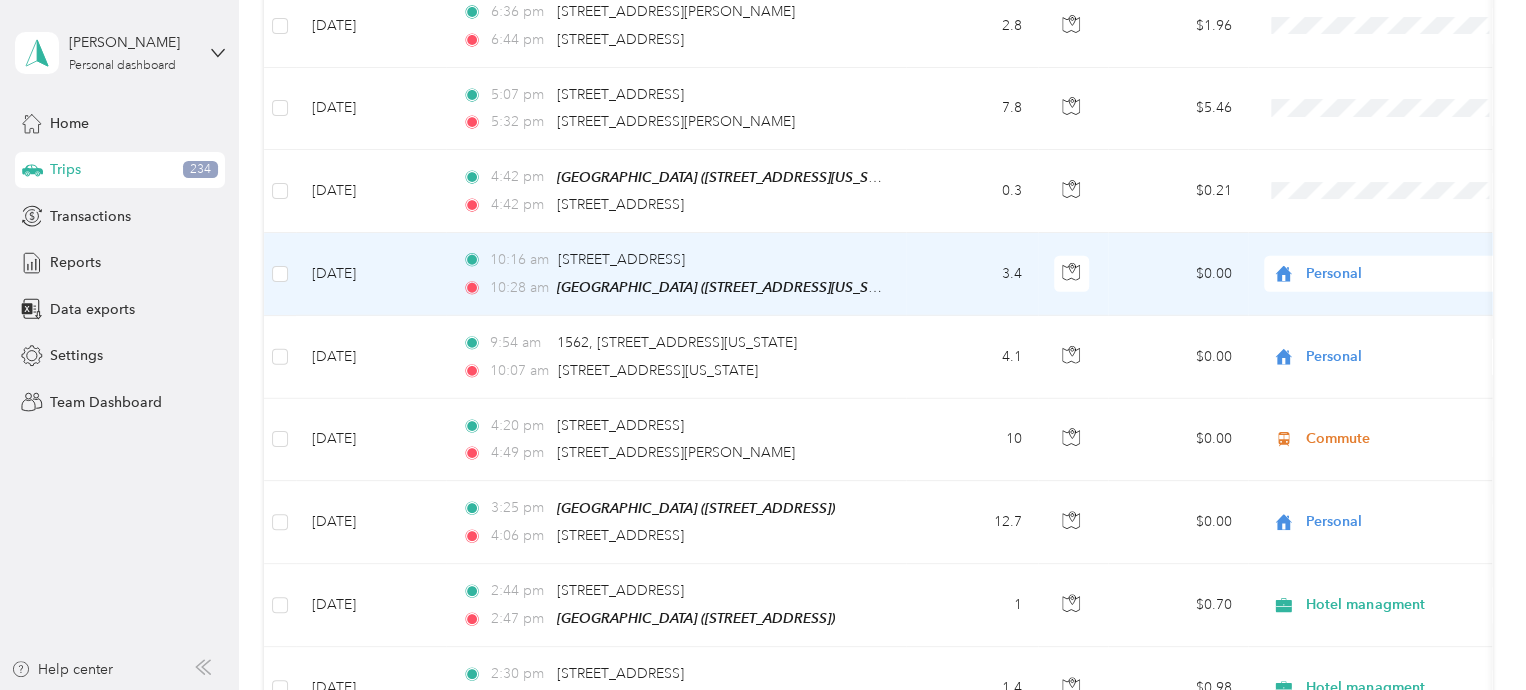 click on "Hotel managment" at bounding box center (1405, 328) 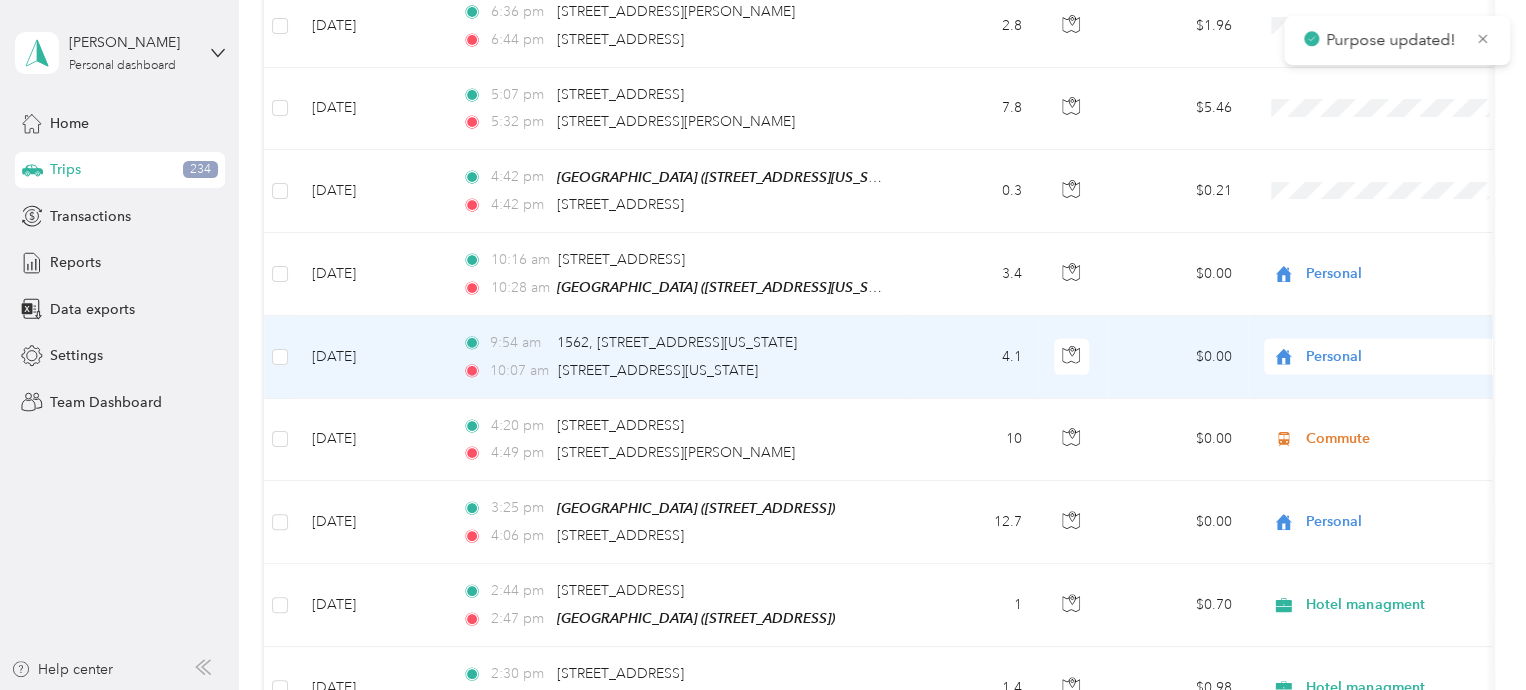 scroll, scrollTop: 6618, scrollLeft: 0, axis: vertical 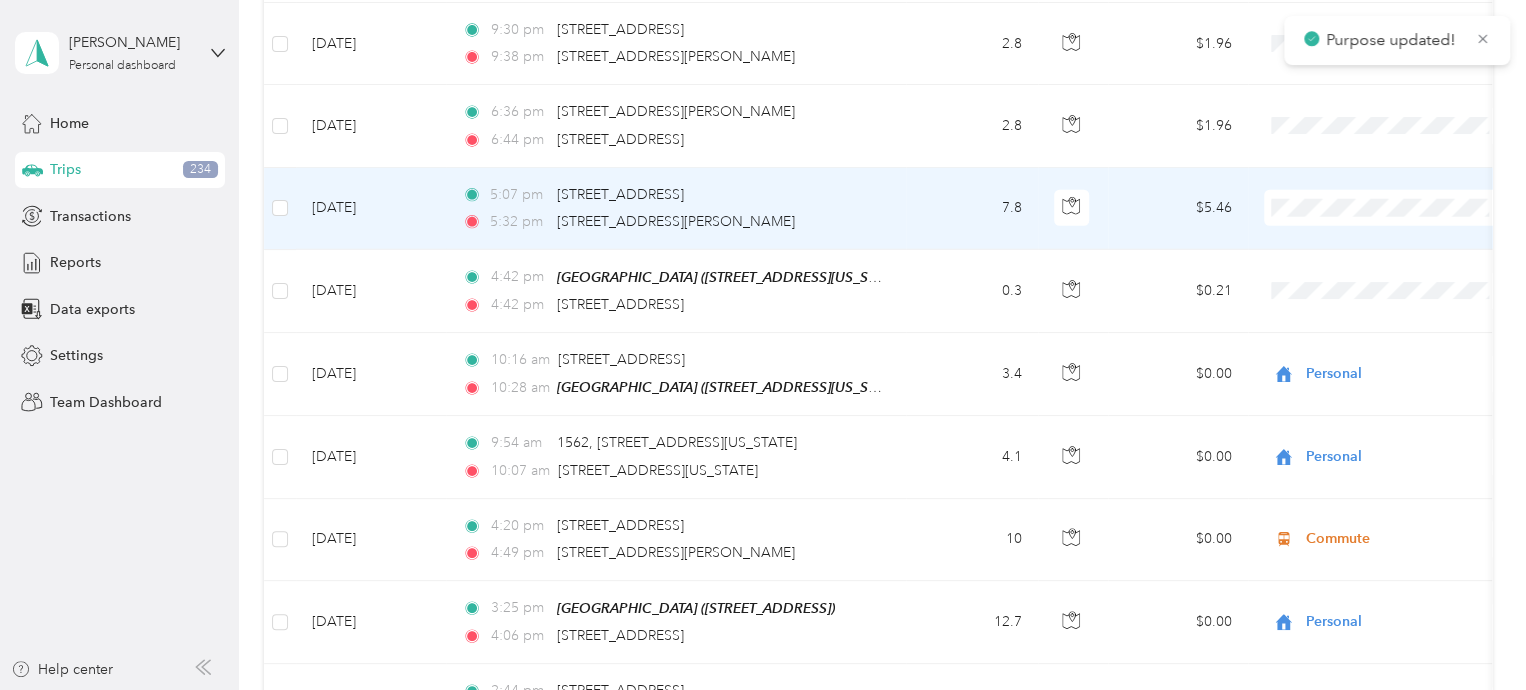 click on "Hotel managment" at bounding box center (1405, 266) 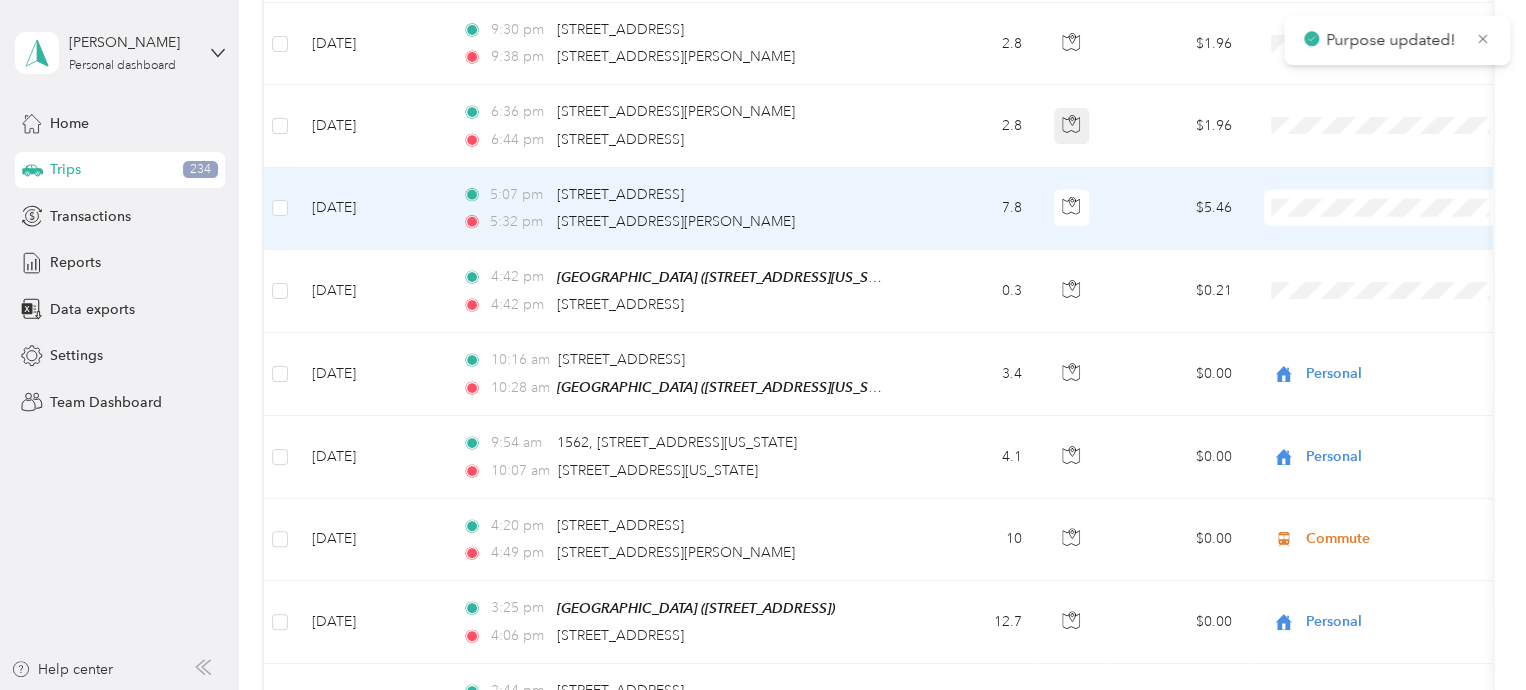 scroll, scrollTop: 6418, scrollLeft: 0, axis: vertical 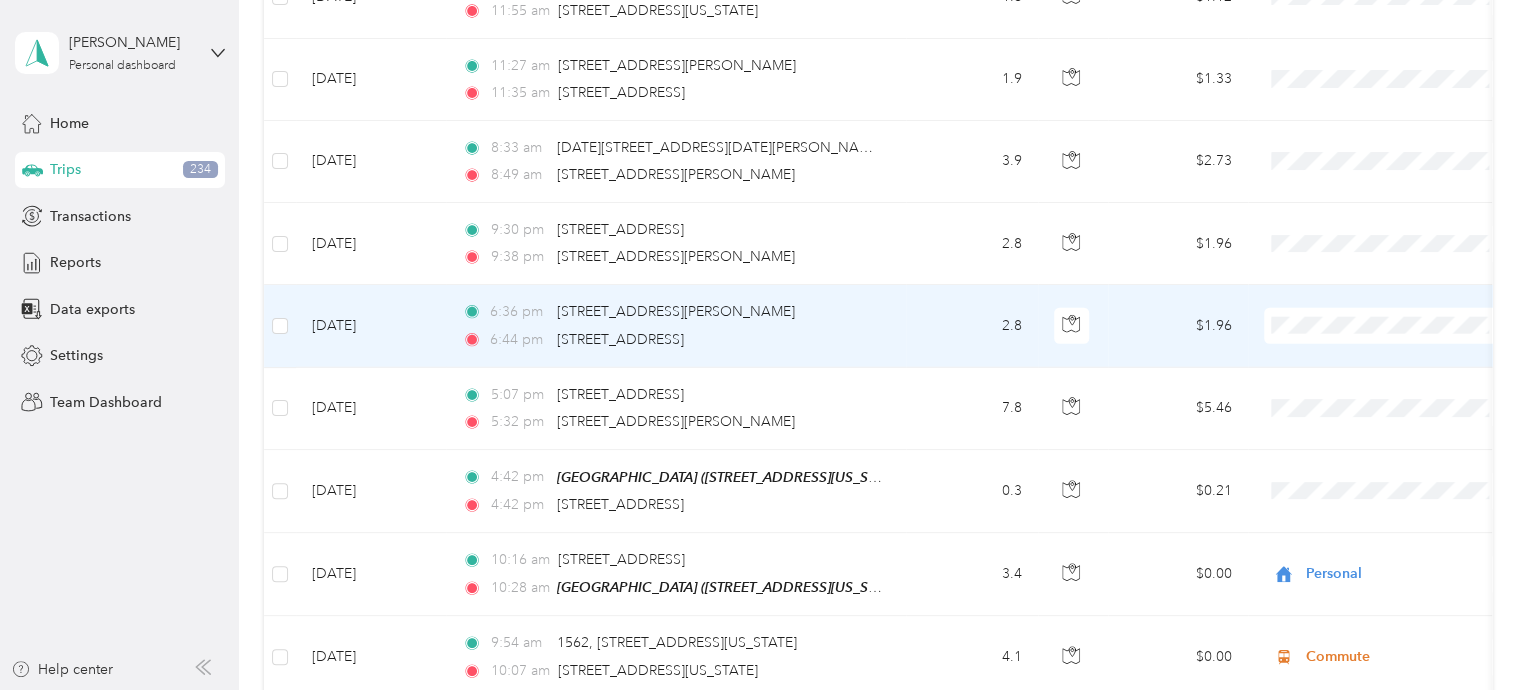 drag, startPoint x: 1320, startPoint y: 348, endPoint x: 1300, endPoint y: 218, distance: 131.52946 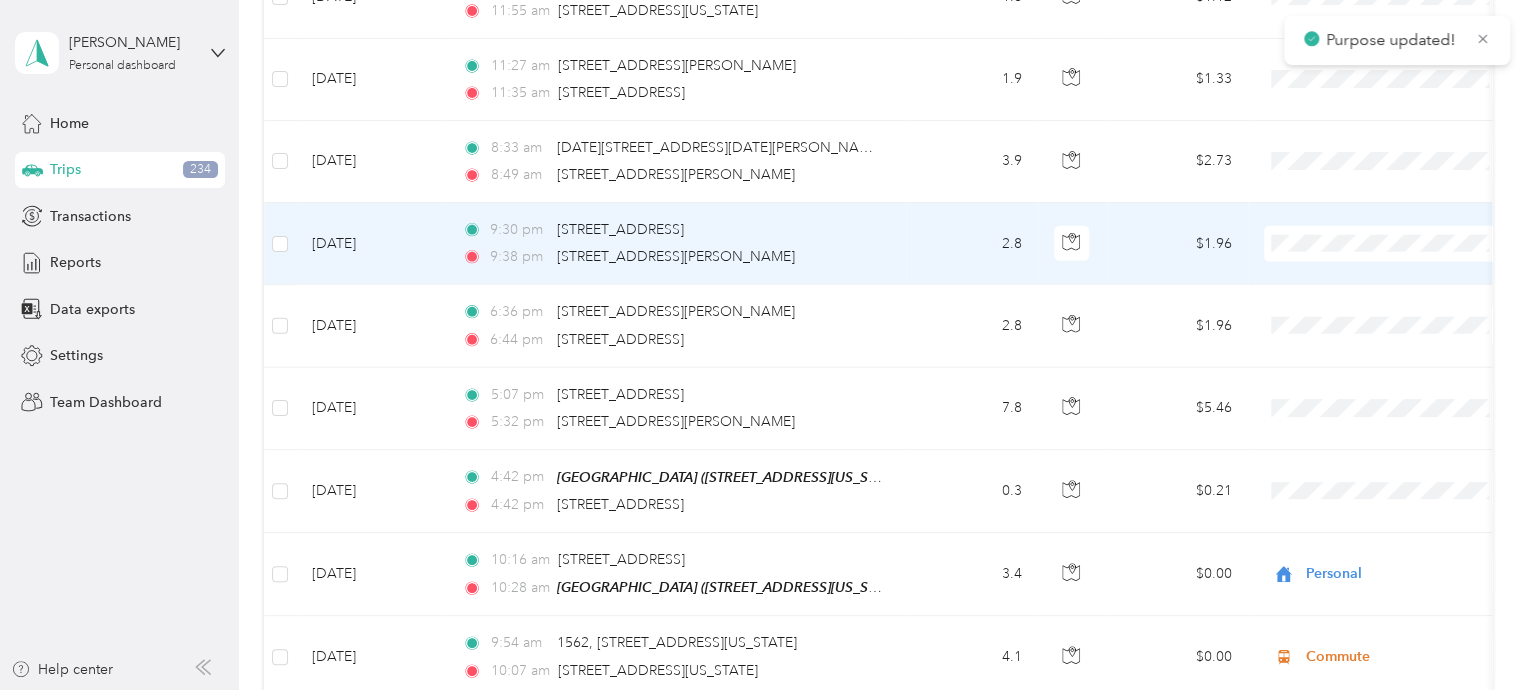 click on "Personal" at bounding box center [1405, 266] 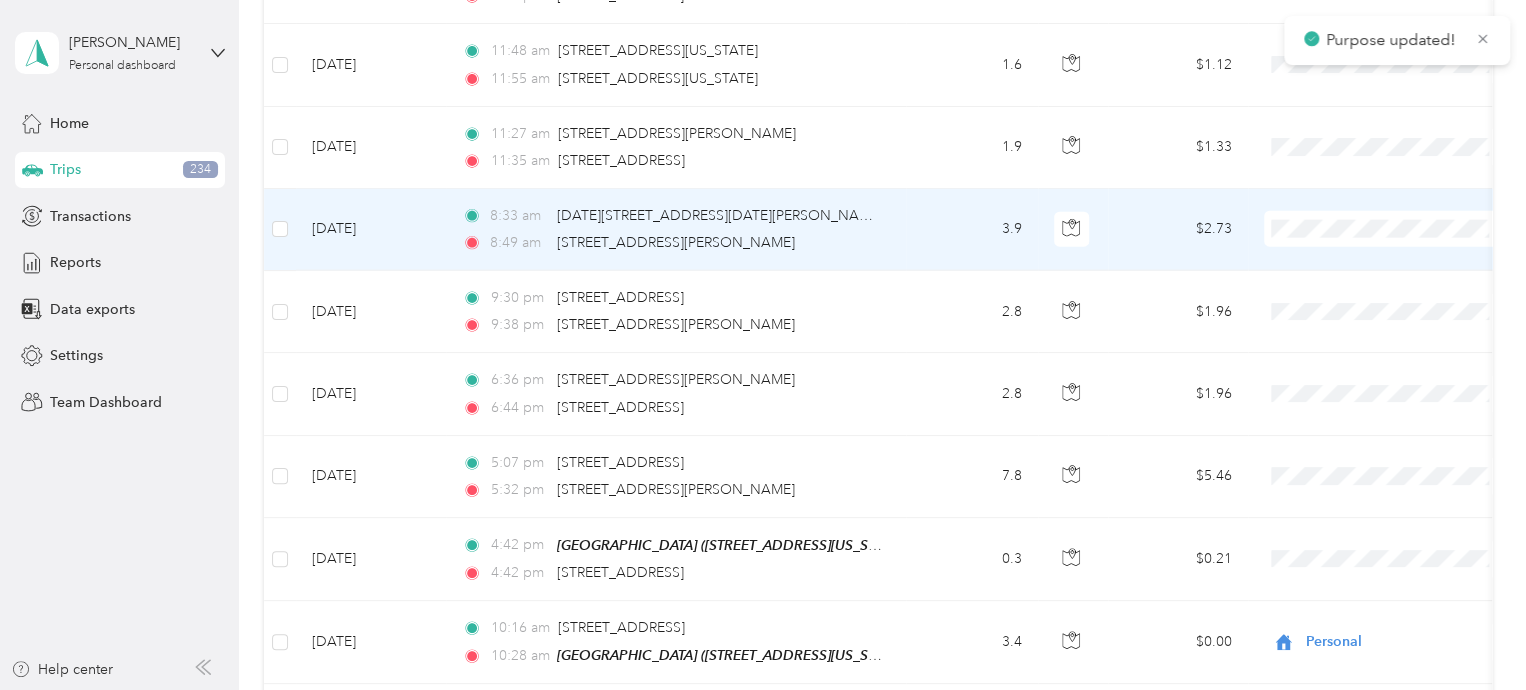scroll, scrollTop: 6218, scrollLeft: 0, axis: vertical 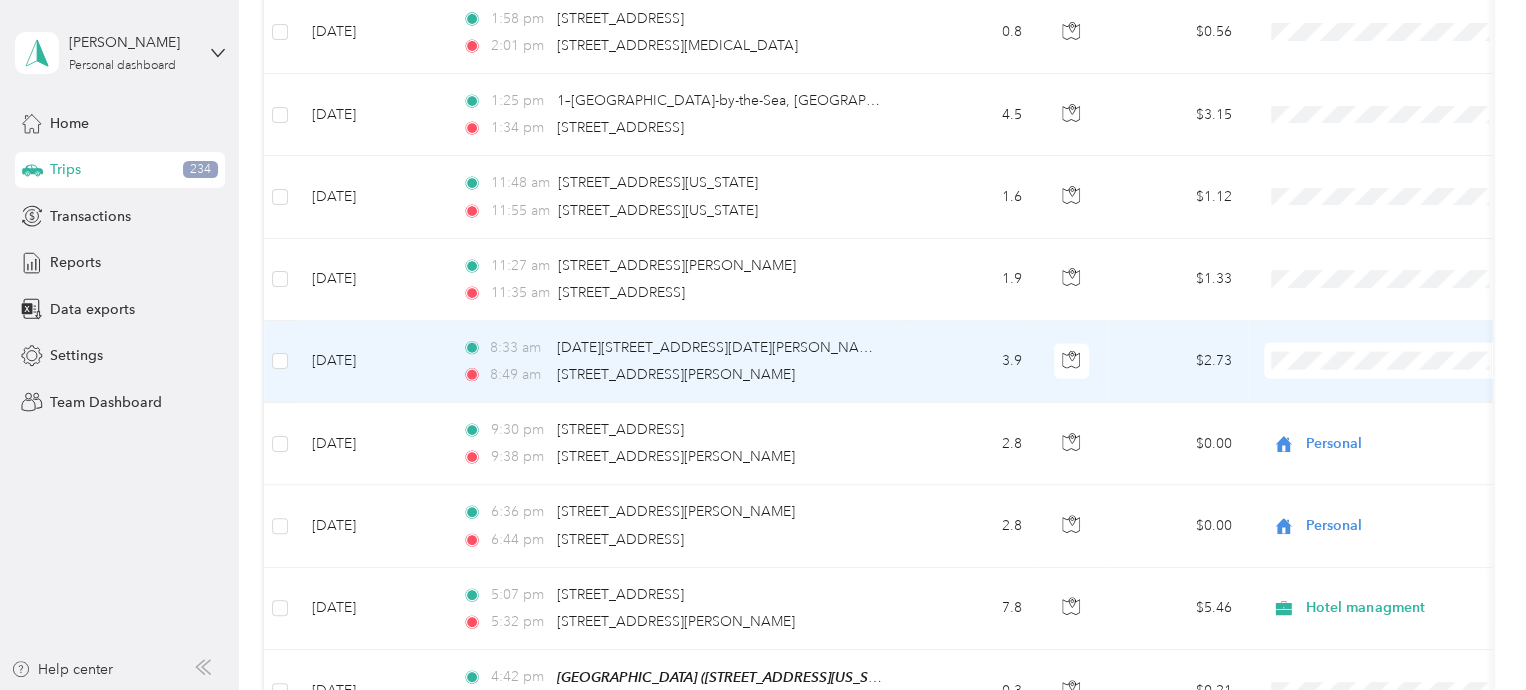 drag, startPoint x: 1316, startPoint y: 379, endPoint x: 1326, endPoint y: 250, distance: 129.38702 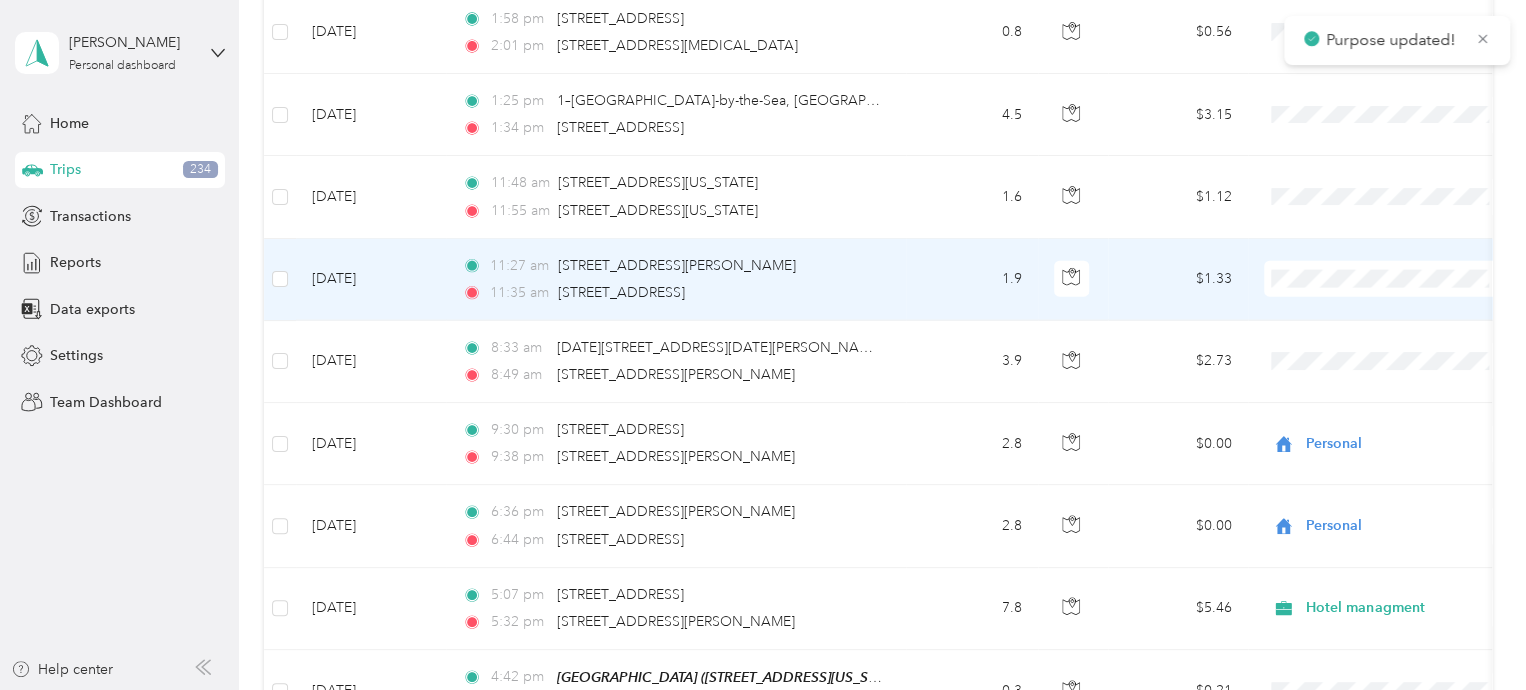 drag, startPoint x: 1321, startPoint y: 302, endPoint x: 1308, endPoint y: 178, distance: 124.67959 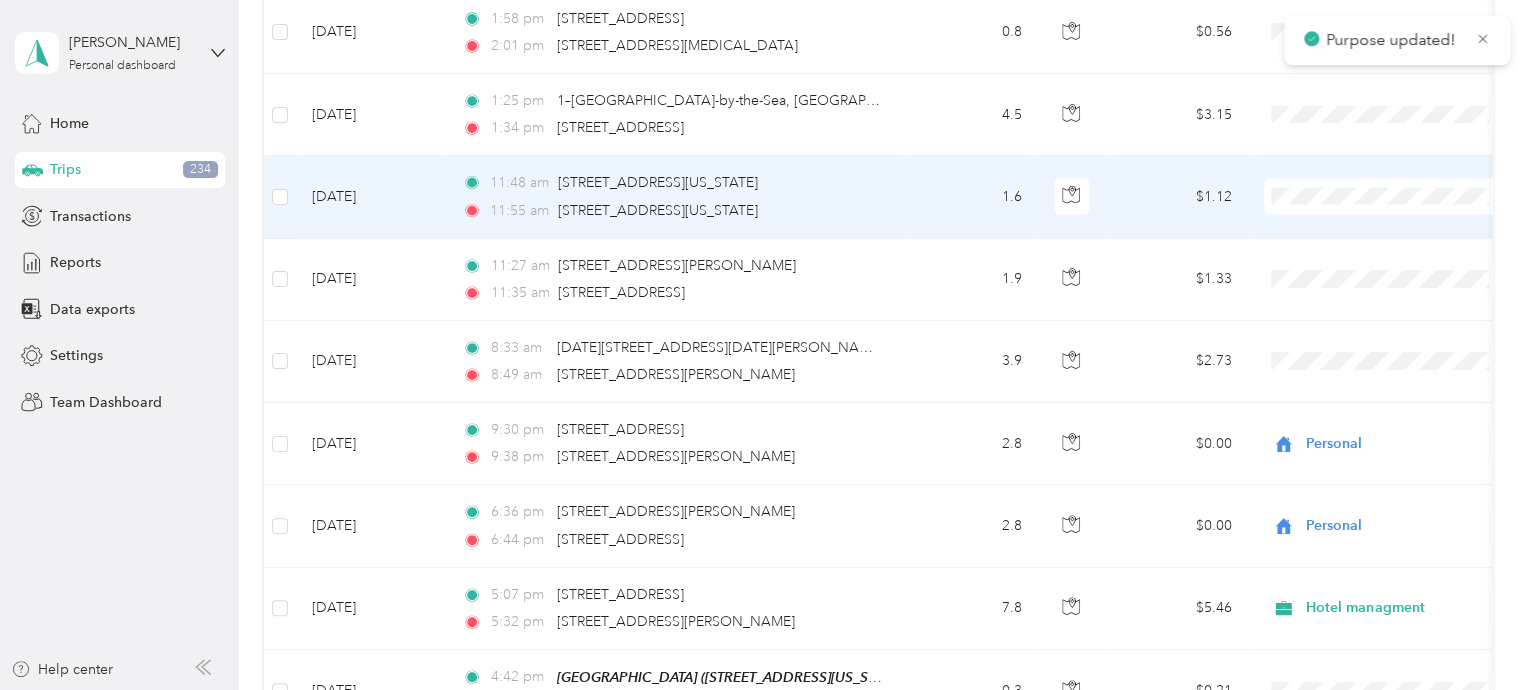 click on "Personal" at bounding box center [1405, 220] 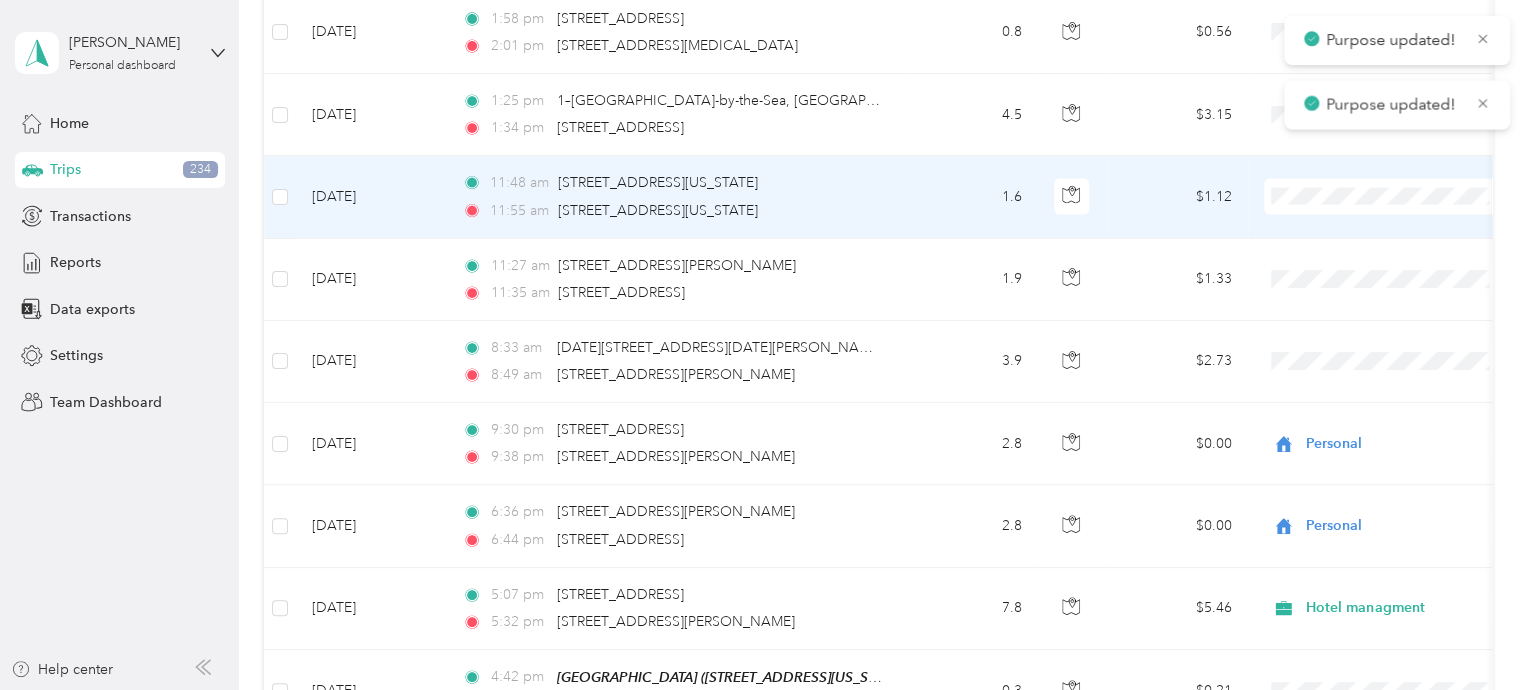 click at bounding box center [1388, 197] 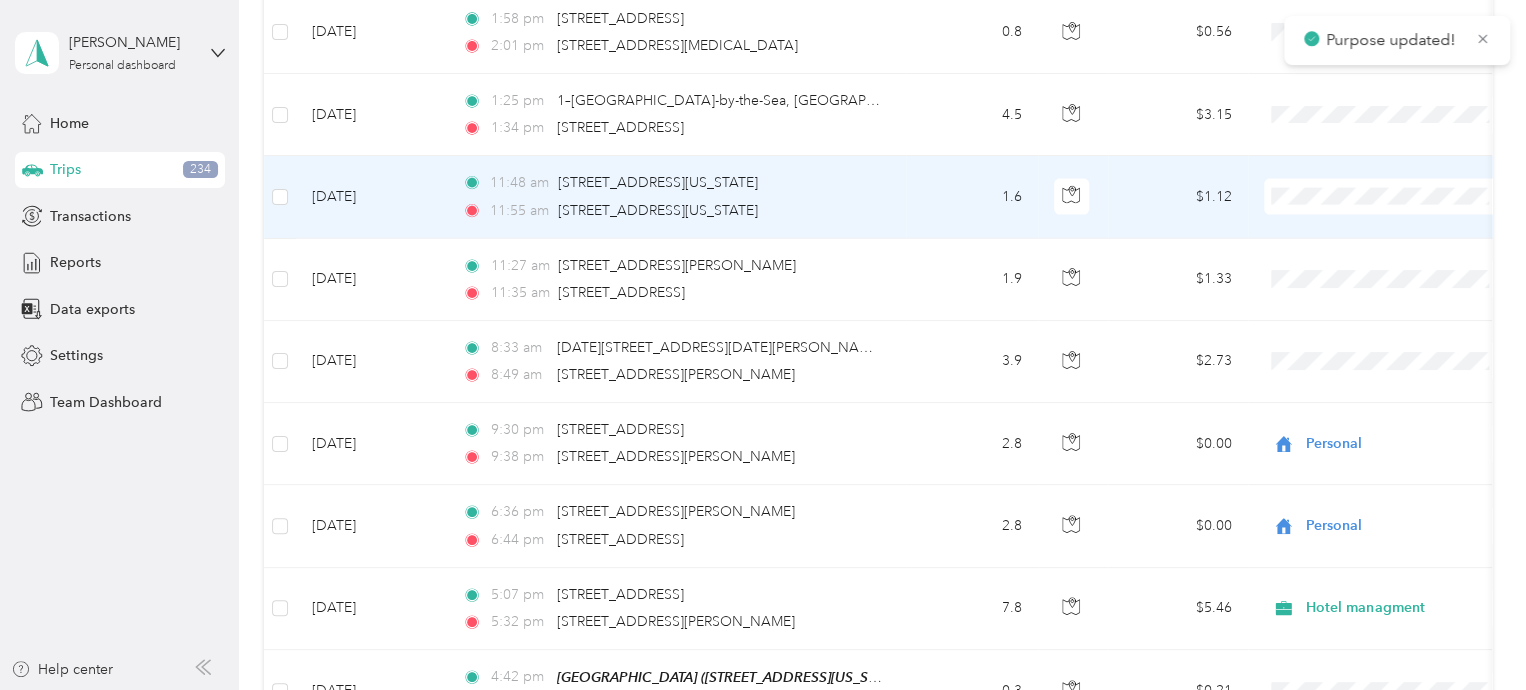 click at bounding box center (1388, 197) 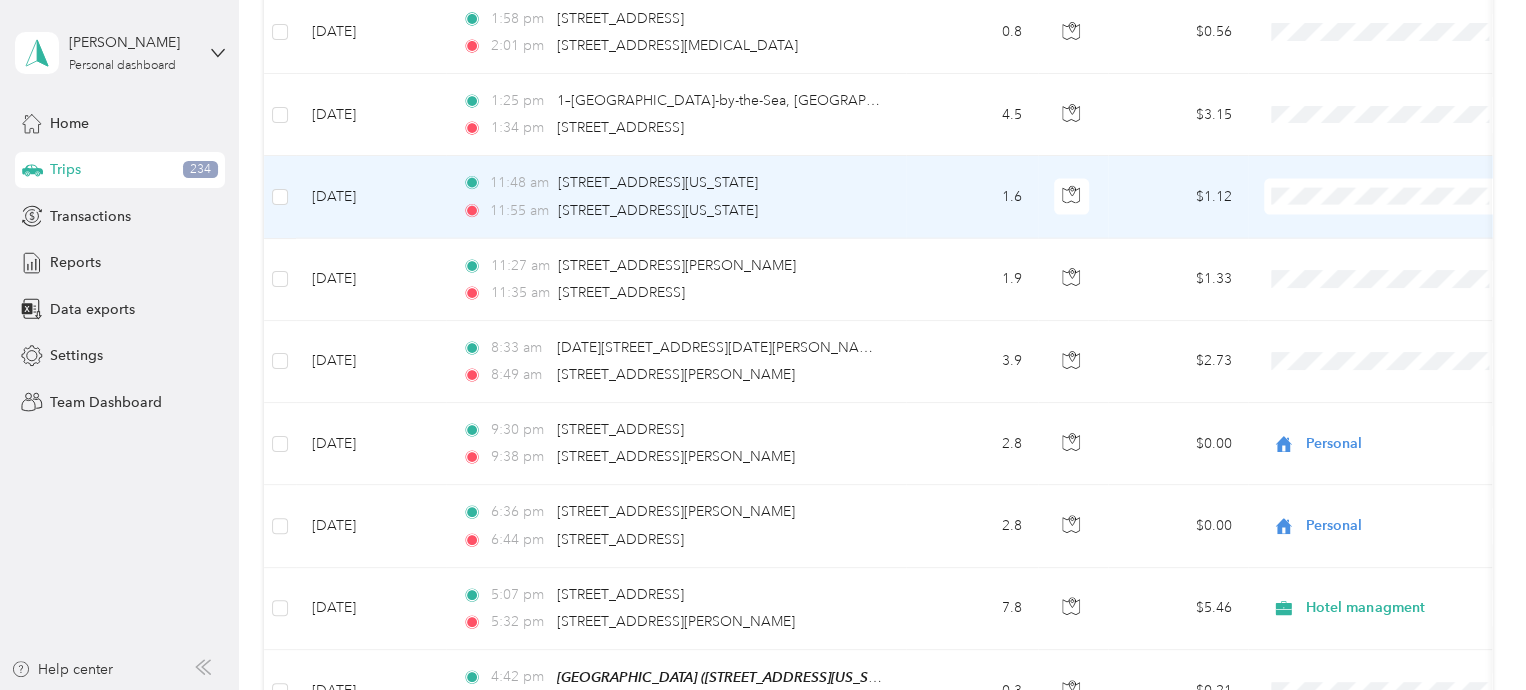 click on "Personal" at bounding box center [1405, 219] 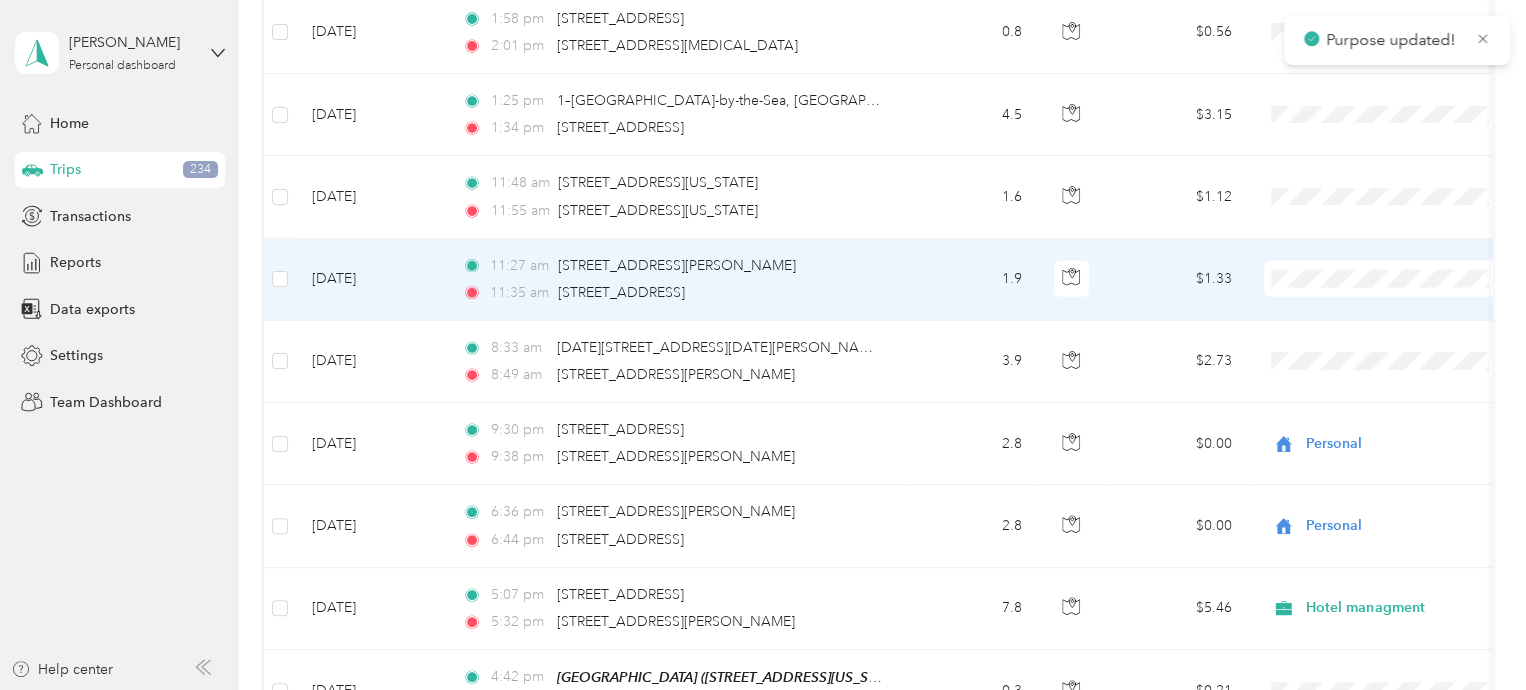 scroll, scrollTop: 6118, scrollLeft: 0, axis: vertical 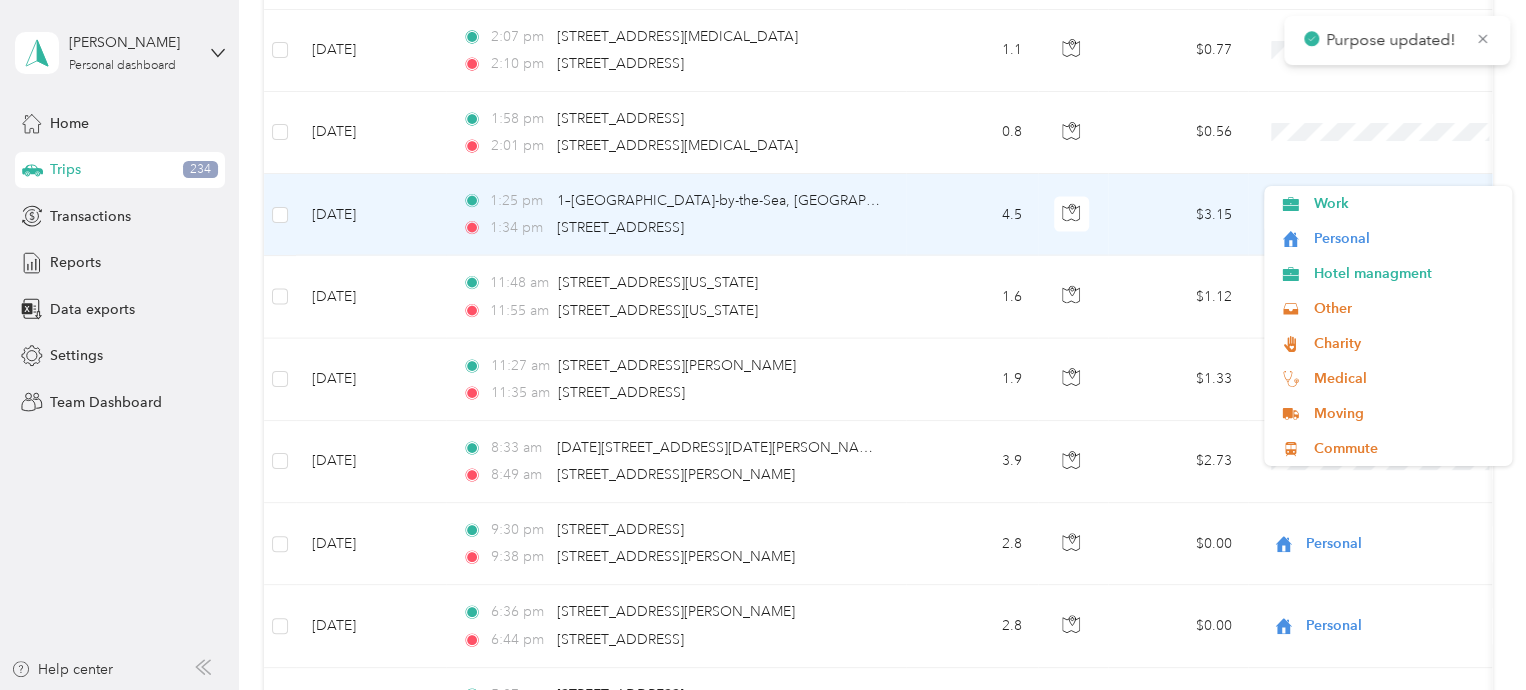 click 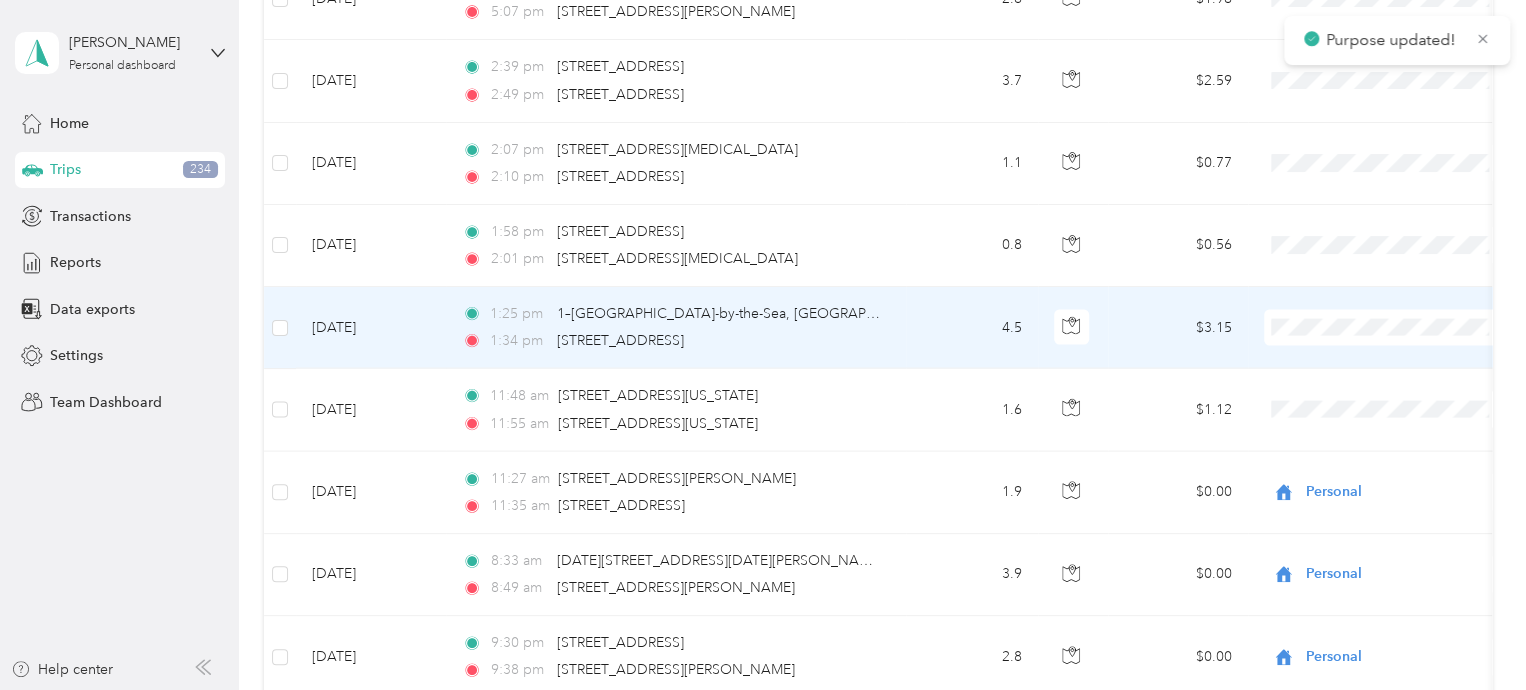 scroll, scrollTop: 5918, scrollLeft: 0, axis: vertical 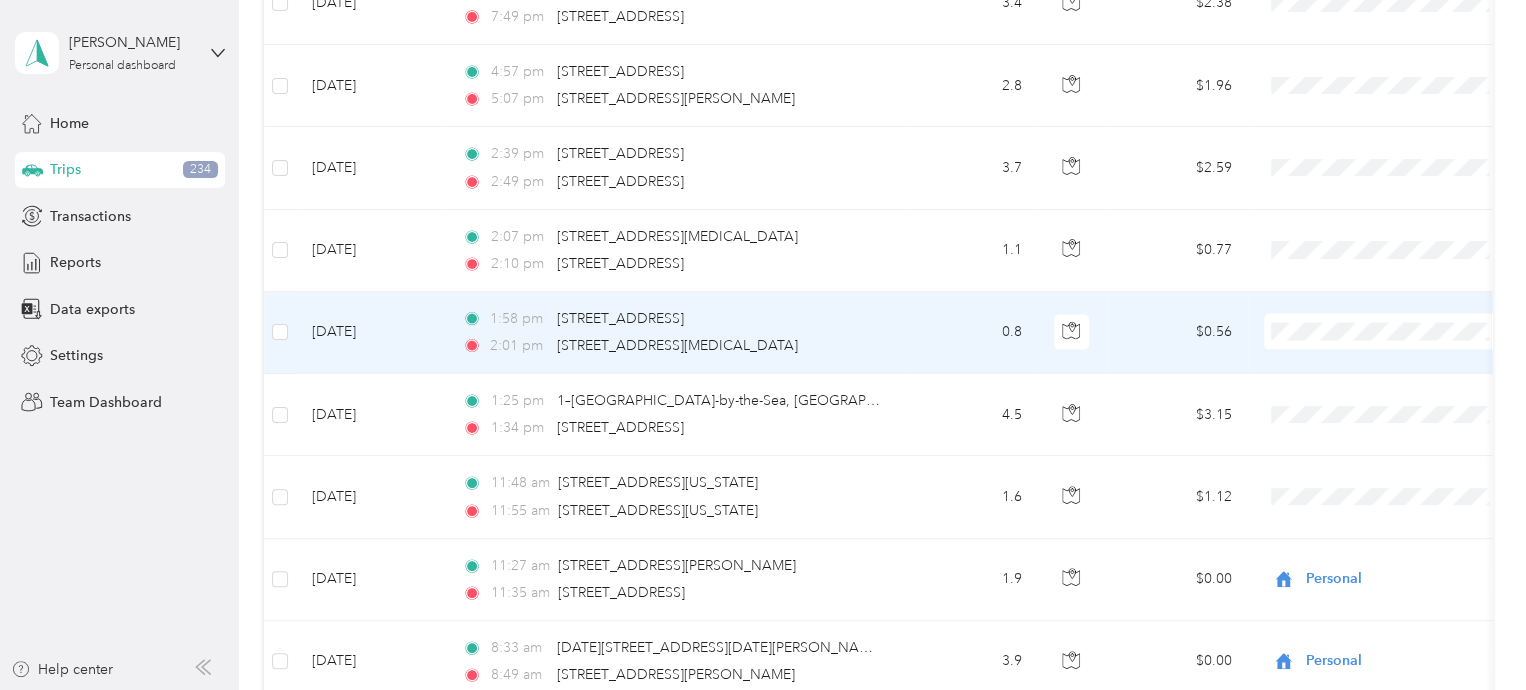 drag, startPoint x: 1295, startPoint y: 357, endPoint x: 1323, endPoint y: 192, distance: 167.3589 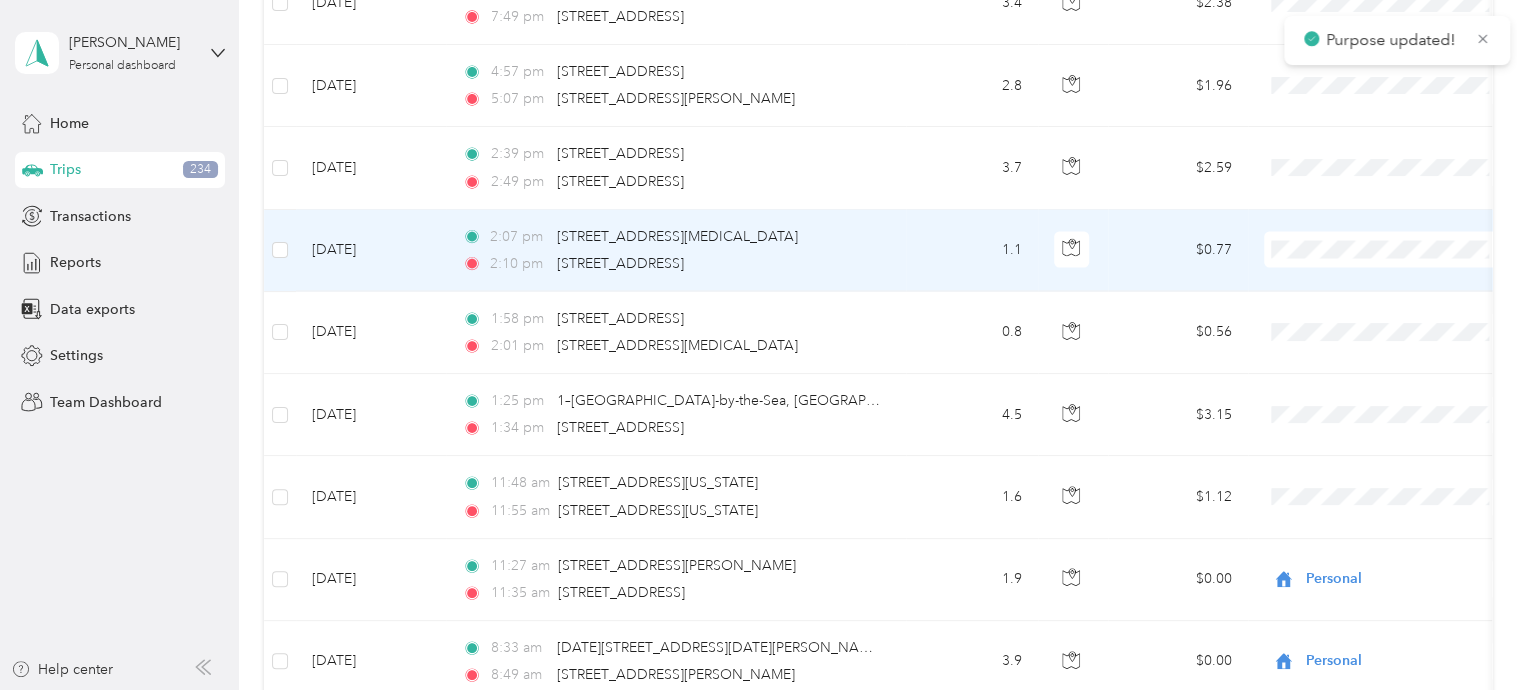drag, startPoint x: 1317, startPoint y: 277, endPoint x: 1296, endPoint y: 253, distance: 31.890438 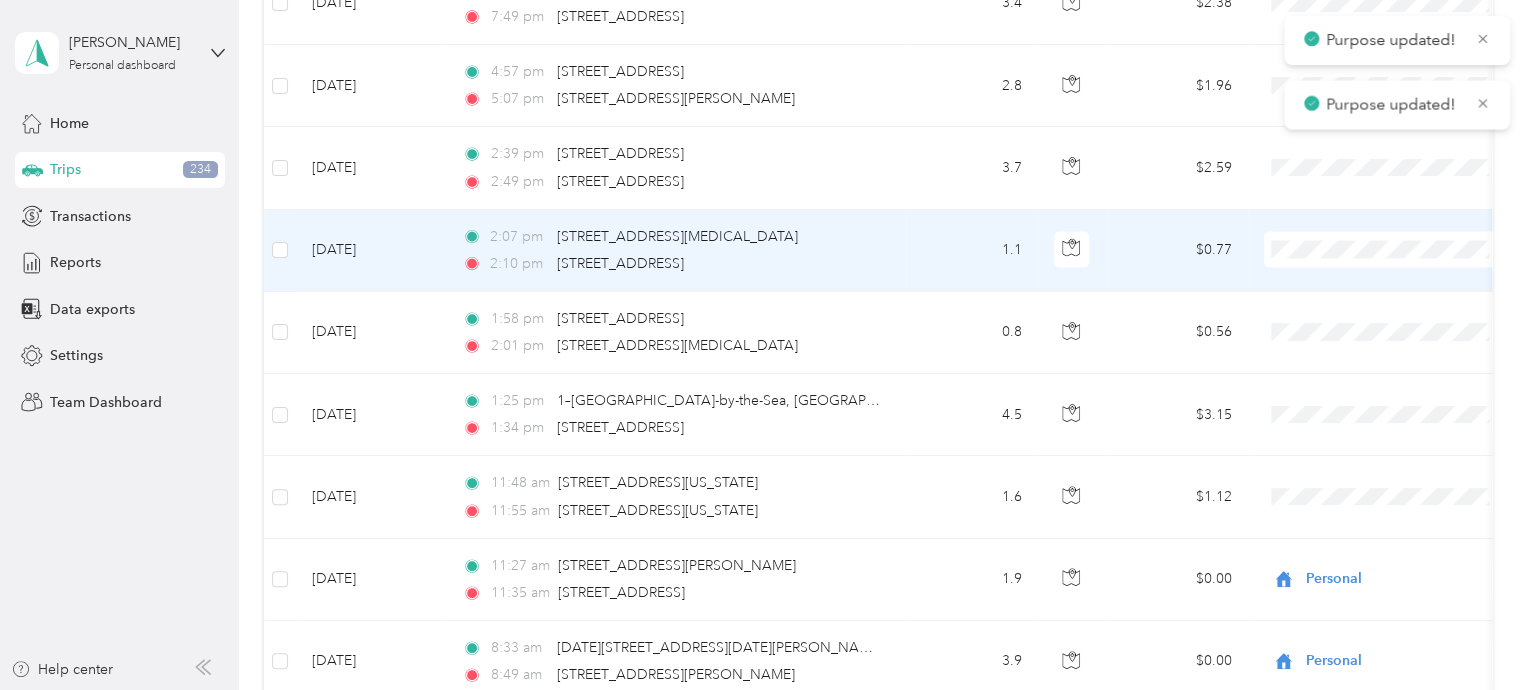 scroll, scrollTop: 5818, scrollLeft: 0, axis: vertical 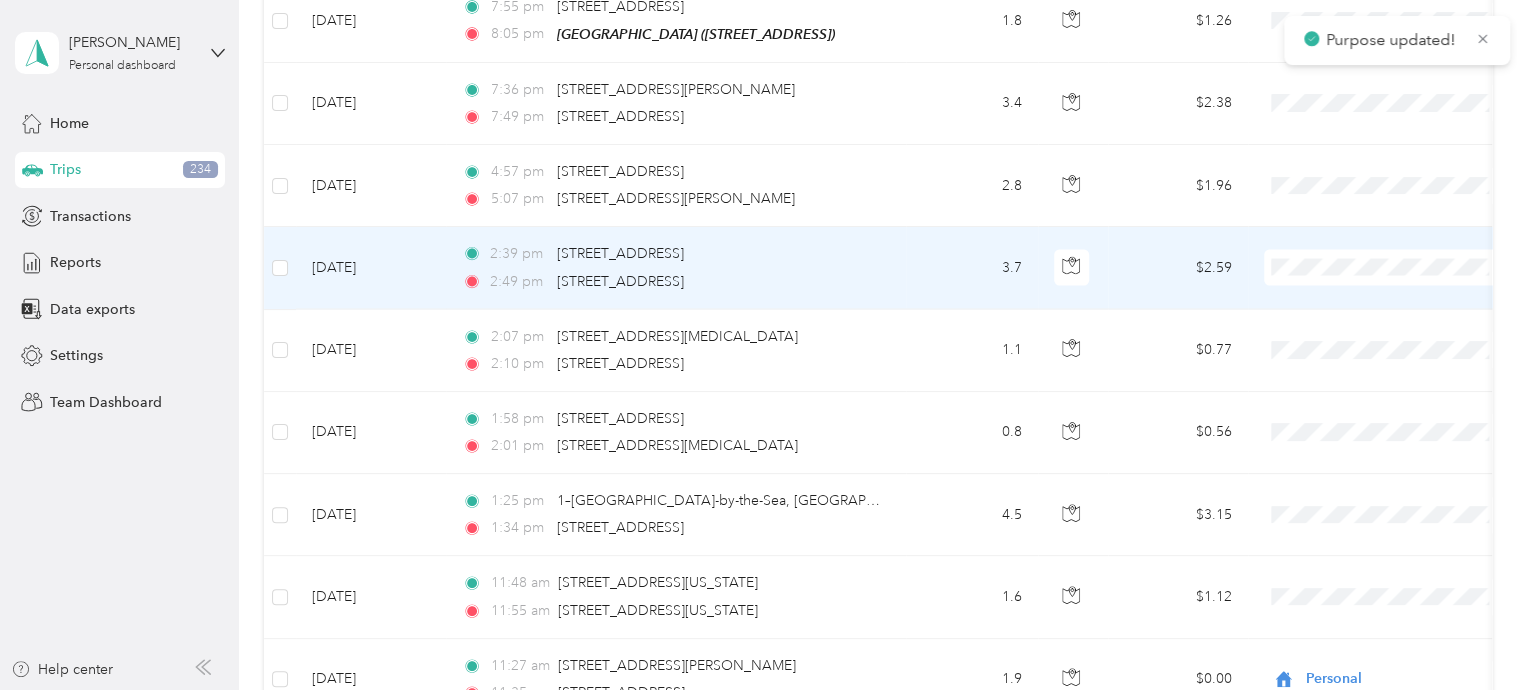 click on "Personal" at bounding box center [1388, 285] 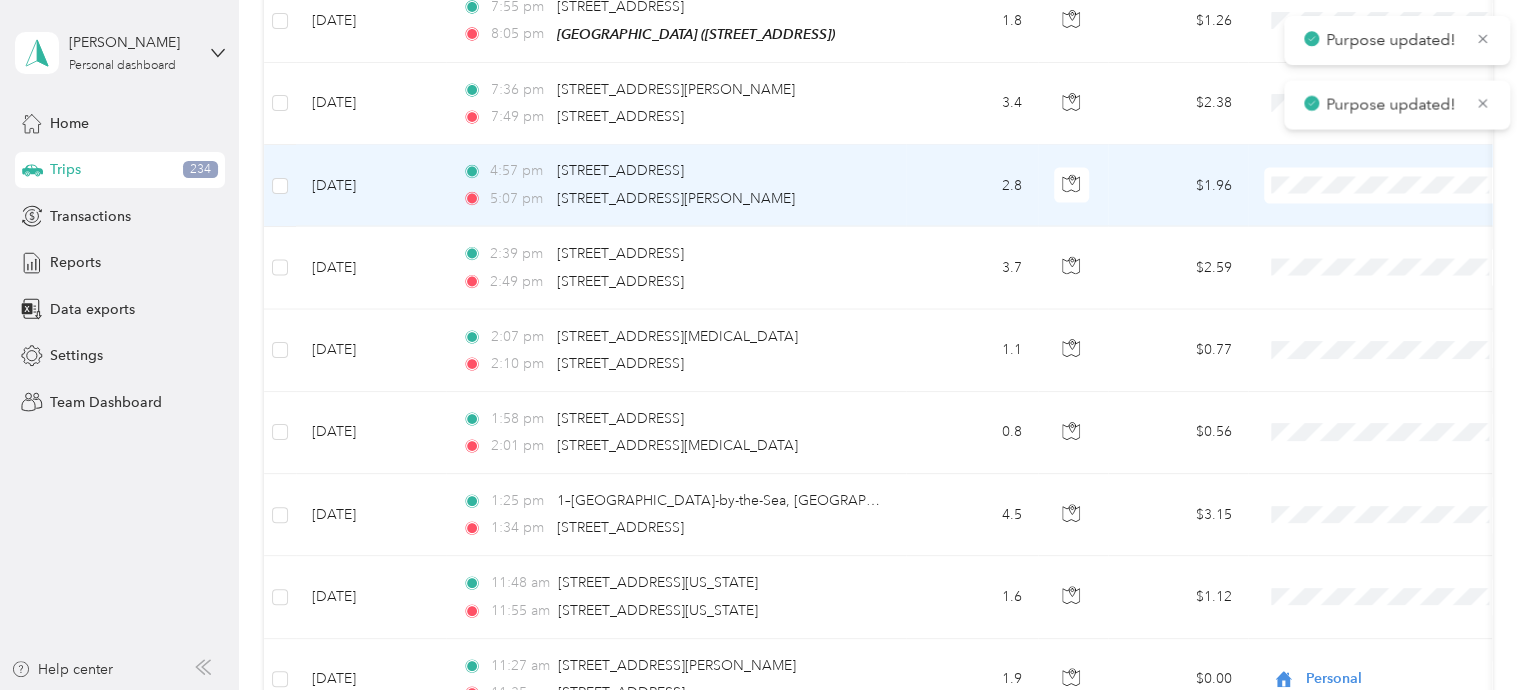 scroll, scrollTop: 5718, scrollLeft: 0, axis: vertical 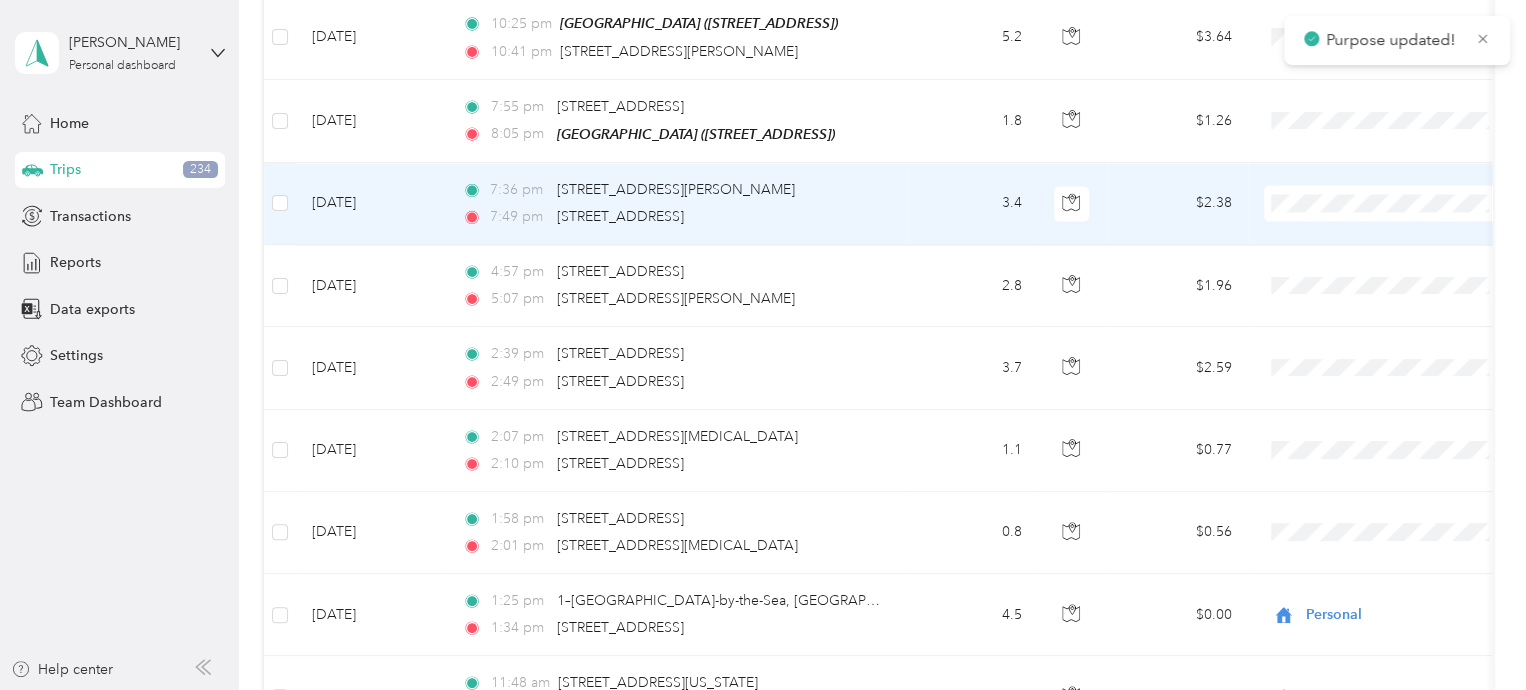 click on "Personal" at bounding box center [1405, 223] 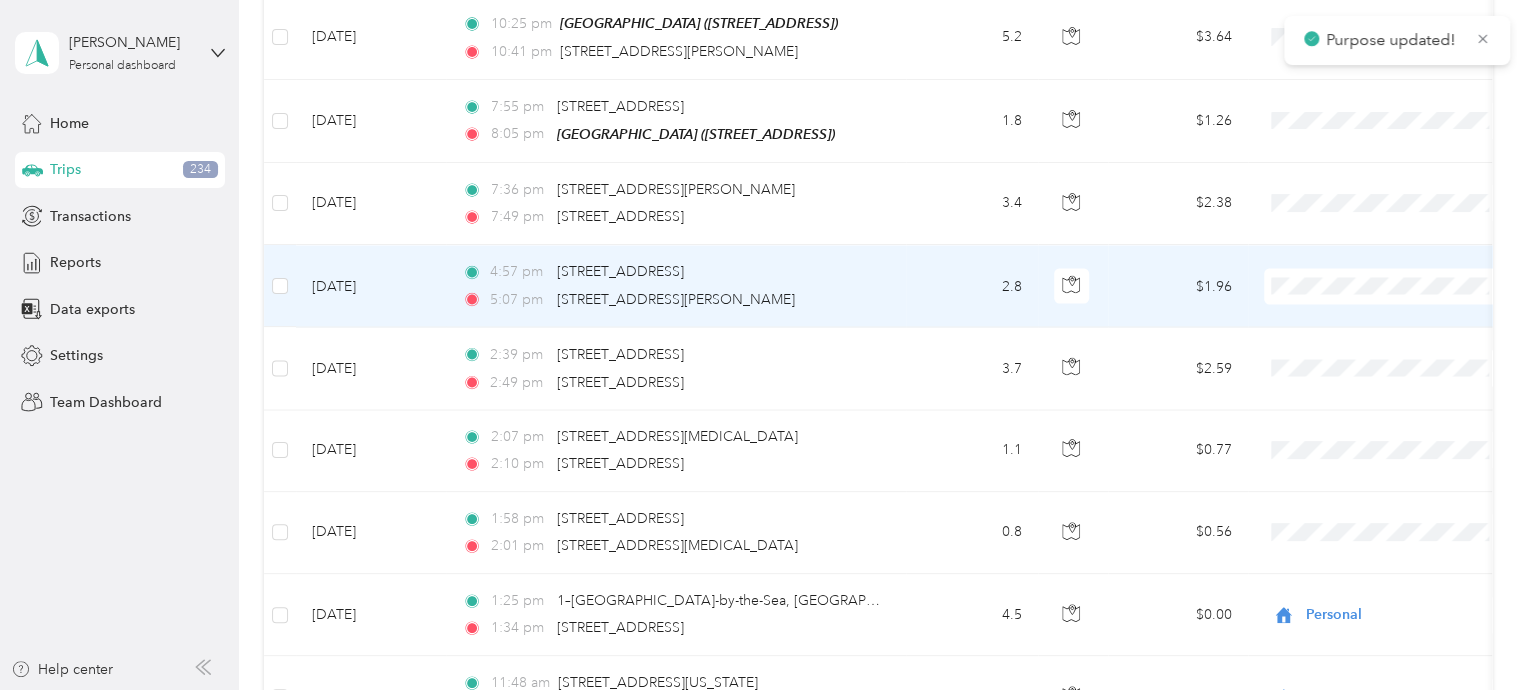 scroll, scrollTop: 5618, scrollLeft: 0, axis: vertical 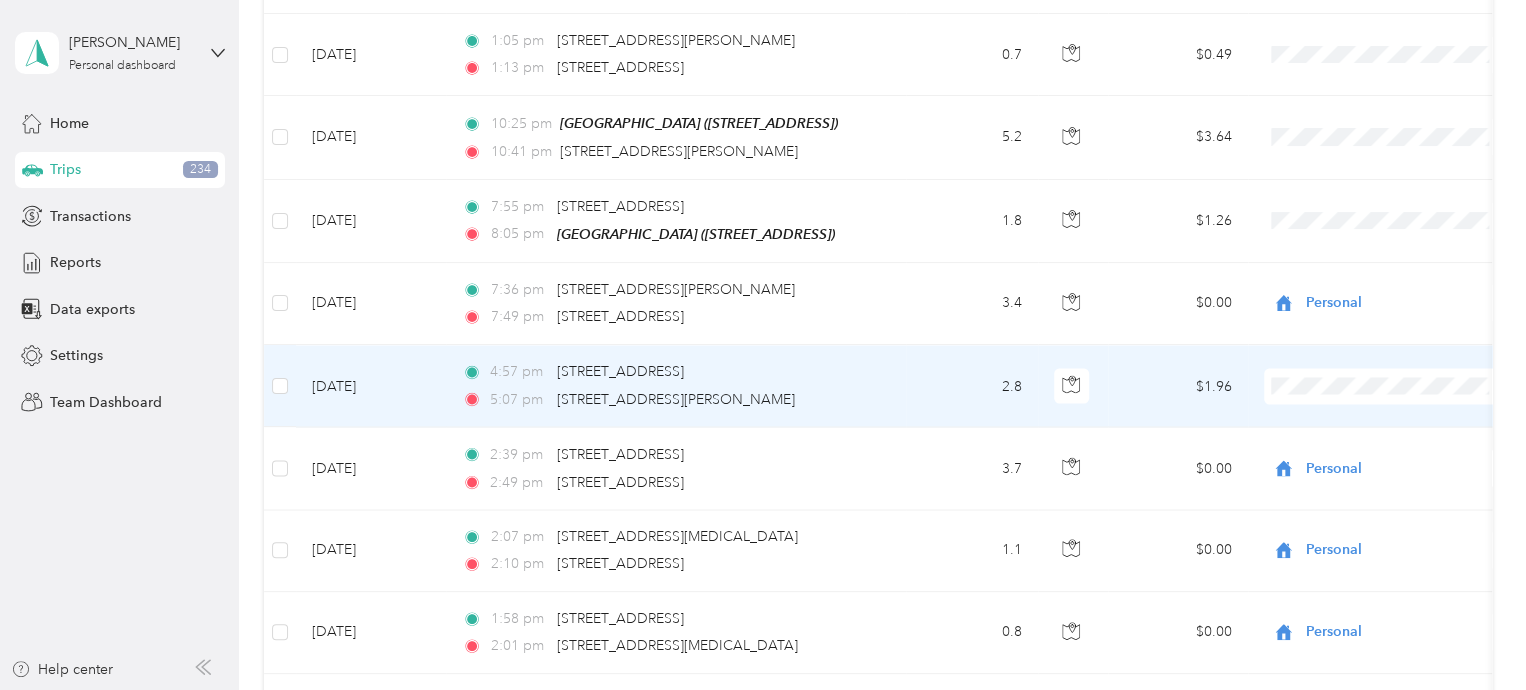 click on "Personal" at bounding box center [1405, 410] 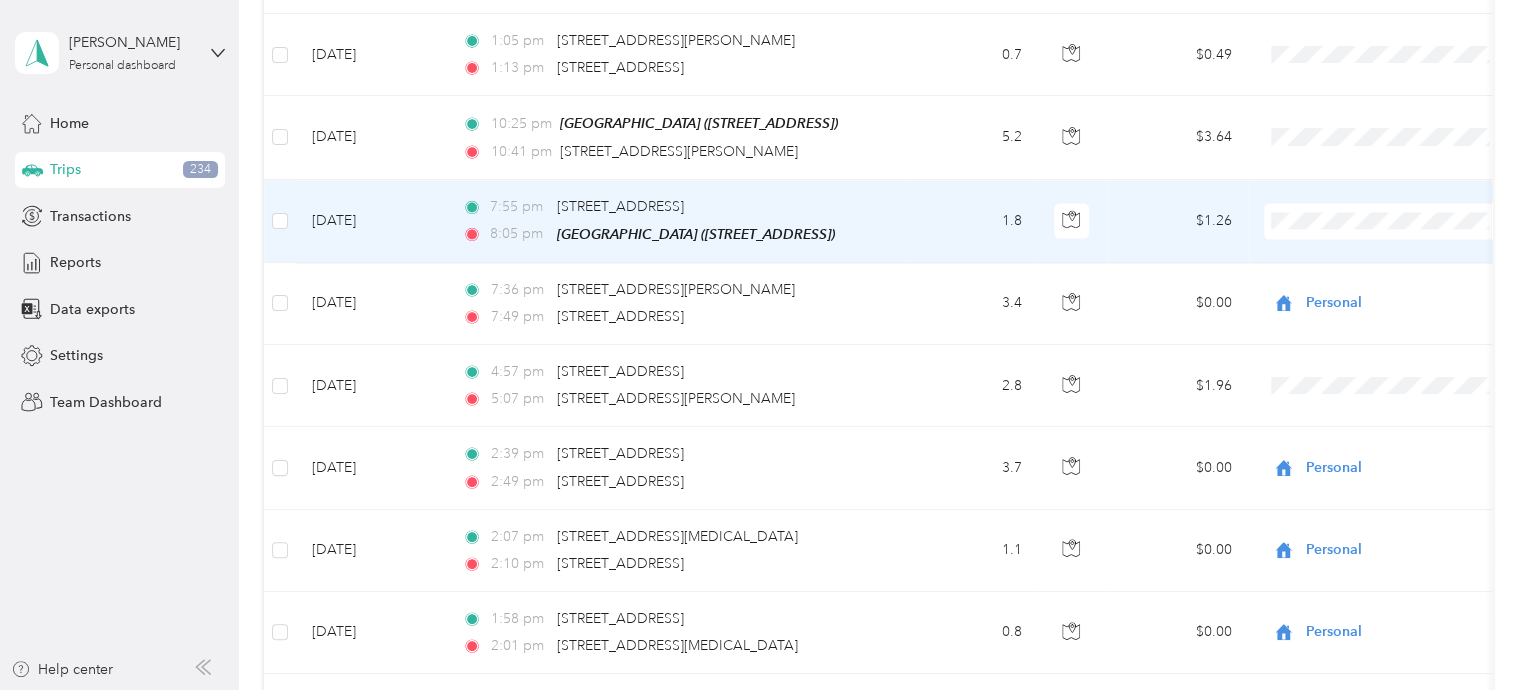 click on "Personal" at bounding box center [1405, 246] 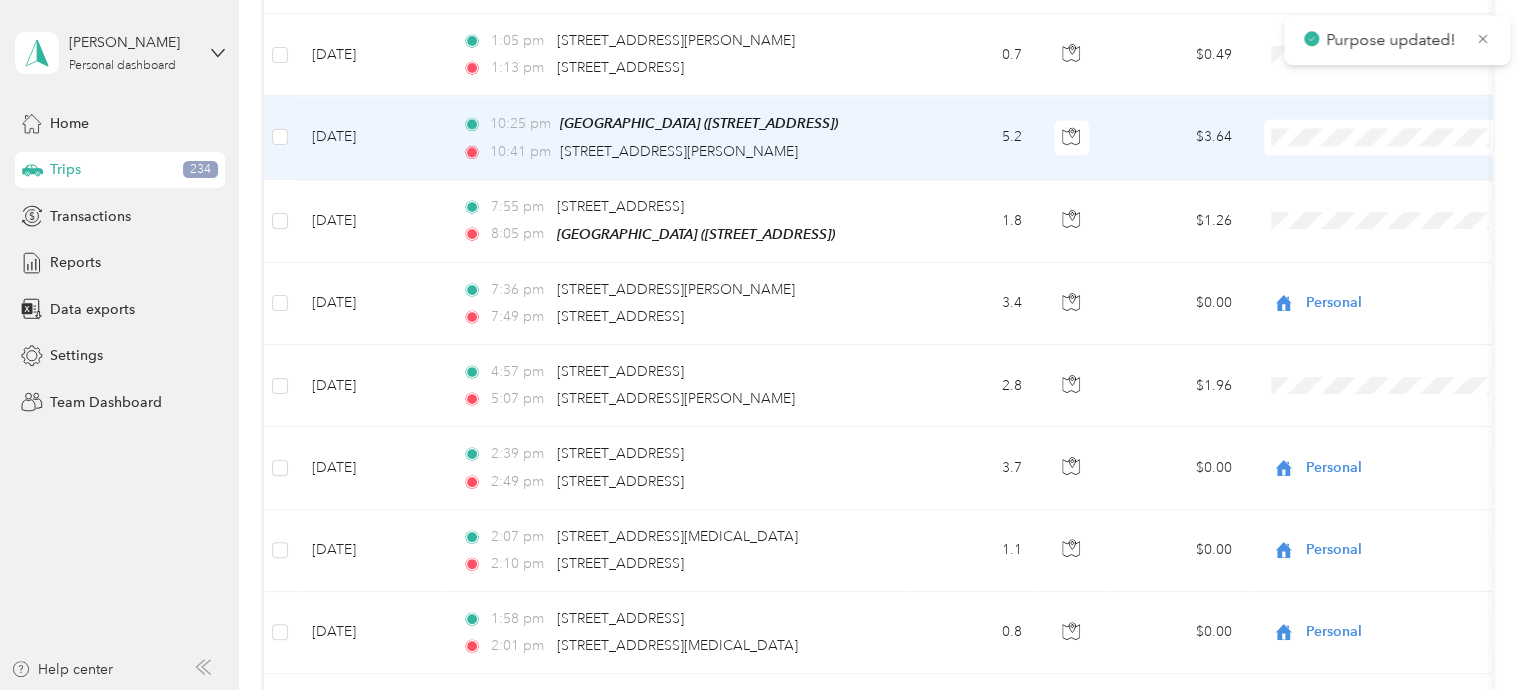click on "Personal" at bounding box center (1405, 164) 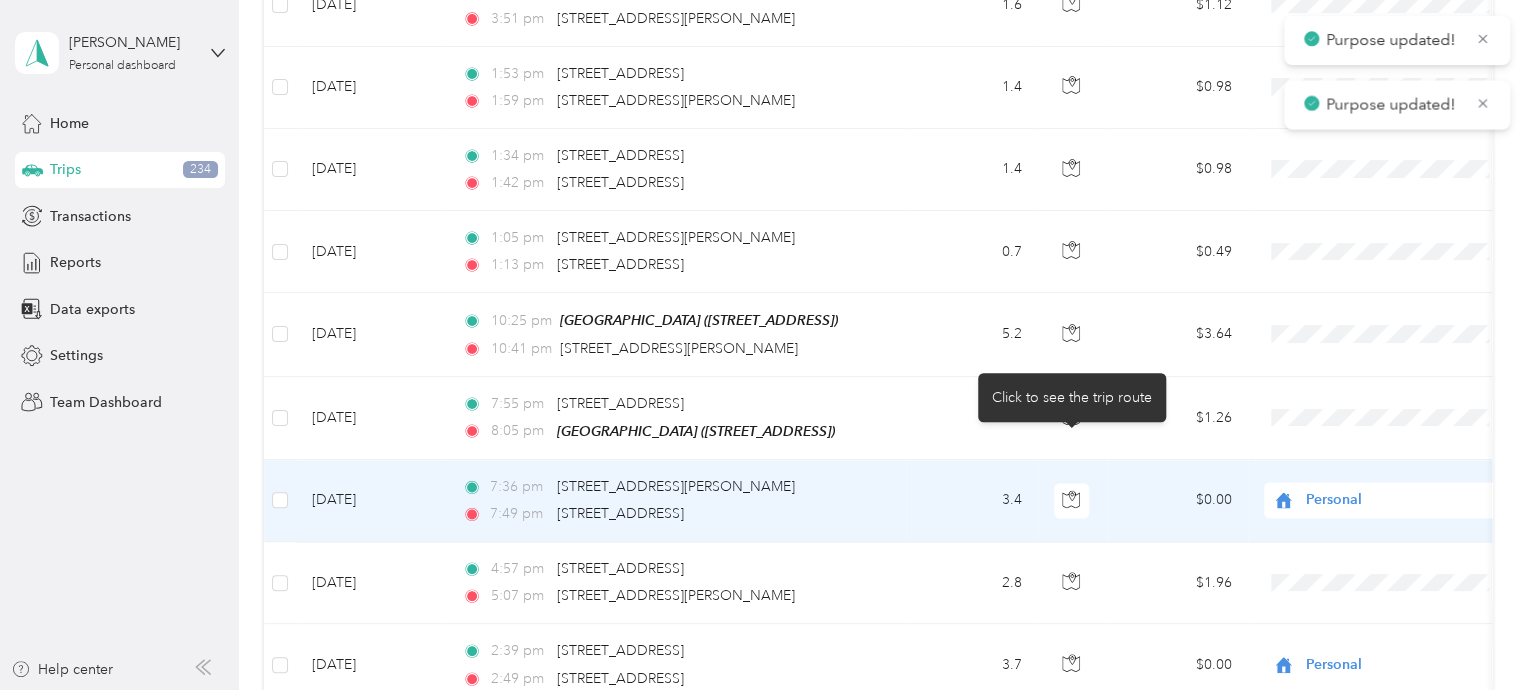 scroll, scrollTop: 5418, scrollLeft: 0, axis: vertical 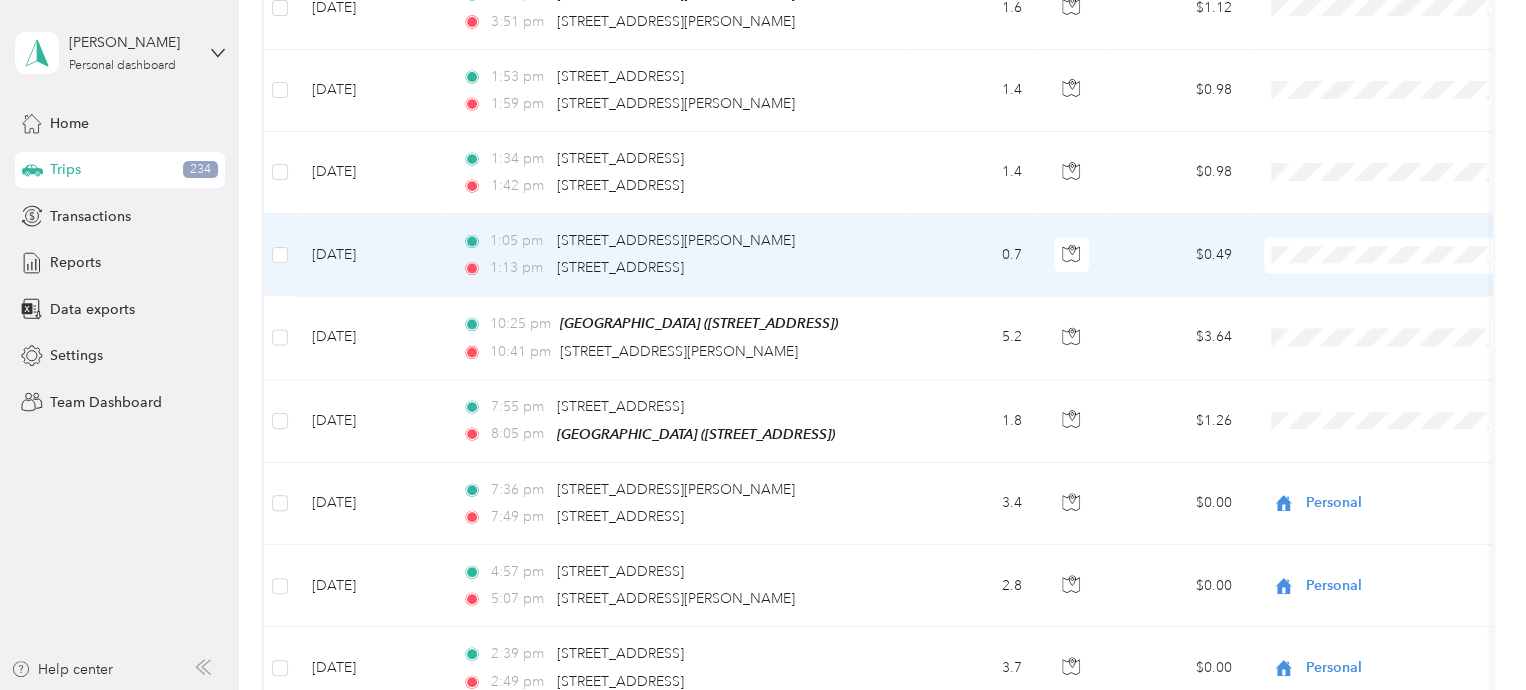 click on "Personal" at bounding box center (1405, 282) 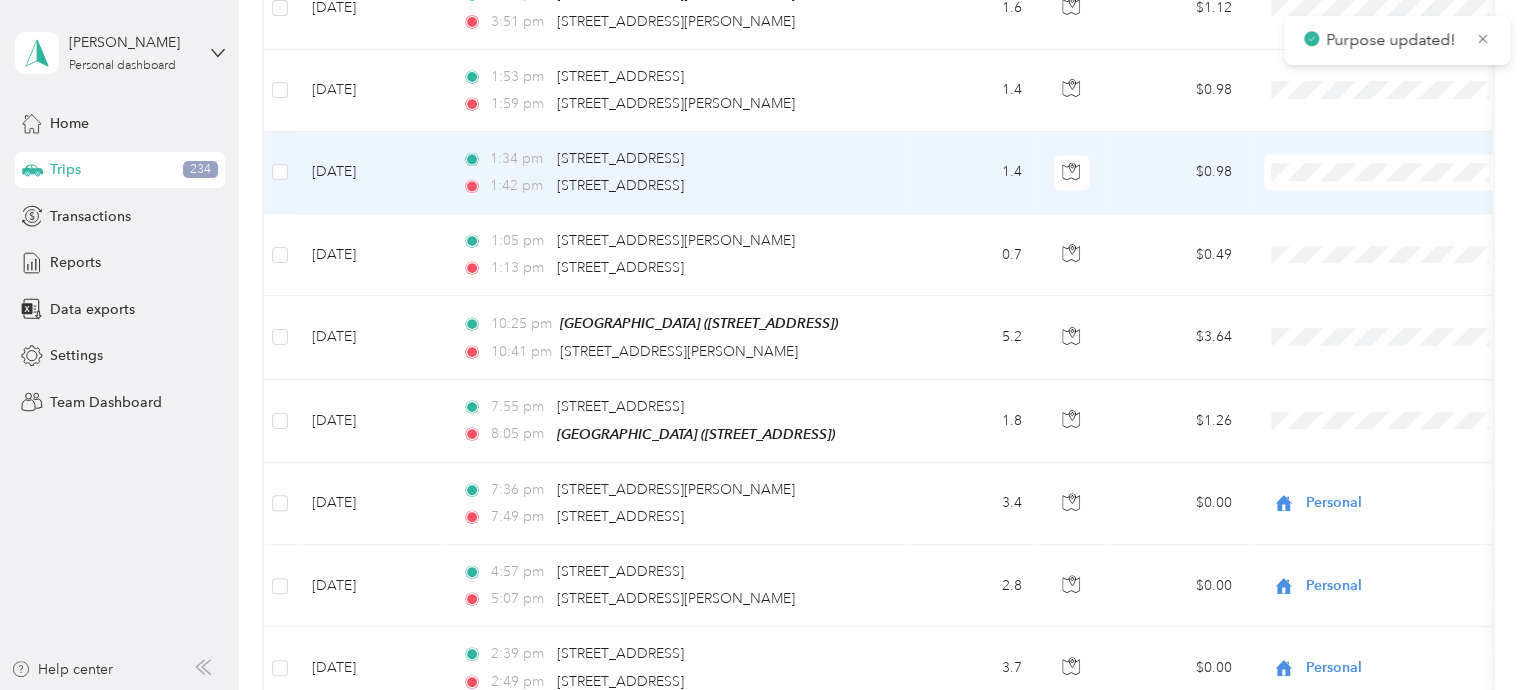 click on "Personal" at bounding box center [1405, 198] 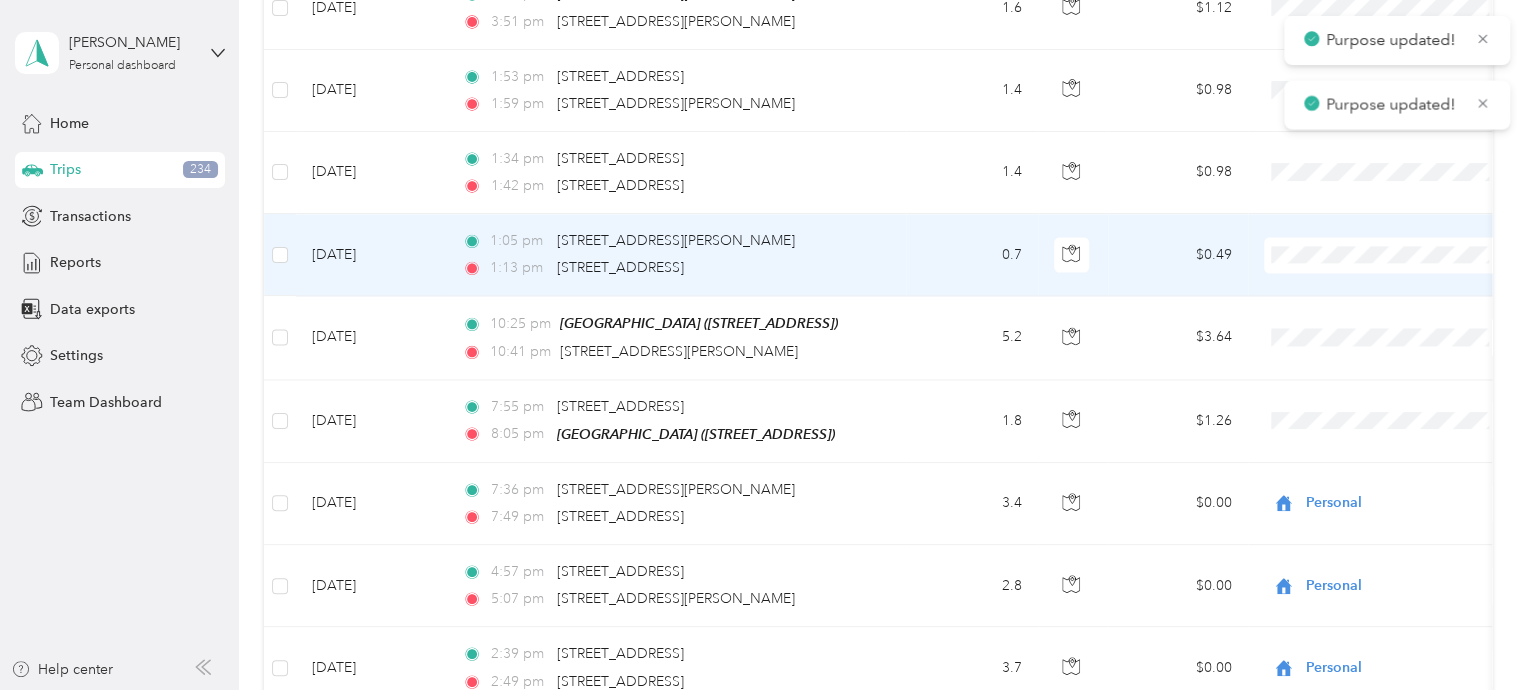 scroll, scrollTop: 5218, scrollLeft: 0, axis: vertical 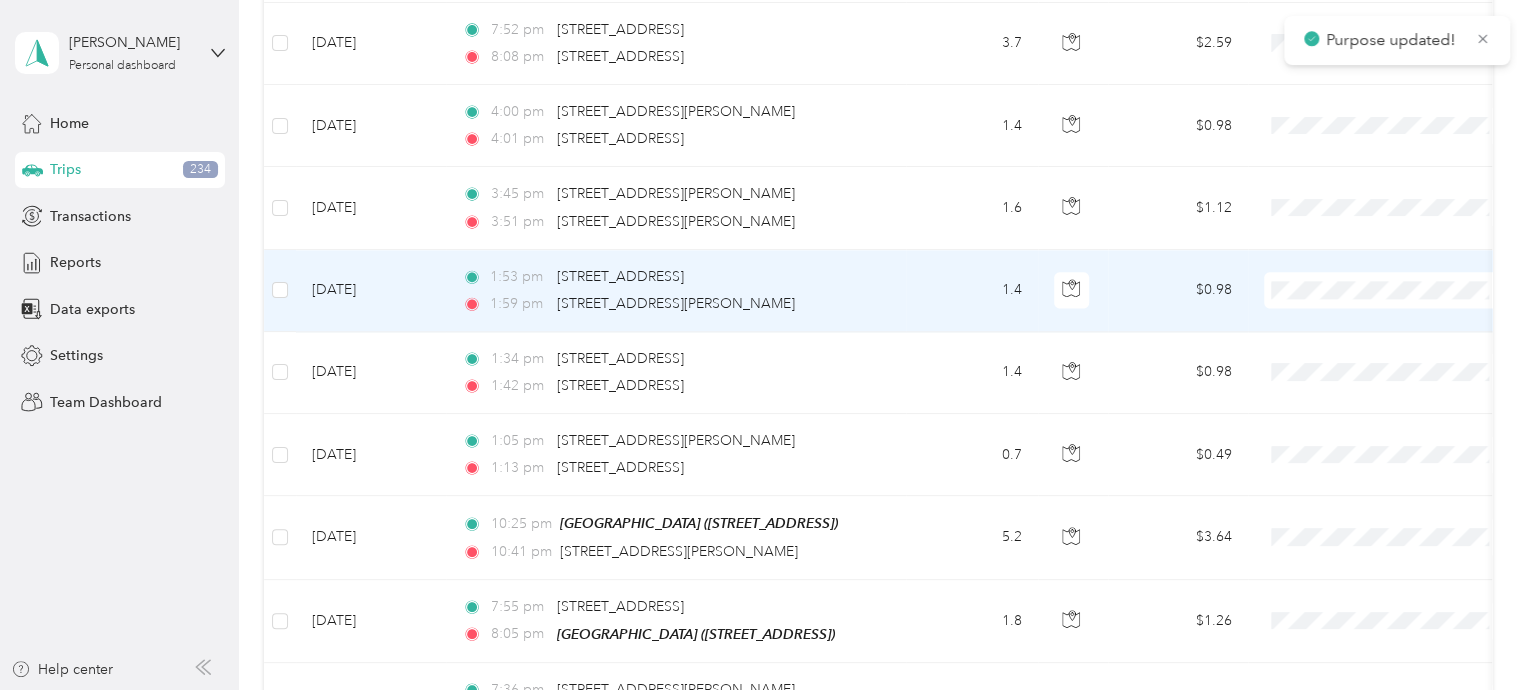 drag, startPoint x: 1302, startPoint y: 321, endPoint x: 1303, endPoint y: 193, distance: 128.0039 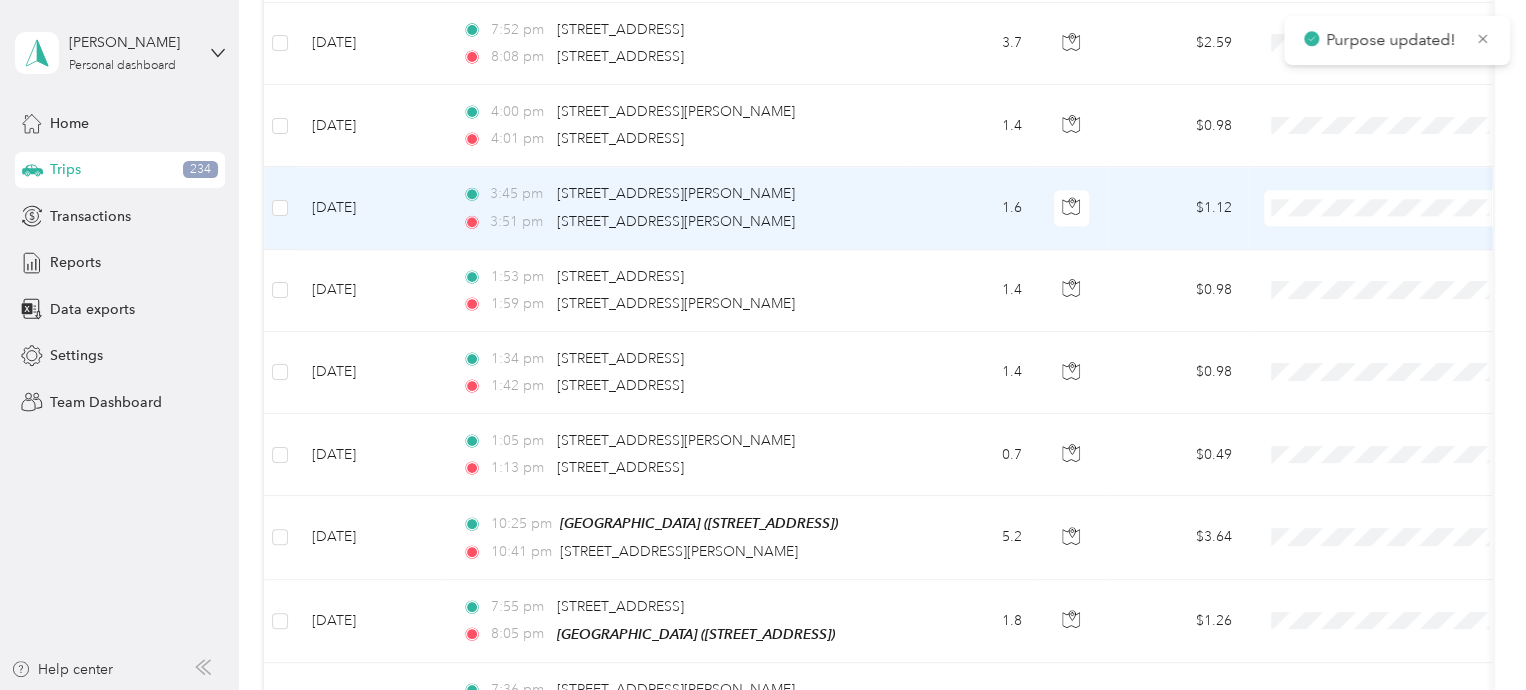 drag, startPoint x: 1299, startPoint y: 240, endPoint x: 1310, endPoint y: 109, distance: 131.46101 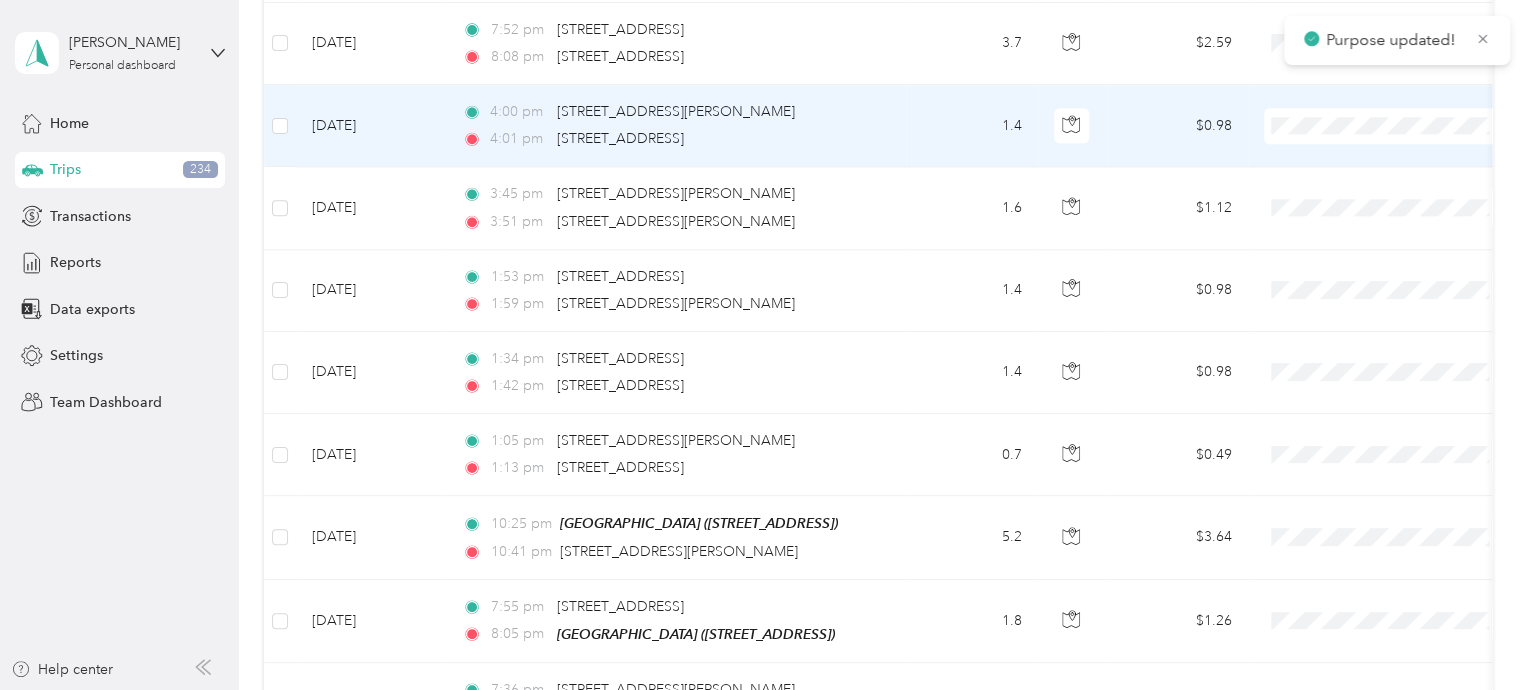 click at bounding box center [1388, 126] 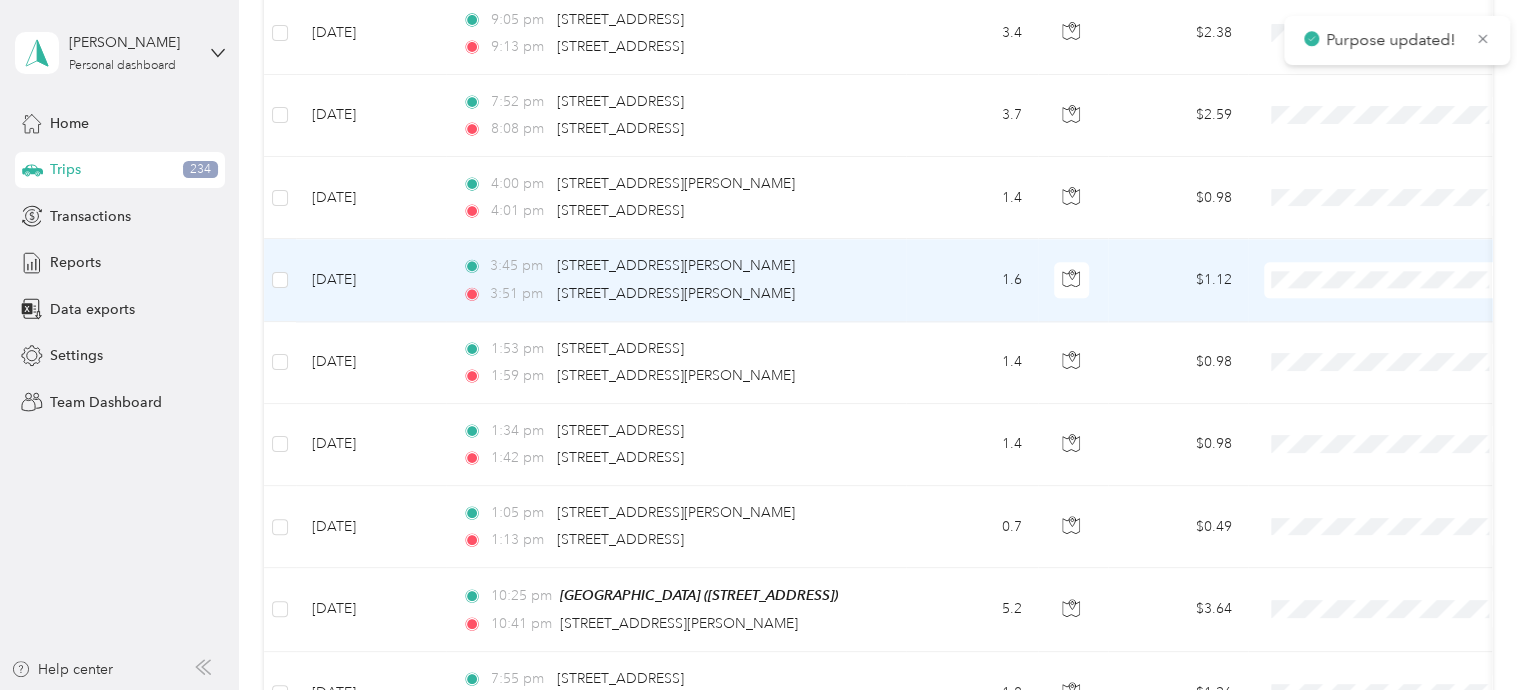 scroll, scrollTop: 5118, scrollLeft: 0, axis: vertical 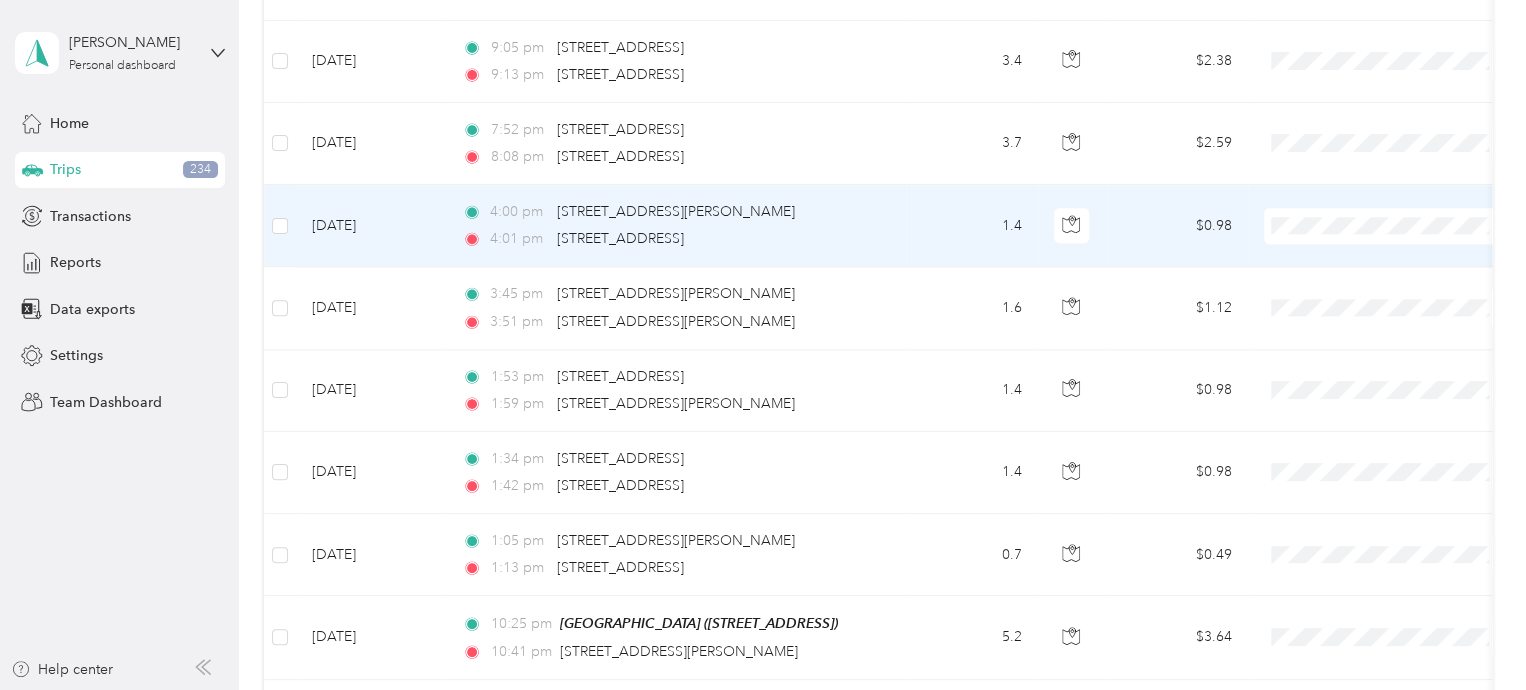 click on "Personal" at bounding box center (1405, 253) 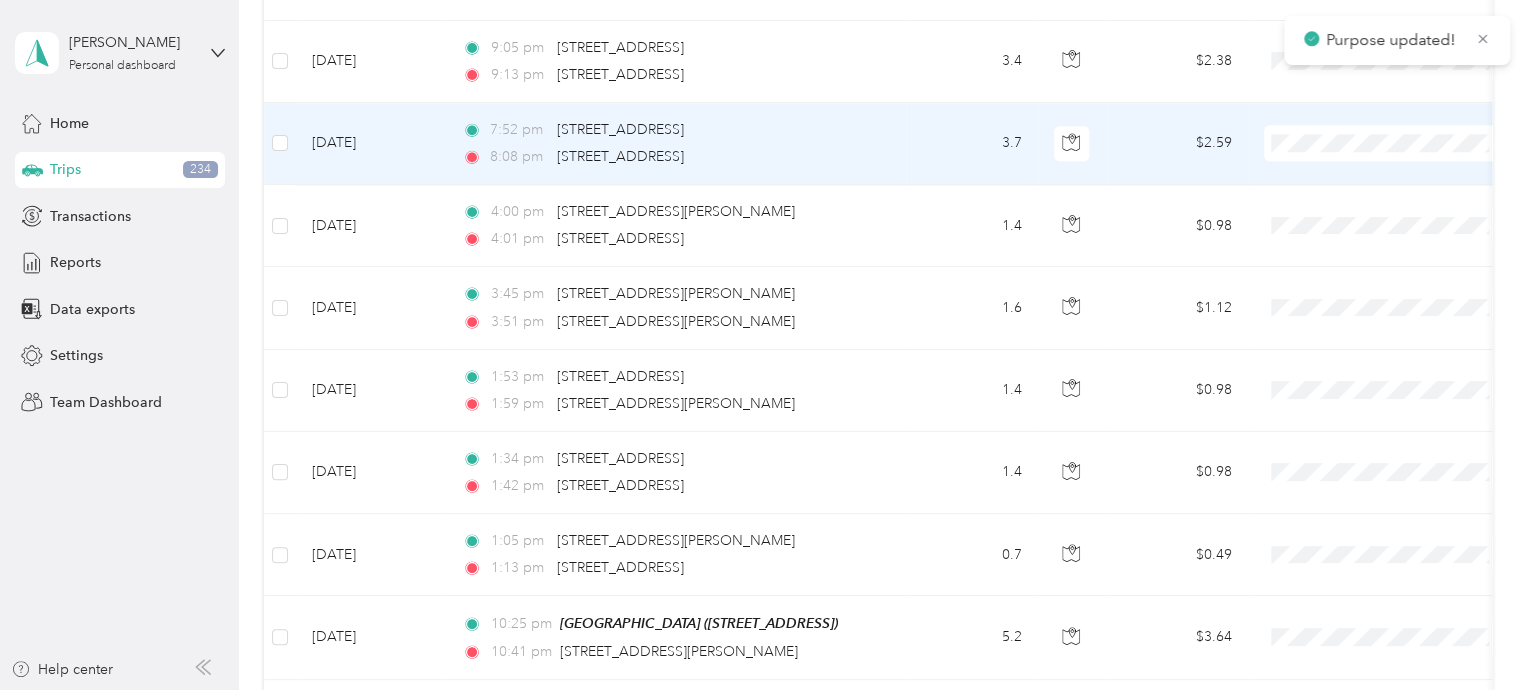 click on "Personal" at bounding box center [1388, 172] 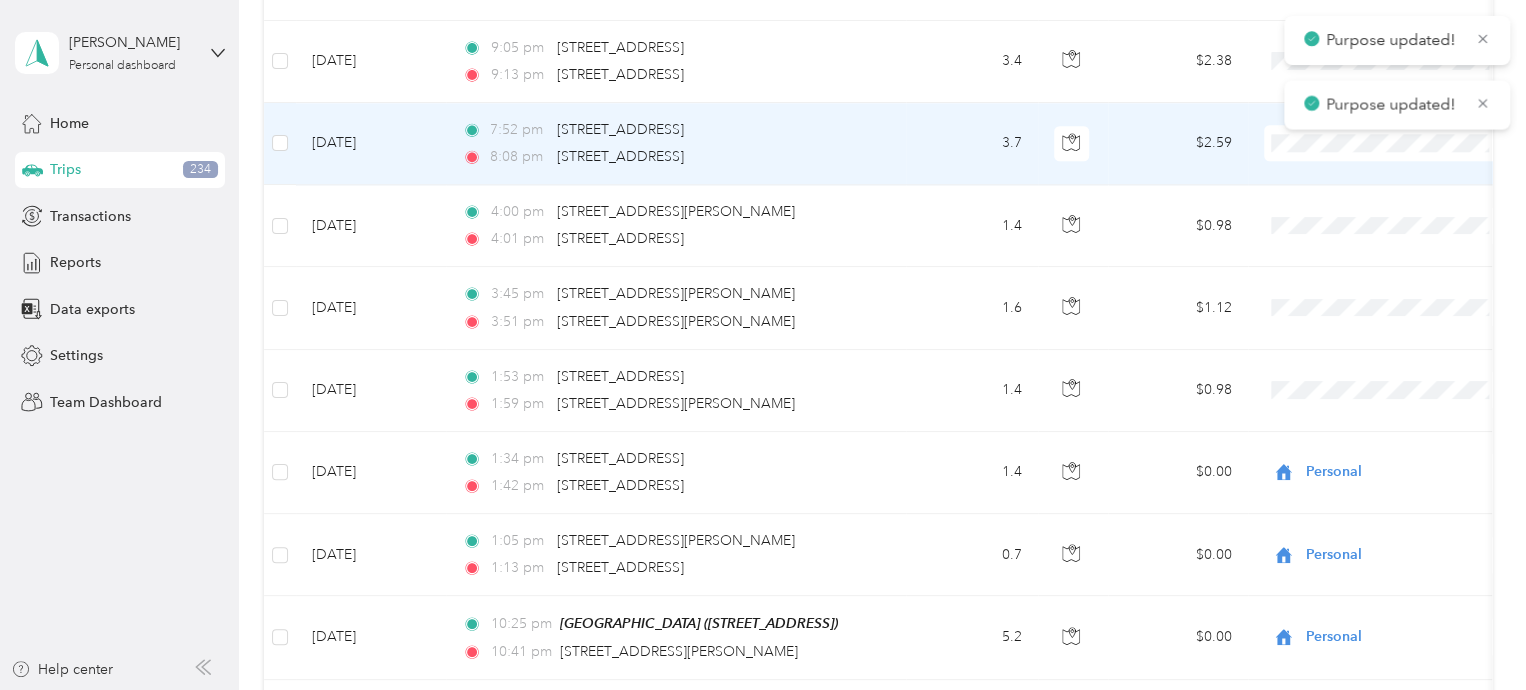 scroll, scrollTop: 4918, scrollLeft: 0, axis: vertical 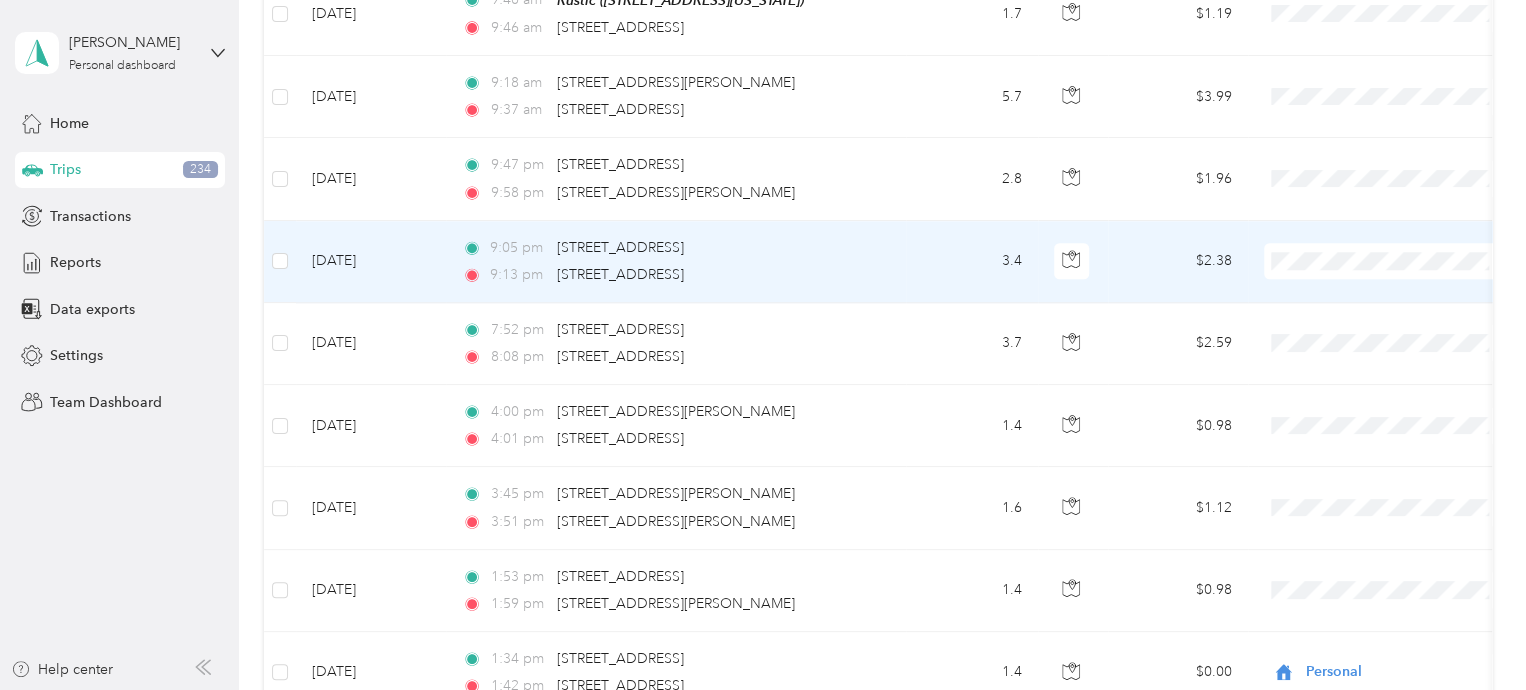 click on "Personal" at bounding box center [1388, 288] 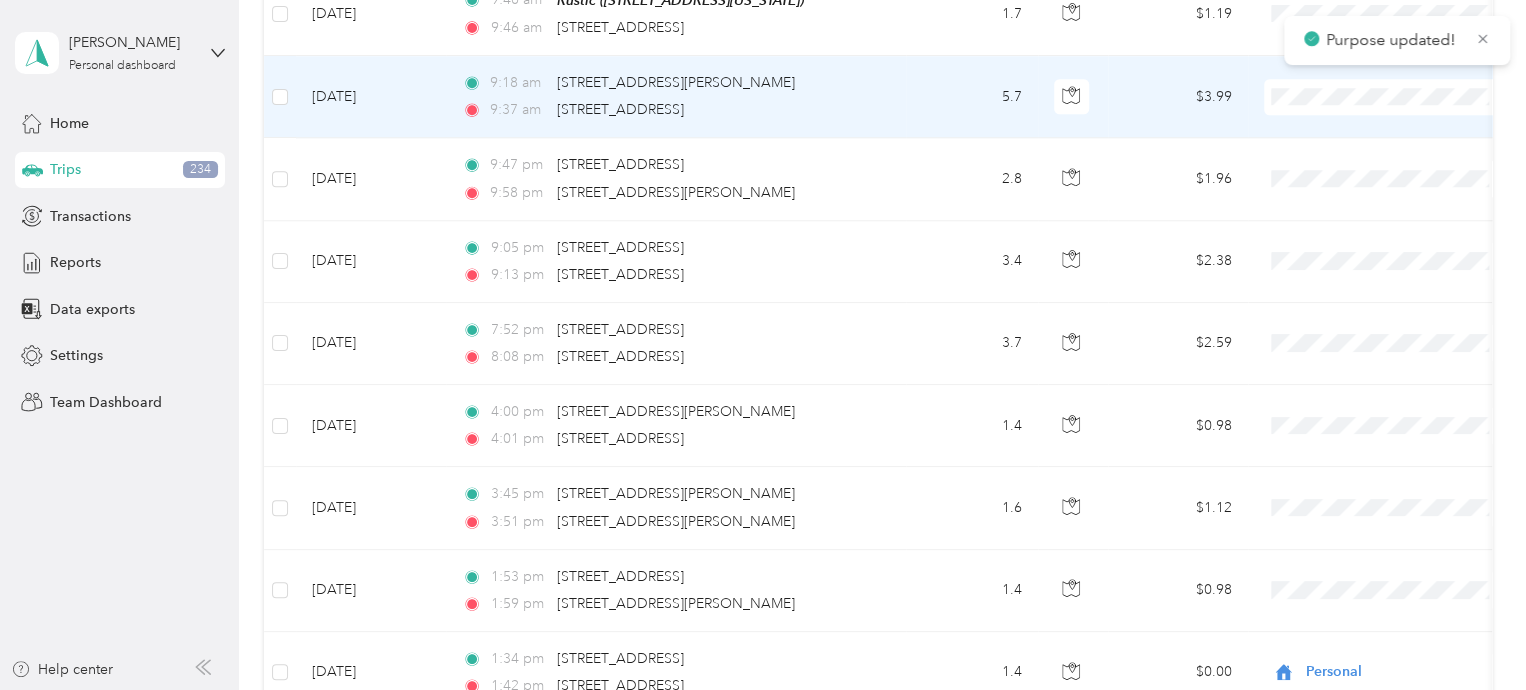 drag, startPoint x: 1319, startPoint y: 133, endPoint x: 1229, endPoint y: 173, distance: 98.48858 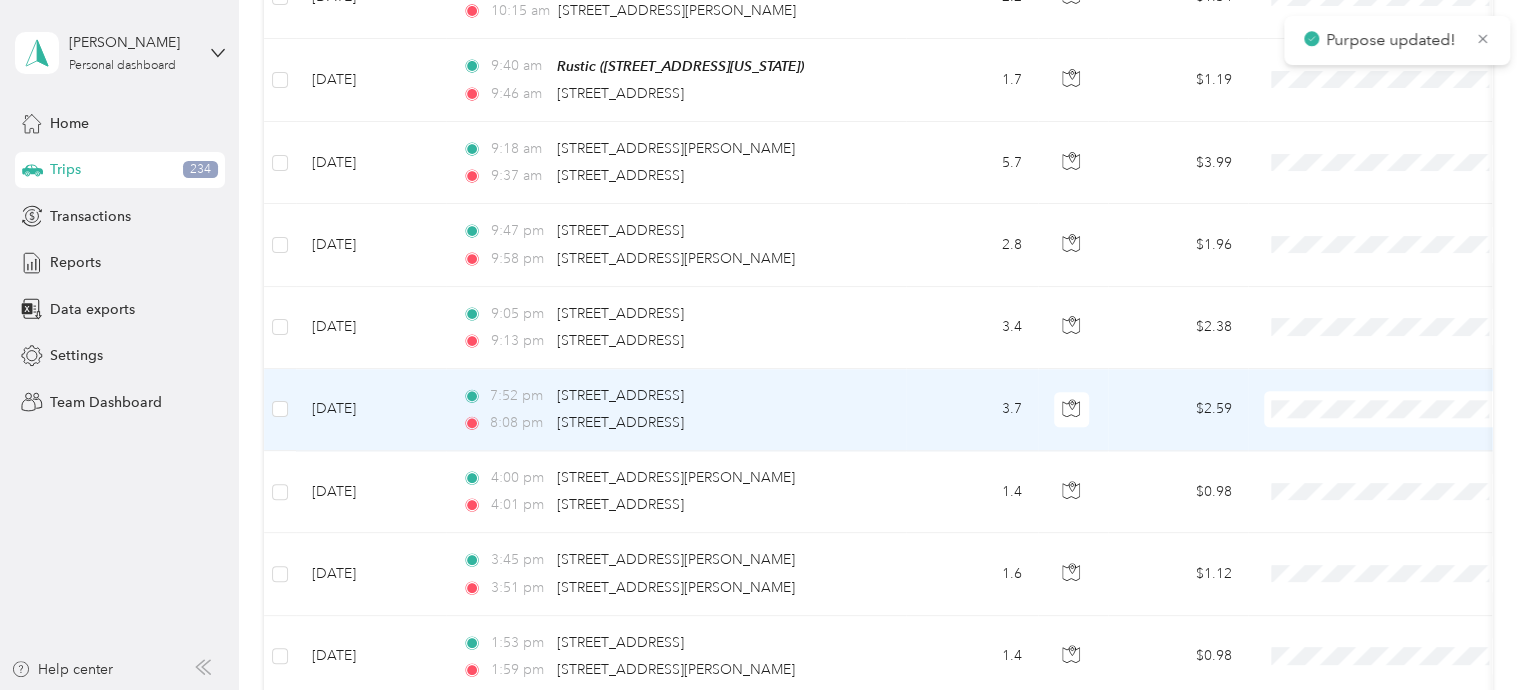 scroll, scrollTop: 4818, scrollLeft: 0, axis: vertical 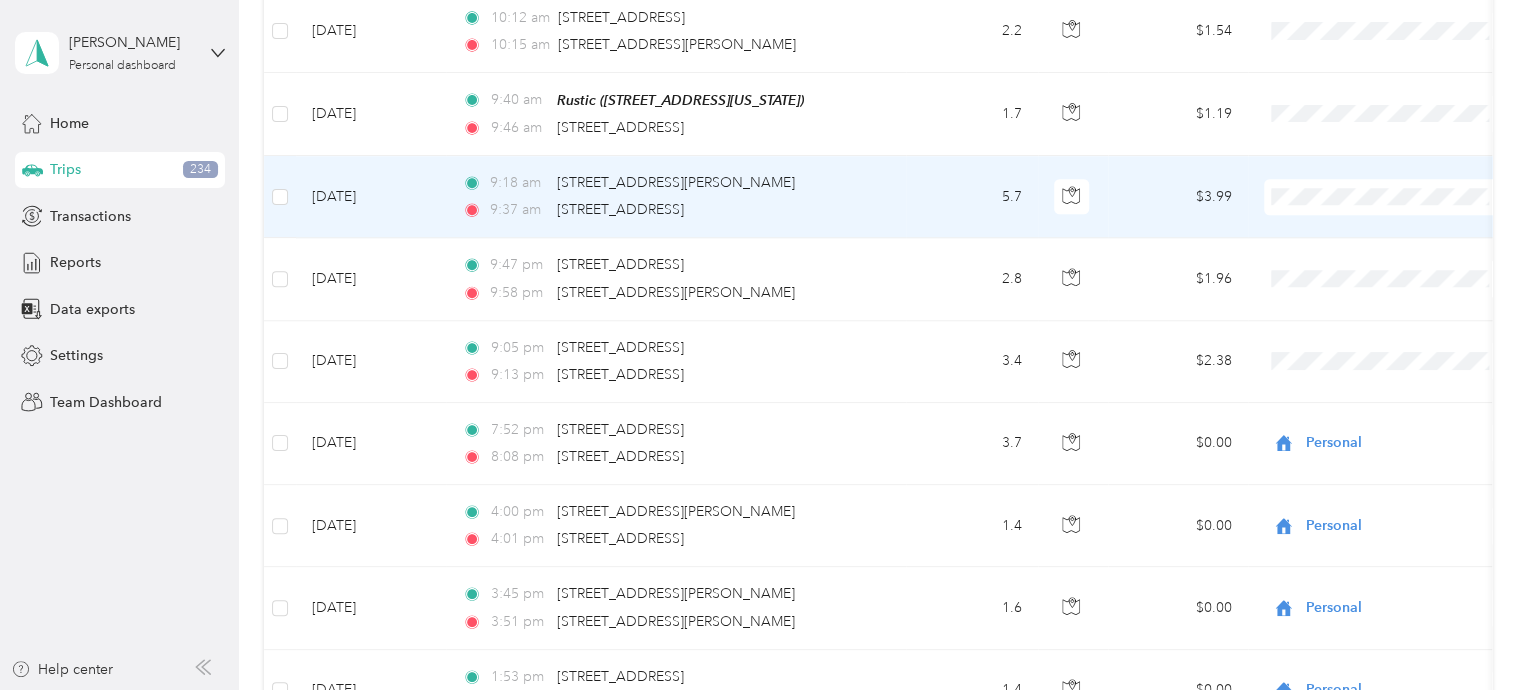 click on "Commute" at bounding box center [1388, 433] 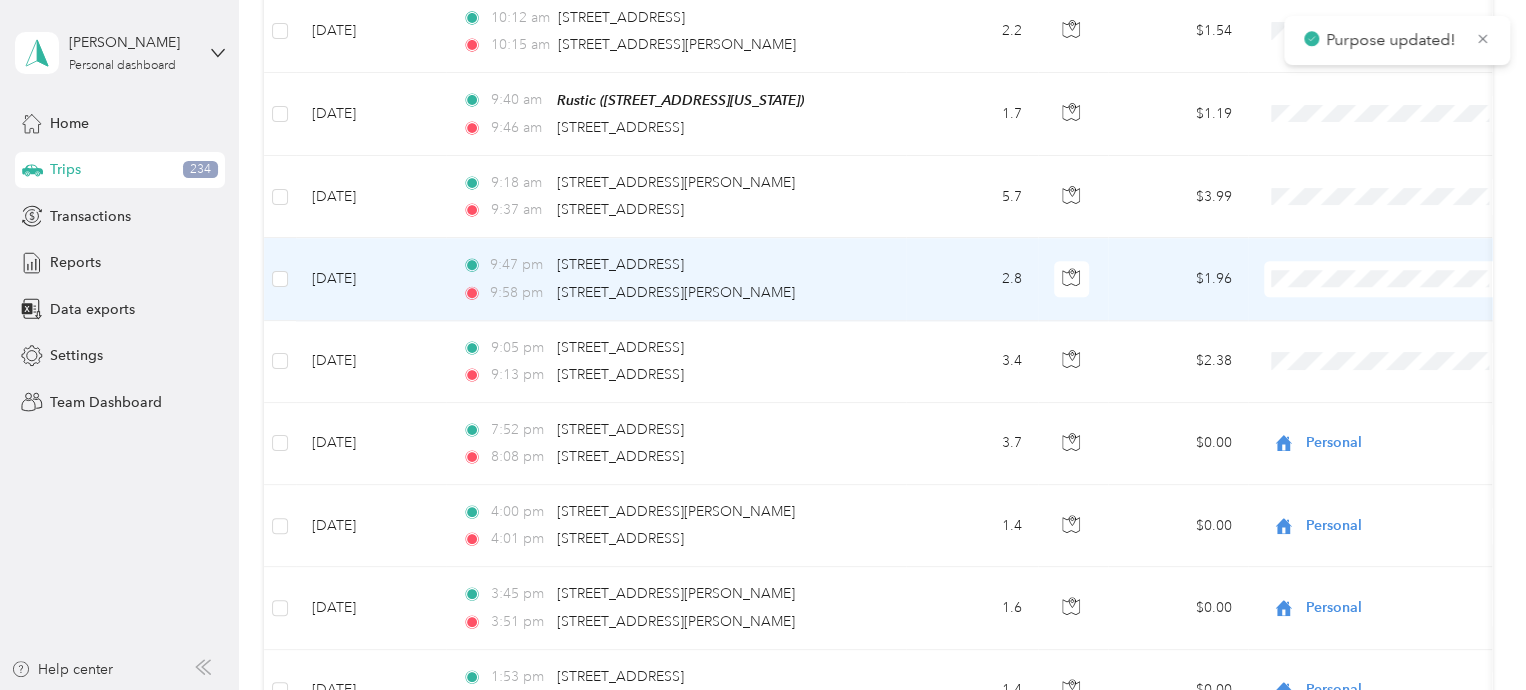 scroll, scrollTop: 4718, scrollLeft: 0, axis: vertical 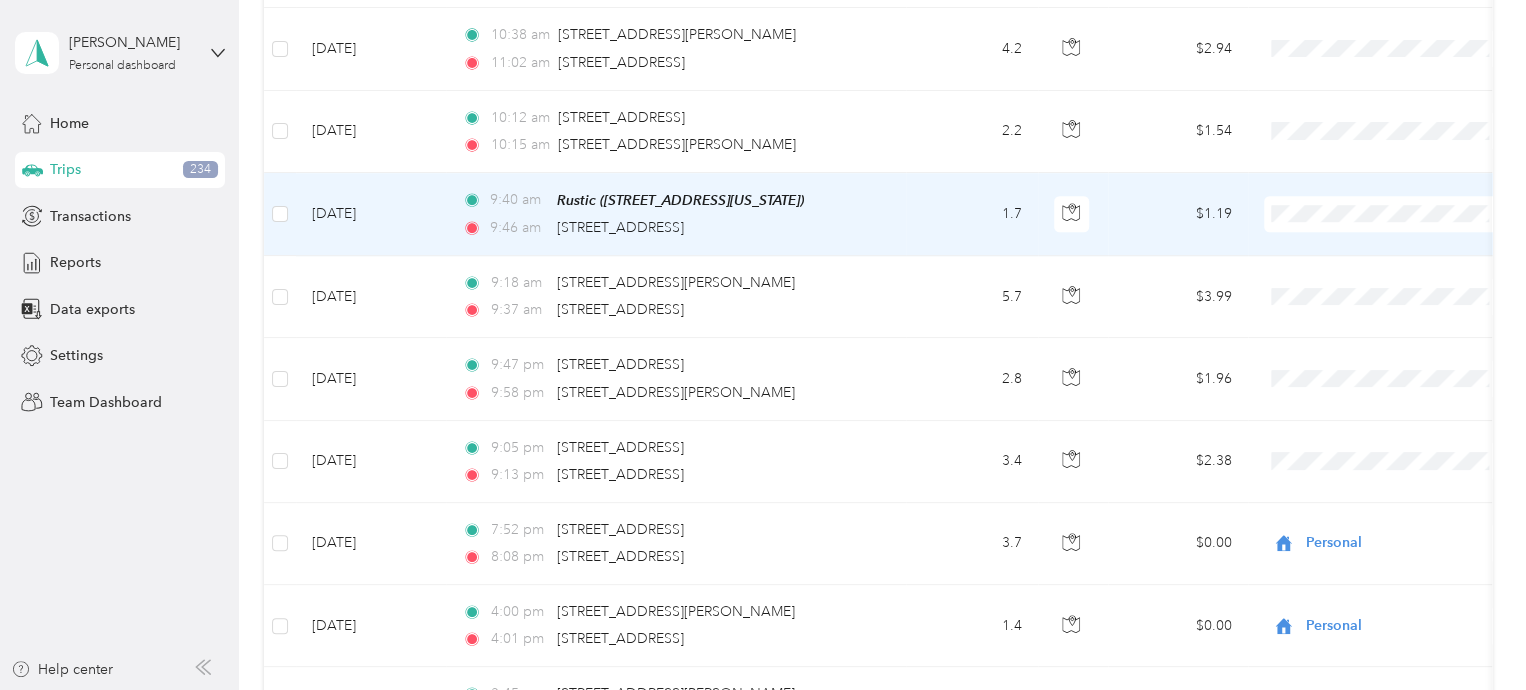 click on "Hotel managment" at bounding box center [1388, 278] 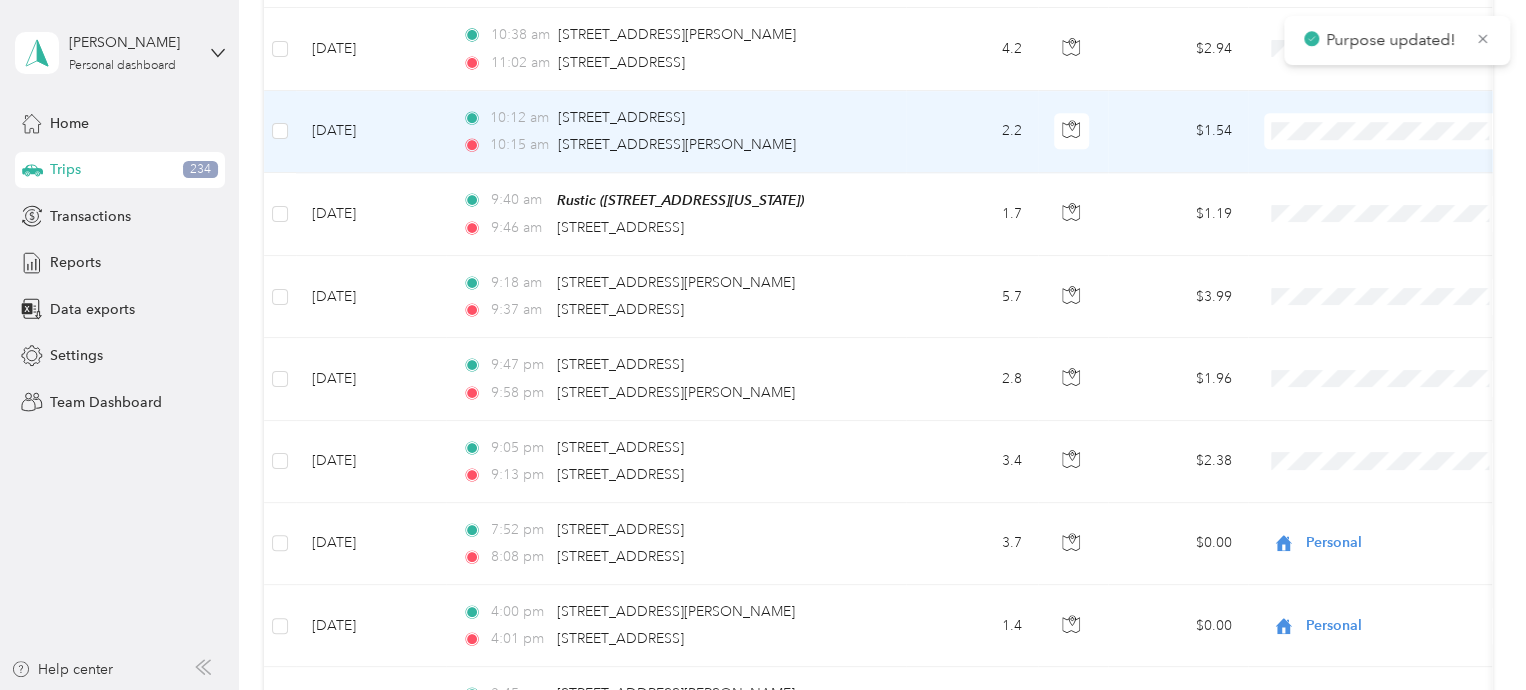 scroll, scrollTop: 4518, scrollLeft: 0, axis: vertical 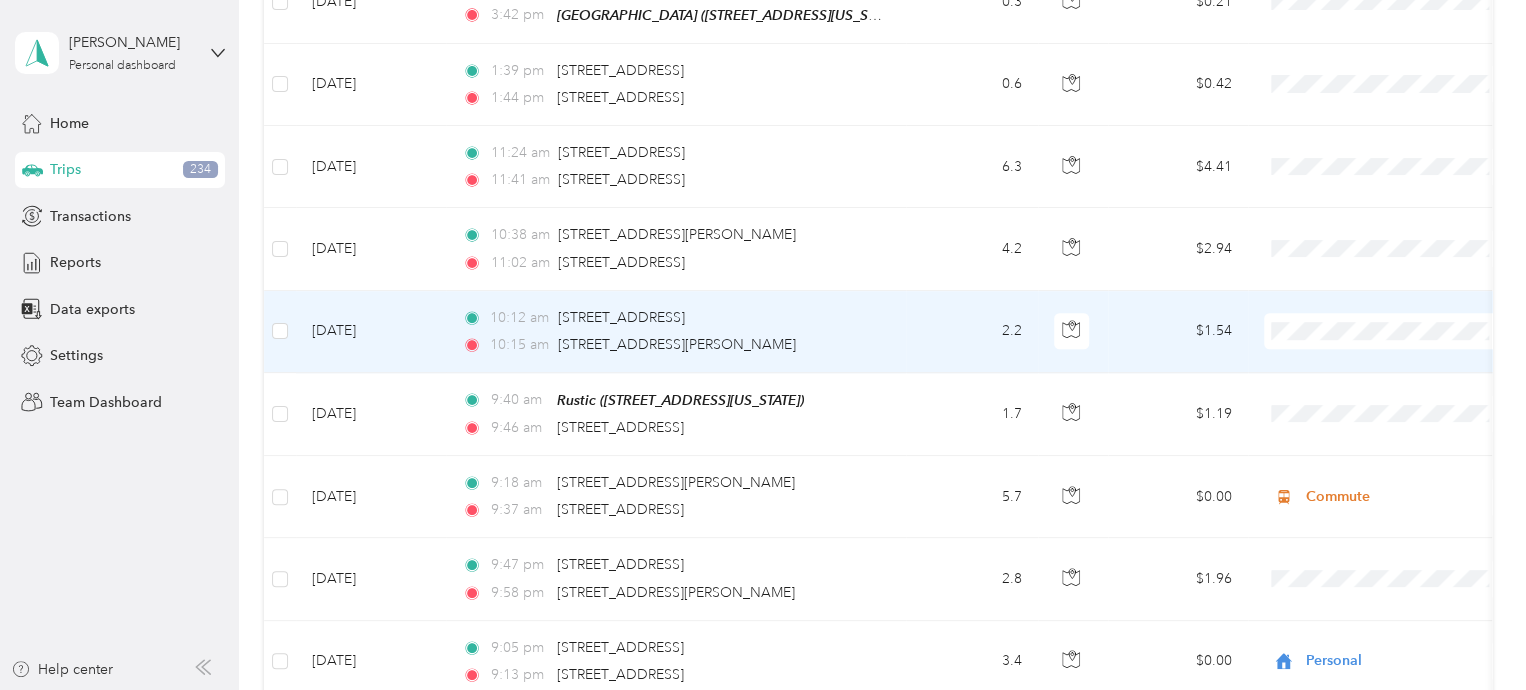 click on "Personal" at bounding box center (1388, 353) 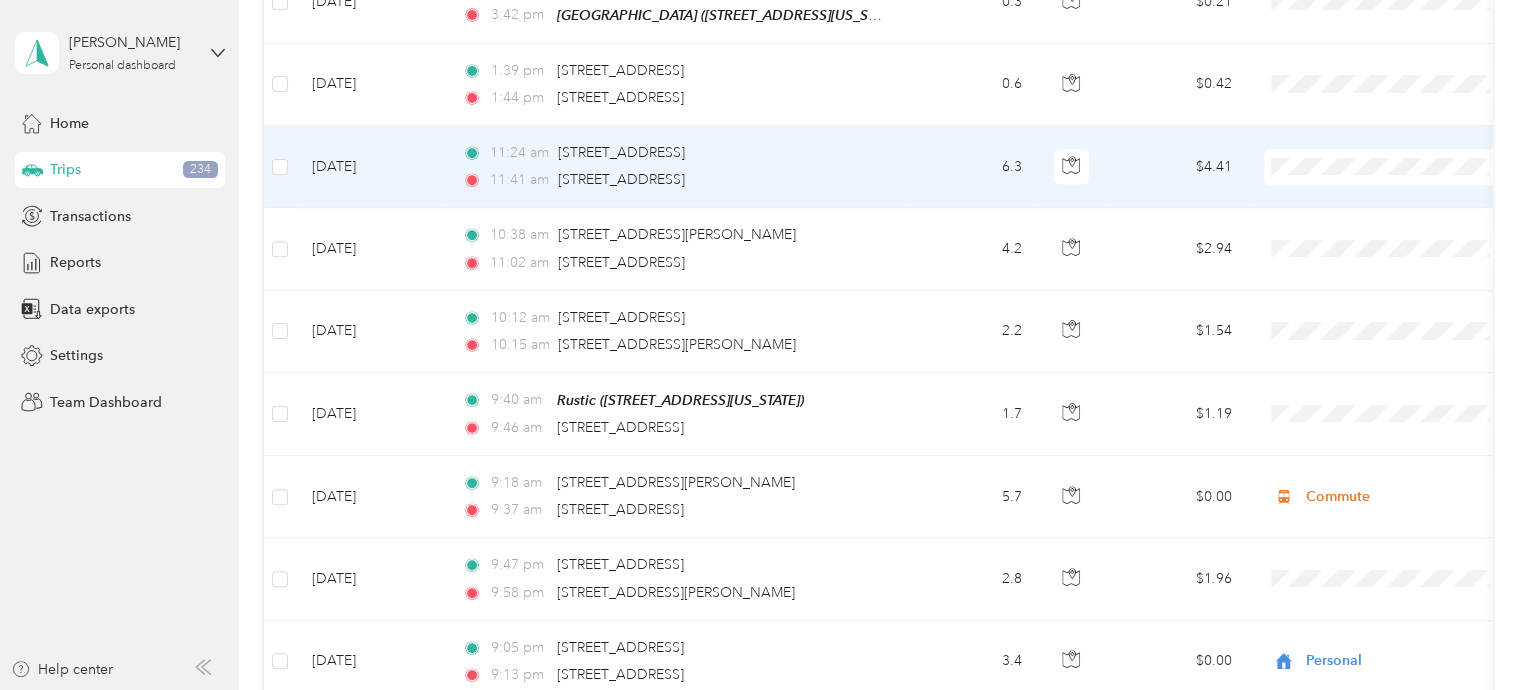 click on "Hotel managment" at bounding box center (1405, 232) 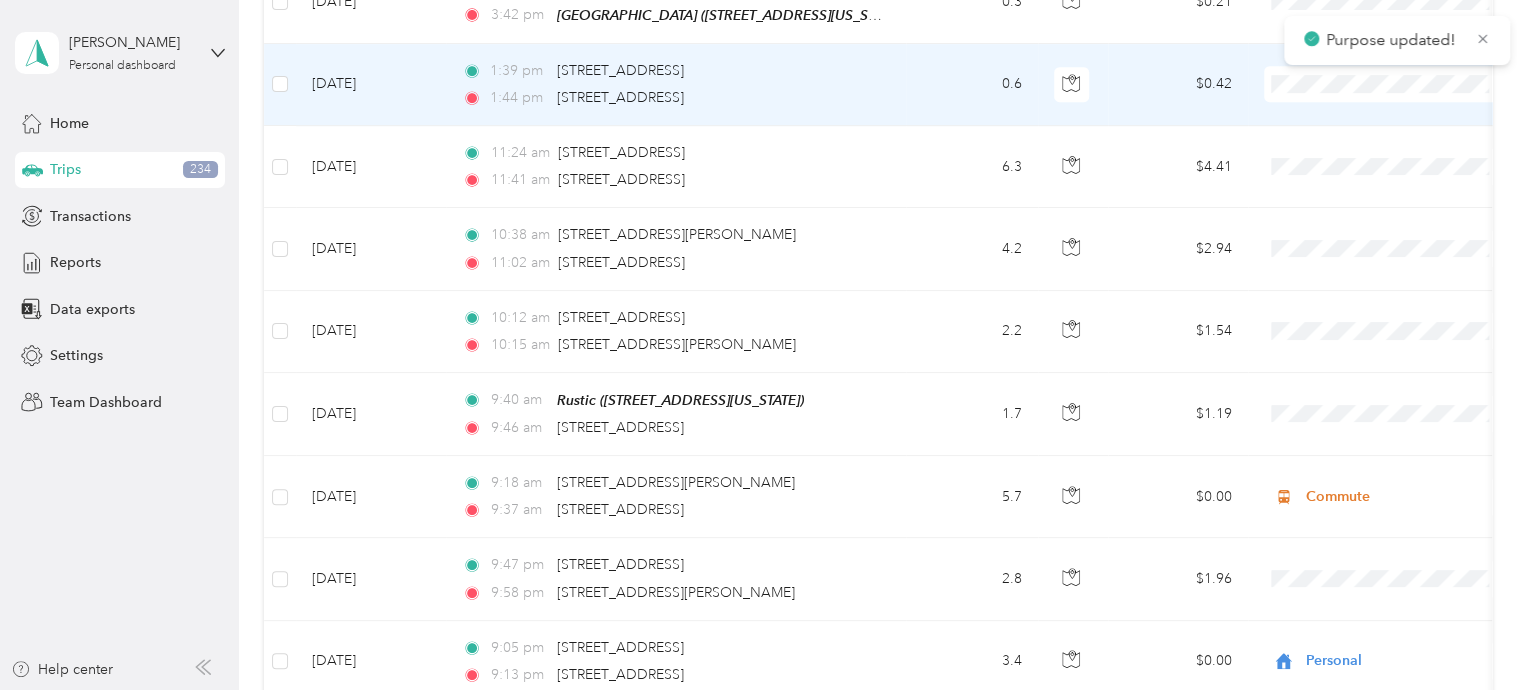 scroll, scrollTop: 4318, scrollLeft: 0, axis: vertical 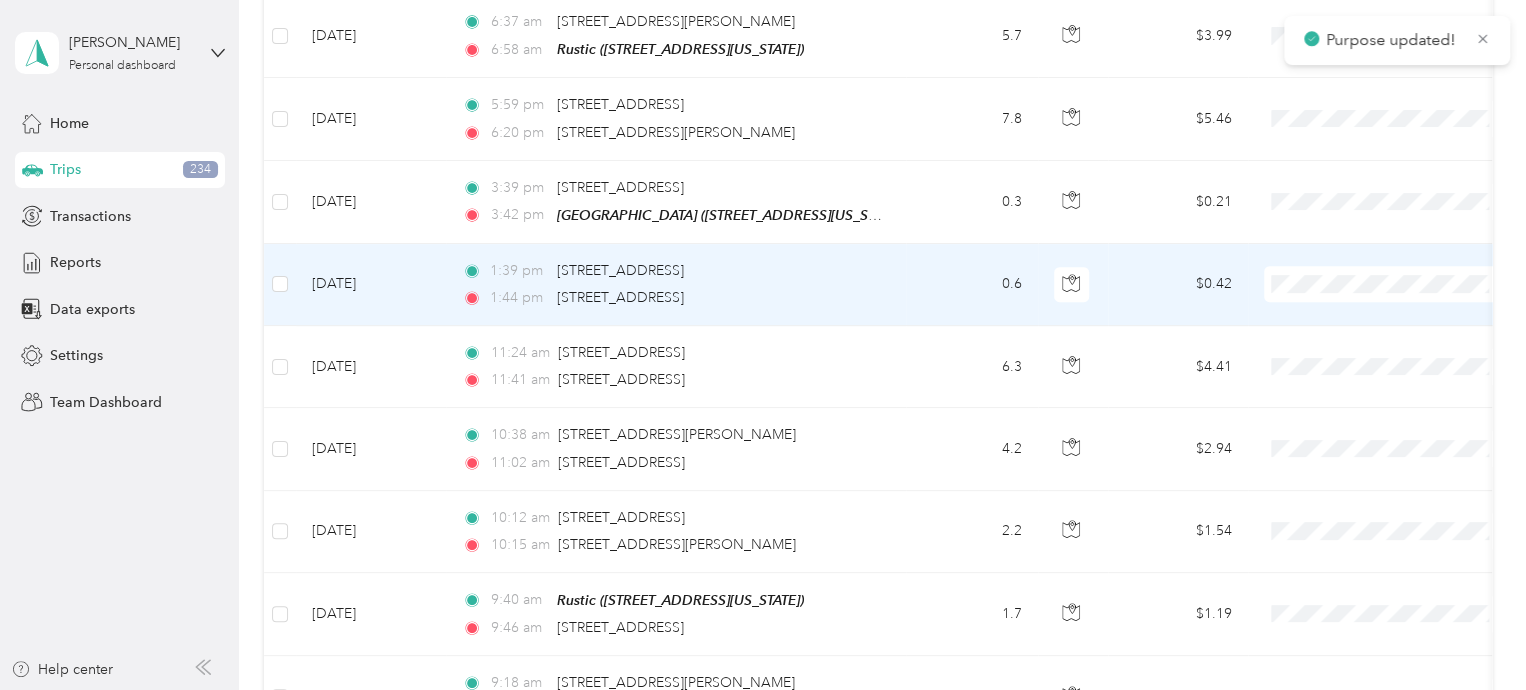 click at bounding box center [1388, 284] 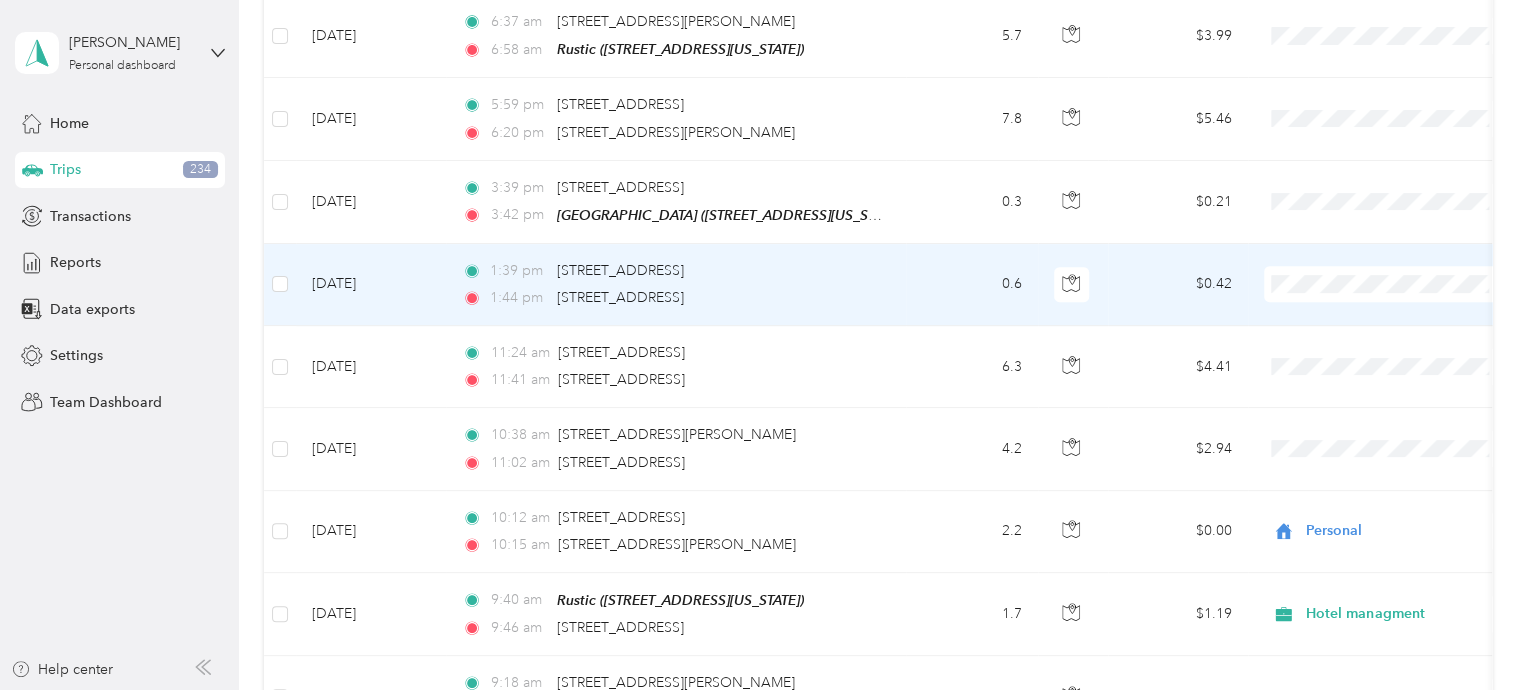 drag, startPoint x: 1316, startPoint y: 349, endPoint x: 1233, endPoint y: 265, distance: 118.08895 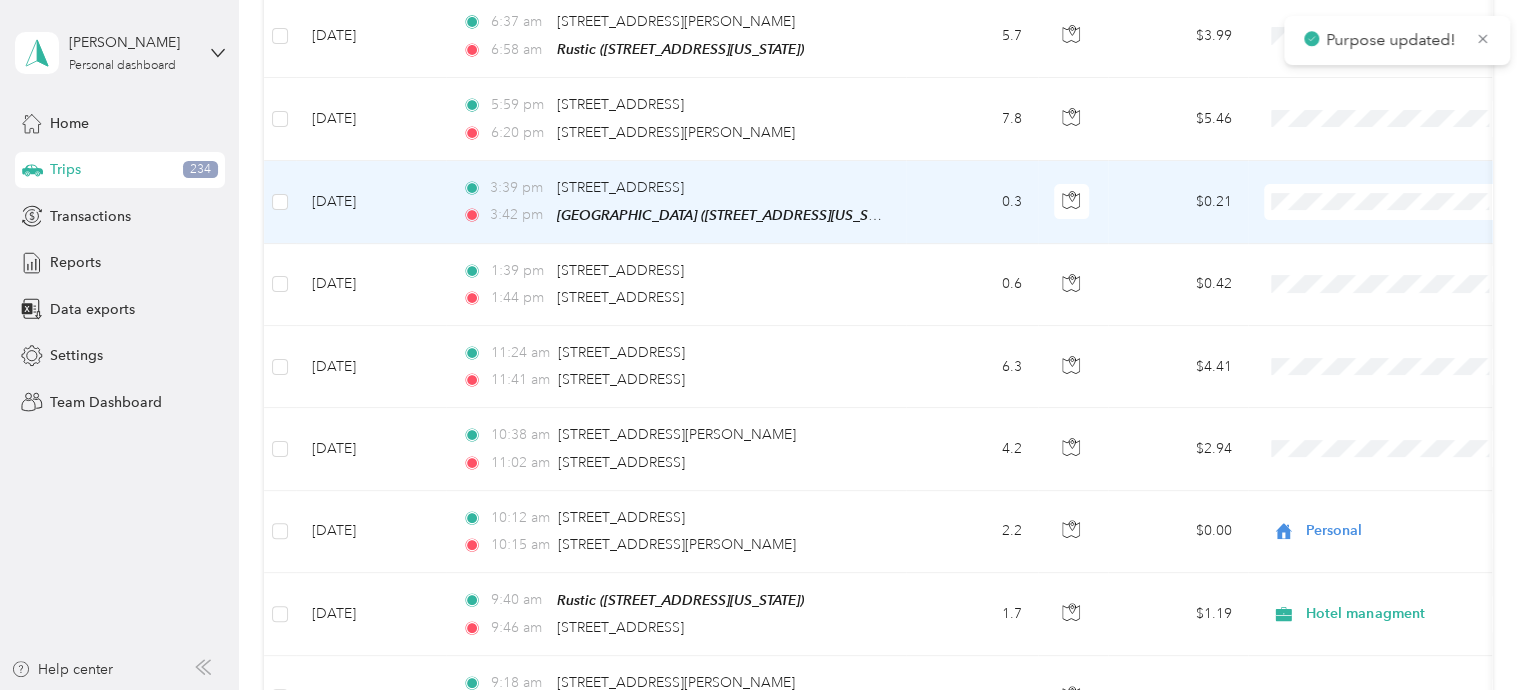 drag, startPoint x: 1308, startPoint y: 261, endPoint x: 1060, endPoint y: 261, distance: 248 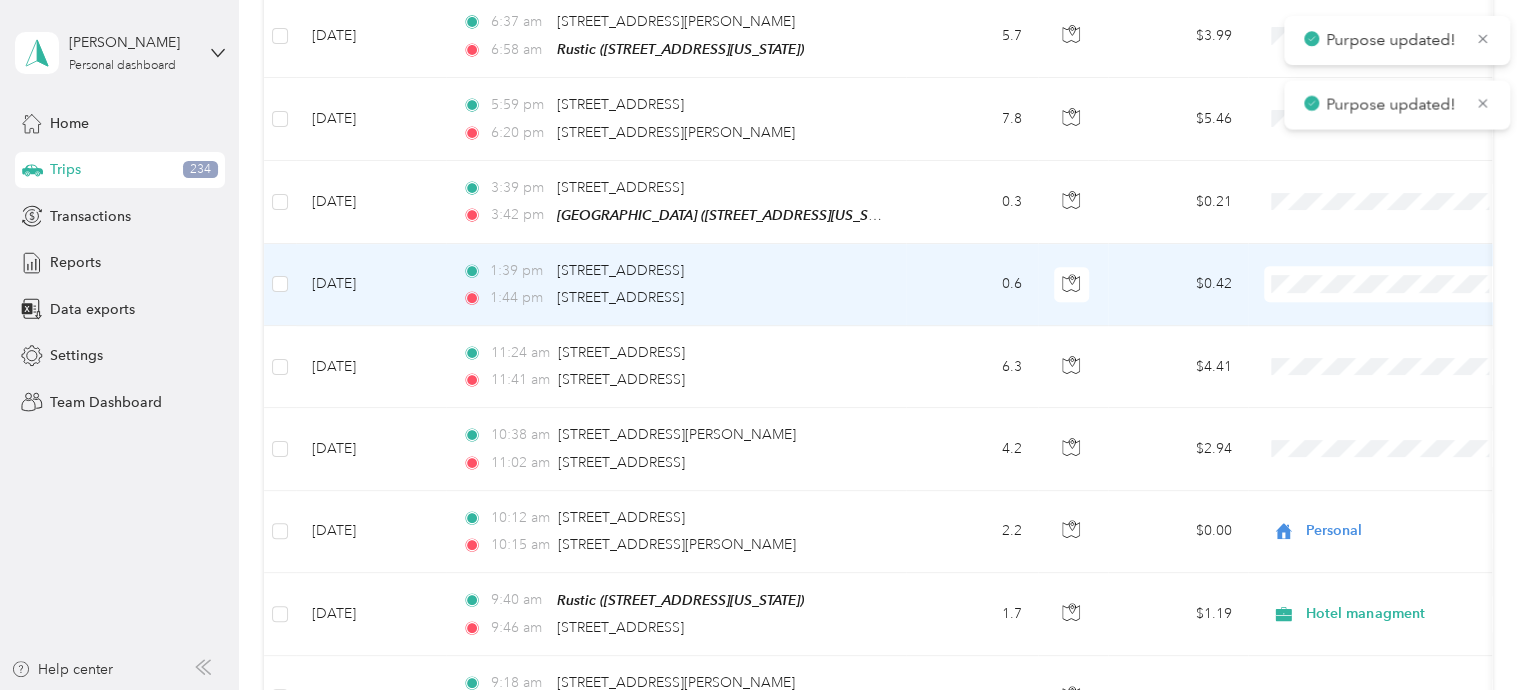 scroll, scrollTop: 4118, scrollLeft: 0, axis: vertical 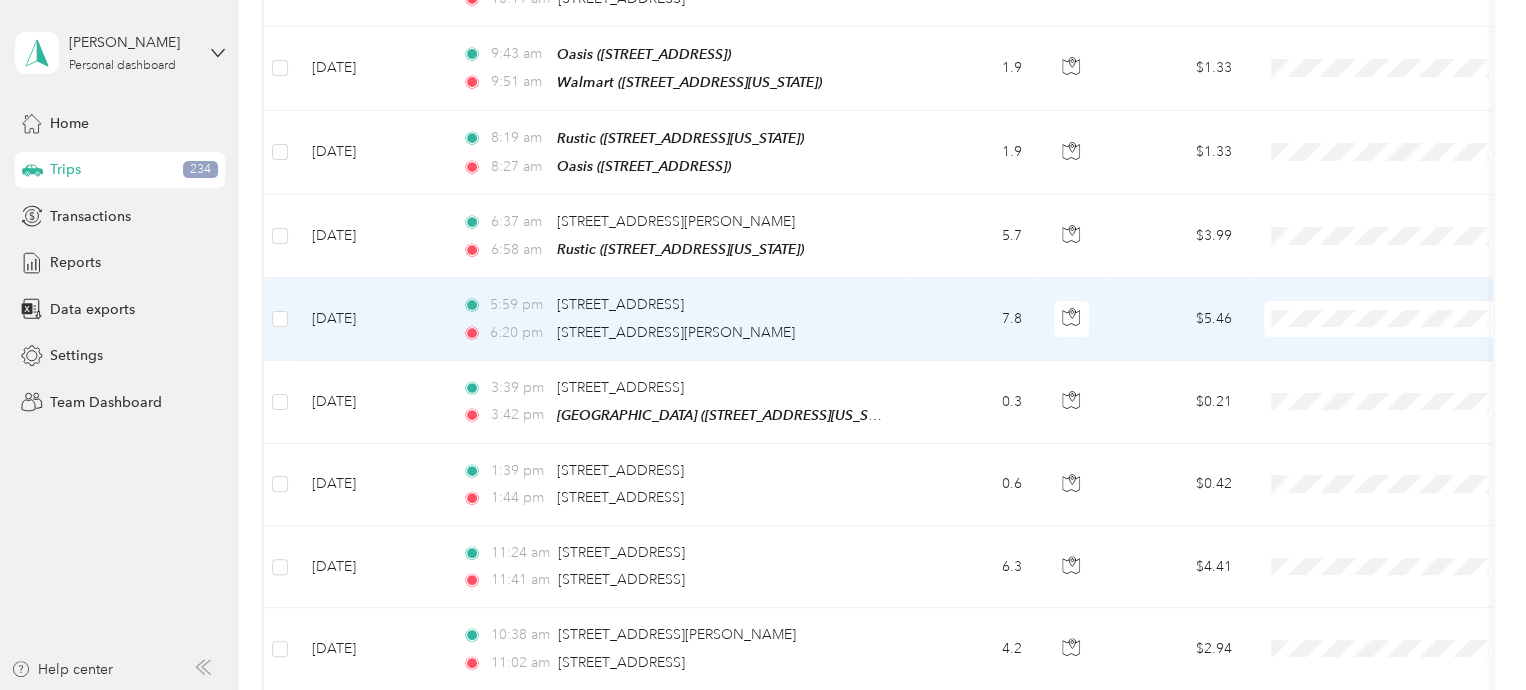 click on "Commute" at bounding box center [1405, 560] 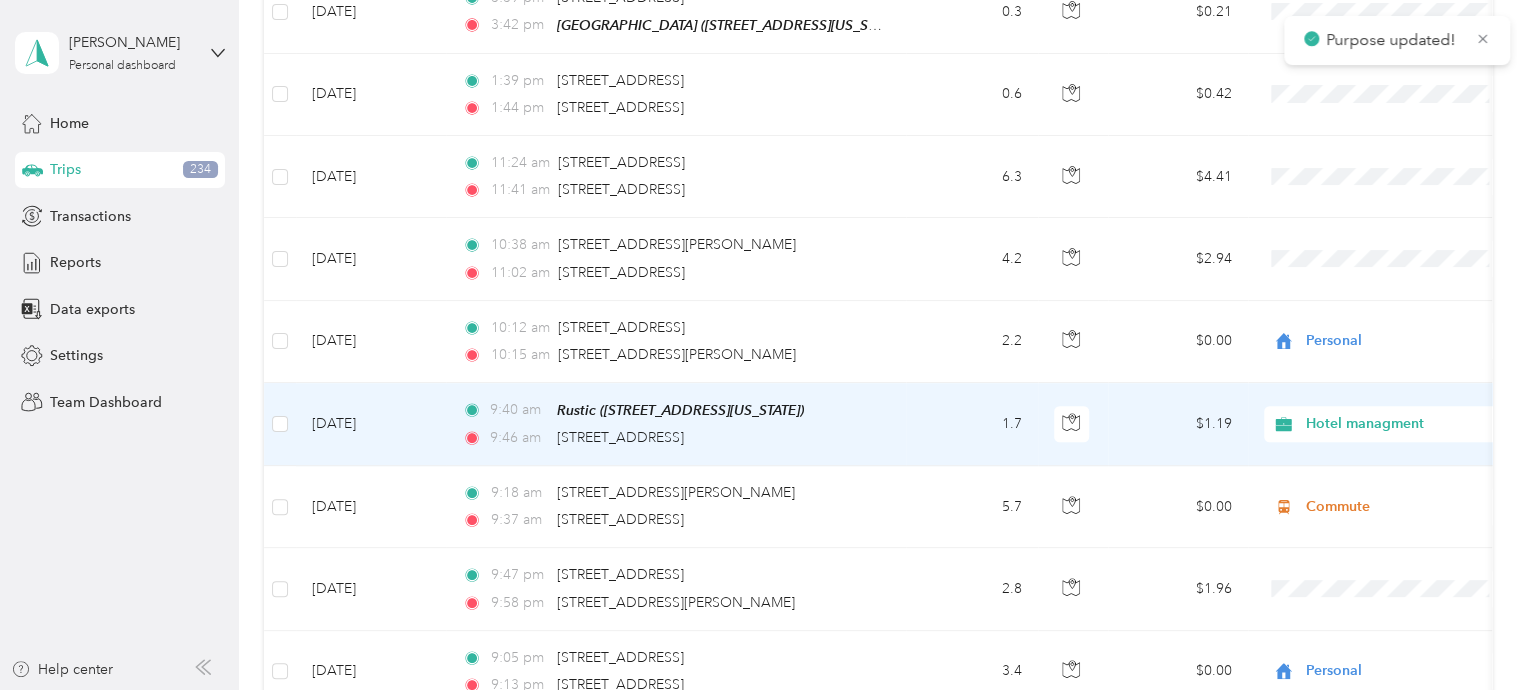 scroll, scrollTop: 4518, scrollLeft: 0, axis: vertical 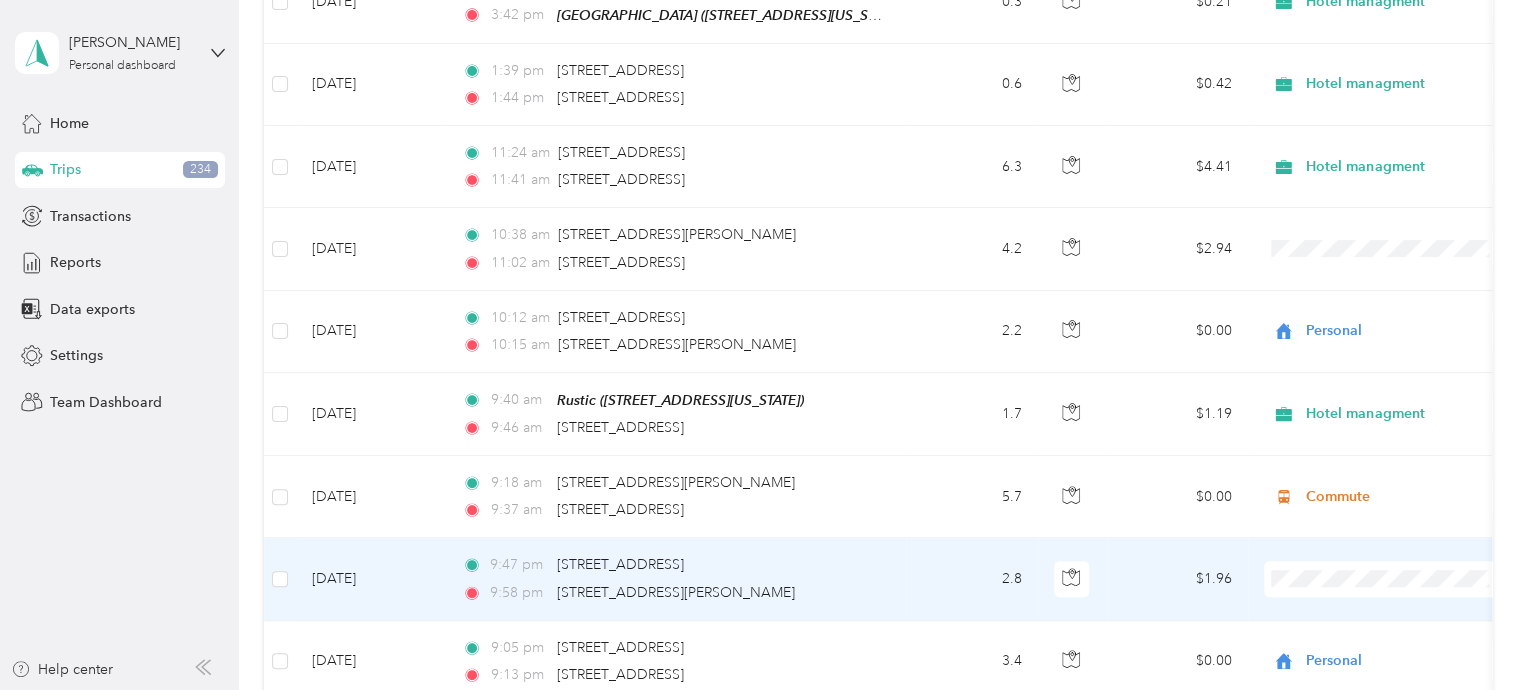 click on "Personal" at bounding box center [1388, 285] 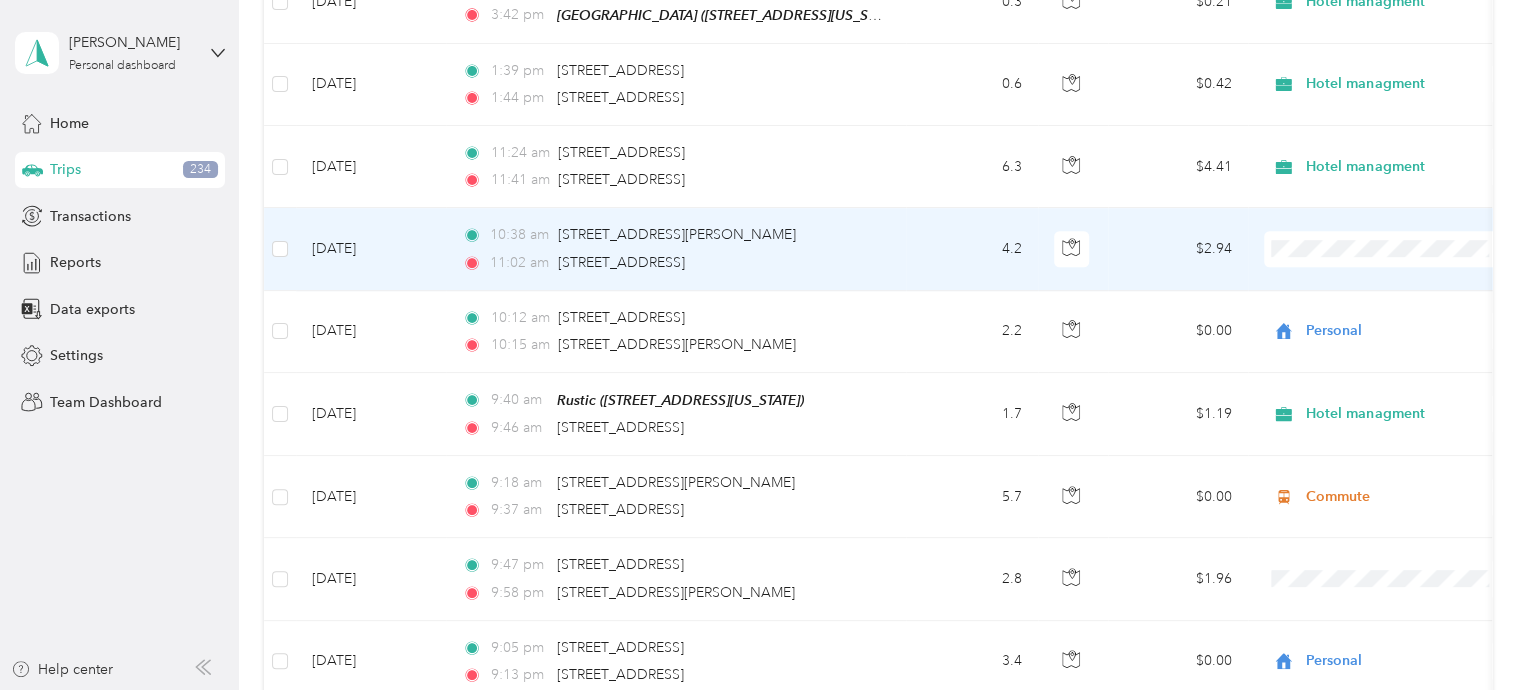drag, startPoint x: 1356, startPoint y: 285, endPoint x: 1097, endPoint y: 305, distance: 259.77106 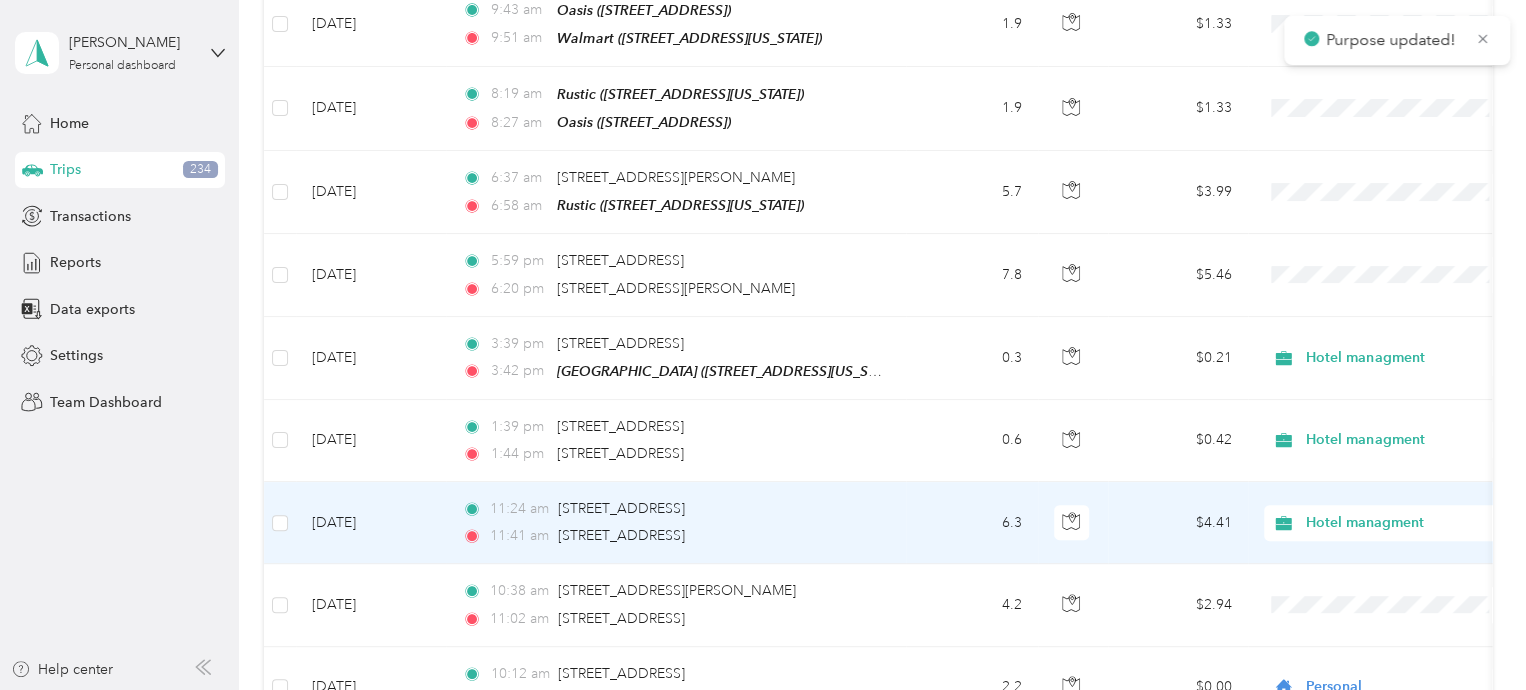 scroll, scrollTop: 4118, scrollLeft: 0, axis: vertical 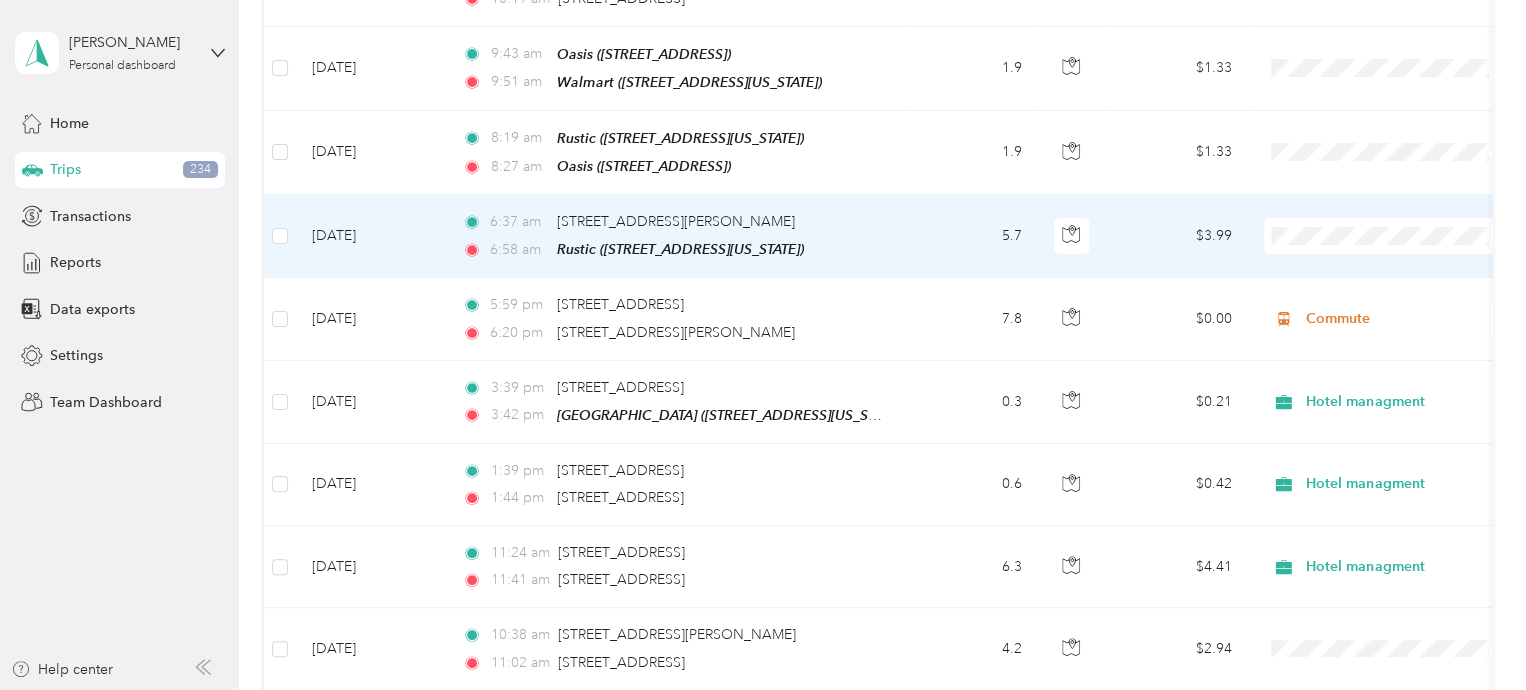 drag, startPoint x: 1327, startPoint y: 475, endPoint x: 1214, endPoint y: 304, distance: 204.96341 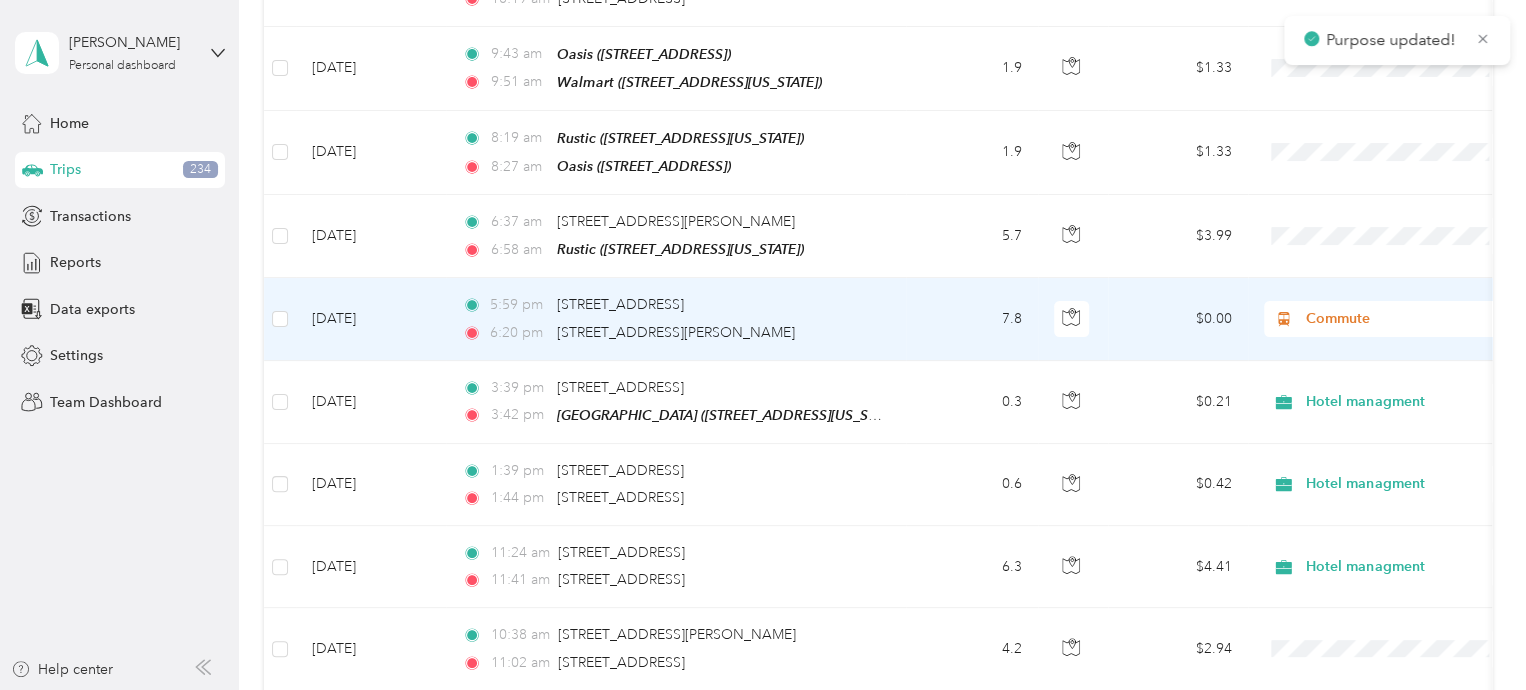 scroll, scrollTop: 3918, scrollLeft: 0, axis: vertical 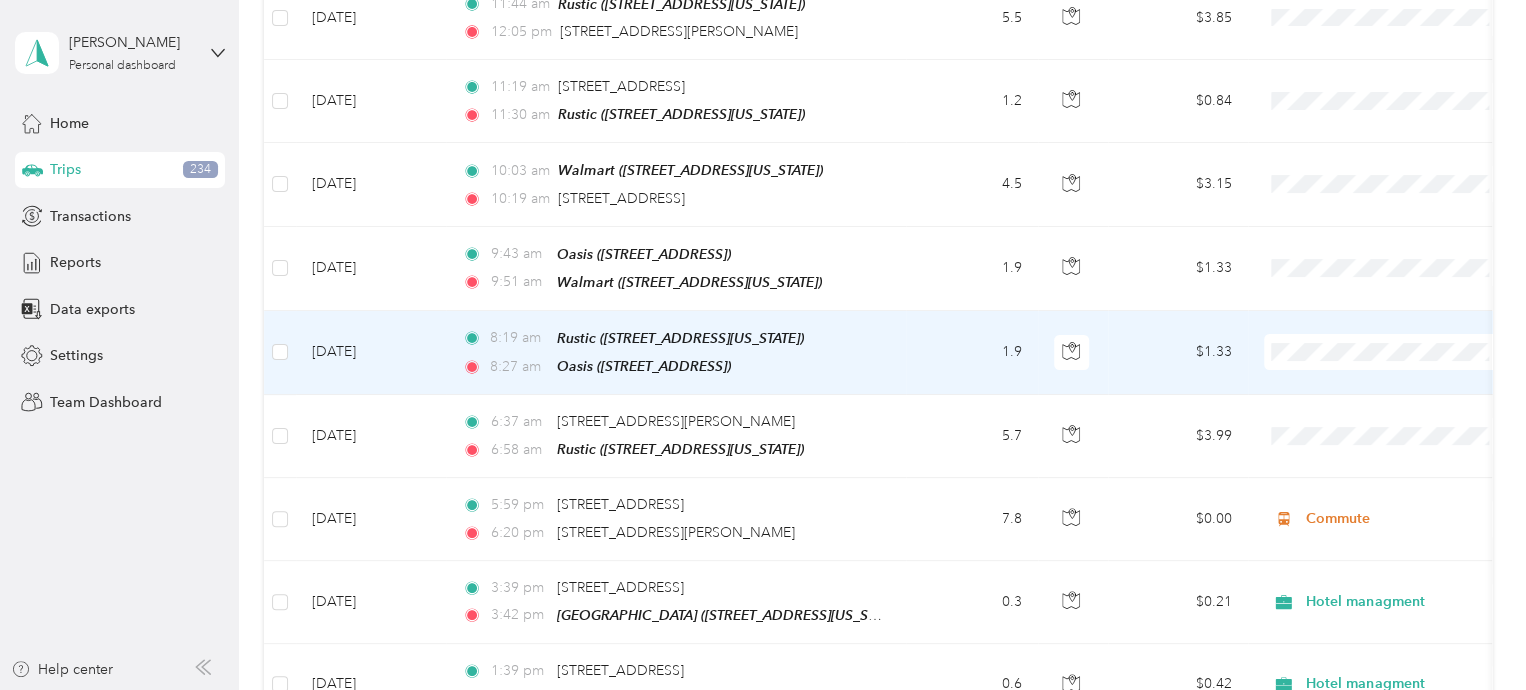 click on "Hotel managment" at bounding box center (1405, 422) 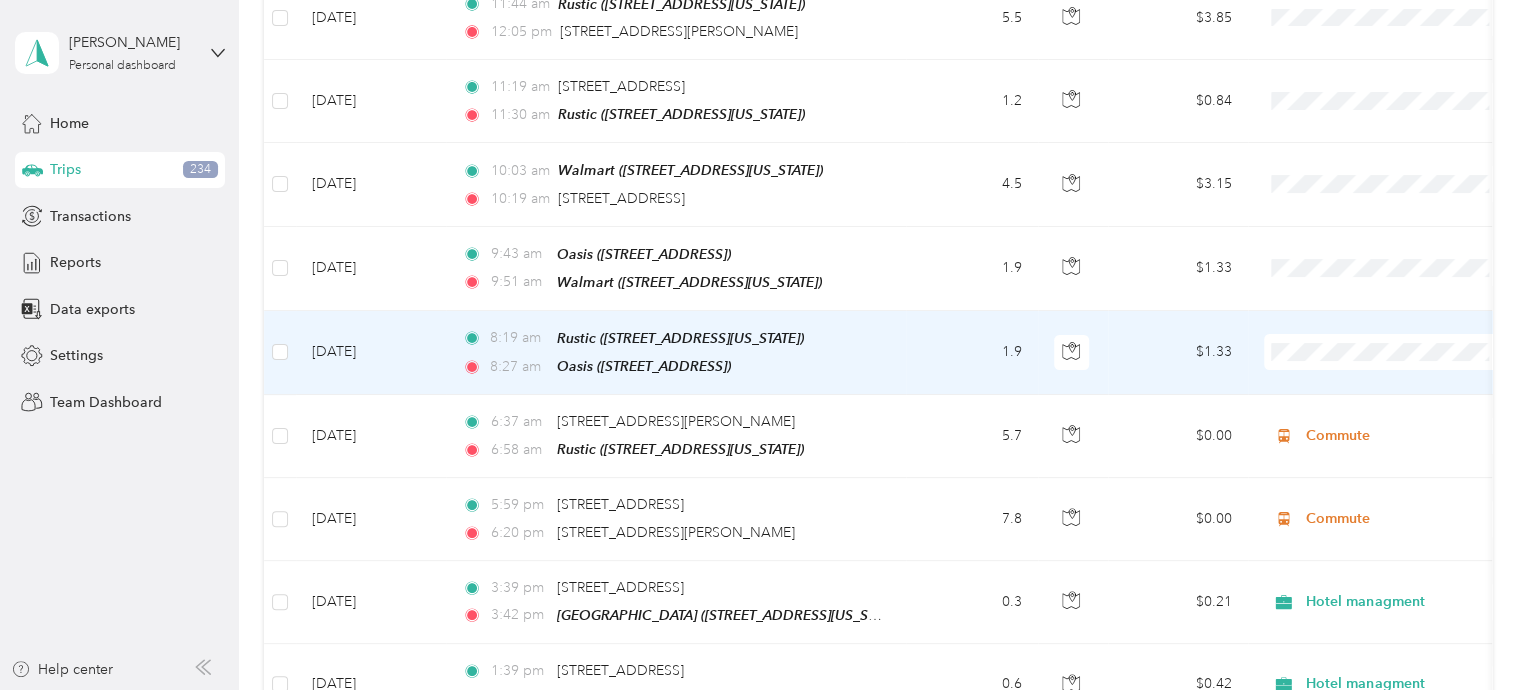 click on "Hotel managment" at bounding box center [1388, 422] 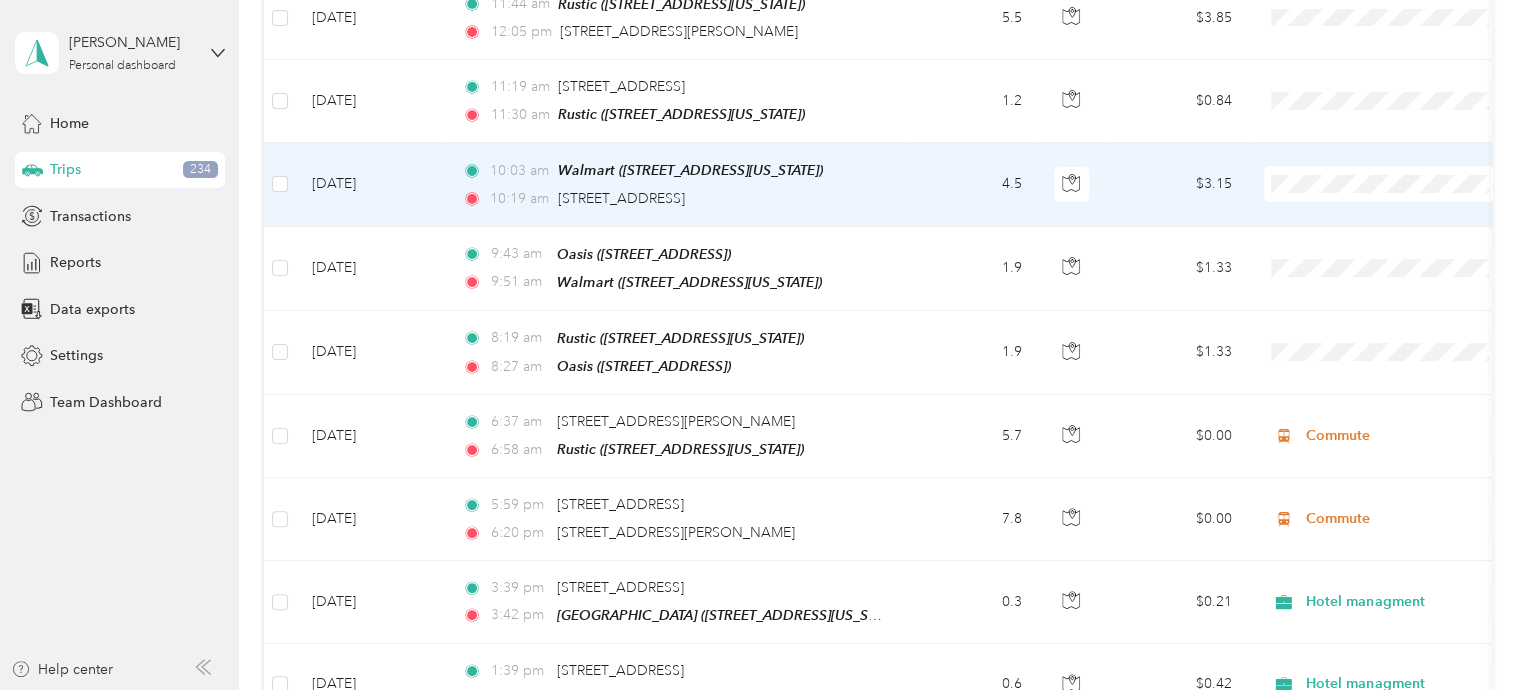 click on "Hotel managment" at bounding box center (1405, 258) 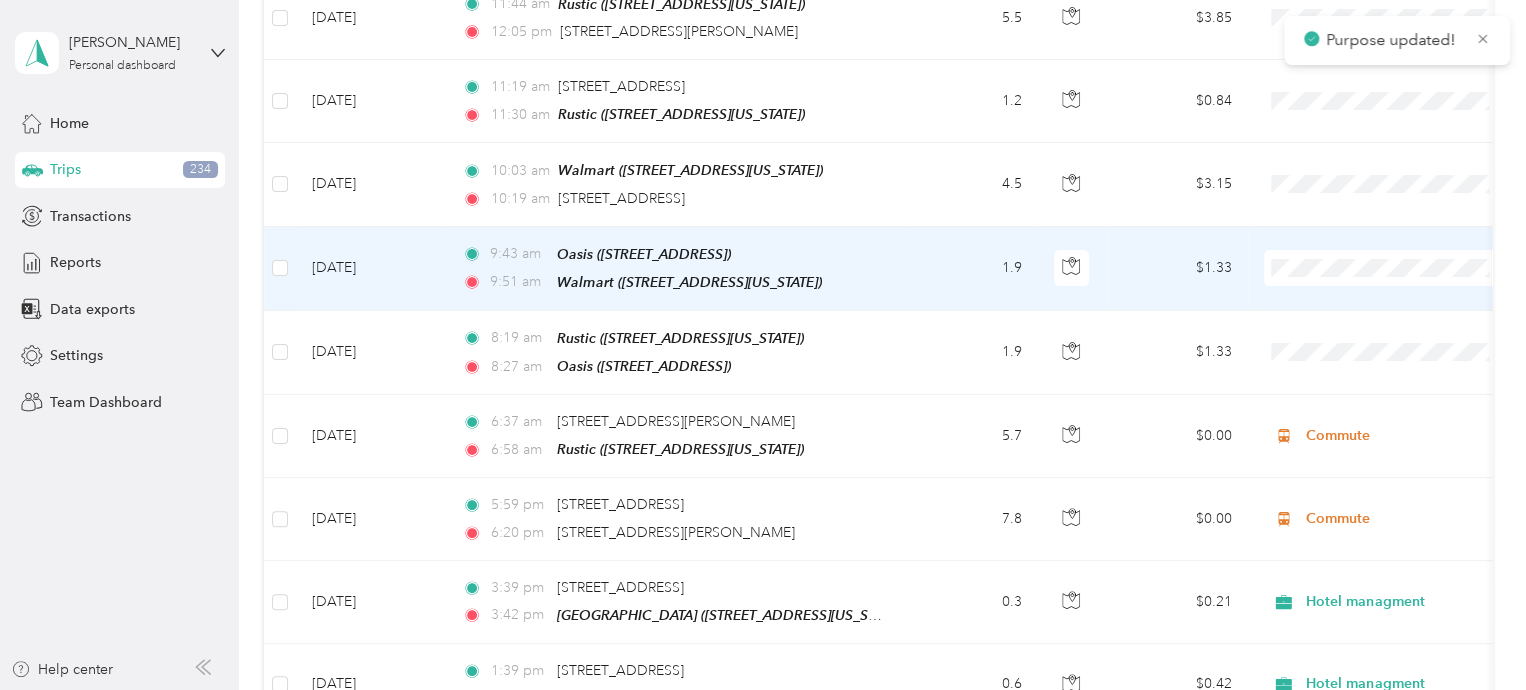 scroll, scrollTop: 3618, scrollLeft: 0, axis: vertical 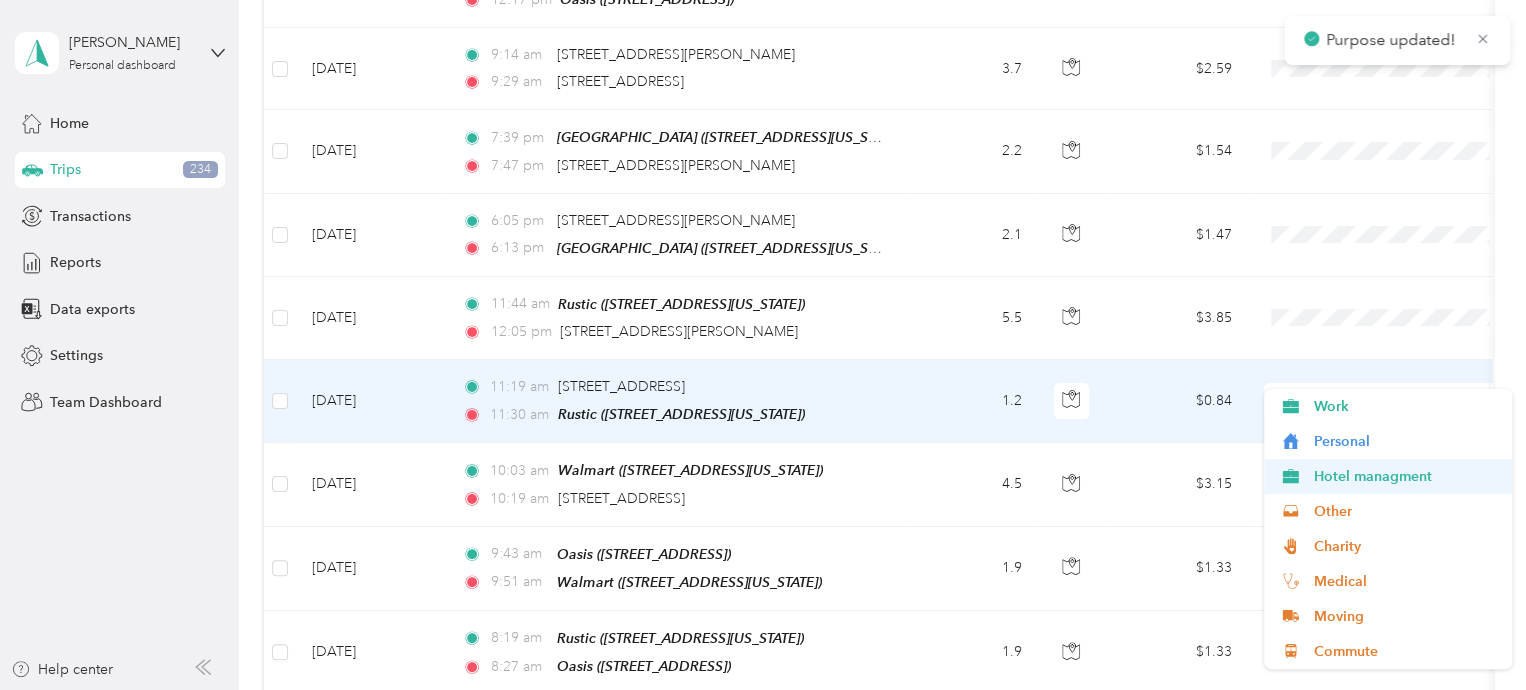 click on "Hotel managment" at bounding box center (1405, 476) 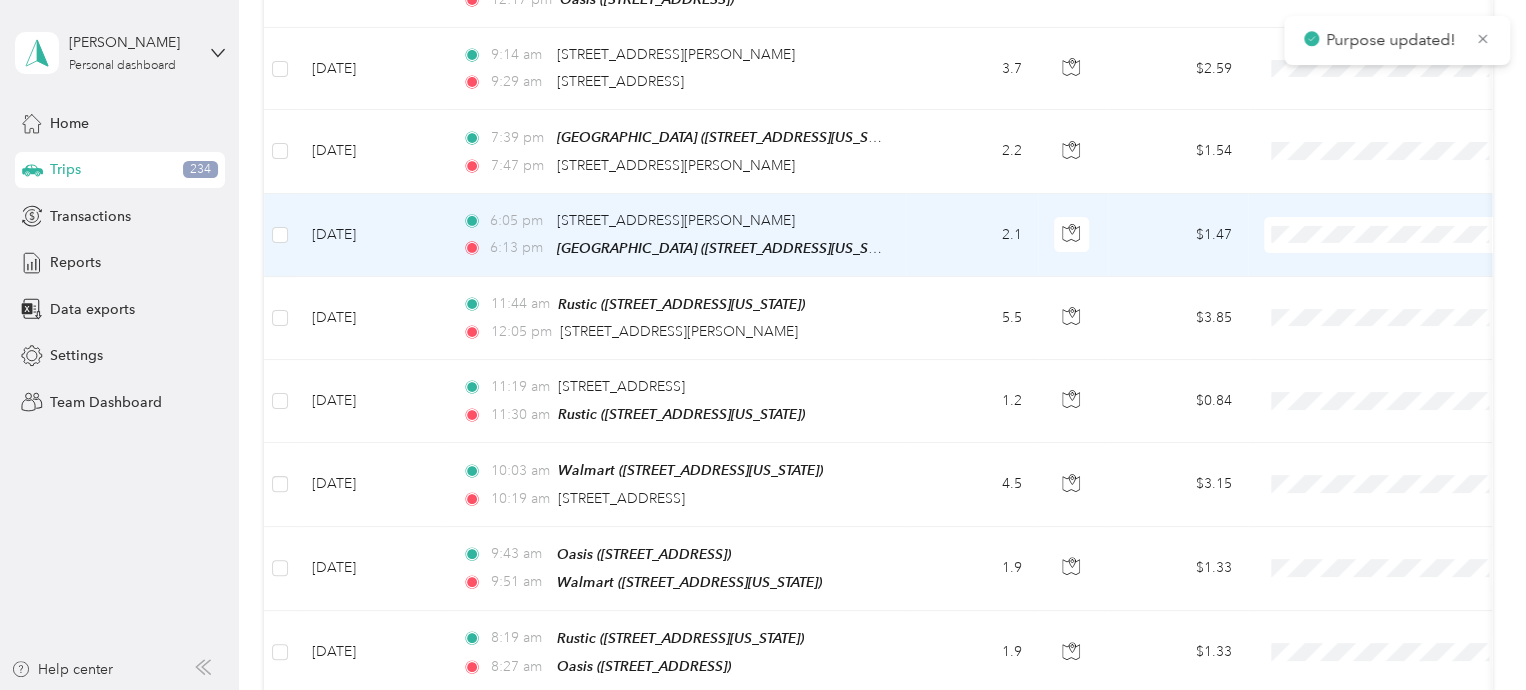 click on "Hotel managment" at bounding box center [1405, 312] 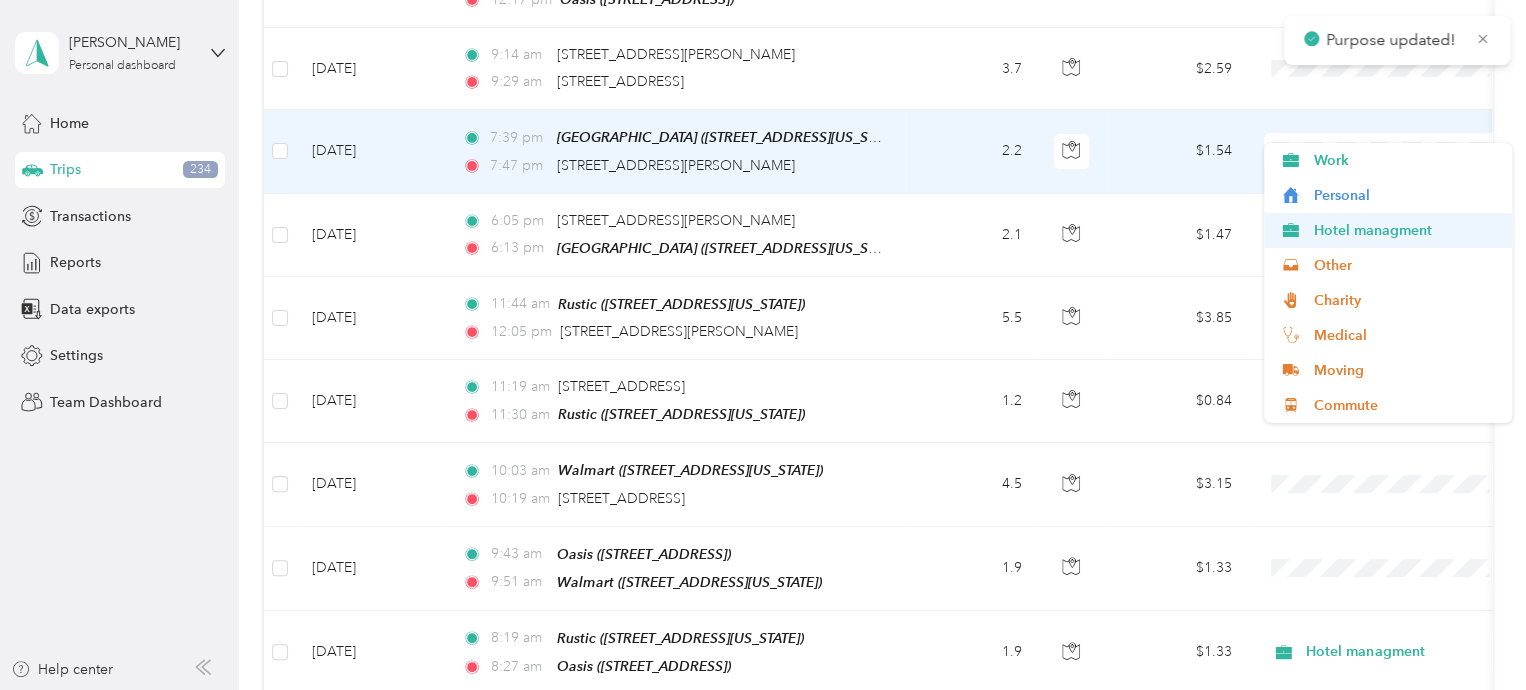 click on "Hotel managment" at bounding box center (1405, 230) 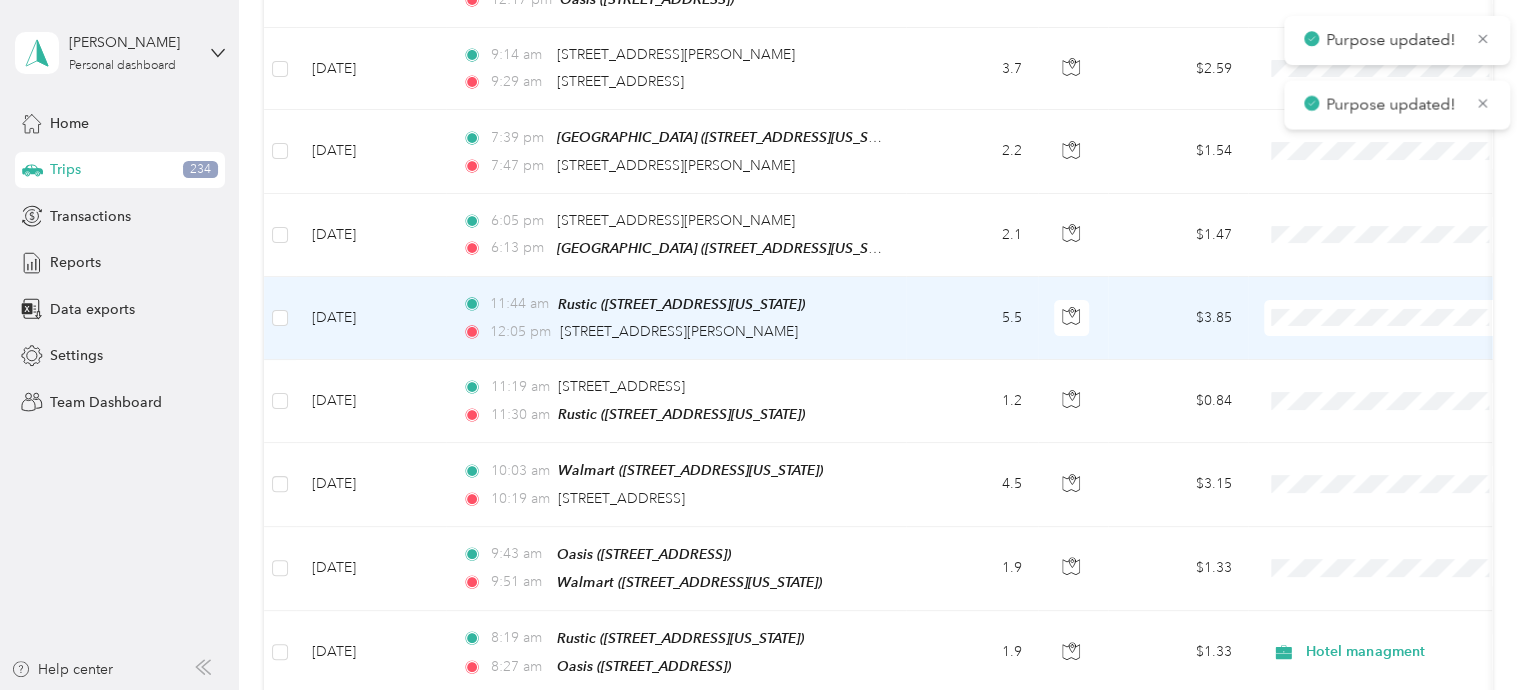 scroll, scrollTop: 3418, scrollLeft: 0, axis: vertical 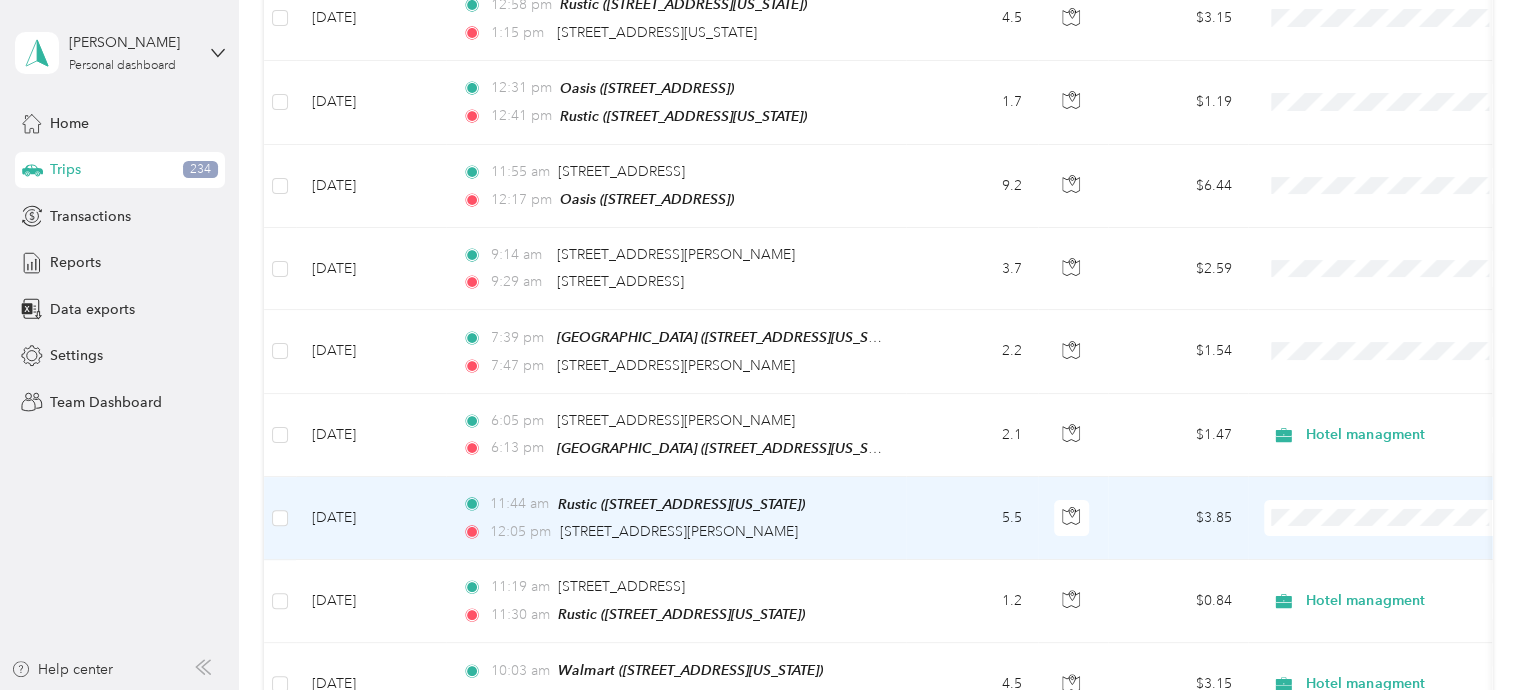 click on "Personal" at bounding box center (1405, 239) 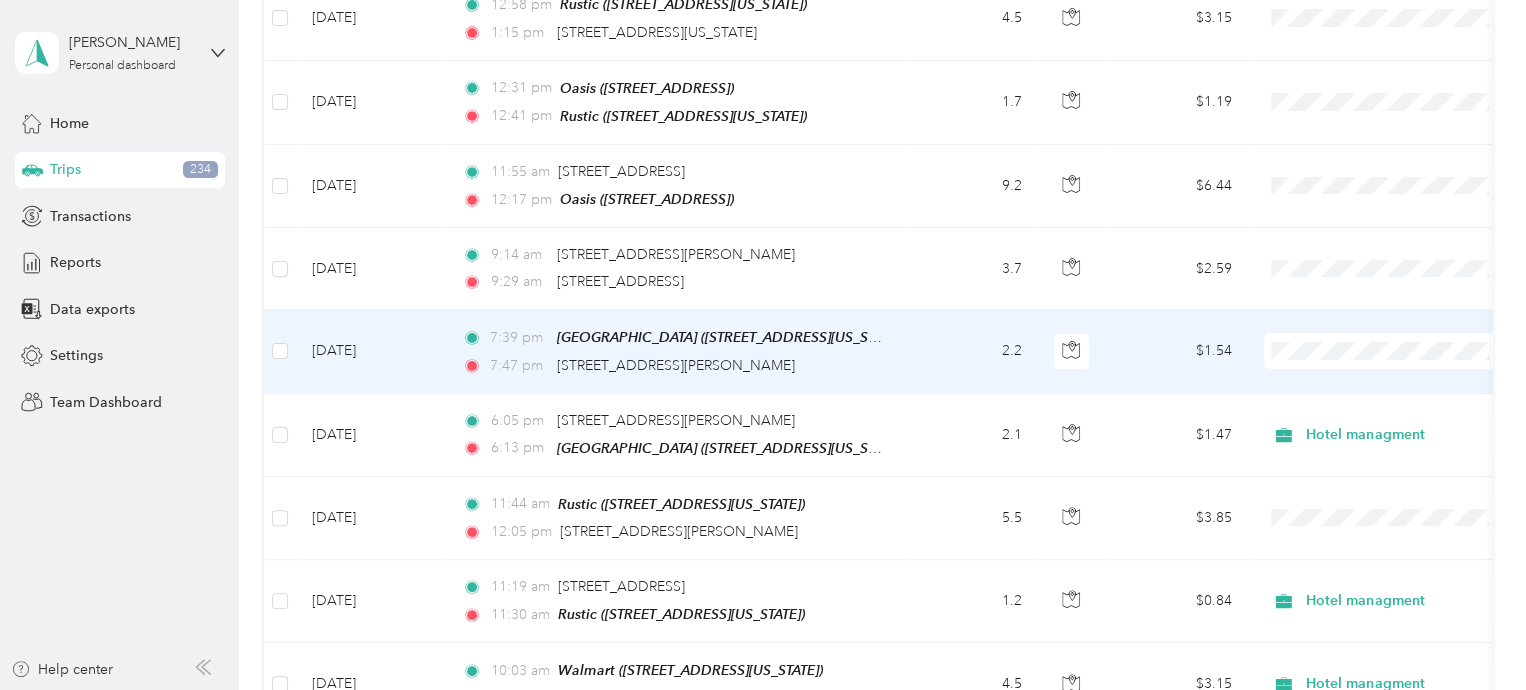 drag, startPoint x: 1306, startPoint y: 602, endPoint x: 1224, endPoint y: 435, distance: 186.0457 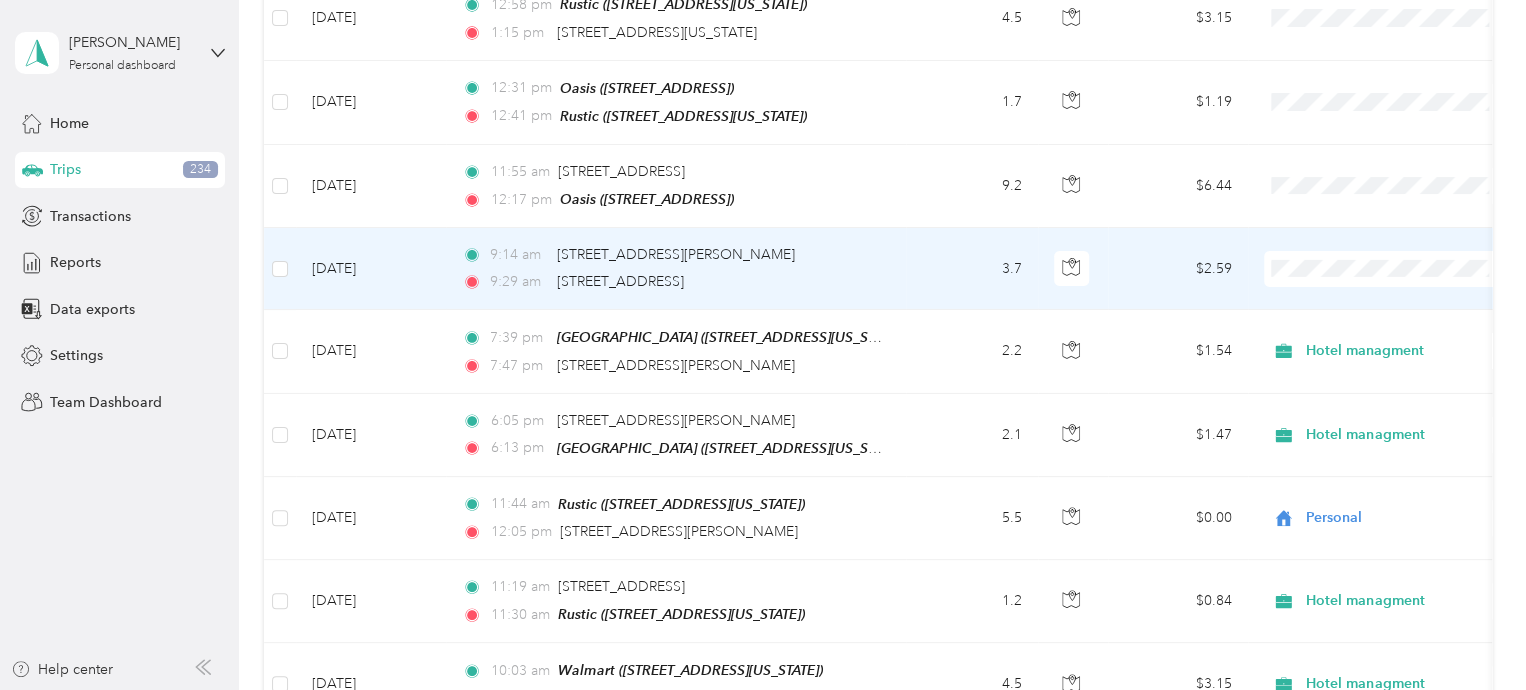 drag, startPoint x: 1314, startPoint y: 519, endPoint x: 1272, endPoint y: 261, distance: 261.39624 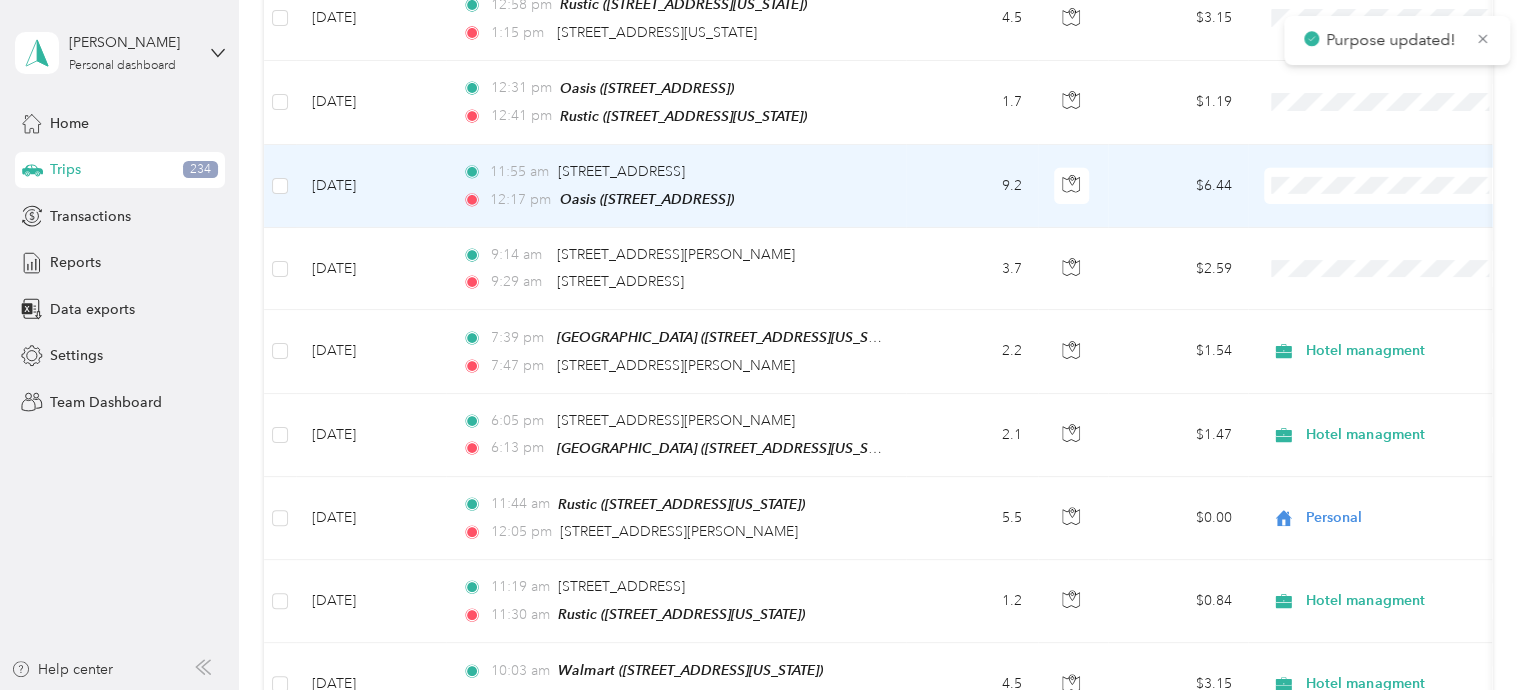 click on "Hotel managment" at bounding box center [1405, 264] 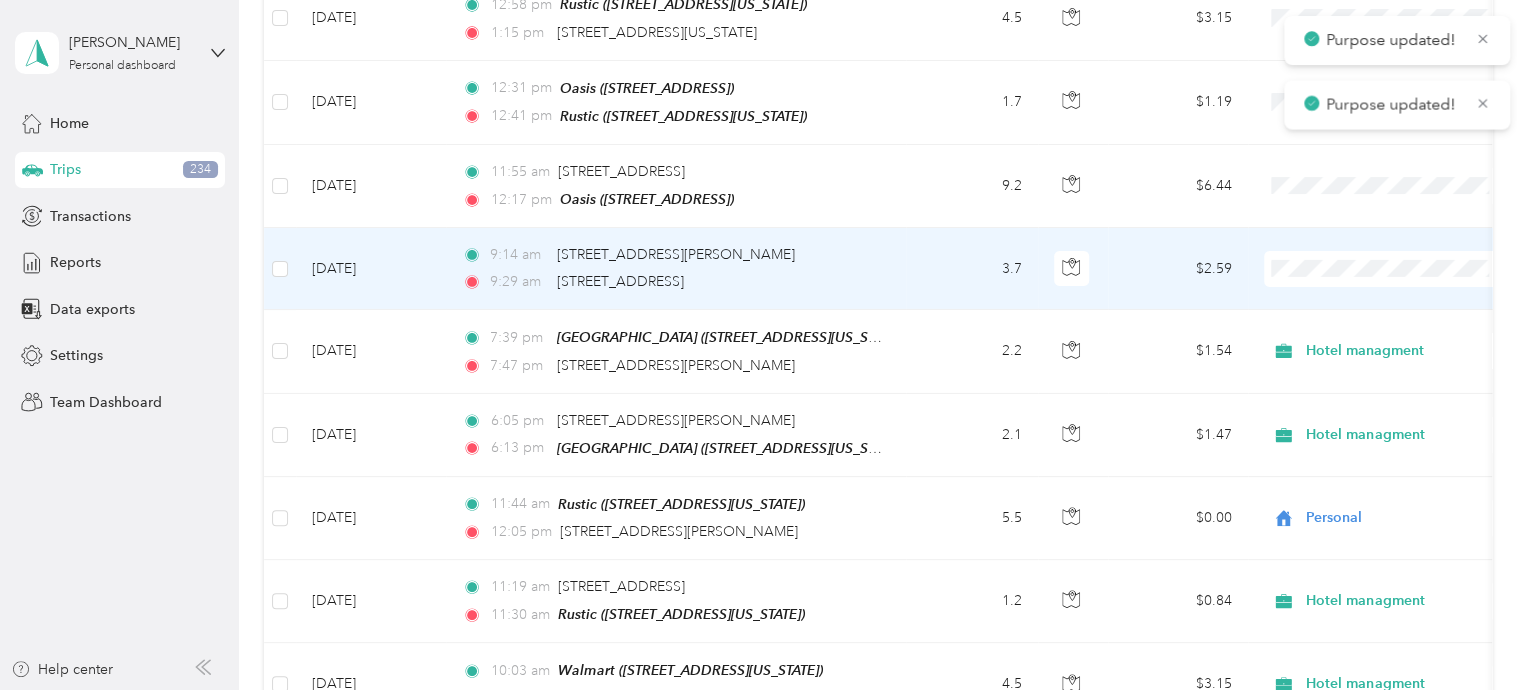 scroll, scrollTop: 3318, scrollLeft: 0, axis: vertical 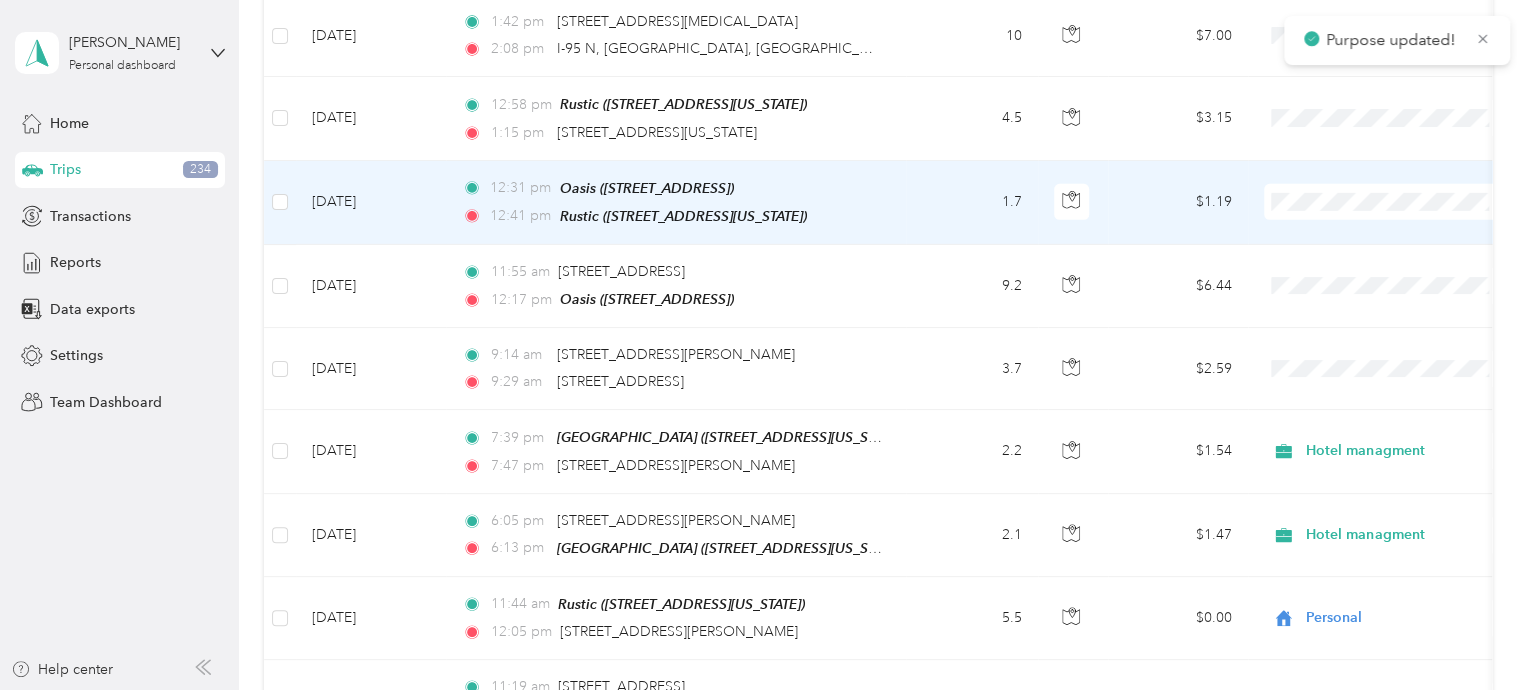 click on "Hotel managment" at bounding box center (1388, 284) 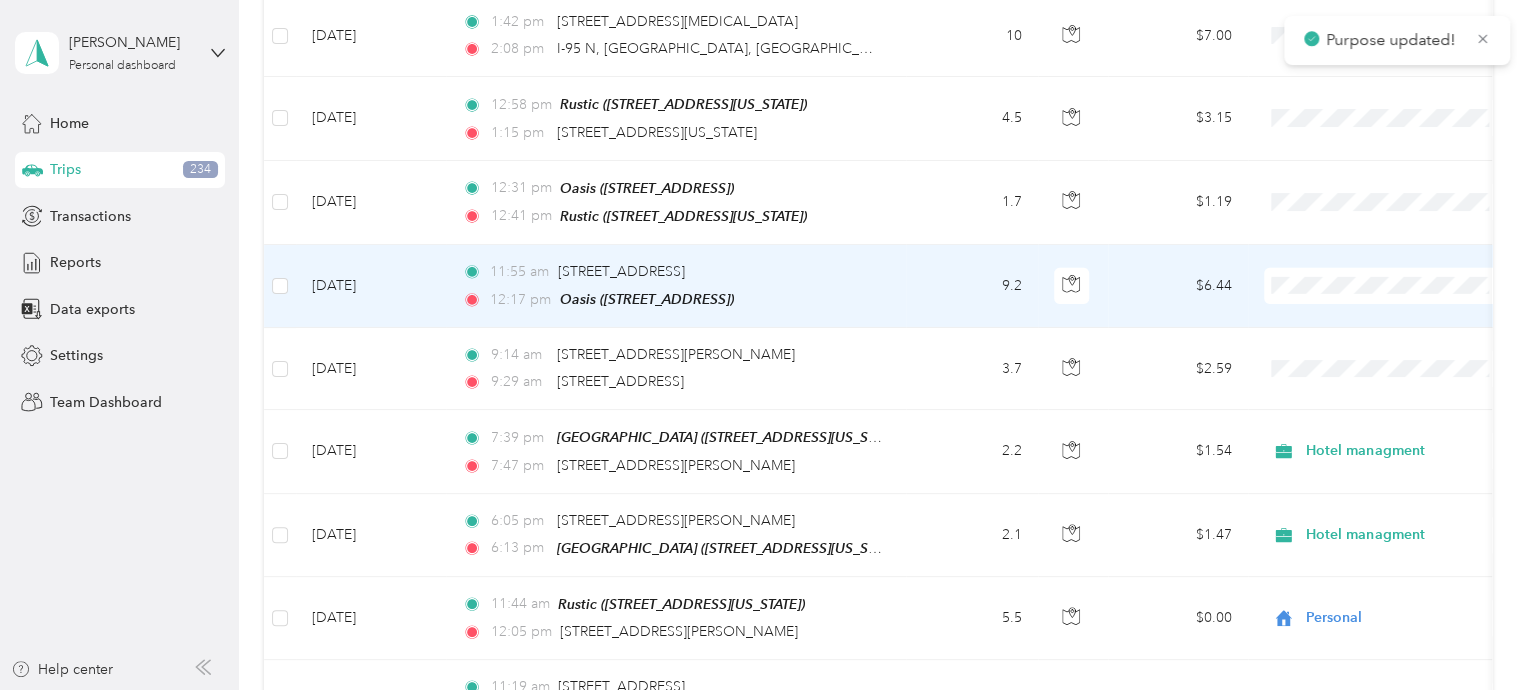 scroll, scrollTop: 3218, scrollLeft: 0, axis: vertical 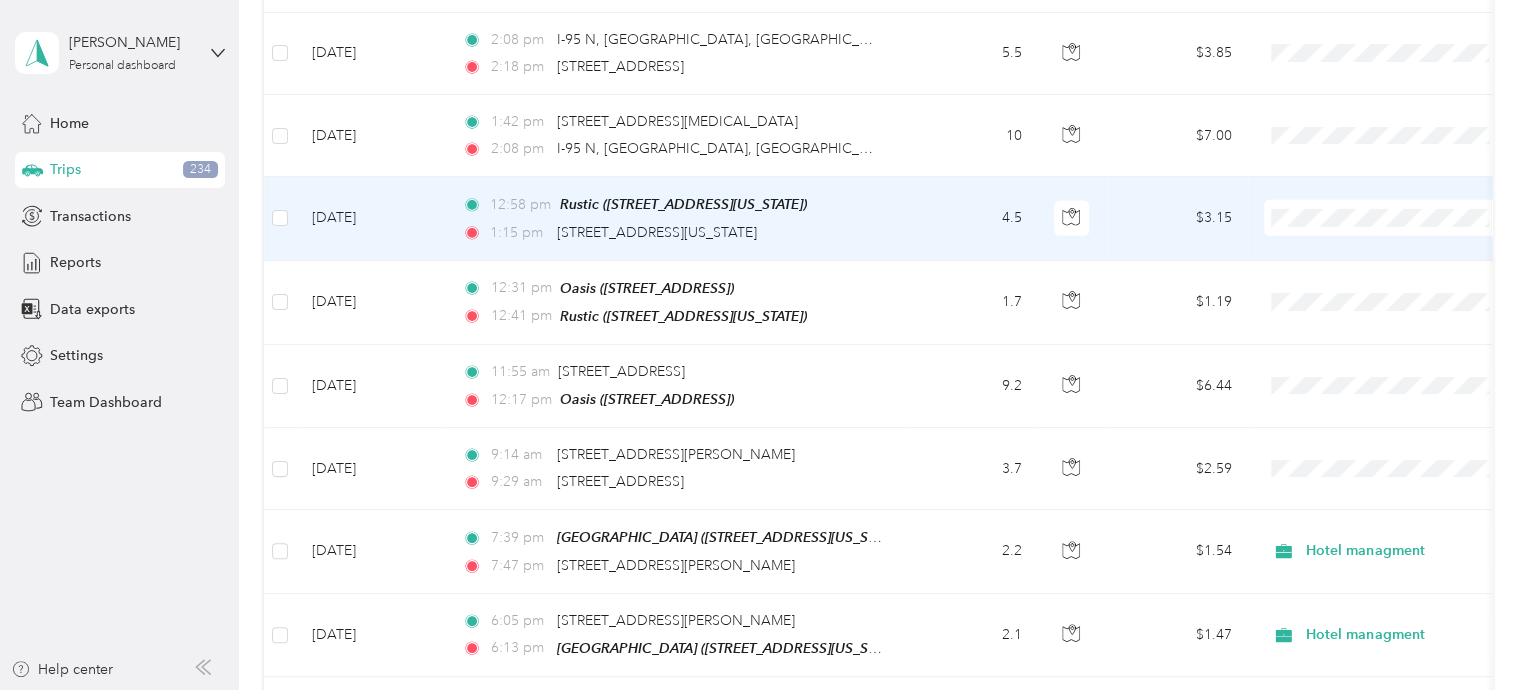 click on "Personal" at bounding box center [1405, 266] 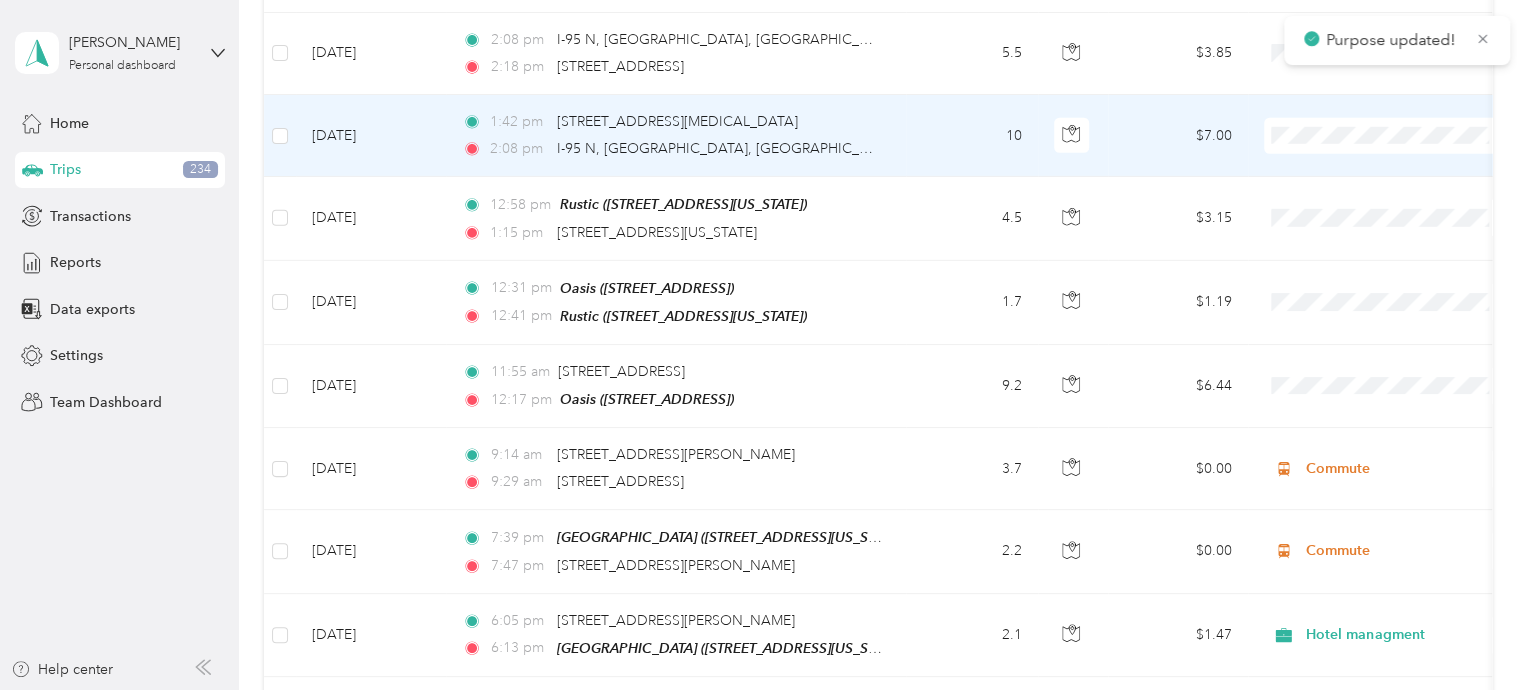 click on "Personal" at bounding box center (1405, 184) 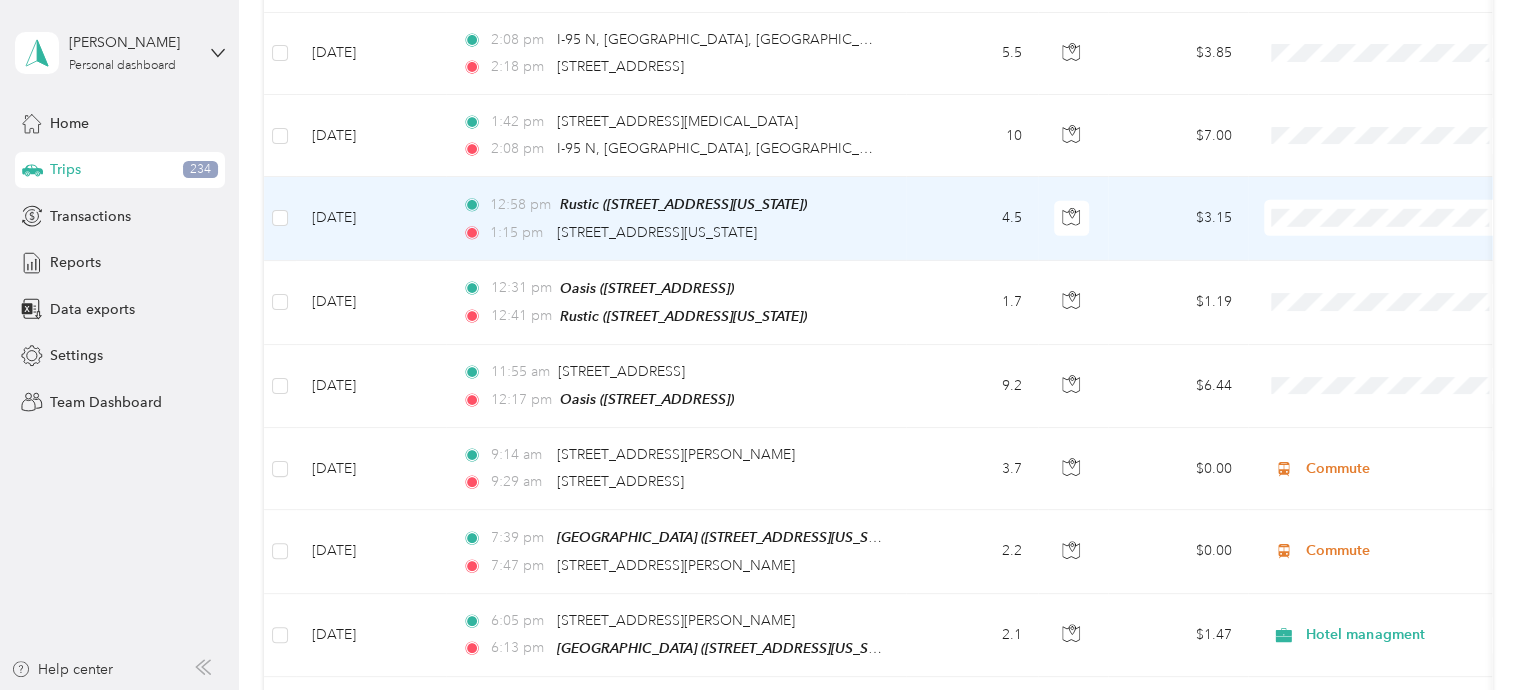 click on "Personal" at bounding box center [1405, 266] 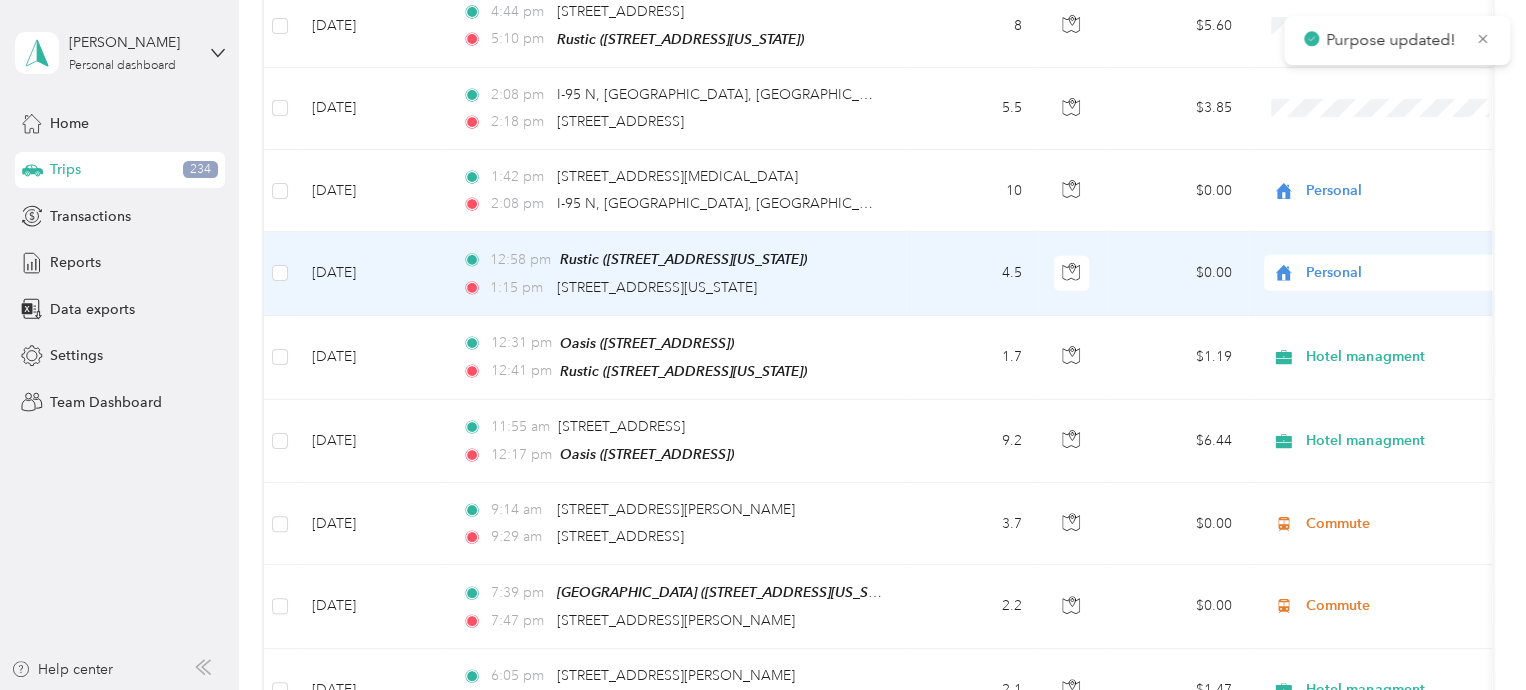 scroll, scrollTop: 3118, scrollLeft: 0, axis: vertical 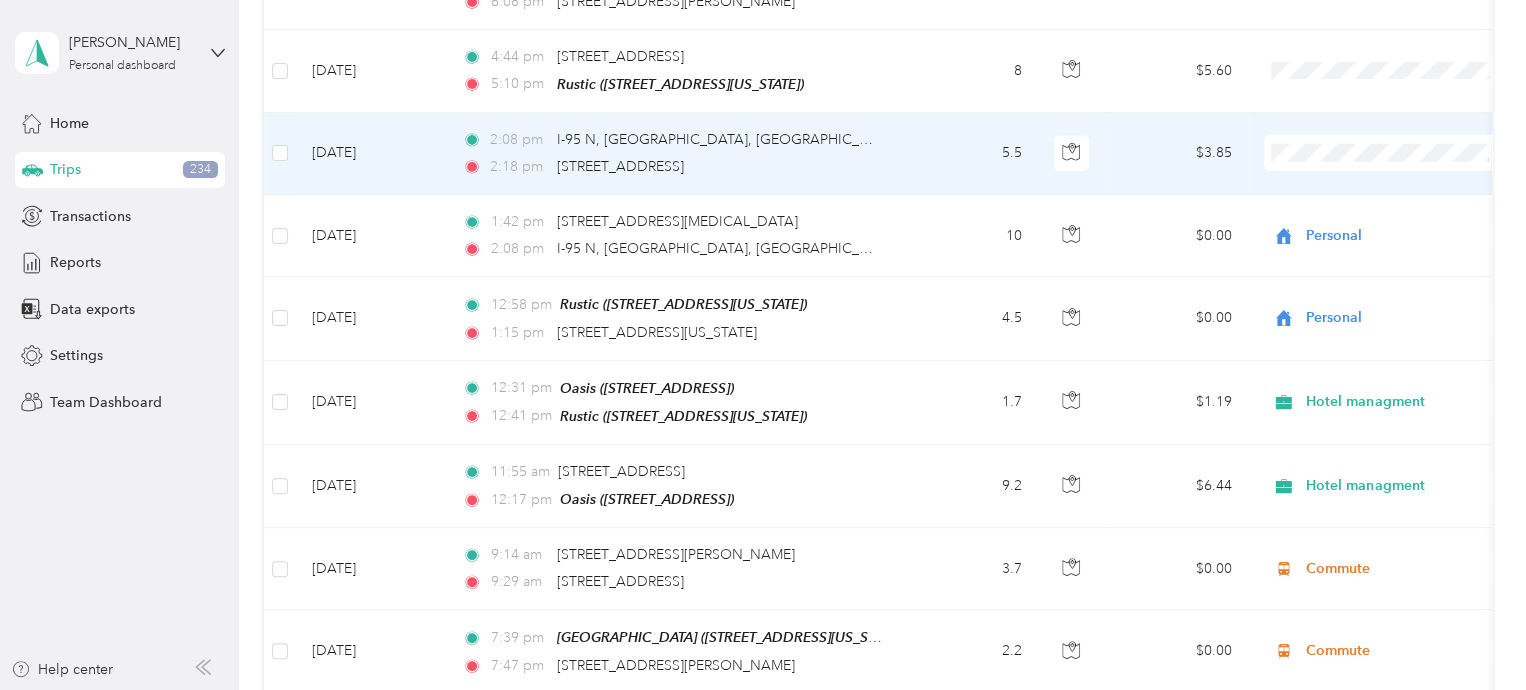 click on "Personal" at bounding box center [1405, 202] 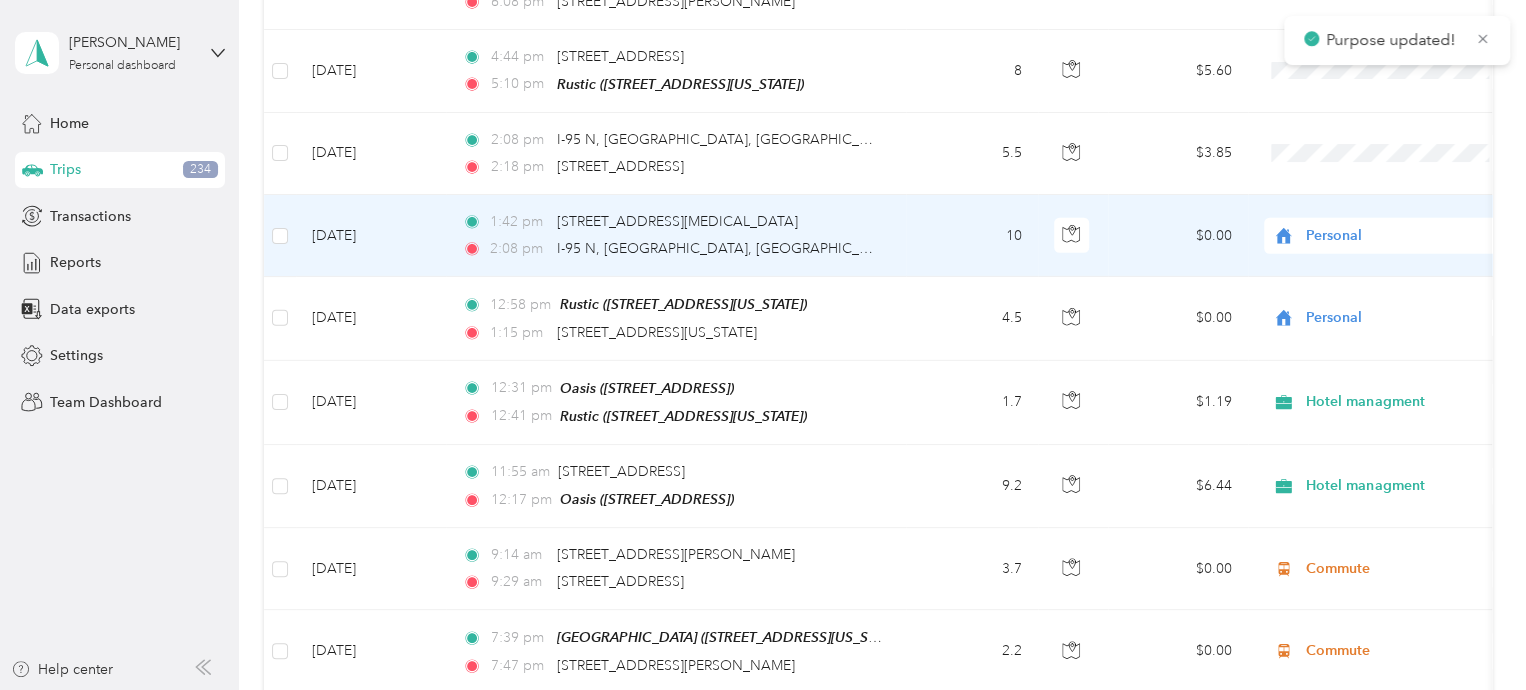 scroll, scrollTop: 2918, scrollLeft: 0, axis: vertical 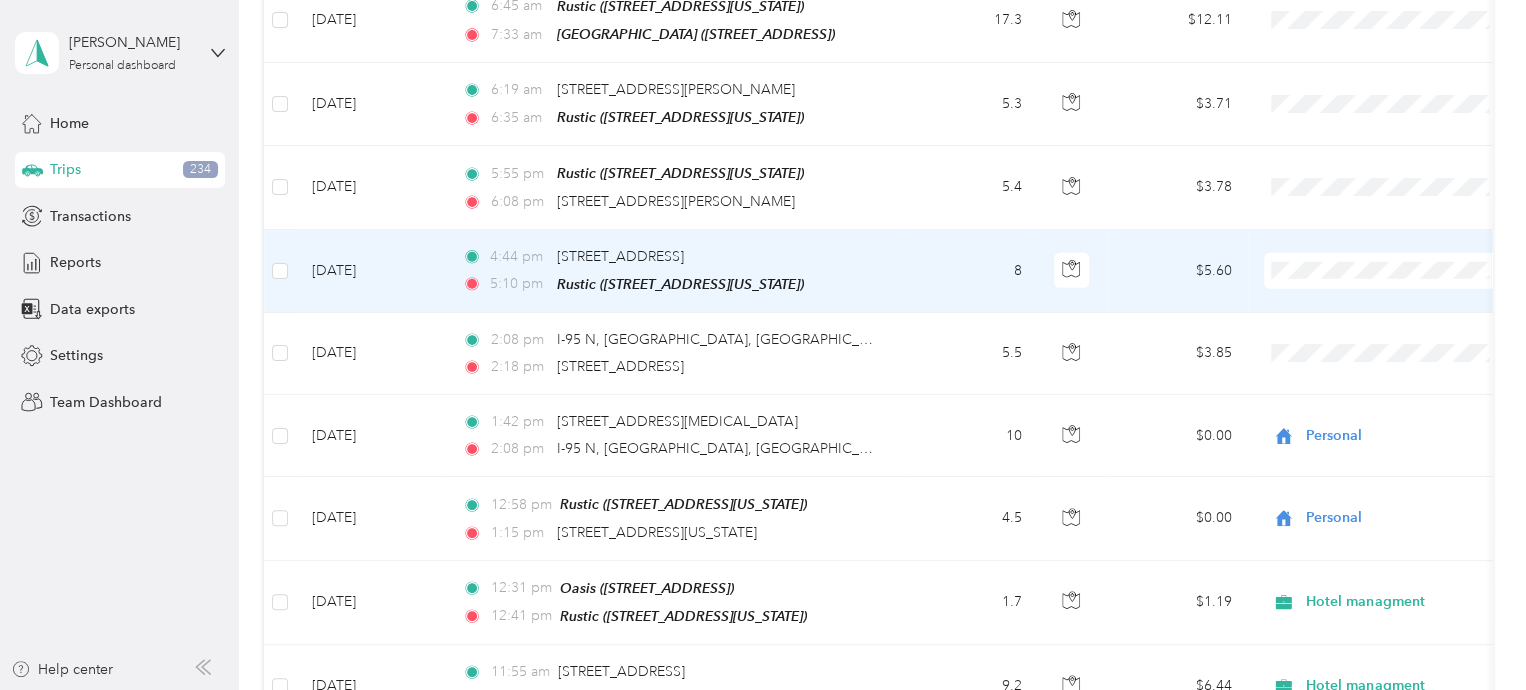 click on "Hotel managment" at bounding box center [1388, 355] 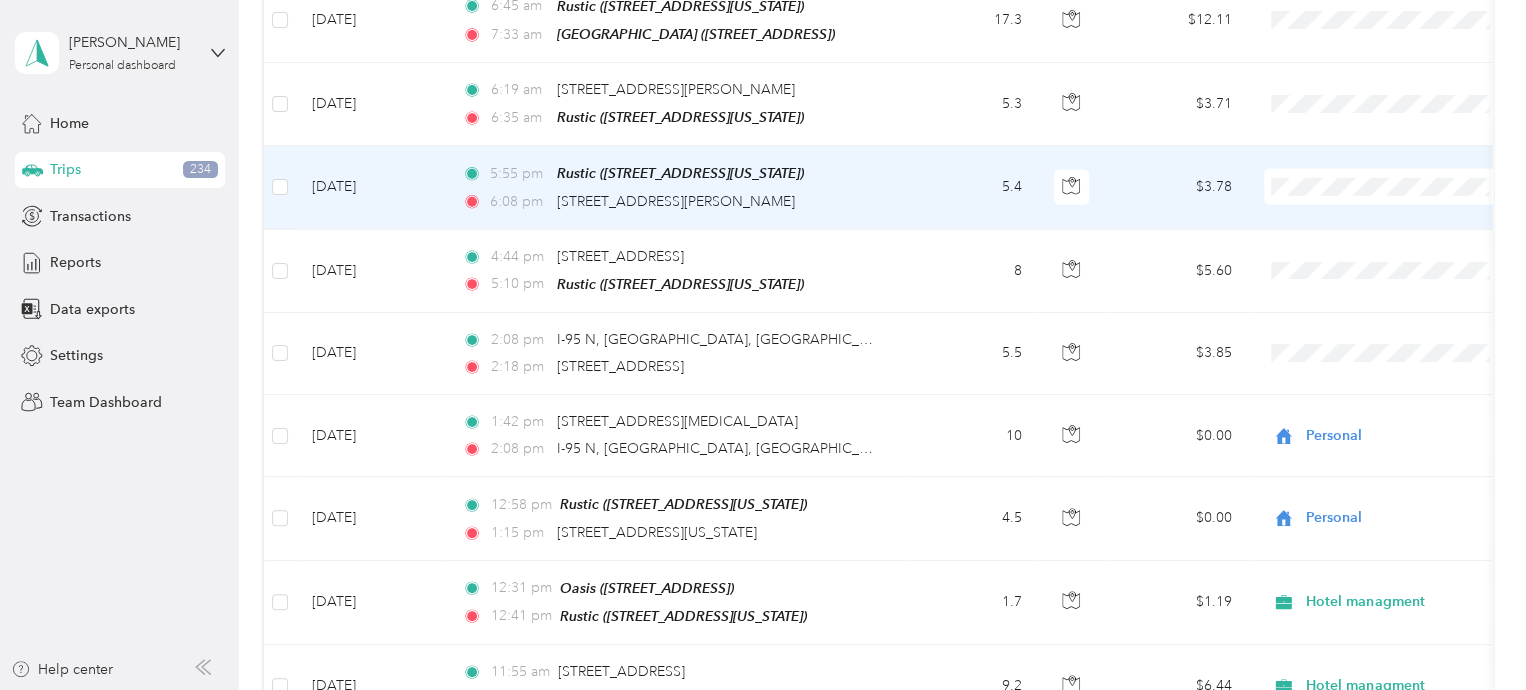 click on "$3.78" at bounding box center (1178, 187) 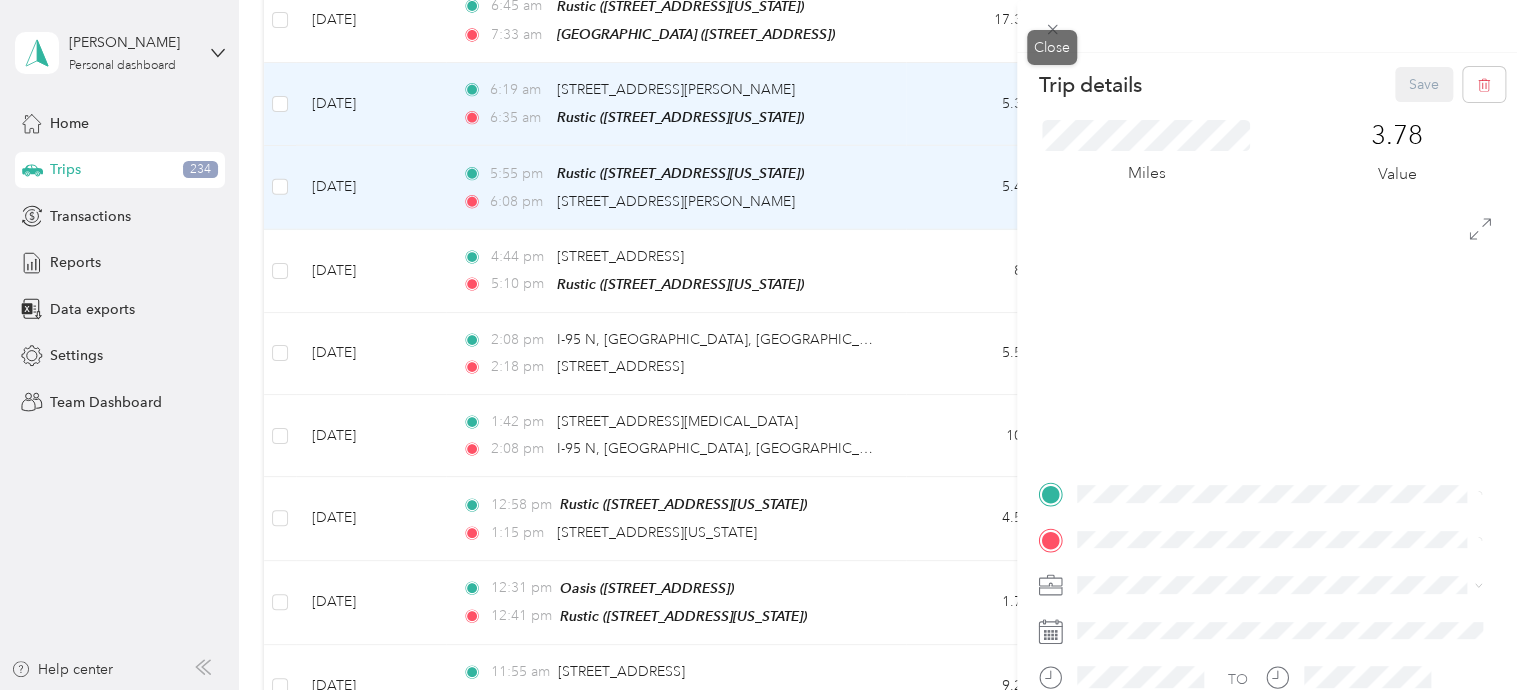 click 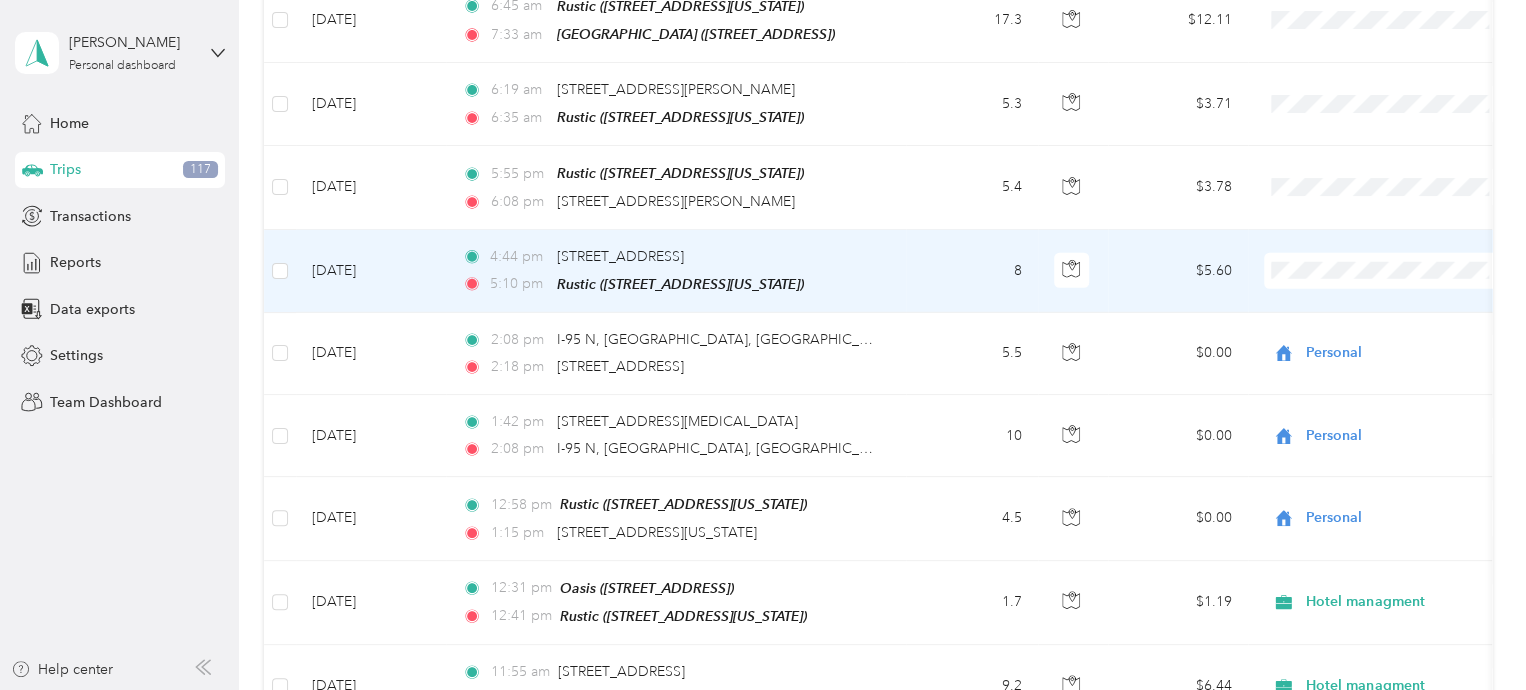 click on "Hotel managment" at bounding box center [1388, 355] 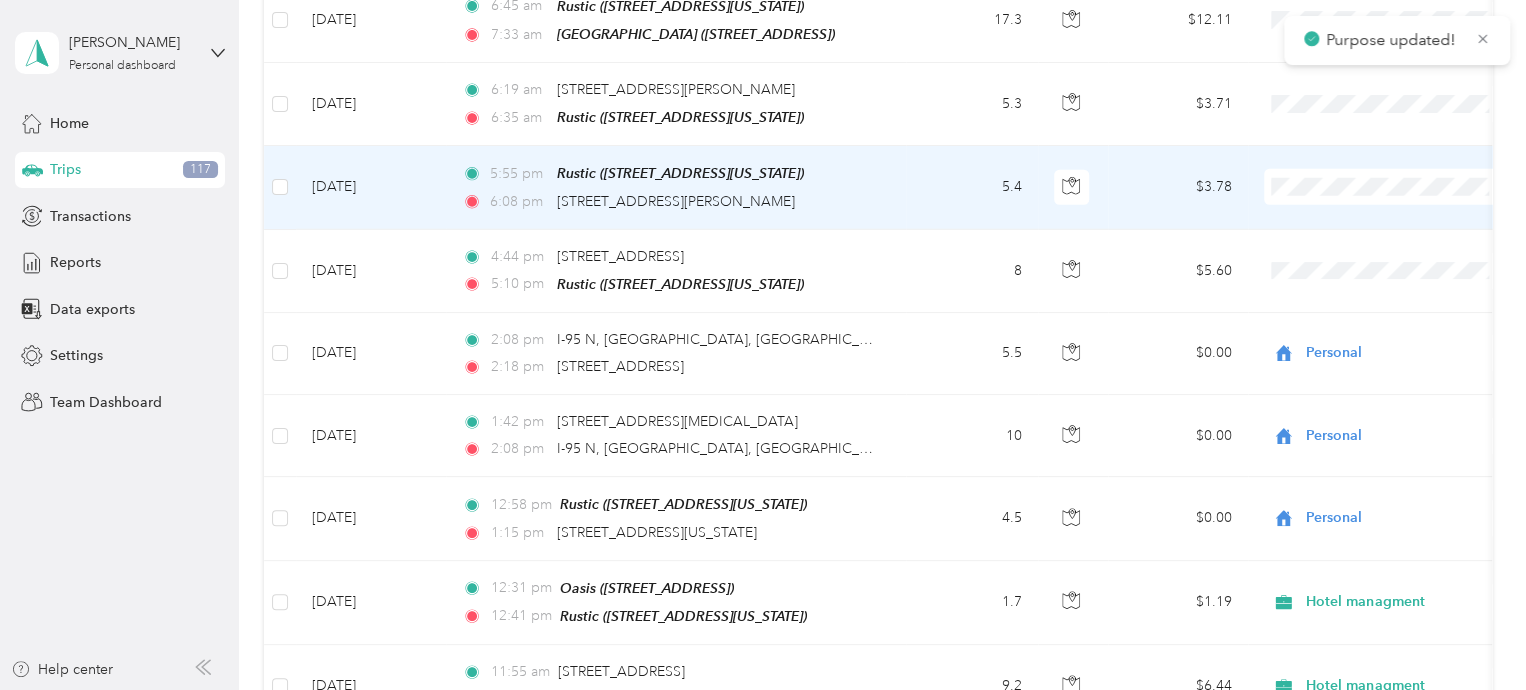 click on "Commute" at bounding box center [1405, 442] 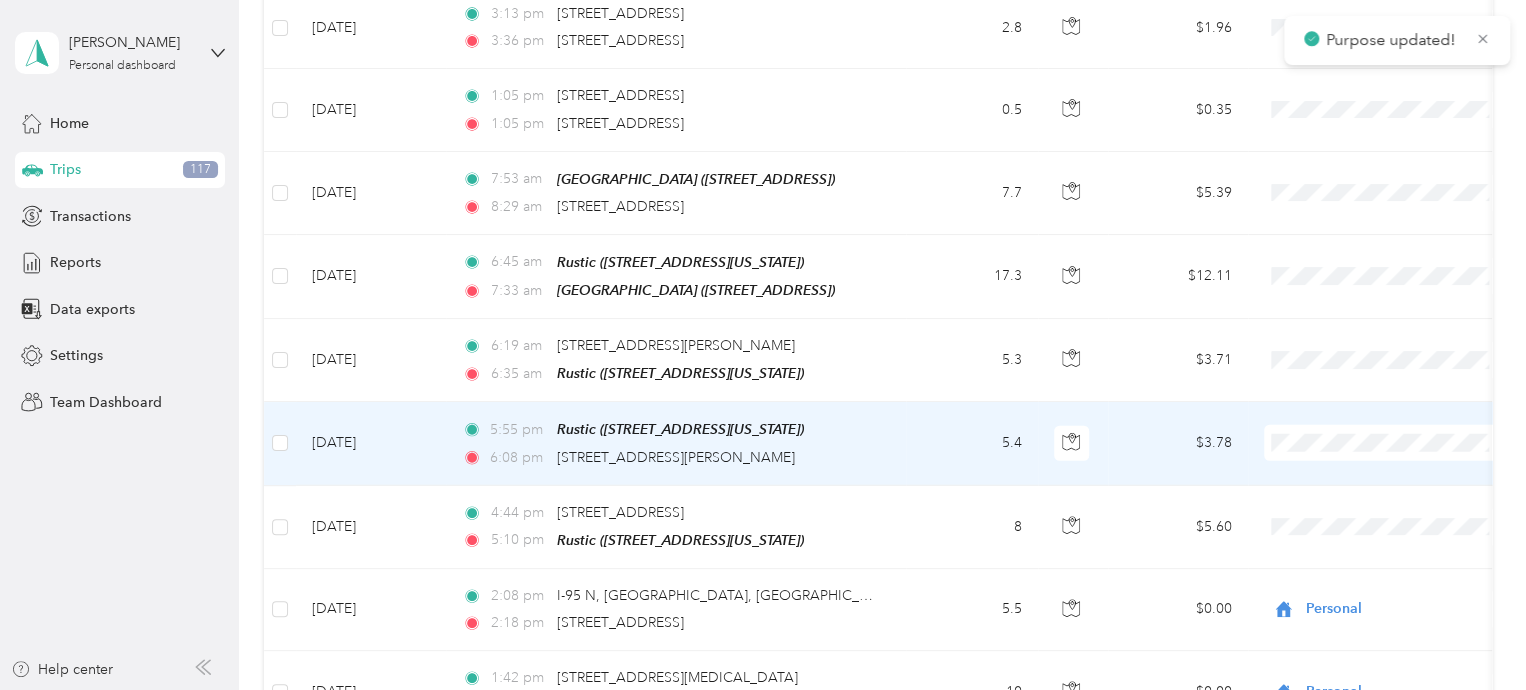 scroll, scrollTop: 2618, scrollLeft: 0, axis: vertical 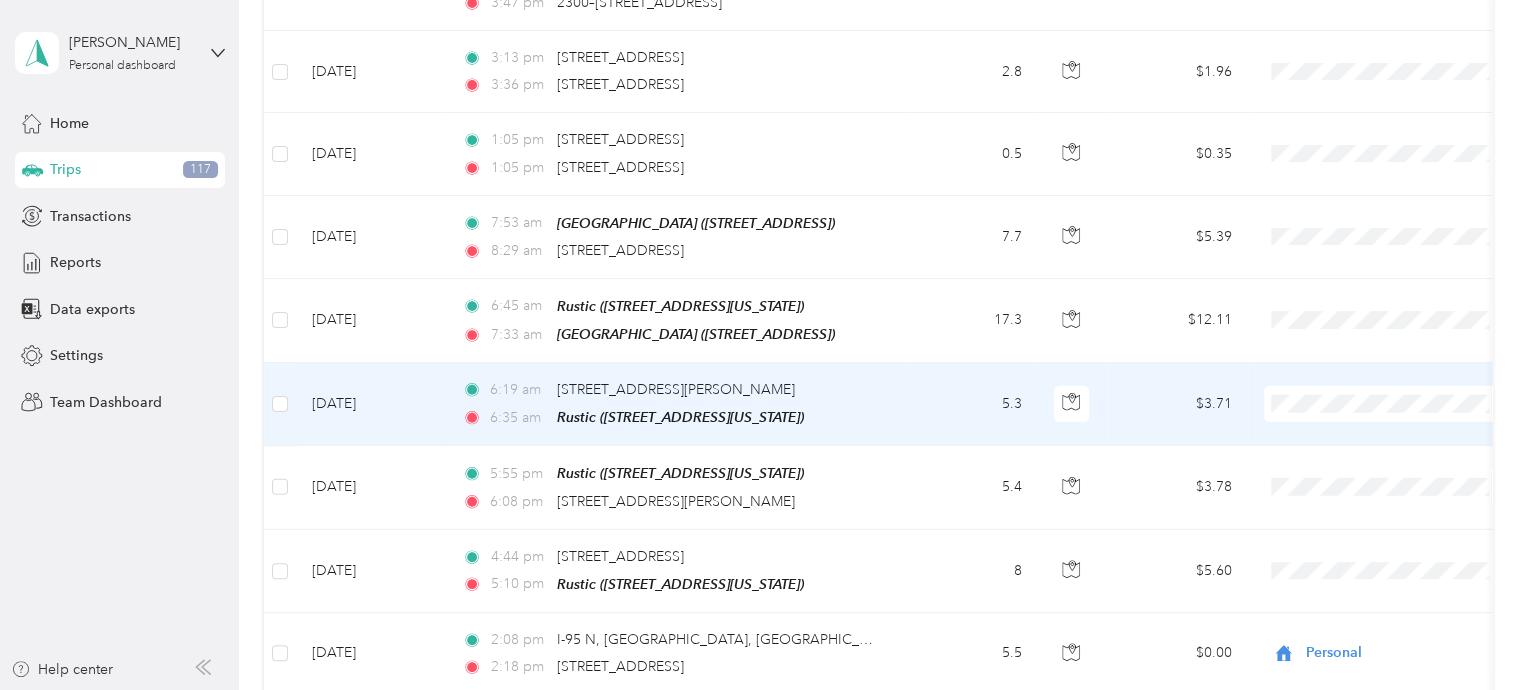 drag, startPoint x: 1319, startPoint y: 664, endPoint x: 1220, endPoint y: 485, distance: 204.55318 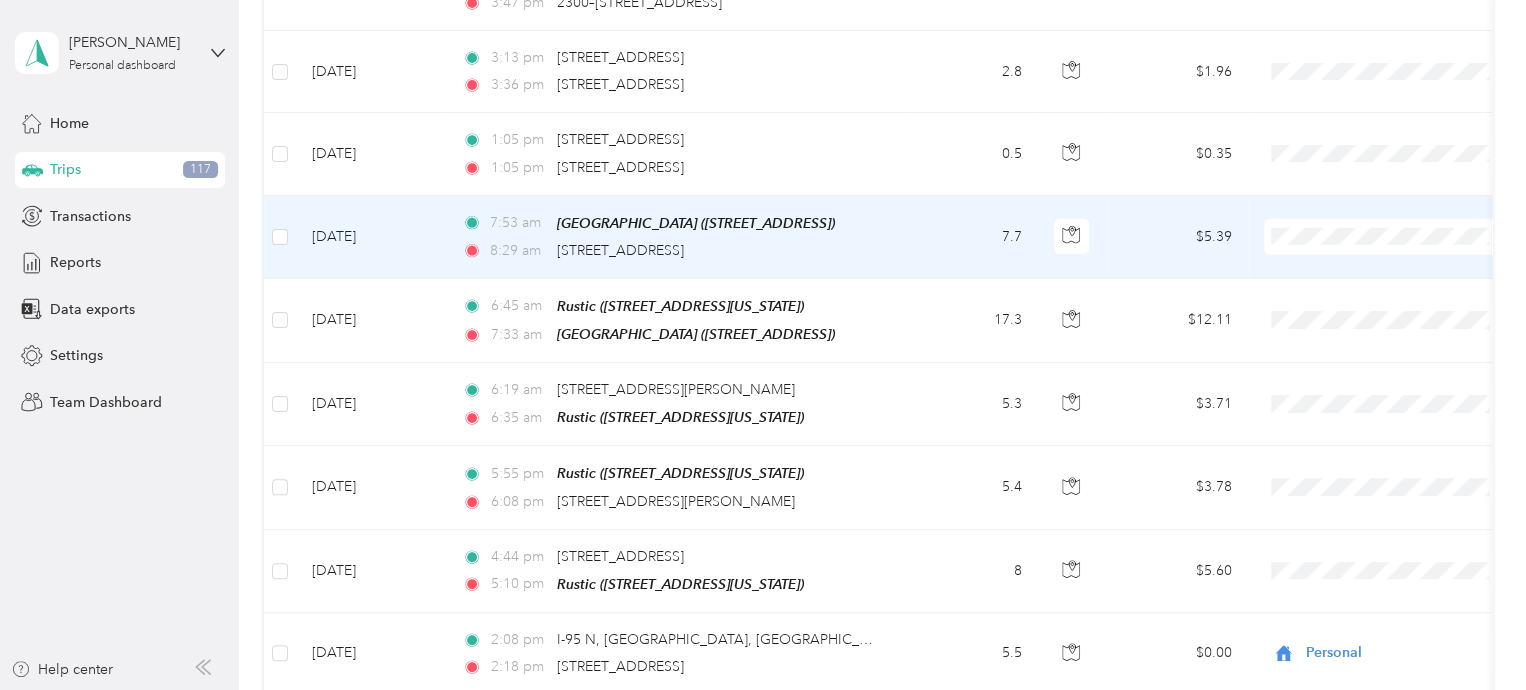 click on "Hotel managment" at bounding box center (1405, 327) 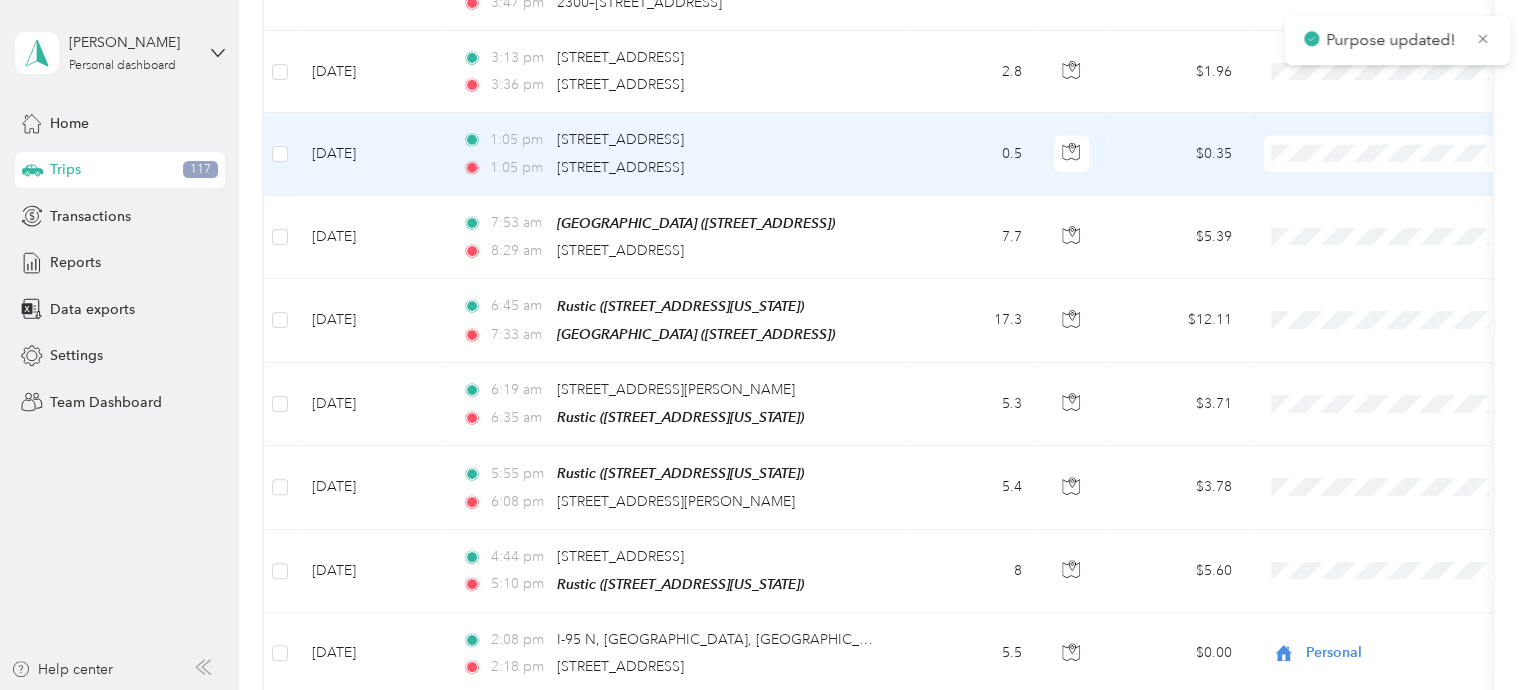 click on "Hotel managment" at bounding box center (1405, 242) 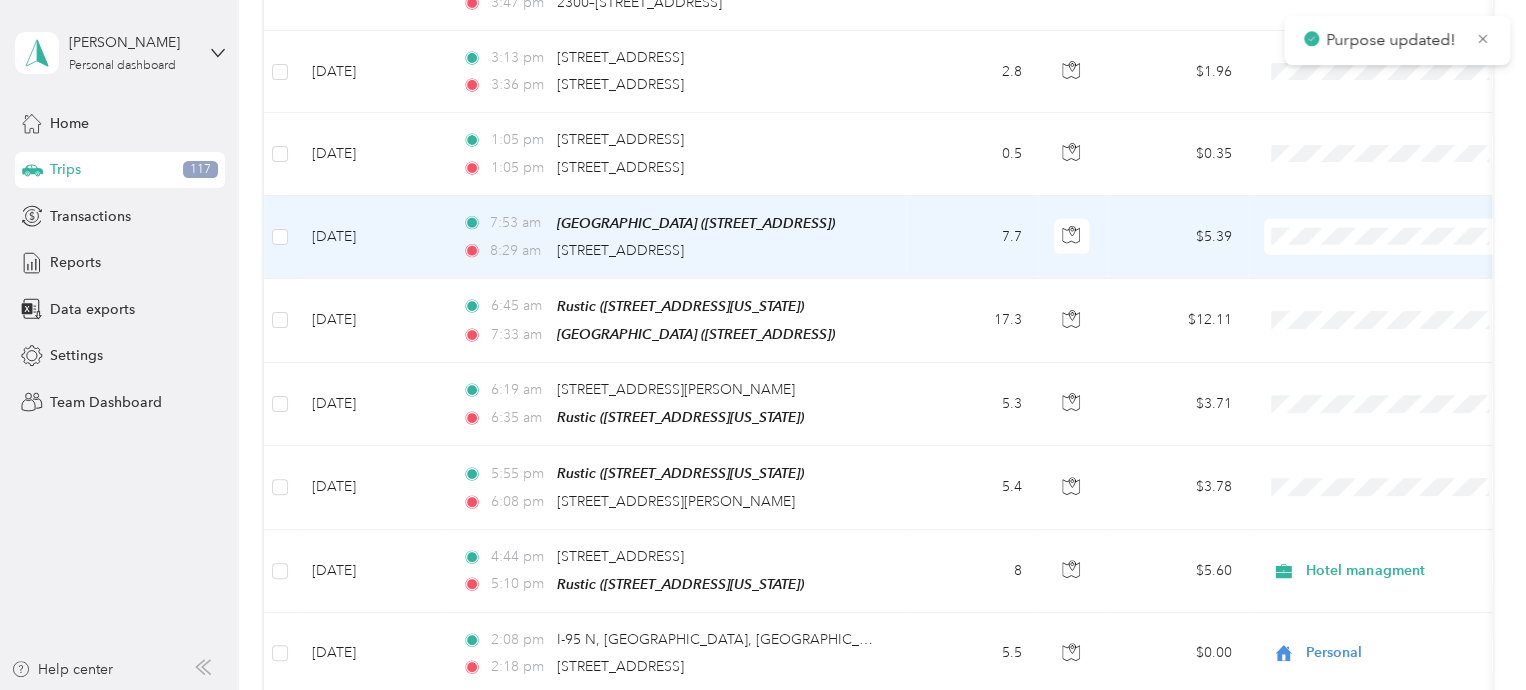 scroll, scrollTop: 2418, scrollLeft: 0, axis: vertical 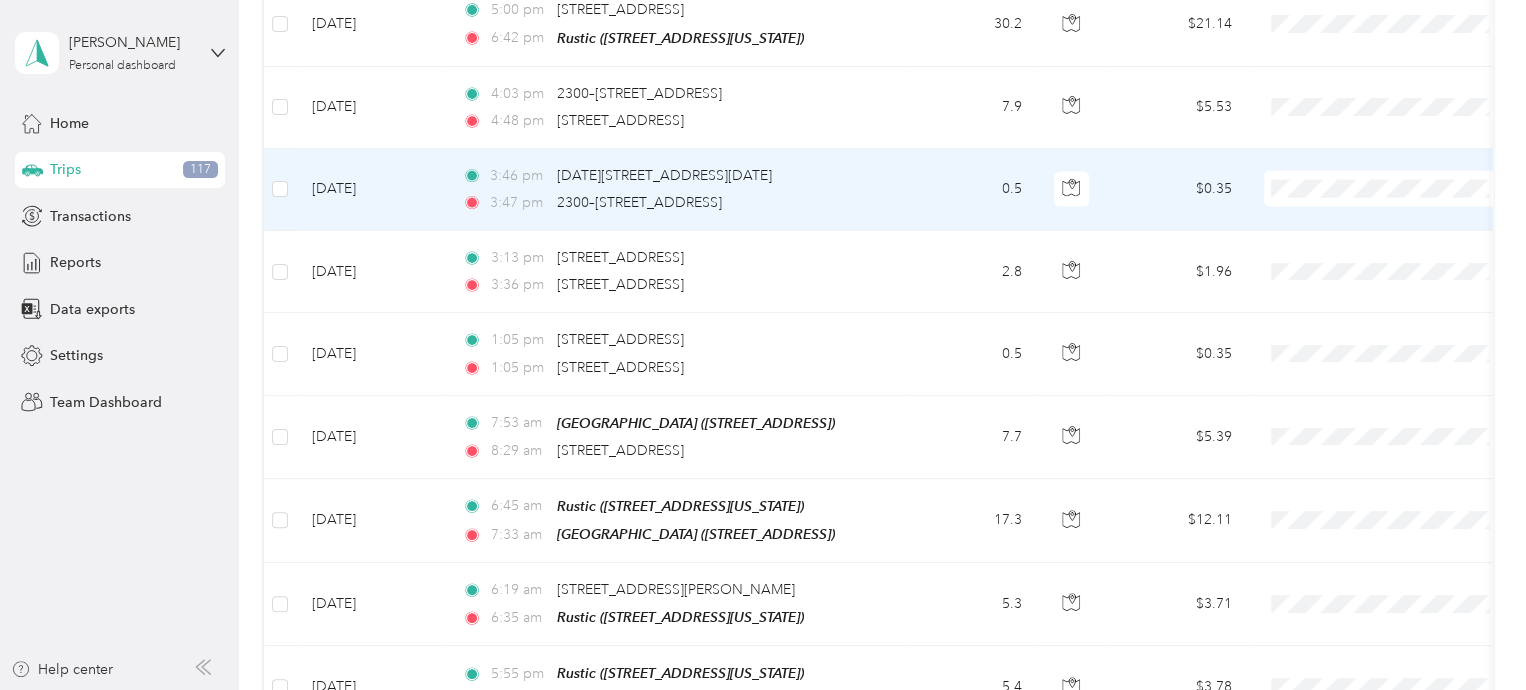 click on "Hotel managment" at bounding box center (1388, 275) 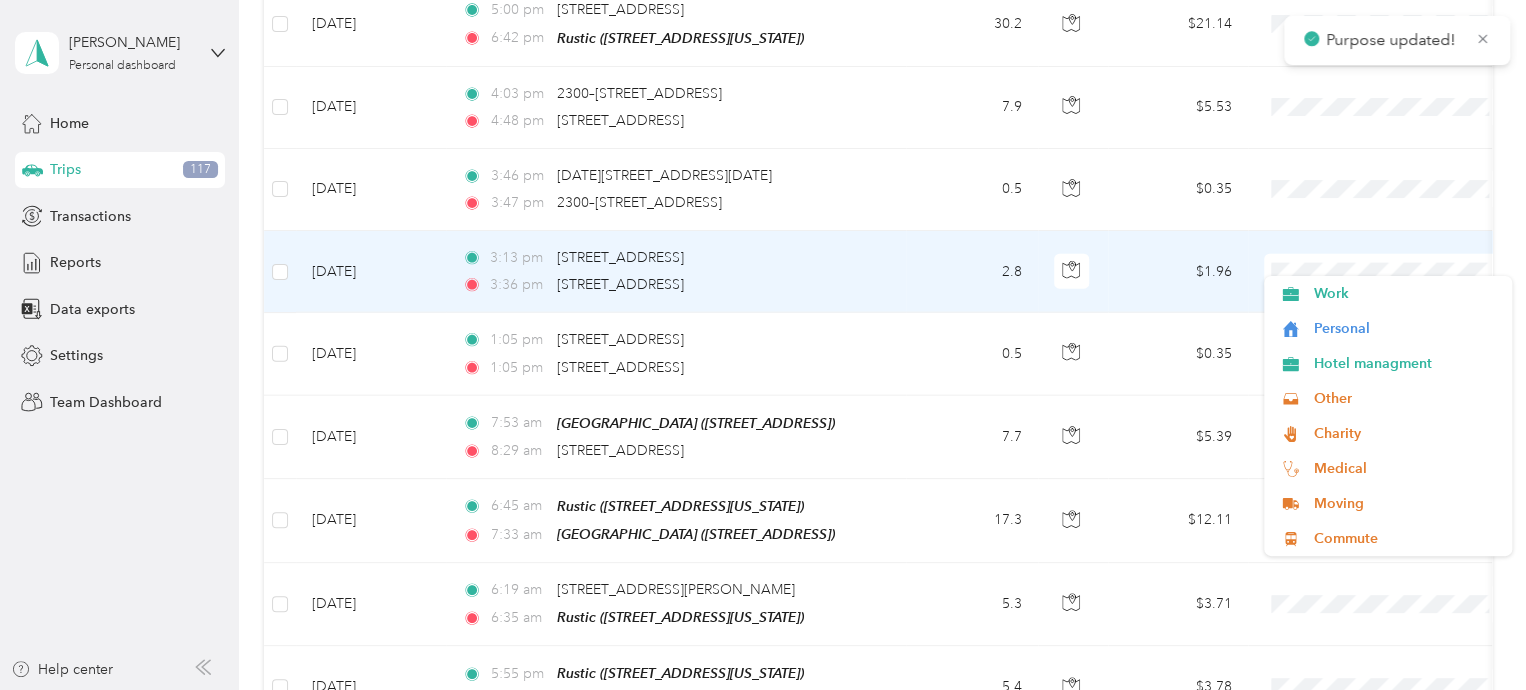 click on "Hotel managment" at bounding box center (1388, 363) 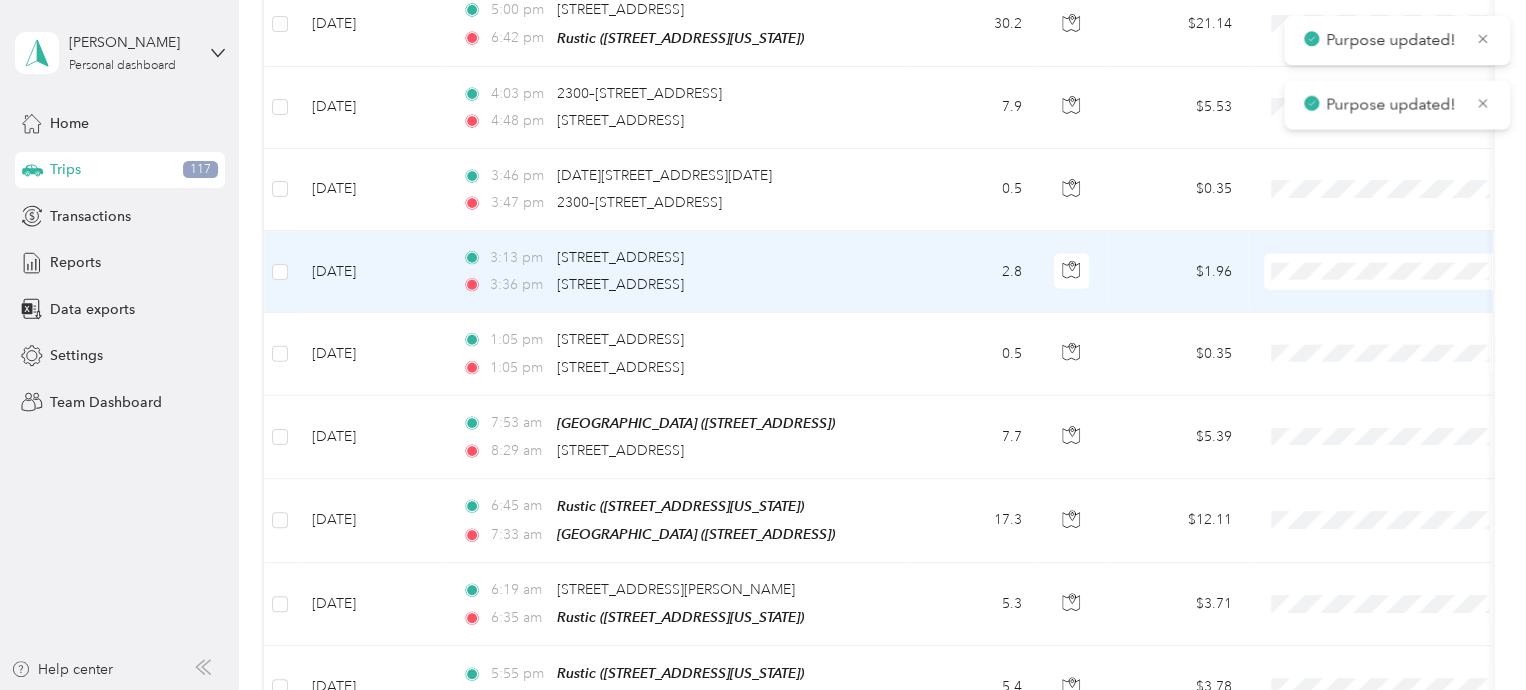 scroll, scrollTop: 2318, scrollLeft: 0, axis: vertical 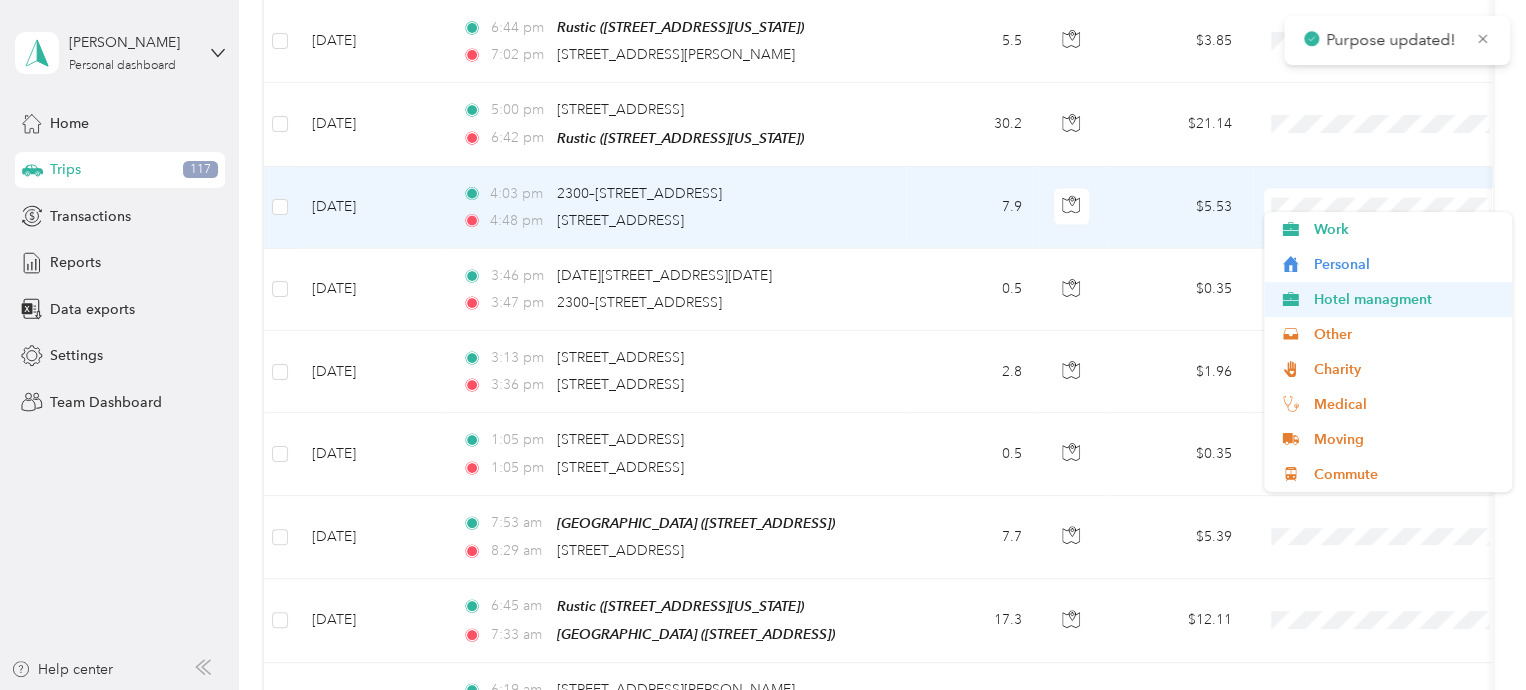 drag, startPoint x: 1308, startPoint y: 301, endPoint x: 1180, endPoint y: 230, distance: 146.37282 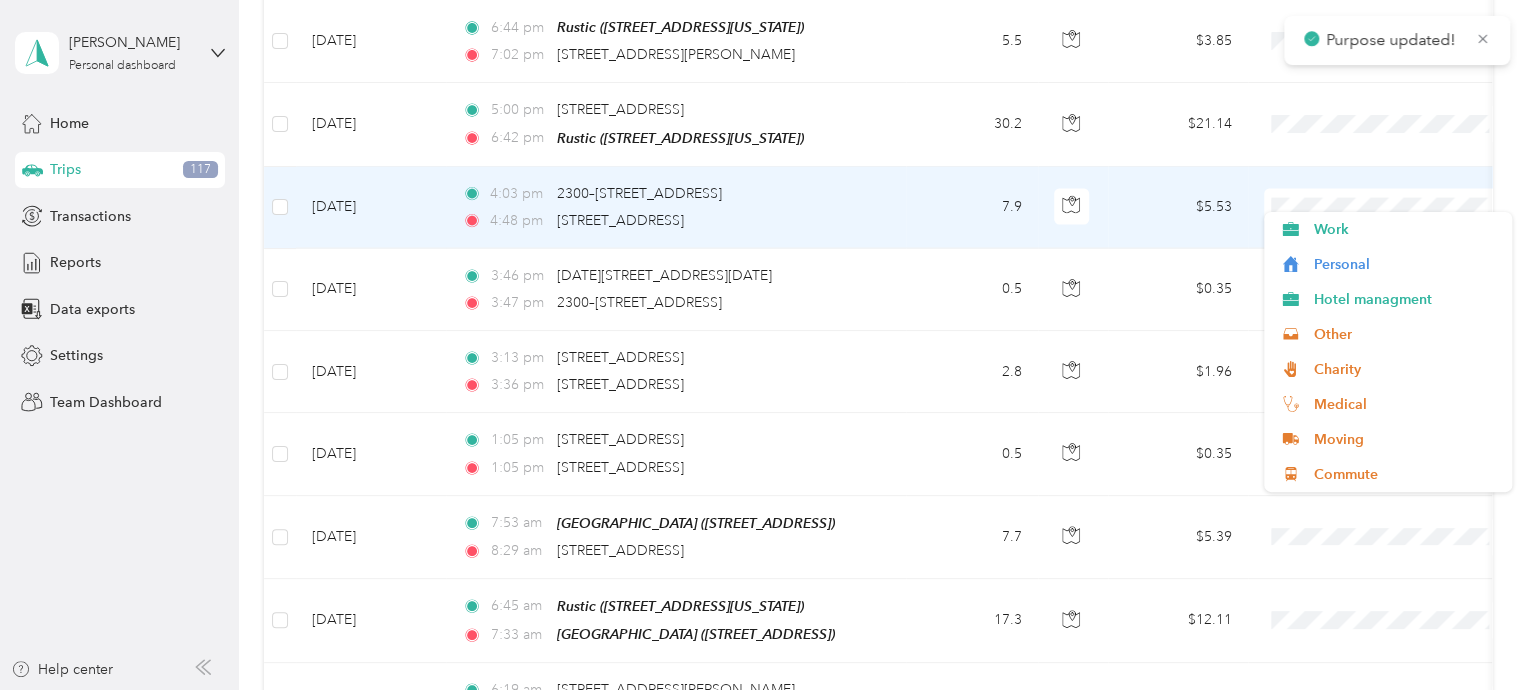 click on "Hotel managment" at bounding box center (1388, 299) 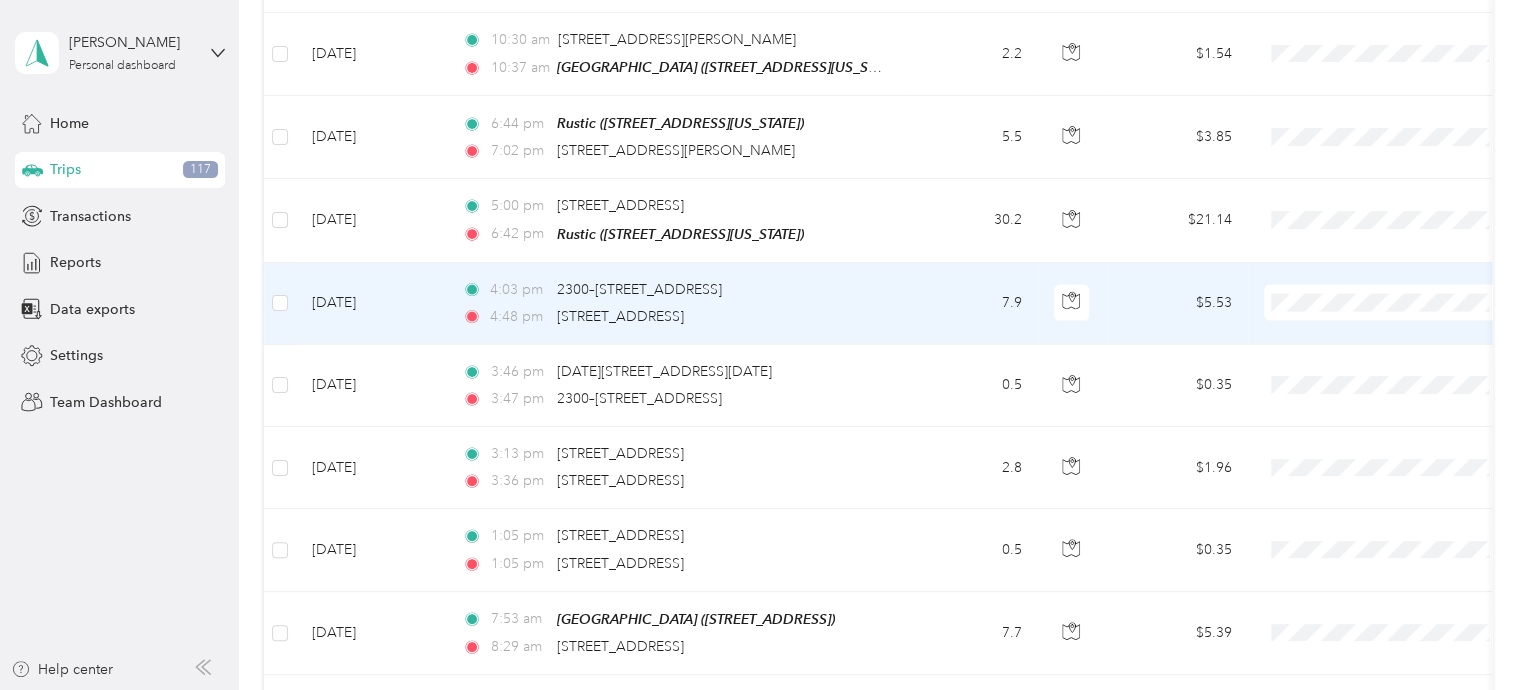 scroll, scrollTop: 2218, scrollLeft: 0, axis: vertical 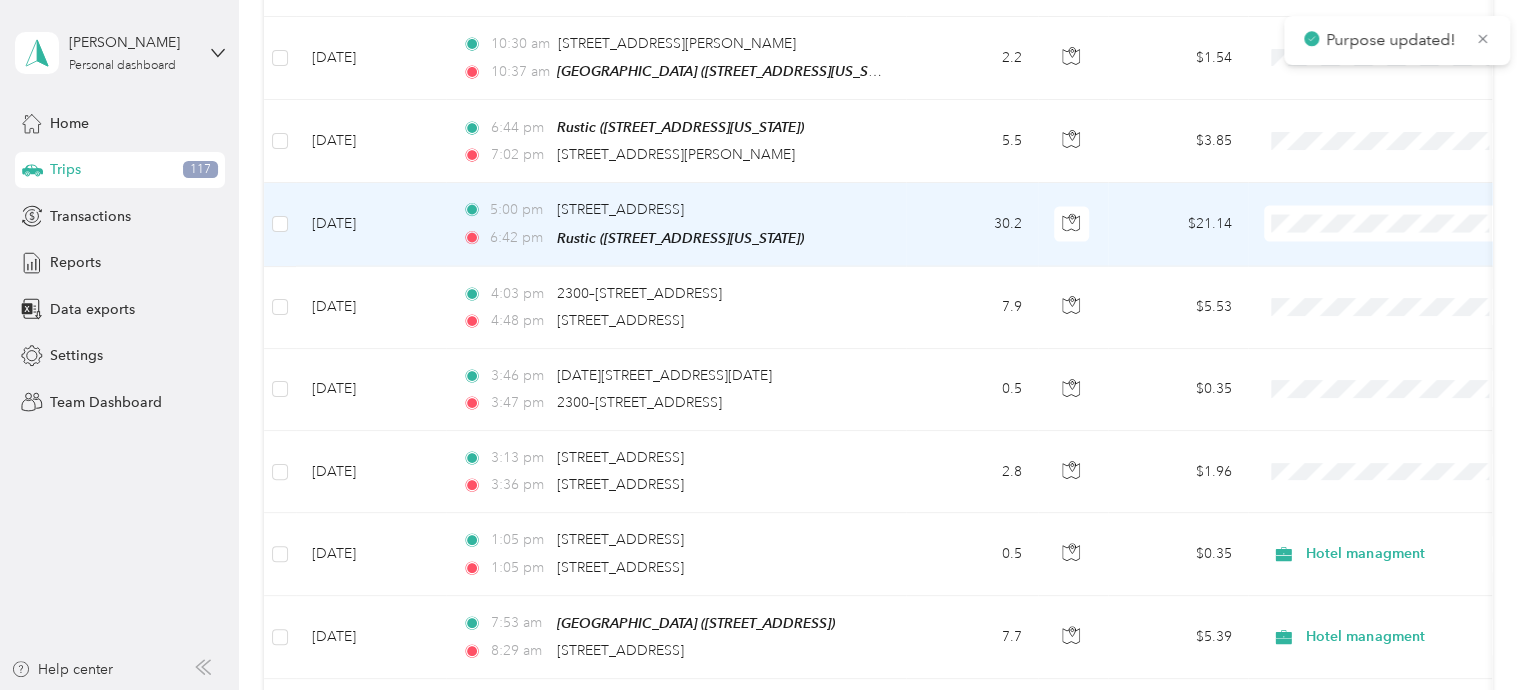 click on "Work Personal Hotel managment Other Charity Medical Moving Commute" at bounding box center [1388, 370] 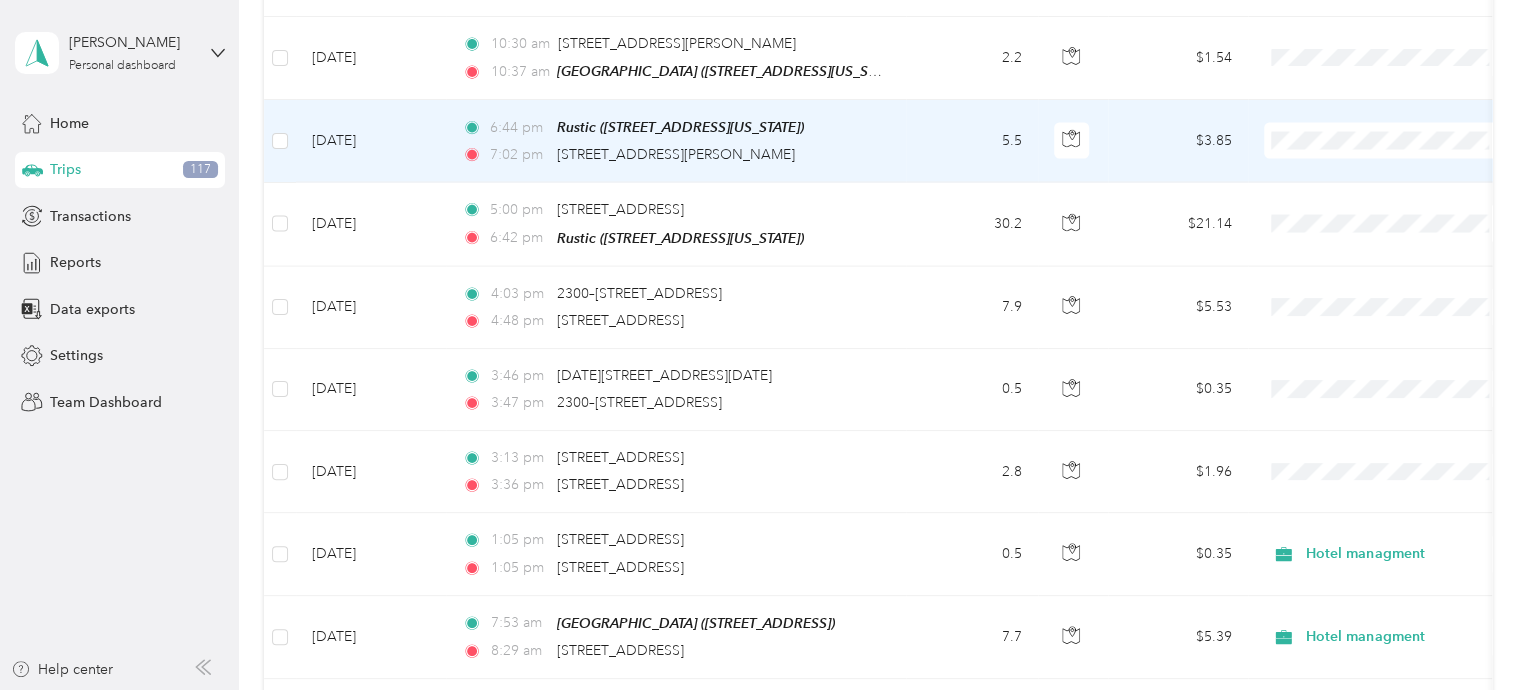 click on "Commute" at bounding box center (1405, 410) 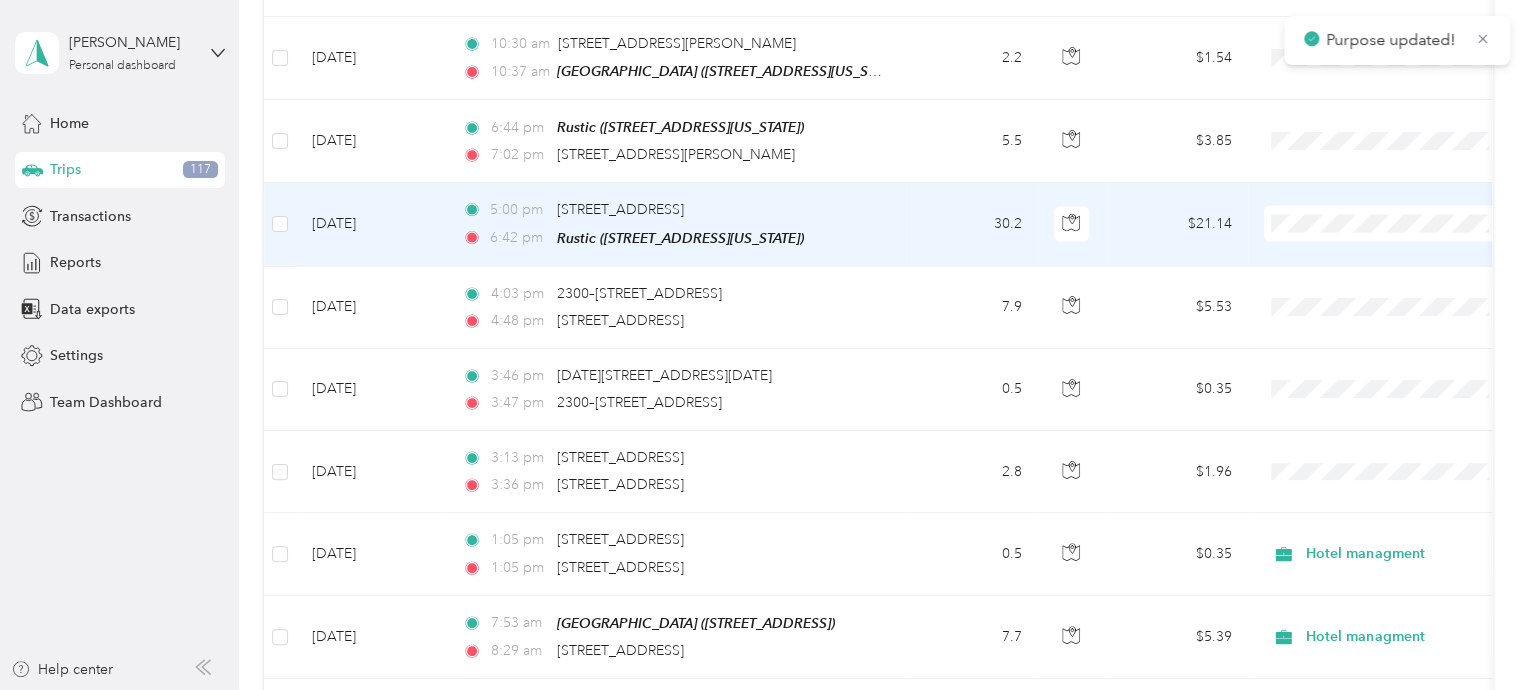 scroll, scrollTop: 2018, scrollLeft: 0, axis: vertical 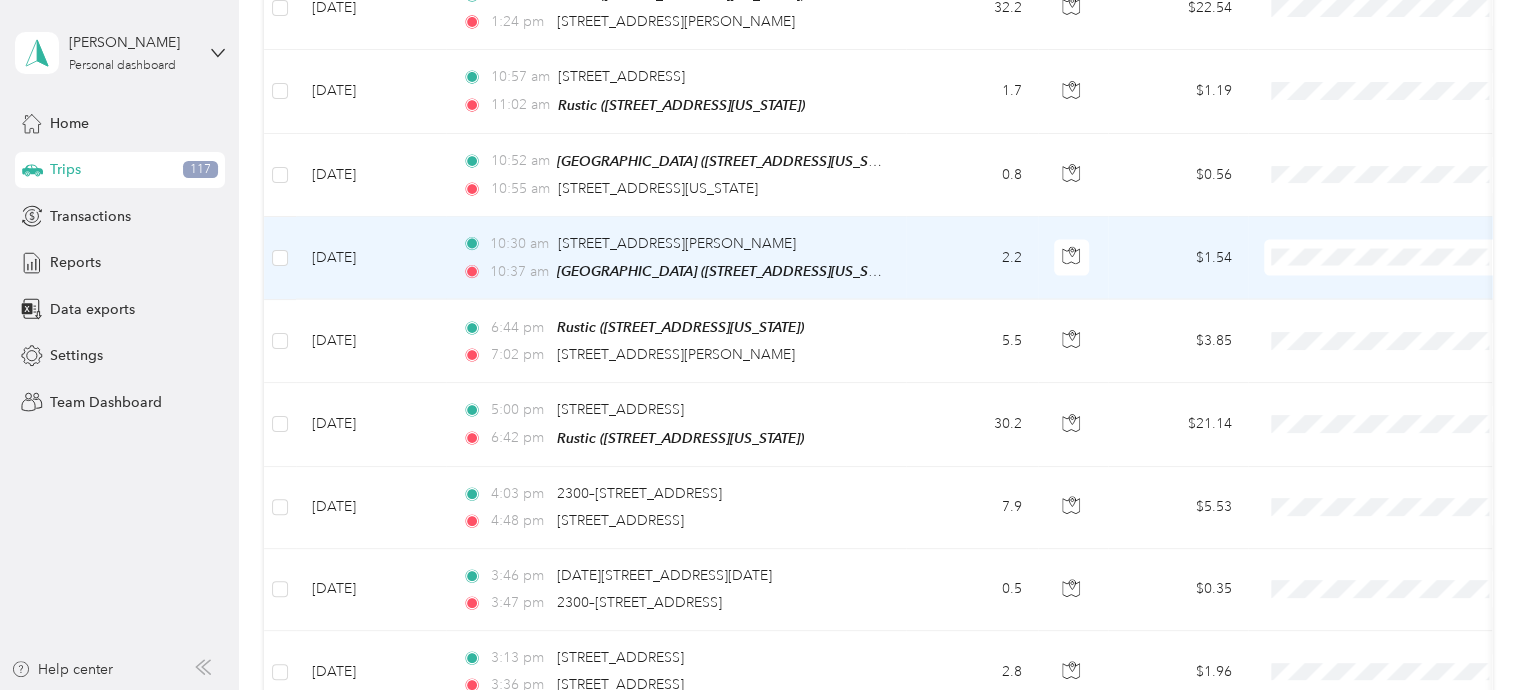 drag, startPoint x: 1303, startPoint y: 521, endPoint x: 1169, endPoint y: 357, distance: 211.78291 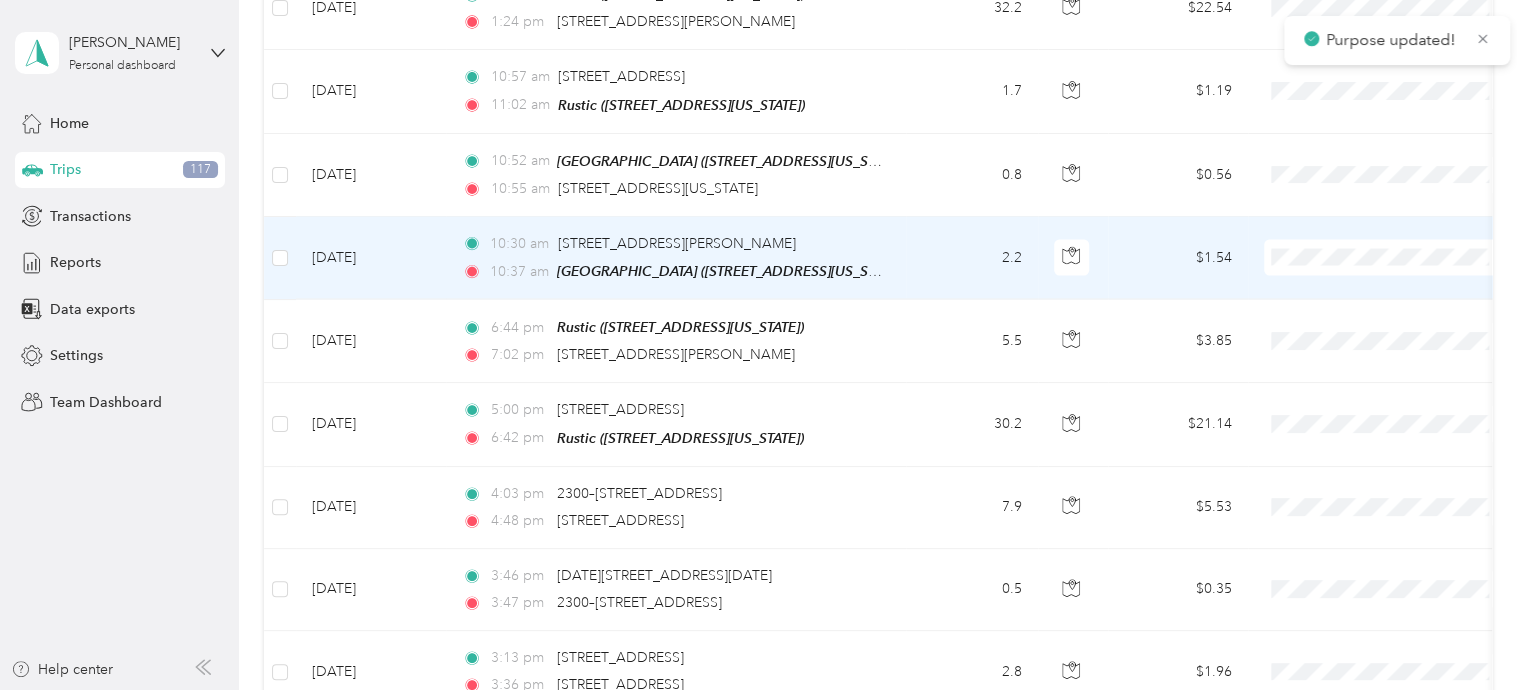 scroll, scrollTop: 1918, scrollLeft: 0, axis: vertical 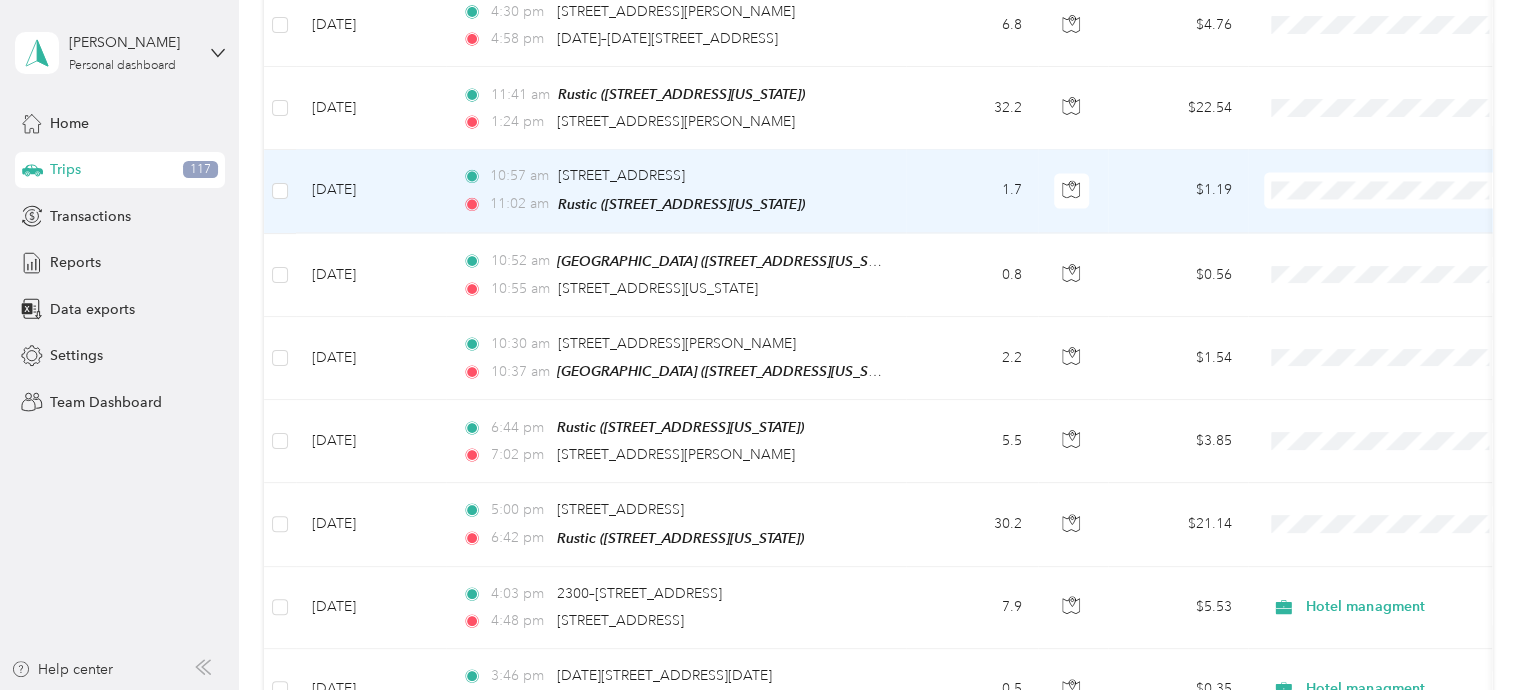 click on "Hotel managment" at bounding box center (1405, 280) 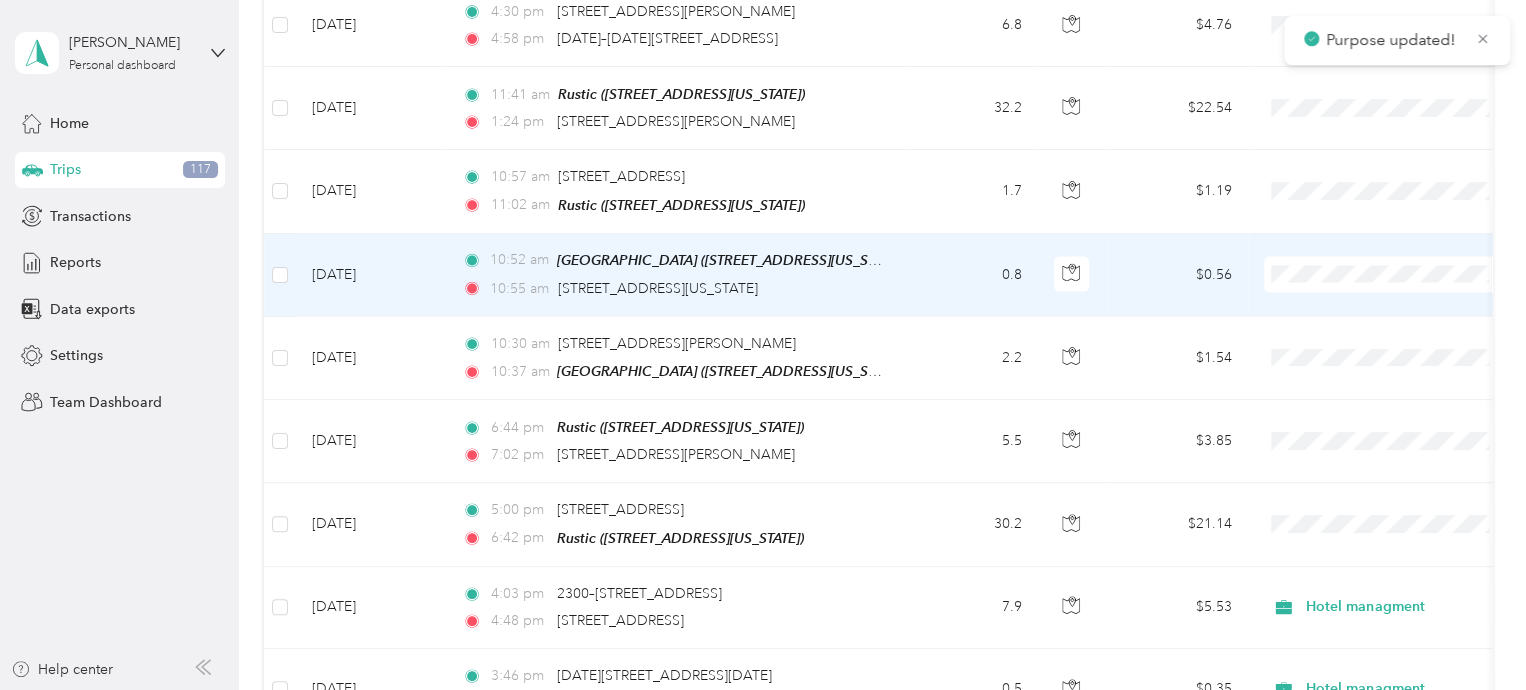 scroll, scrollTop: 1818, scrollLeft: 0, axis: vertical 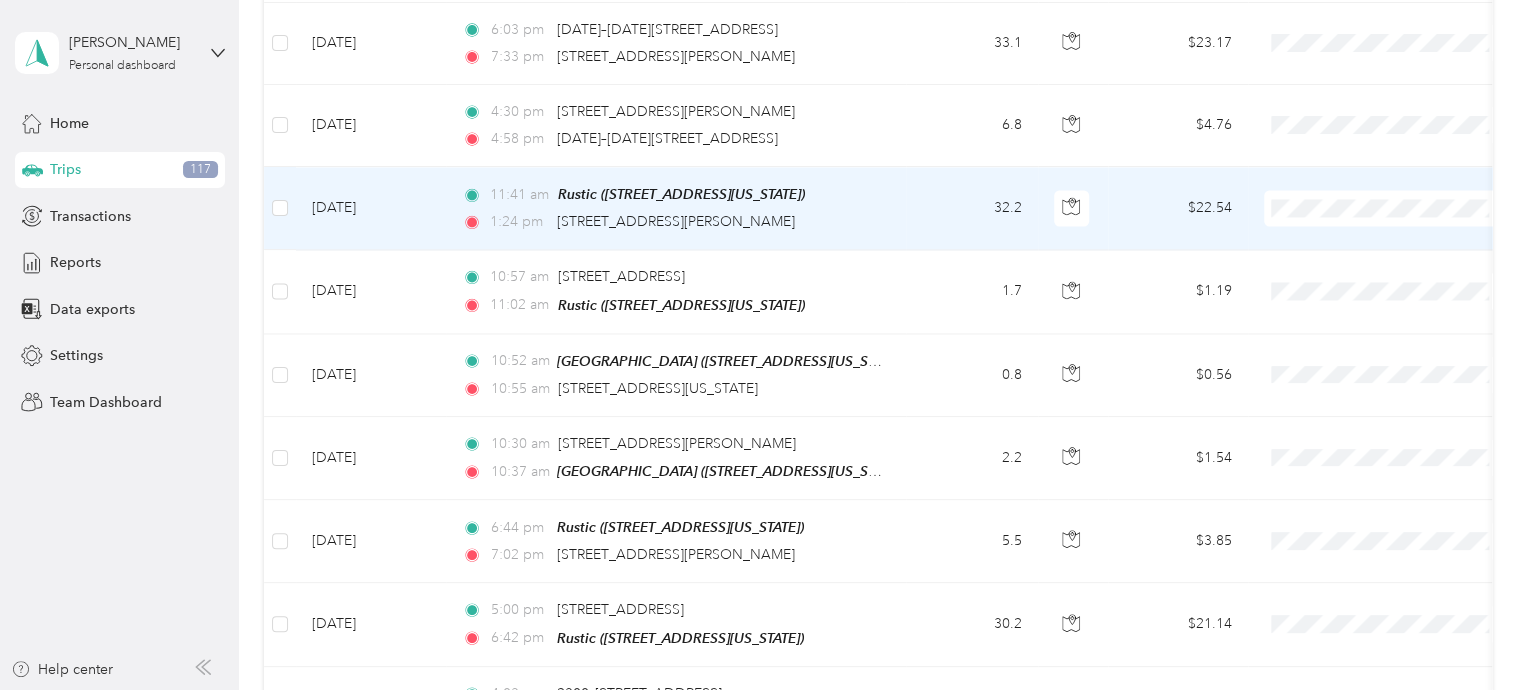 drag, startPoint x: 1320, startPoint y: 307, endPoint x: 1265, endPoint y: 235, distance: 90.60353 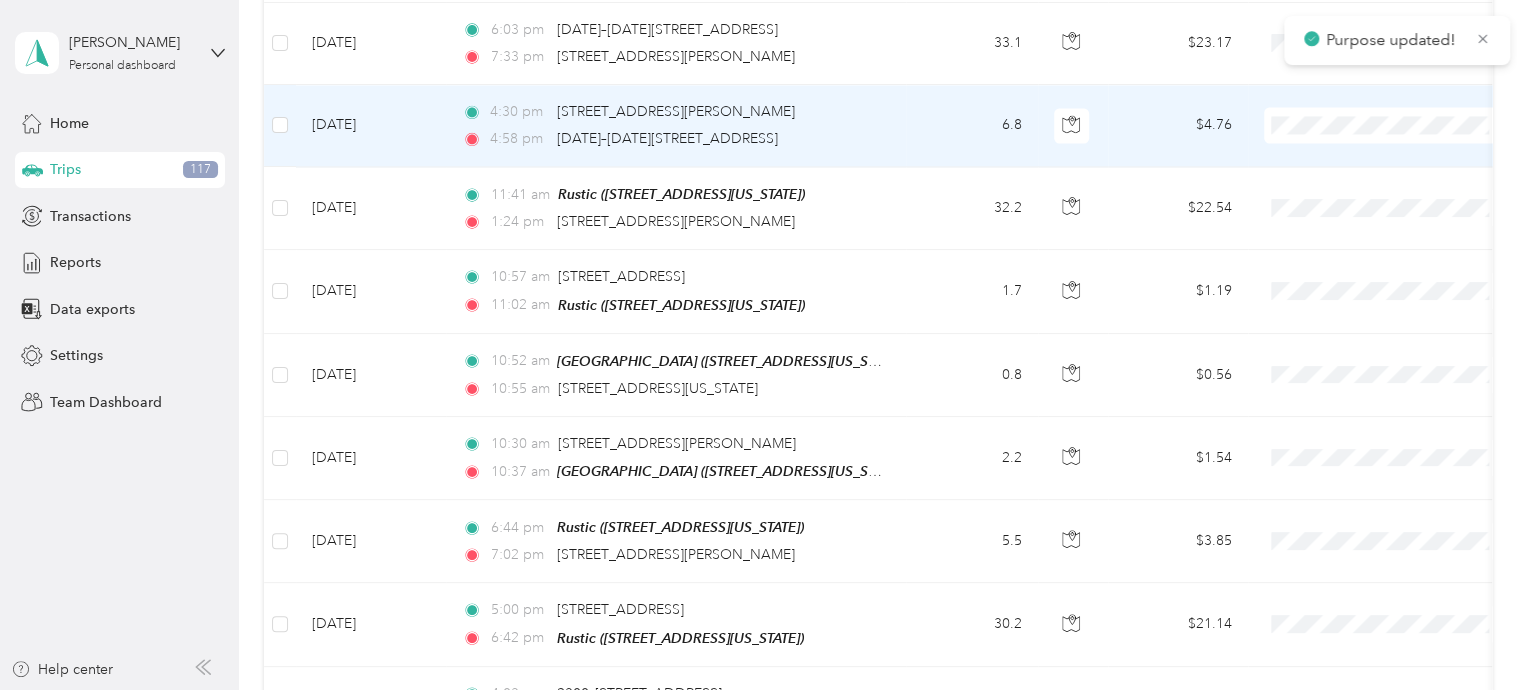 click on "Hotel managment" at bounding box center (1405, 225) 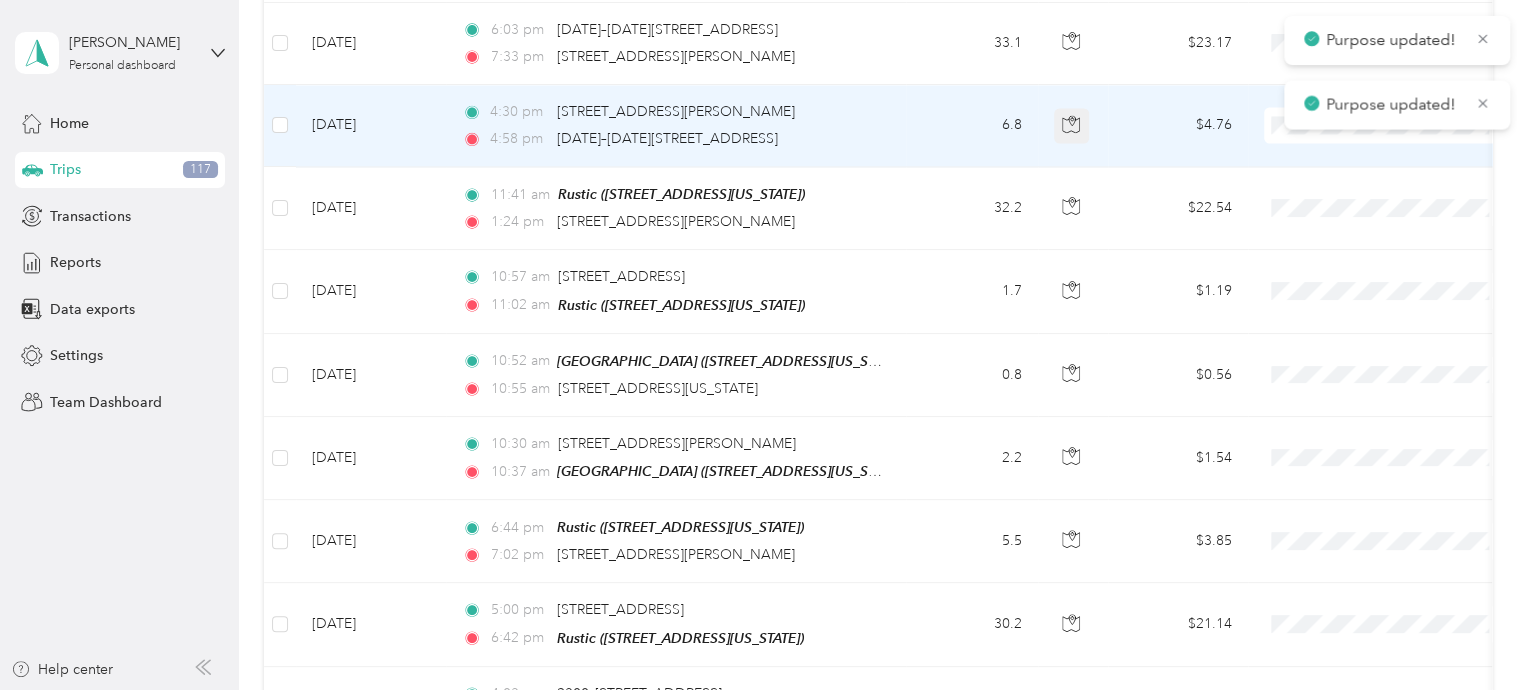 scroll, scrollTop: 1618, scrollLeft: 0, axis: vertical 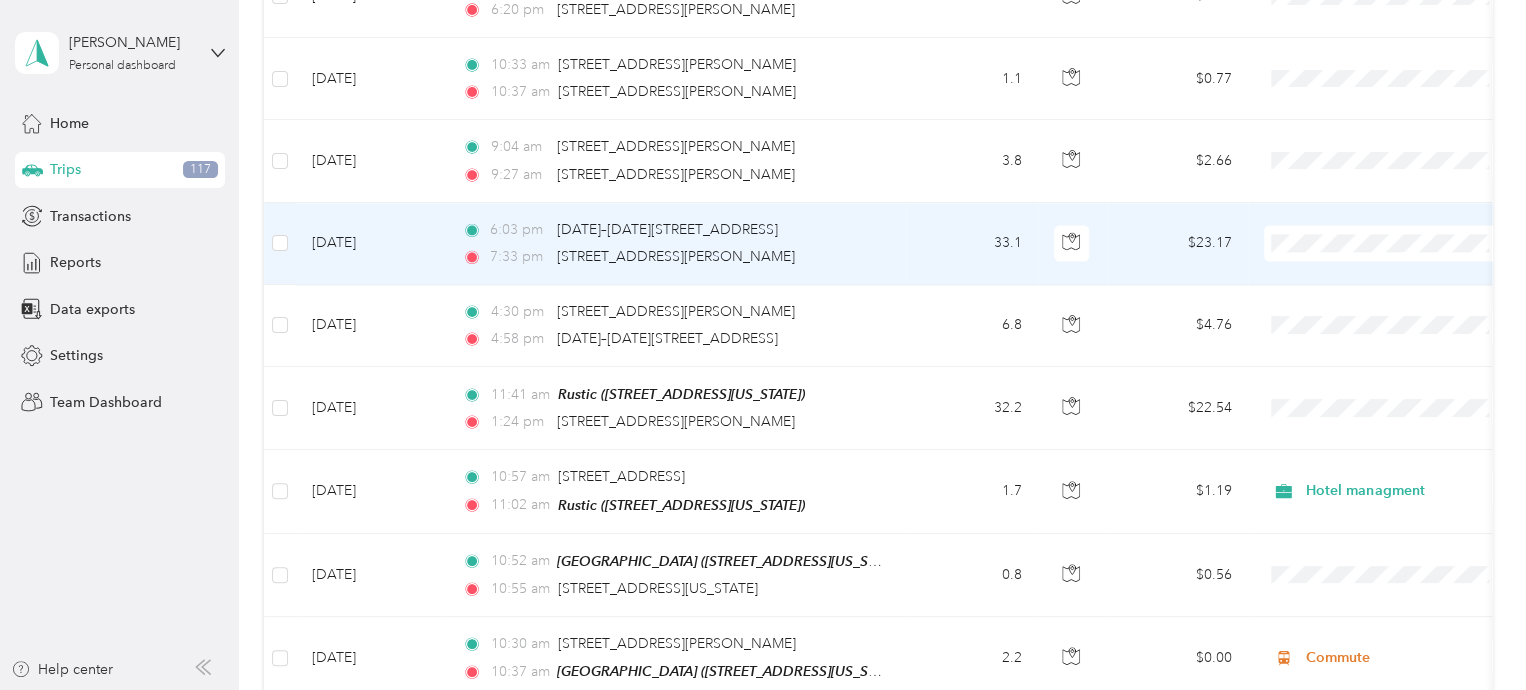 click on "Commute" at bounding box center (1405, 518) 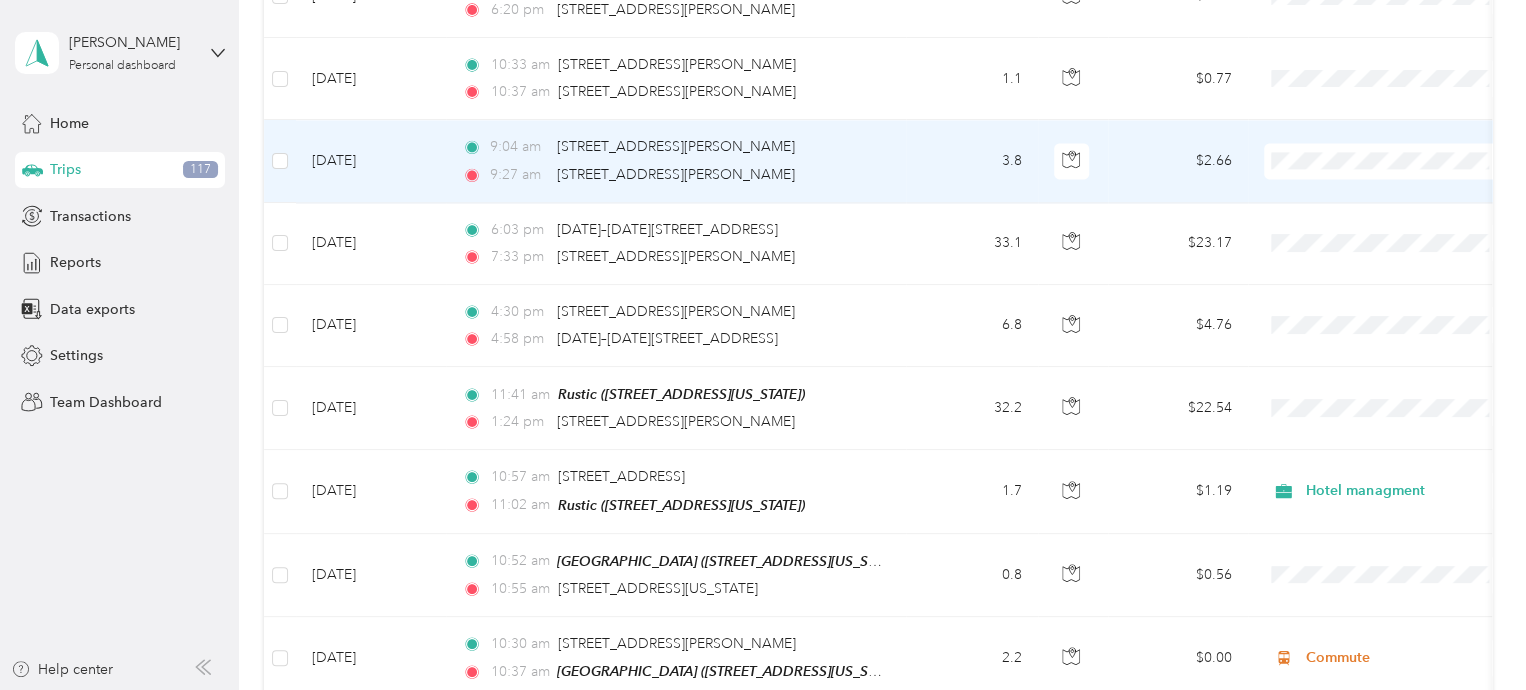 click on "Personal" at bounding box center (1388, 225) 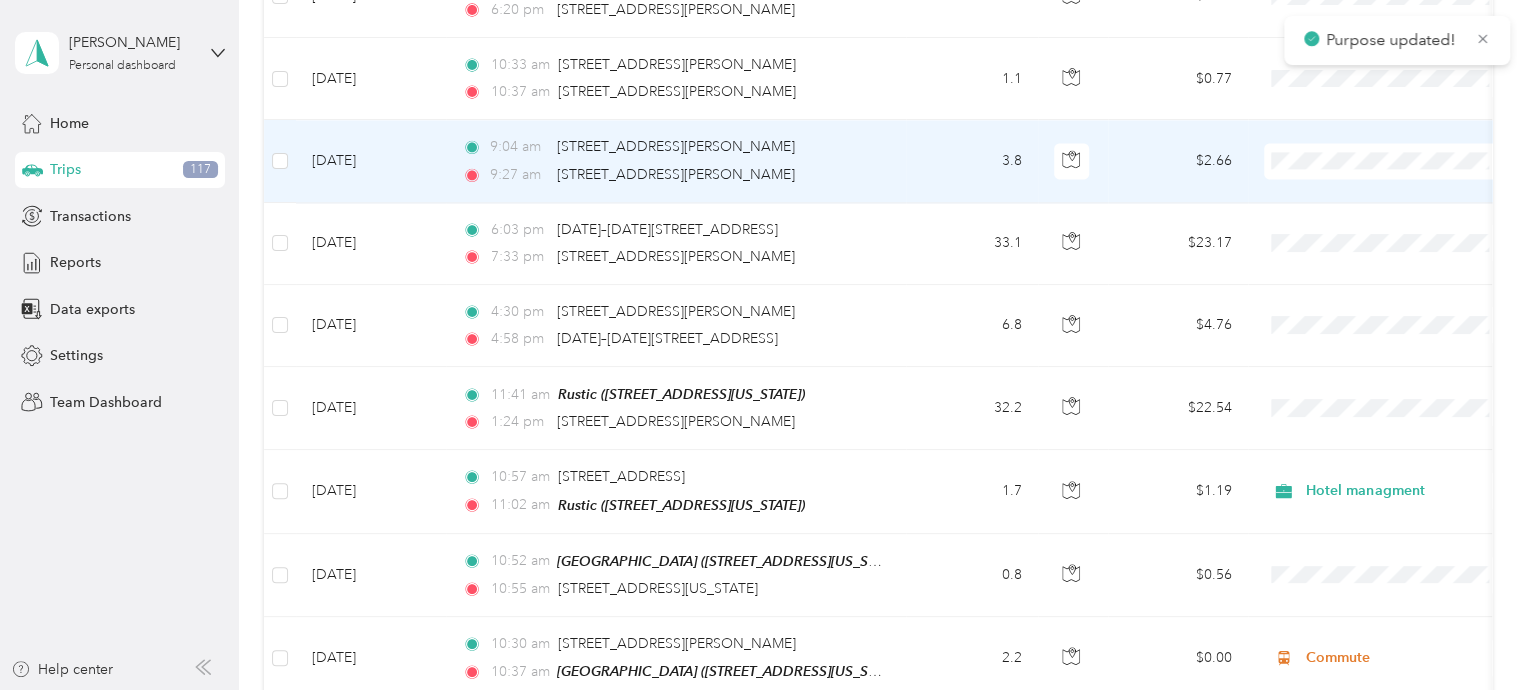 scroll, scrollTop: 1418, scrollLeft: 0, axis: vertical 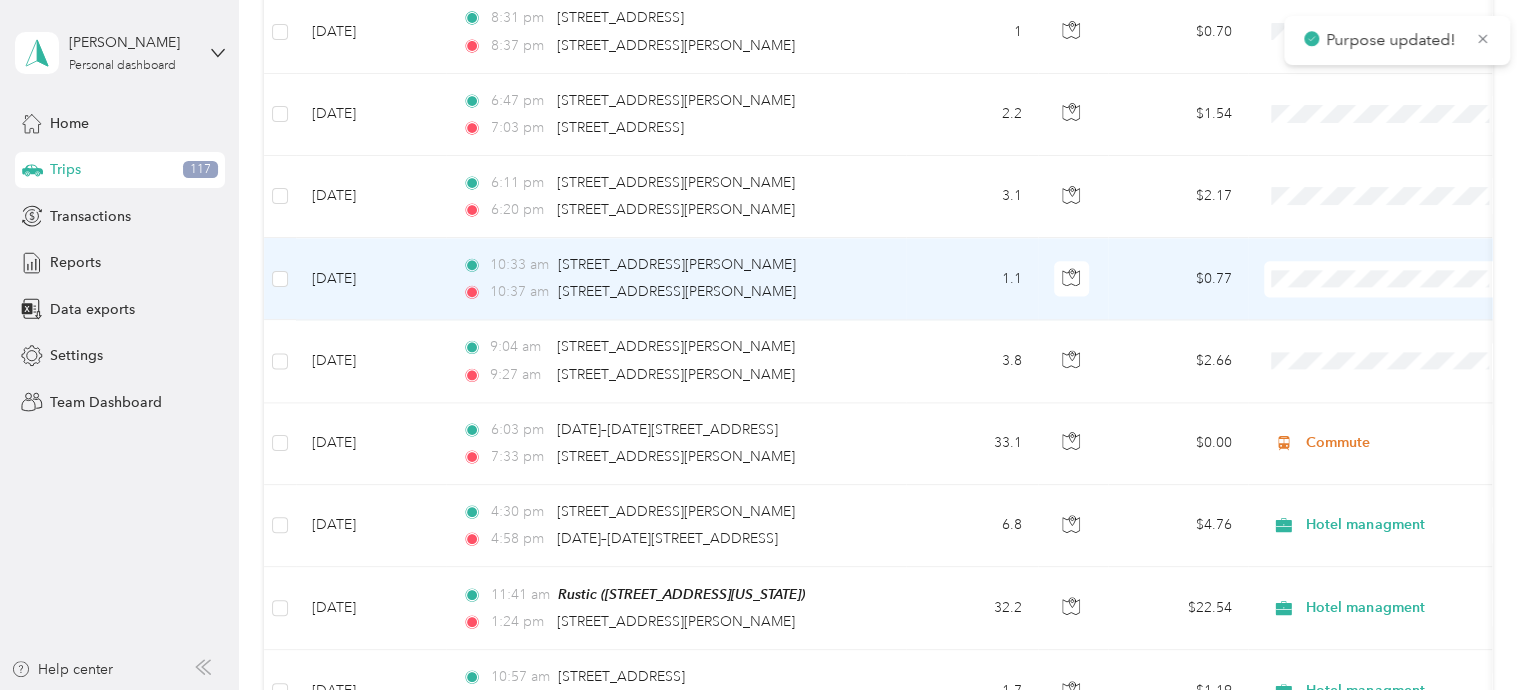 click 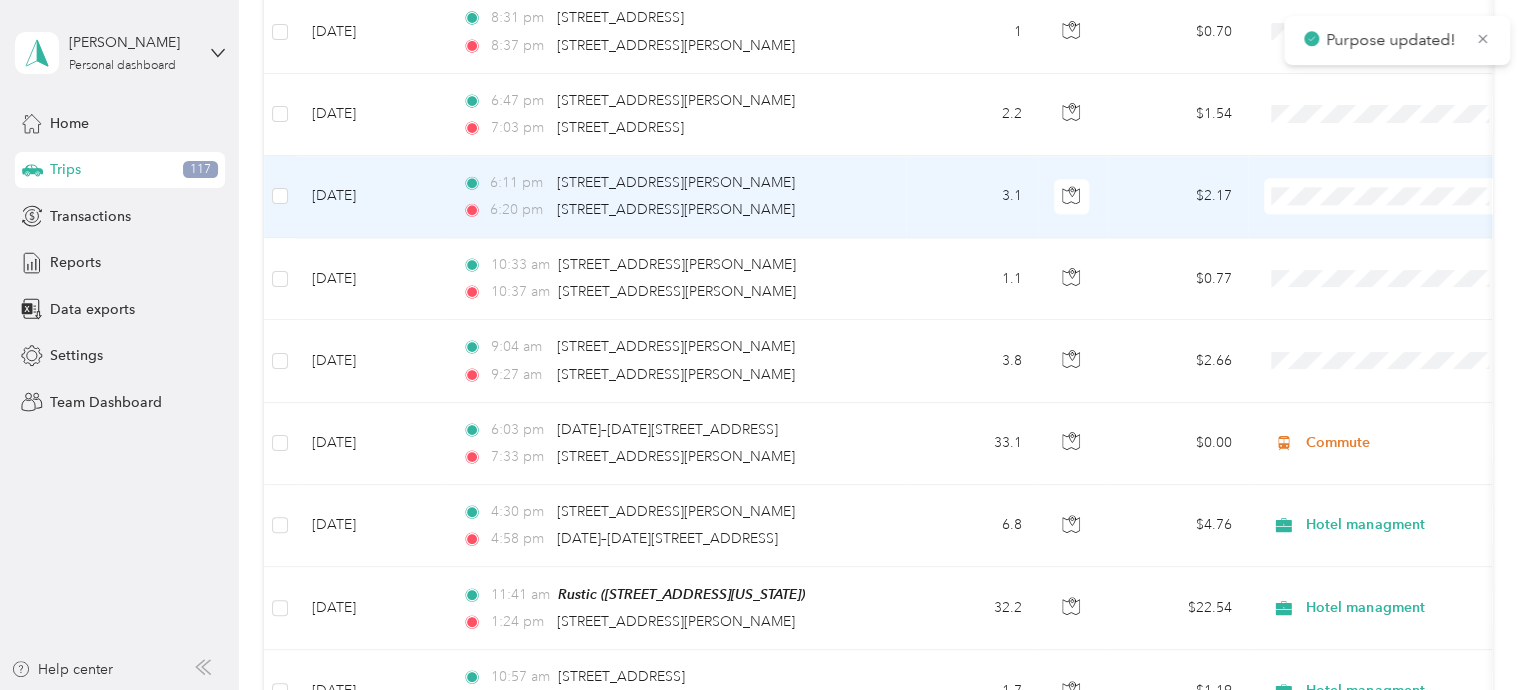 click 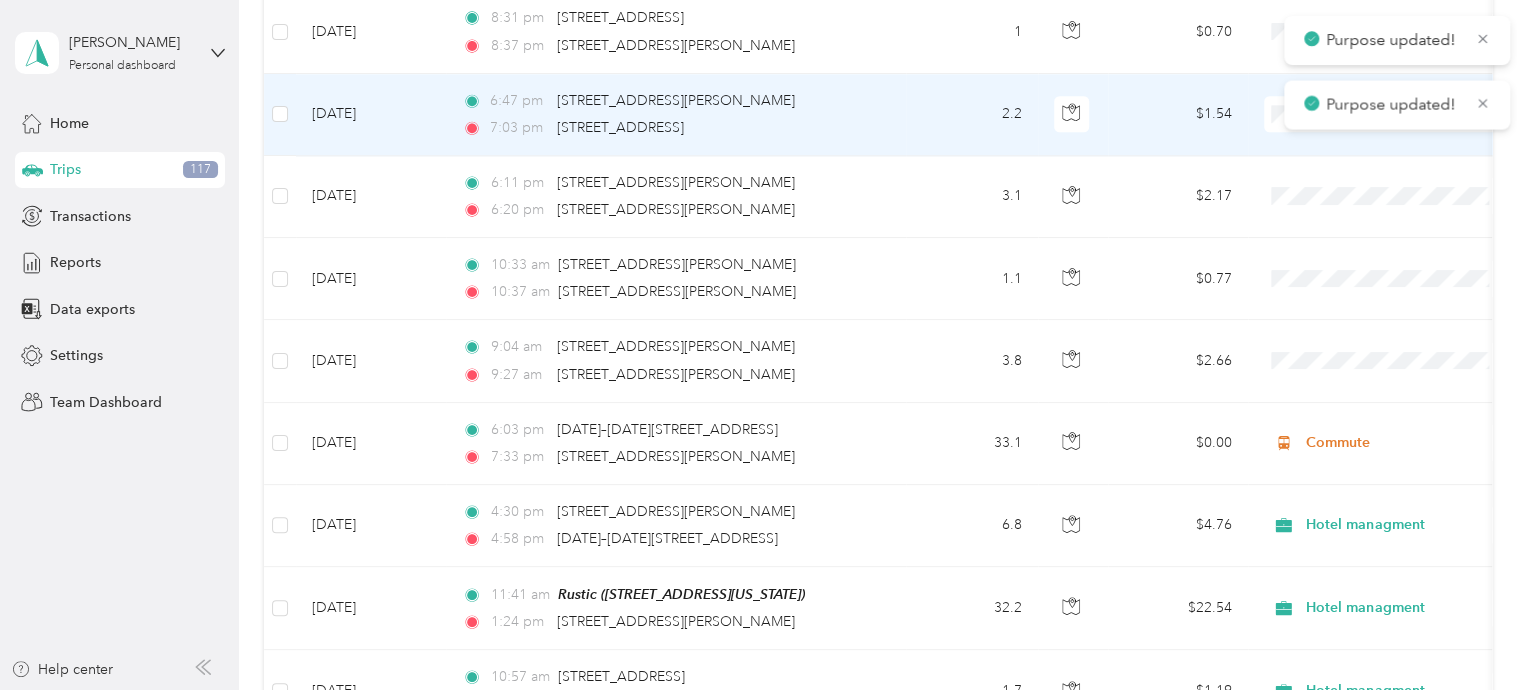 click 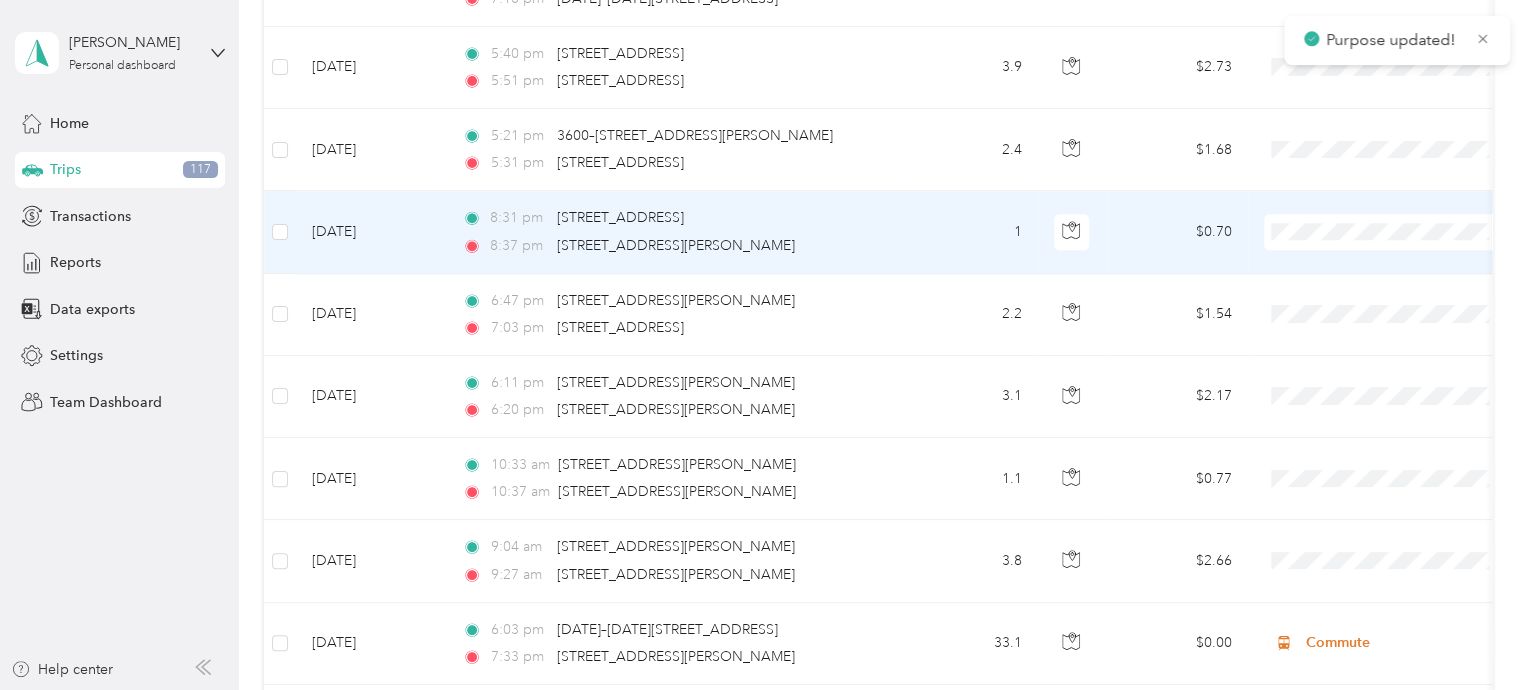 click on "Personal" at bounding box center [1388, 290] 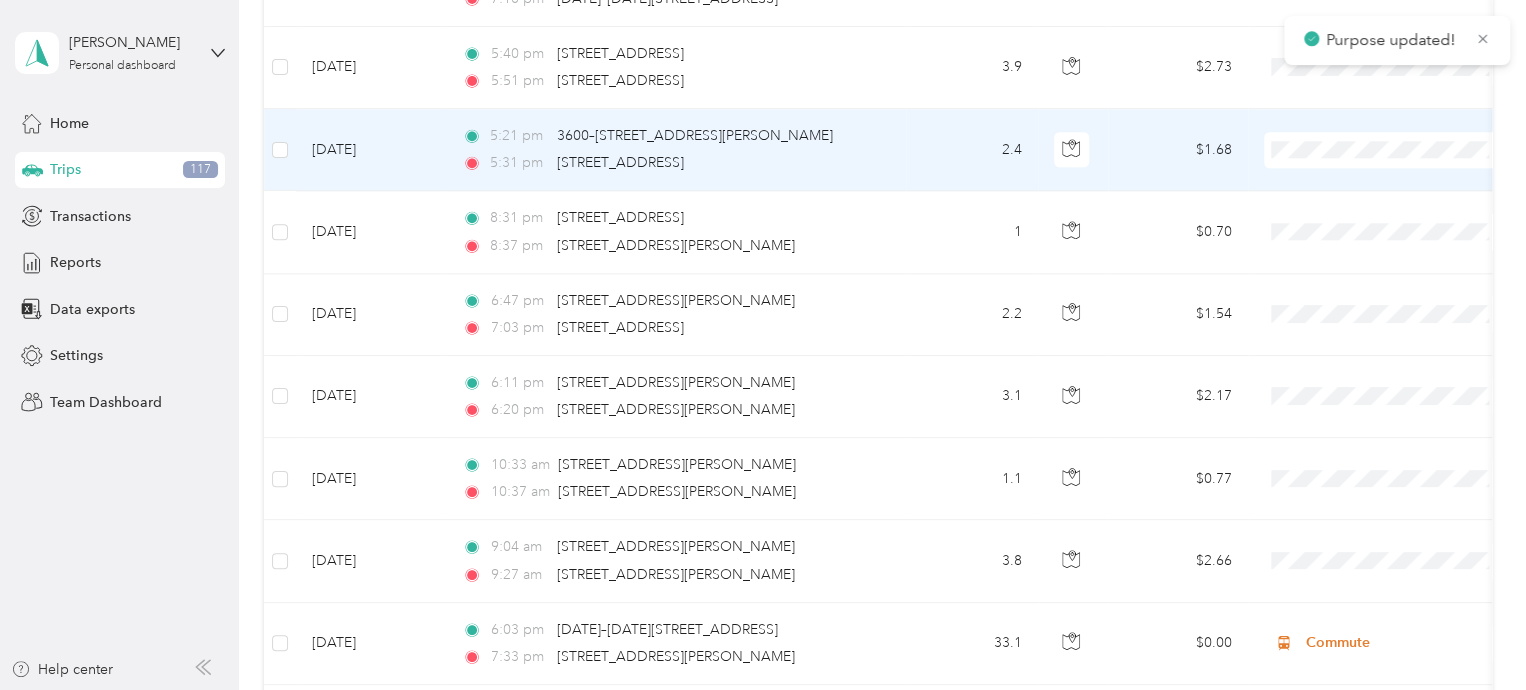 click on "Personal" at bounding box center (1405, 213) 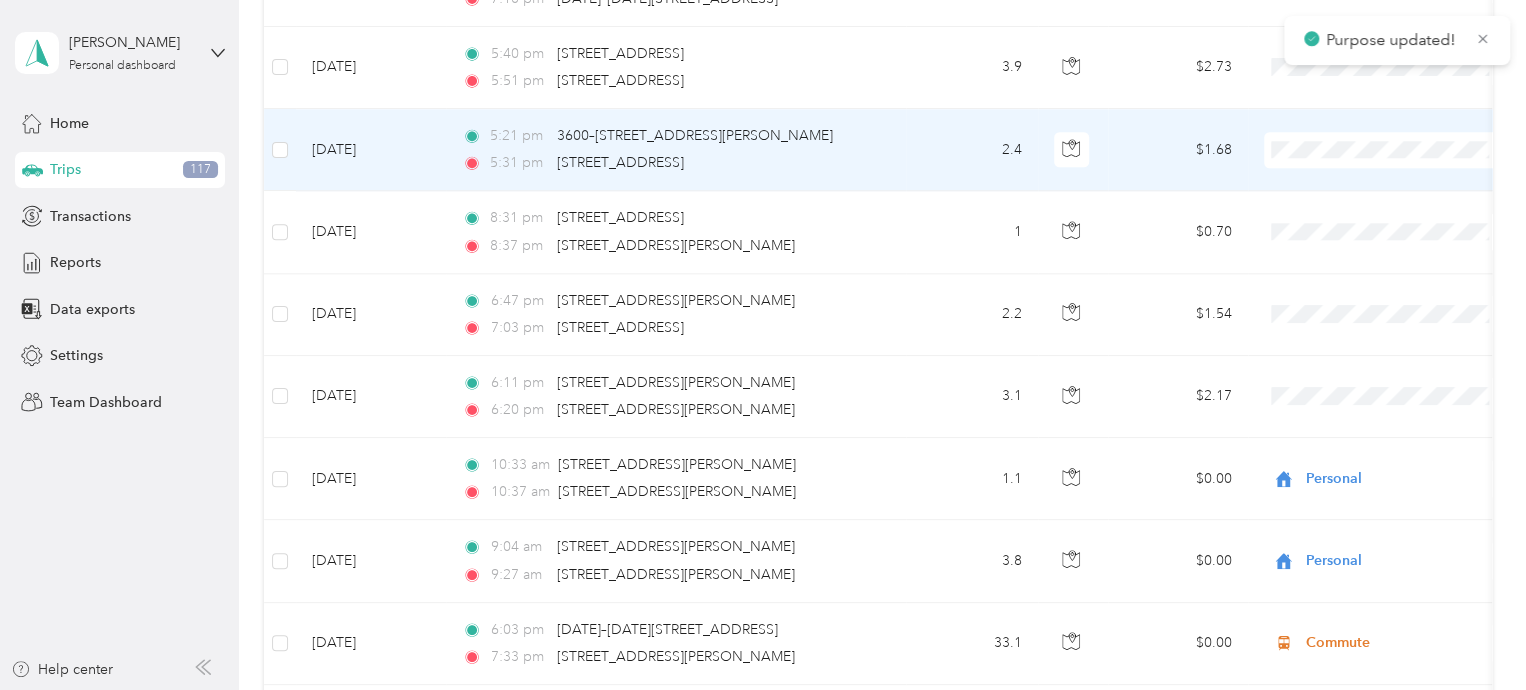 scroll, scrollTop: 1018, scrollLeft: 0, axis: vertical 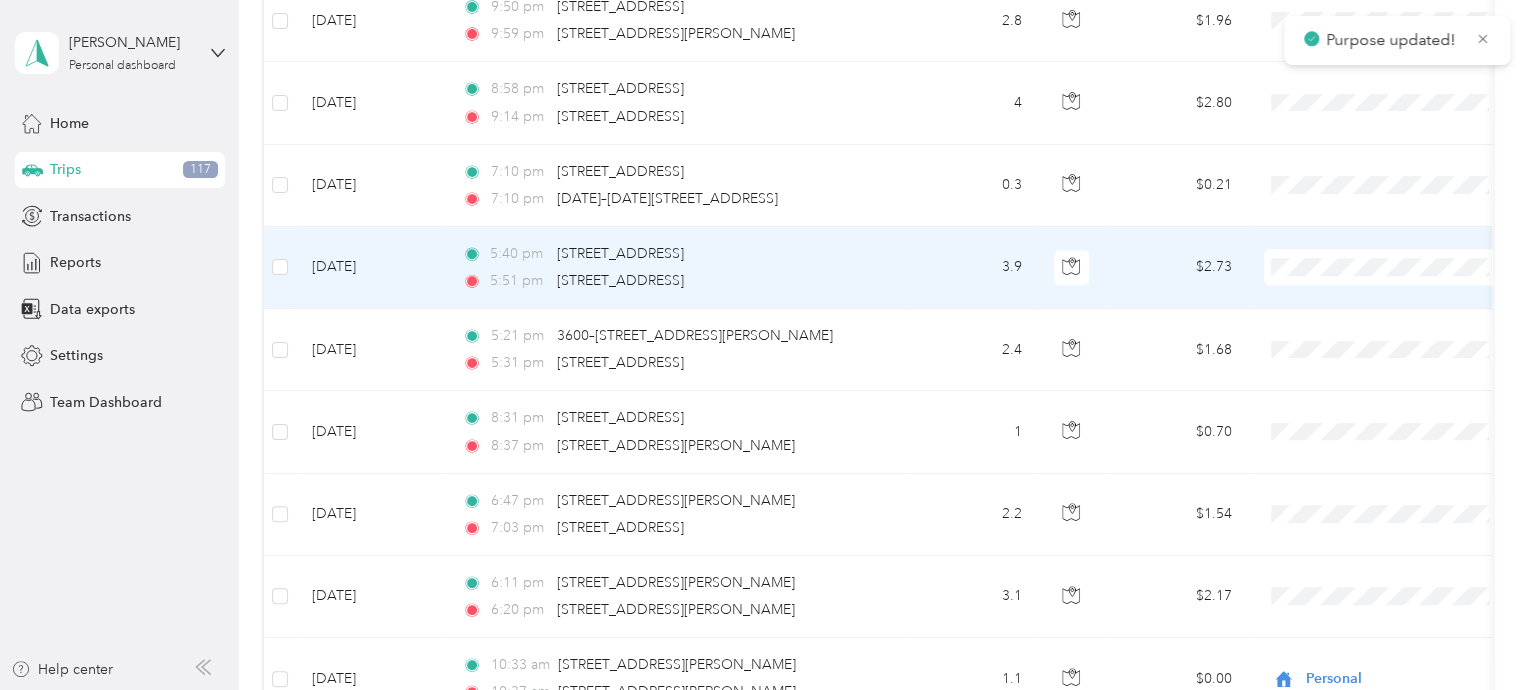 click on "Personal" at bounding box center (1388, 333) 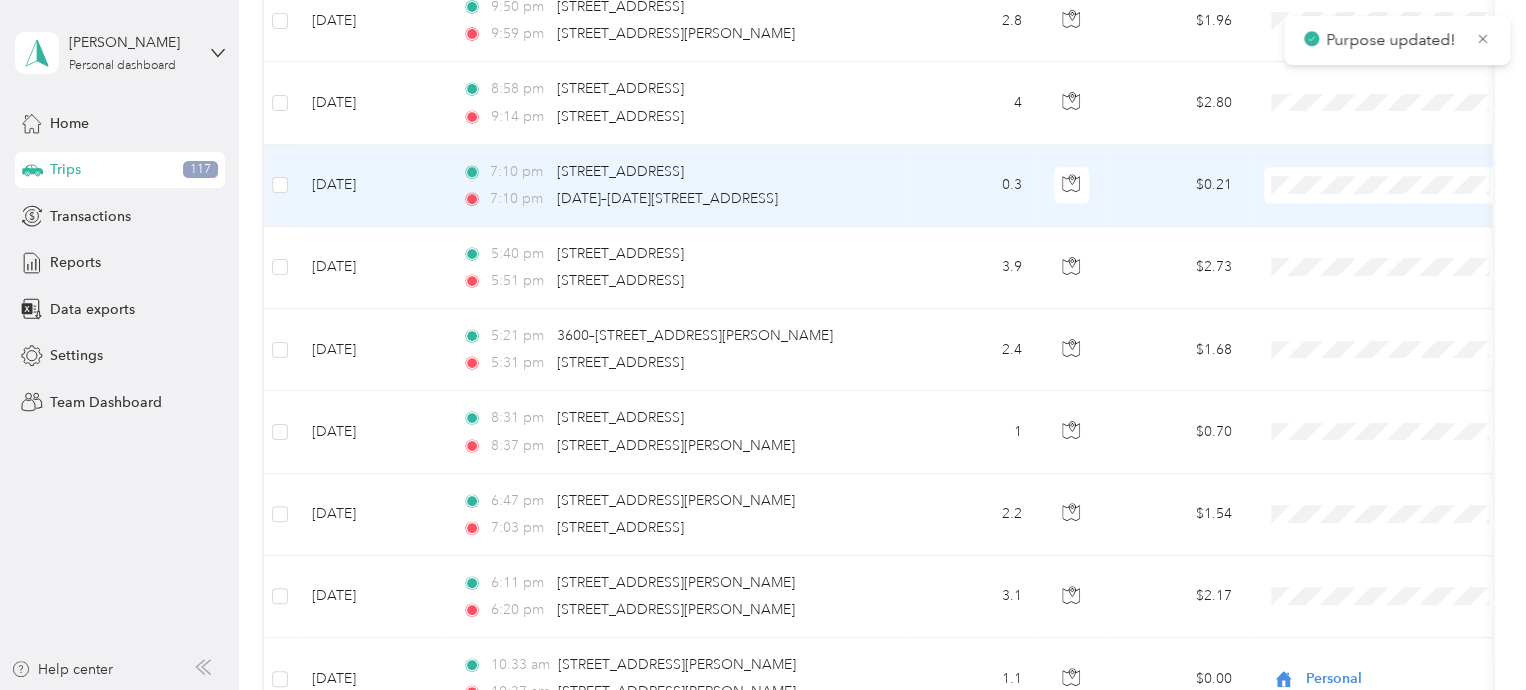 drag, startPoint x: 1312, startPoint y: 253, endPoint x: 1185, endPoint y: 232, distance: 128.72452 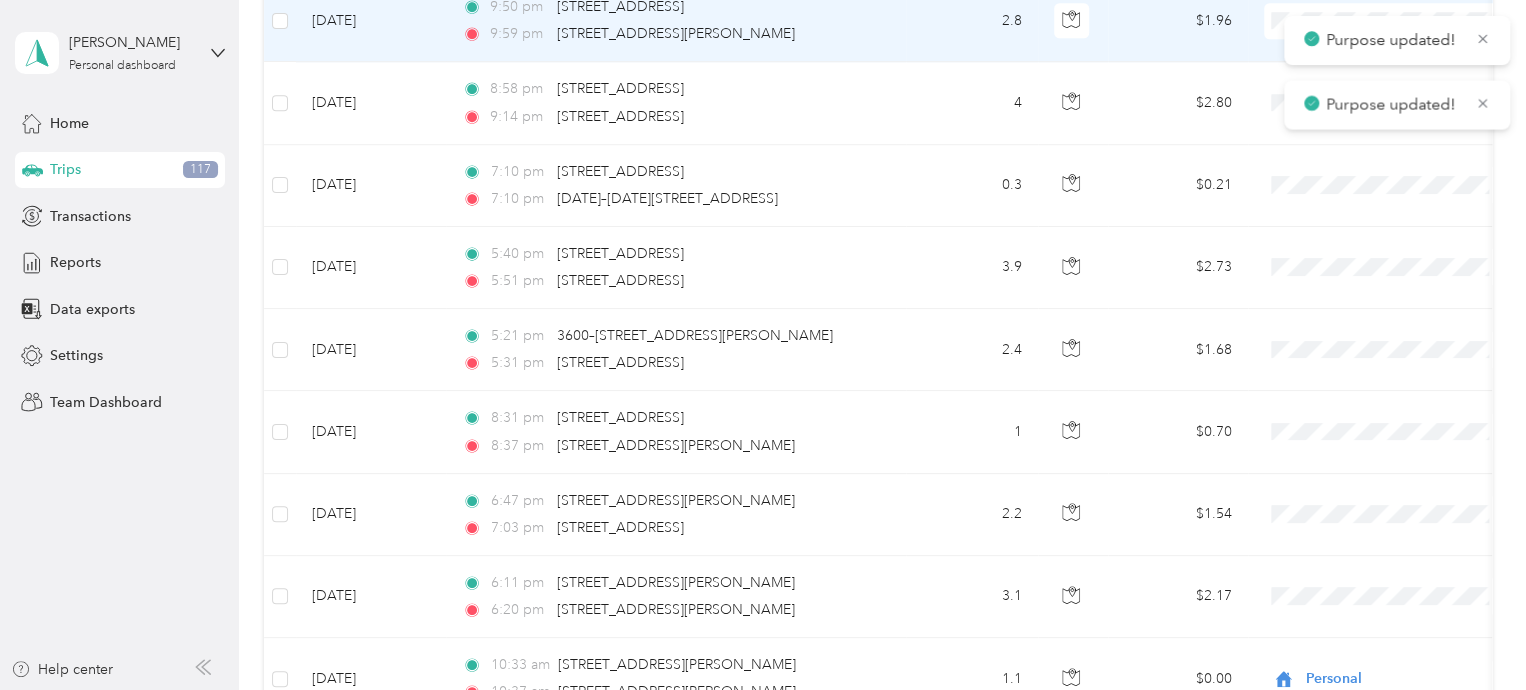 scroll, scrollTop: 818, scrollLeft: 0, axis: vertical 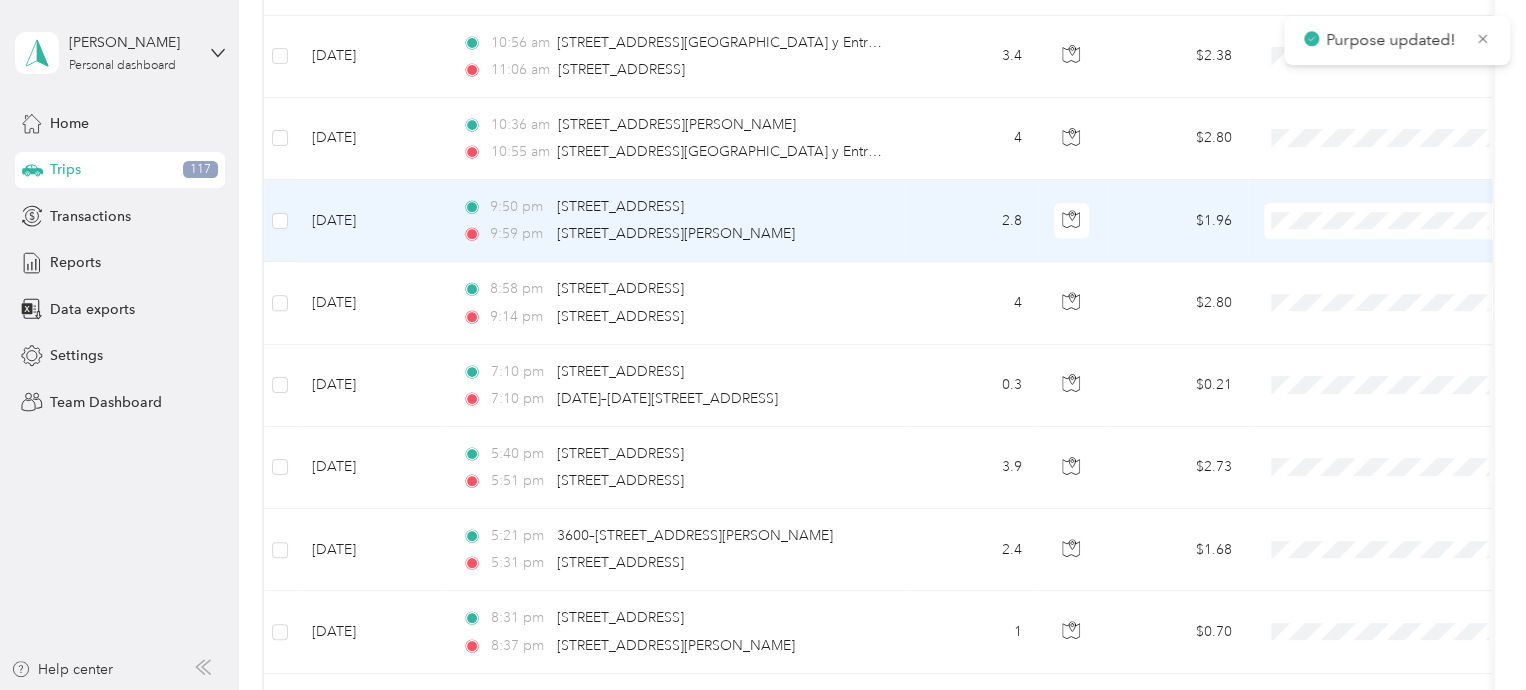 click on "Personal" at bounding box center [1388, 283] 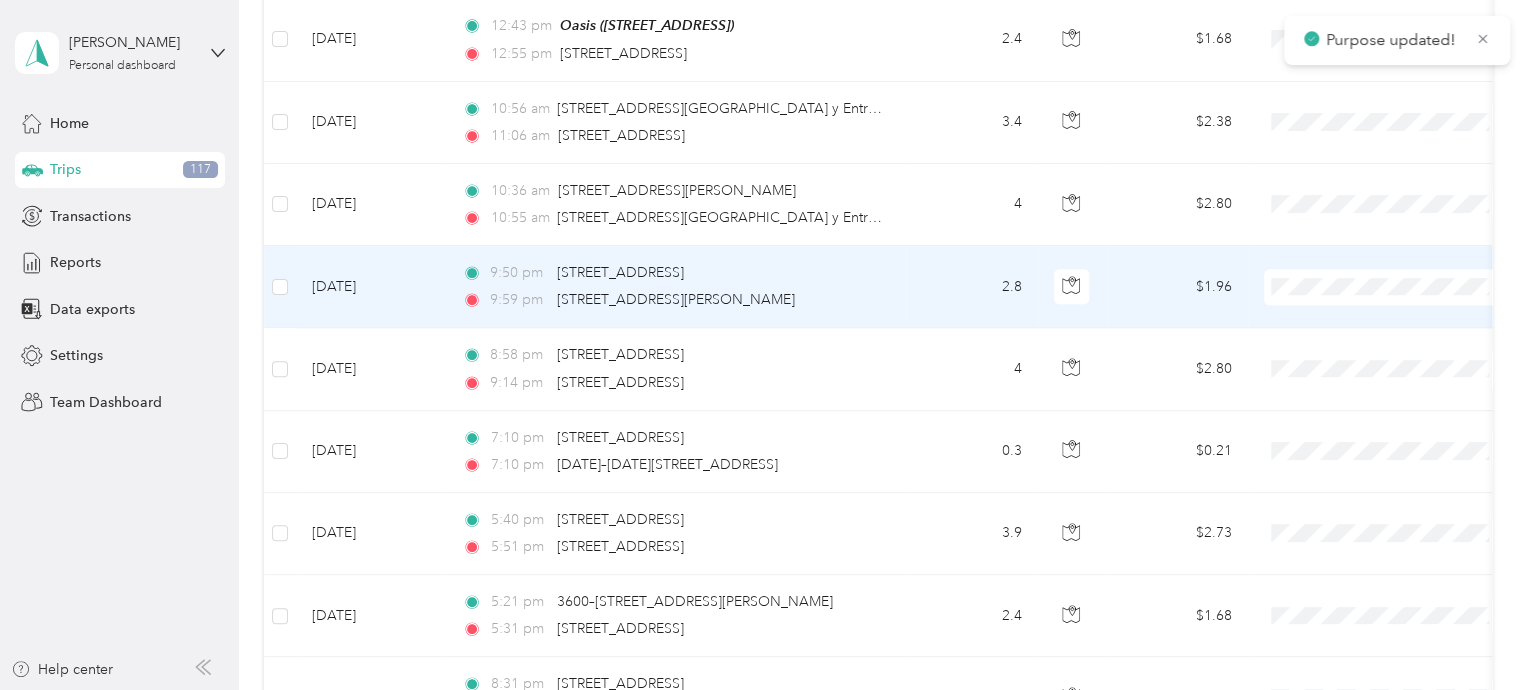 scroll, scrollTop: 718, scrollLeft: 0, axis: vertical 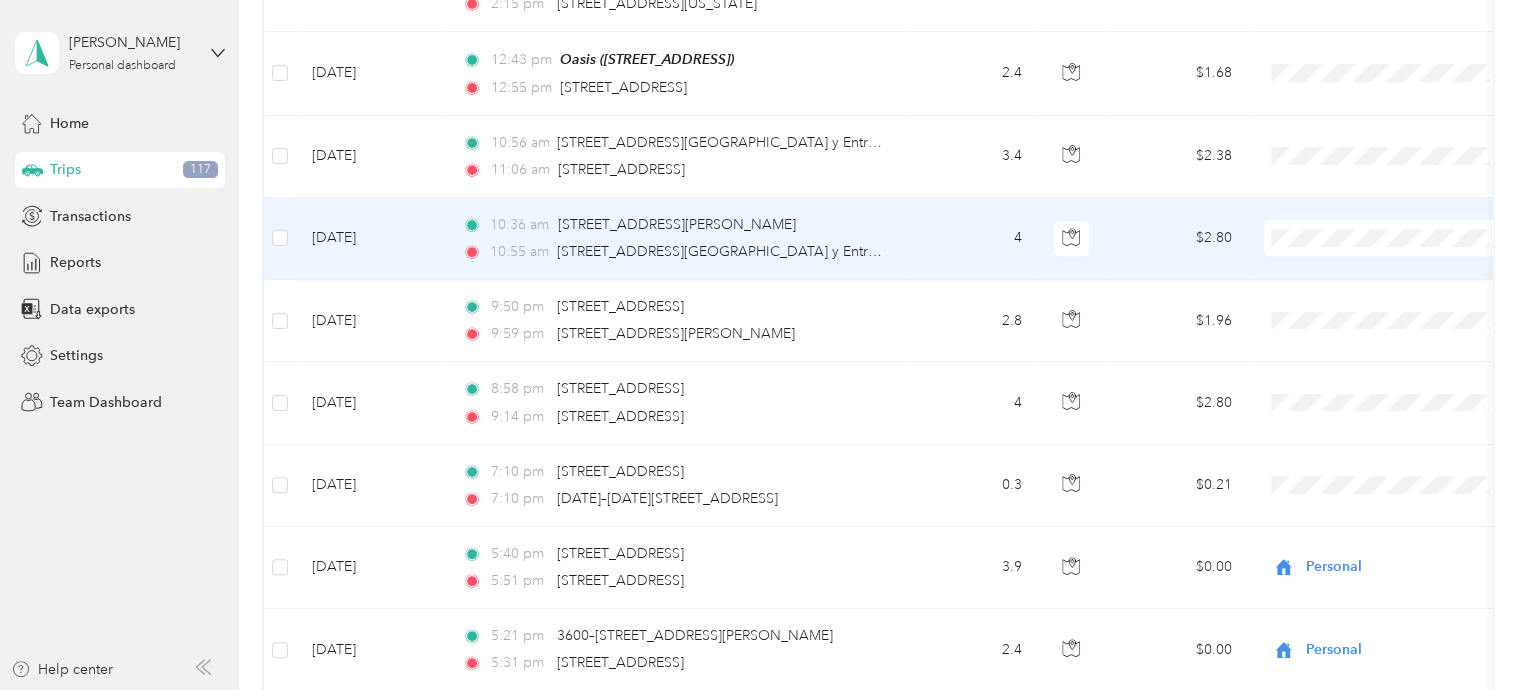click on "Personal" at bounding box center (1388, 305) 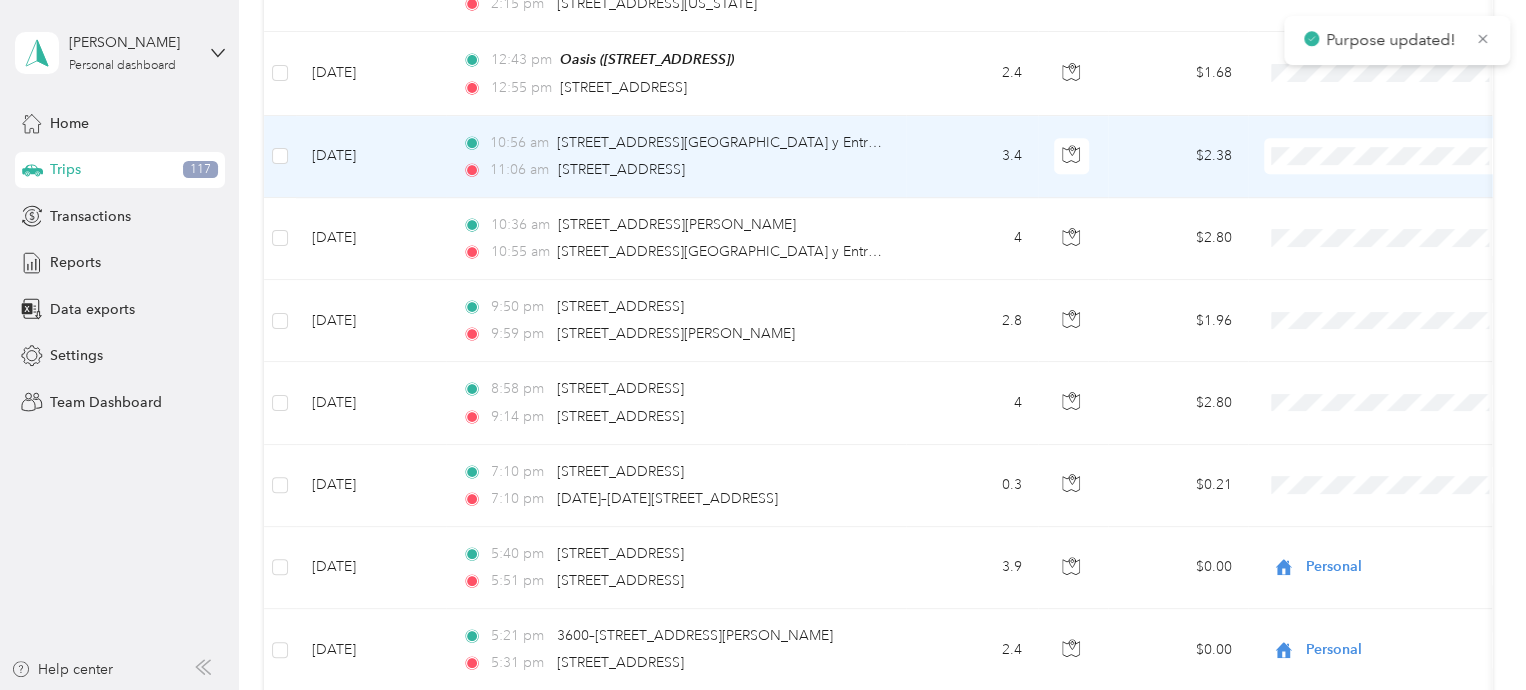 click on "Personal" at bounding box center (1405, 223) 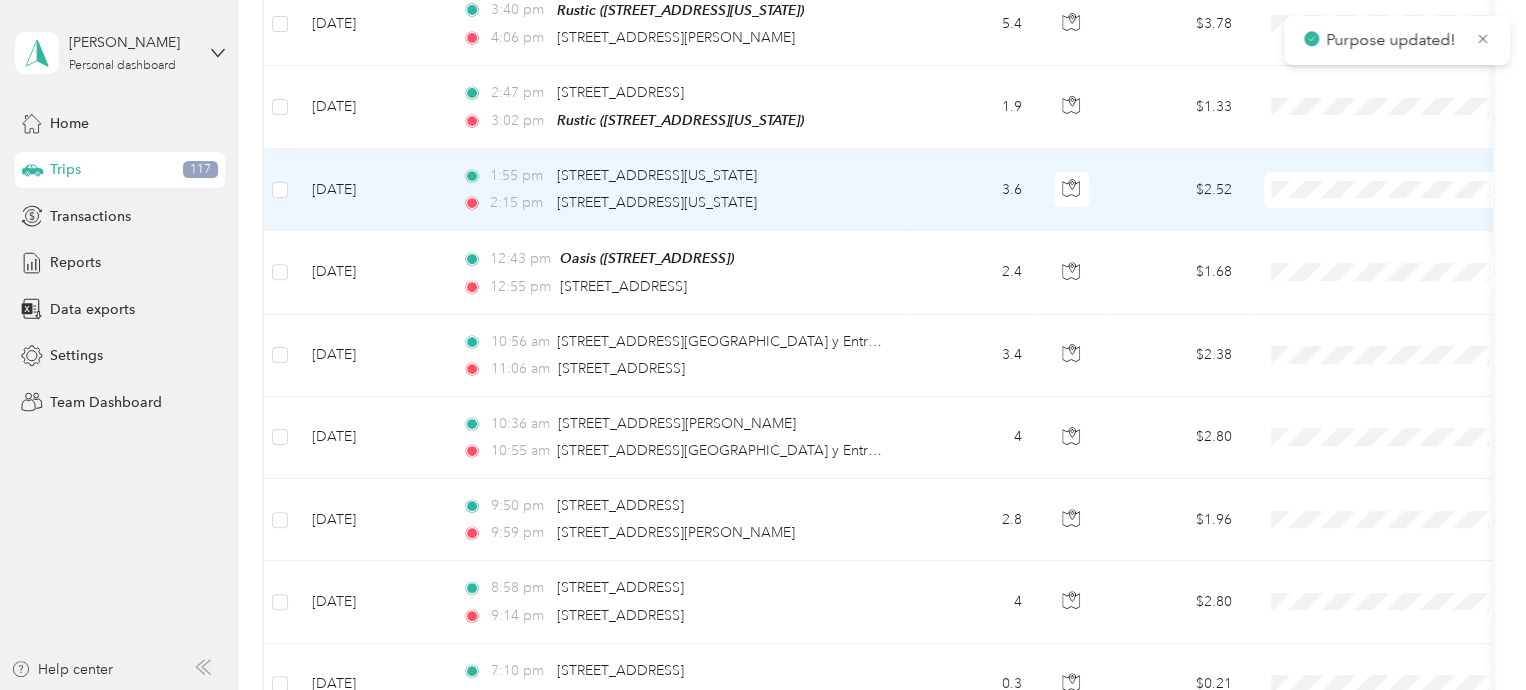 scroll, scrollTop: 518, scrollLeft: 0, axis: vertical 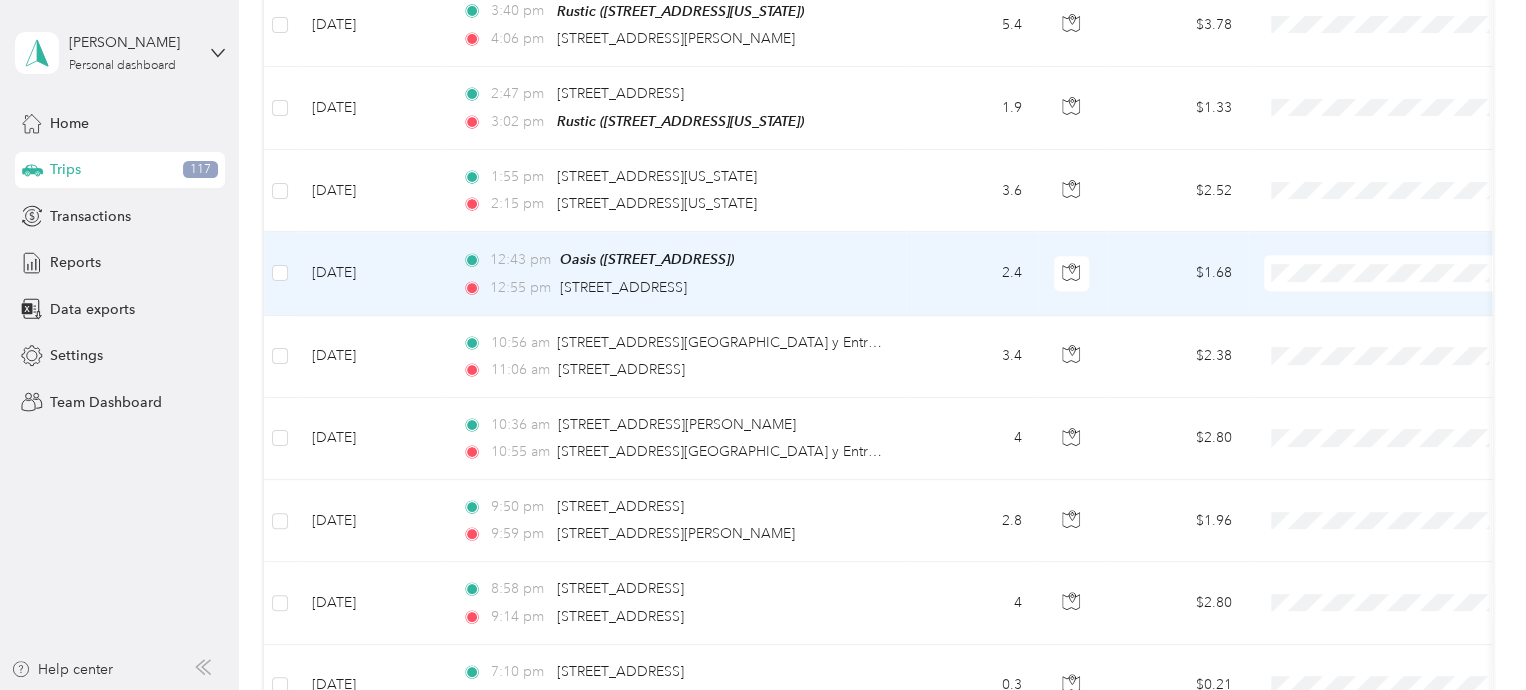 click on "Personal" at bounding box center (1388, 341) 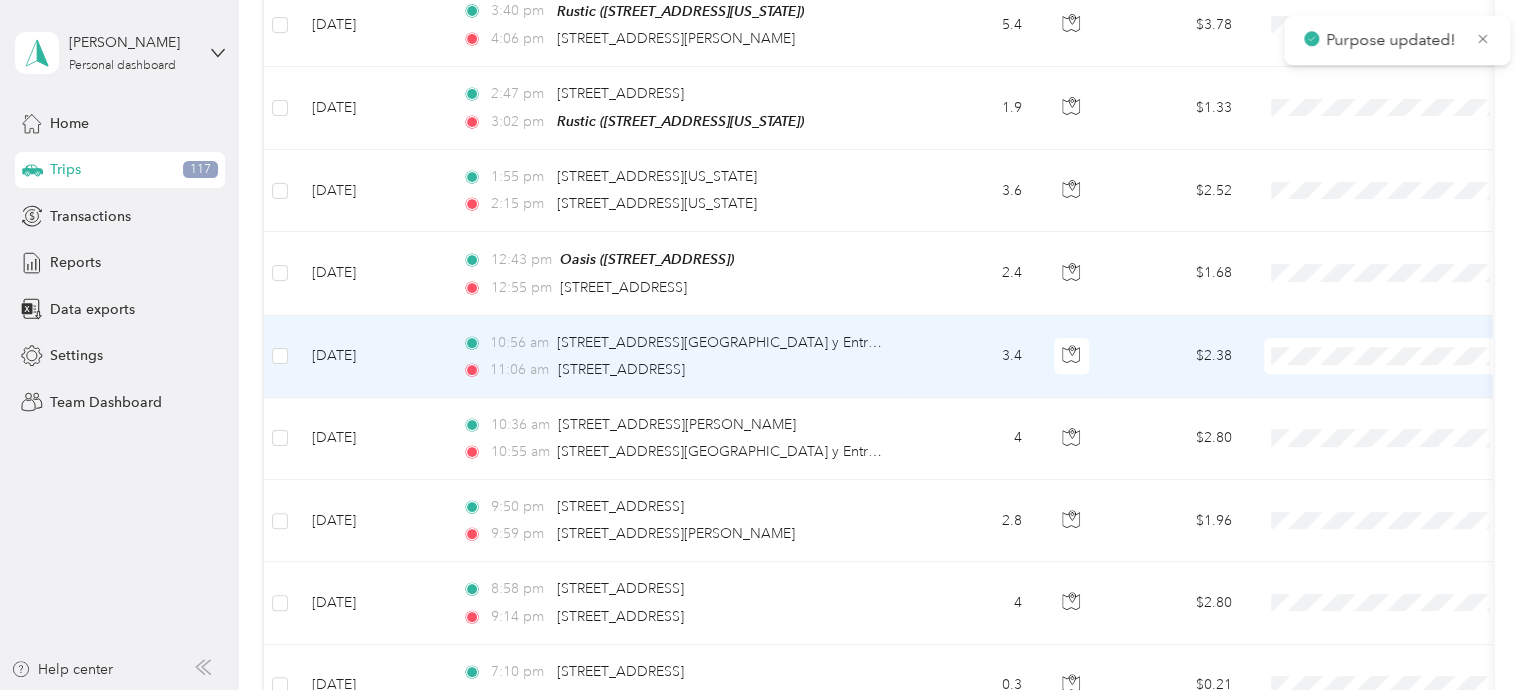 drag, startPoint x: 1312, startPoint y: 433, endPoint x: 1310, endPoint y: 420, distance: 13.152946 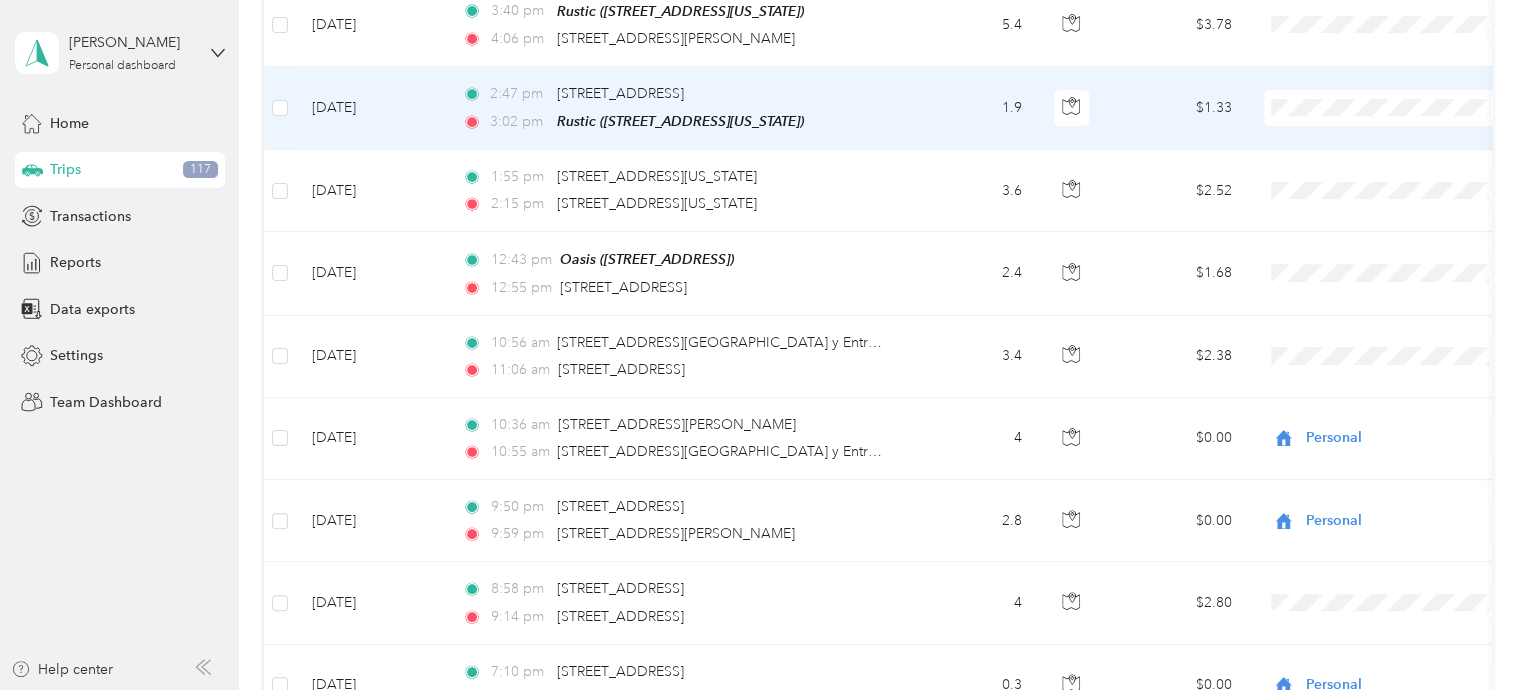 drag, startPoint x: 1339, startPoint y: 386, endPoint x: 1214, endPoint y: 289, distance: 158.22136 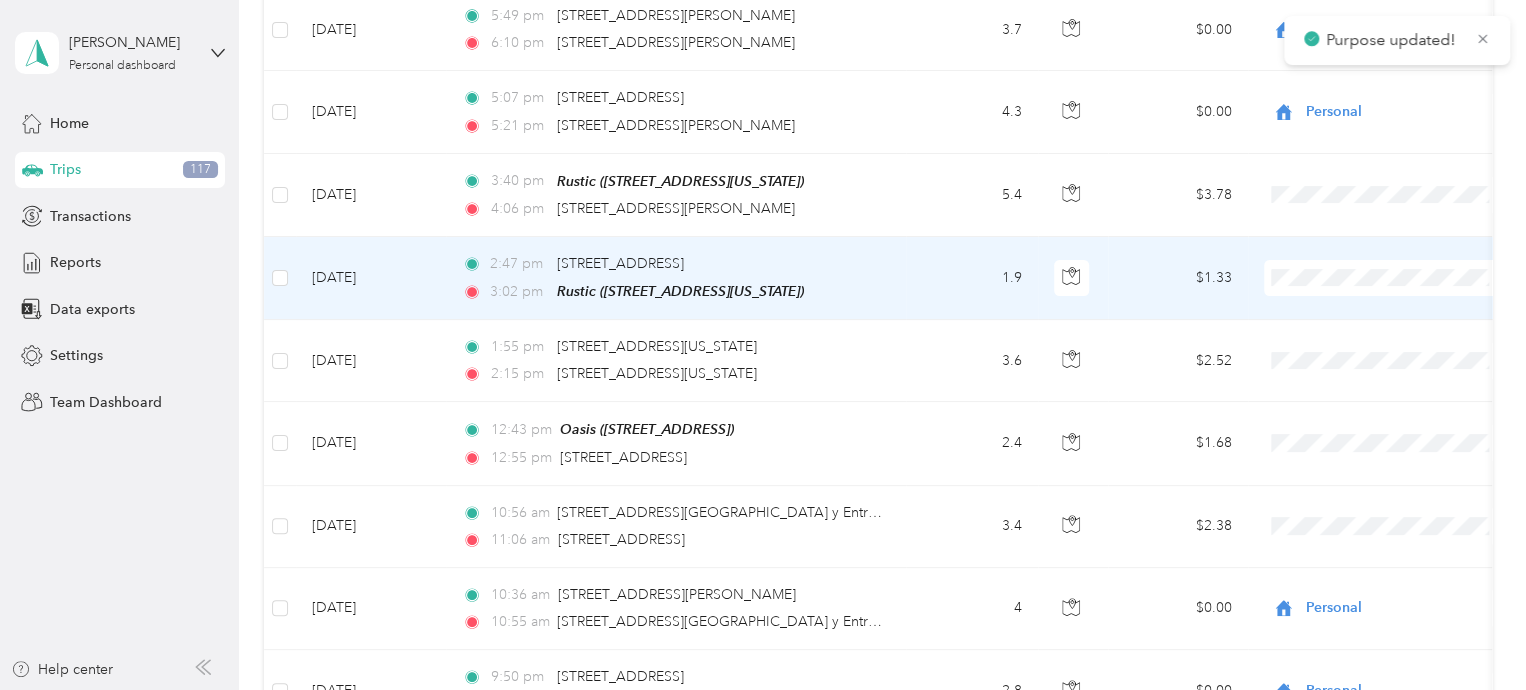 scroll, scrollTop: 318, scrollLeft: 0, axis: vertical 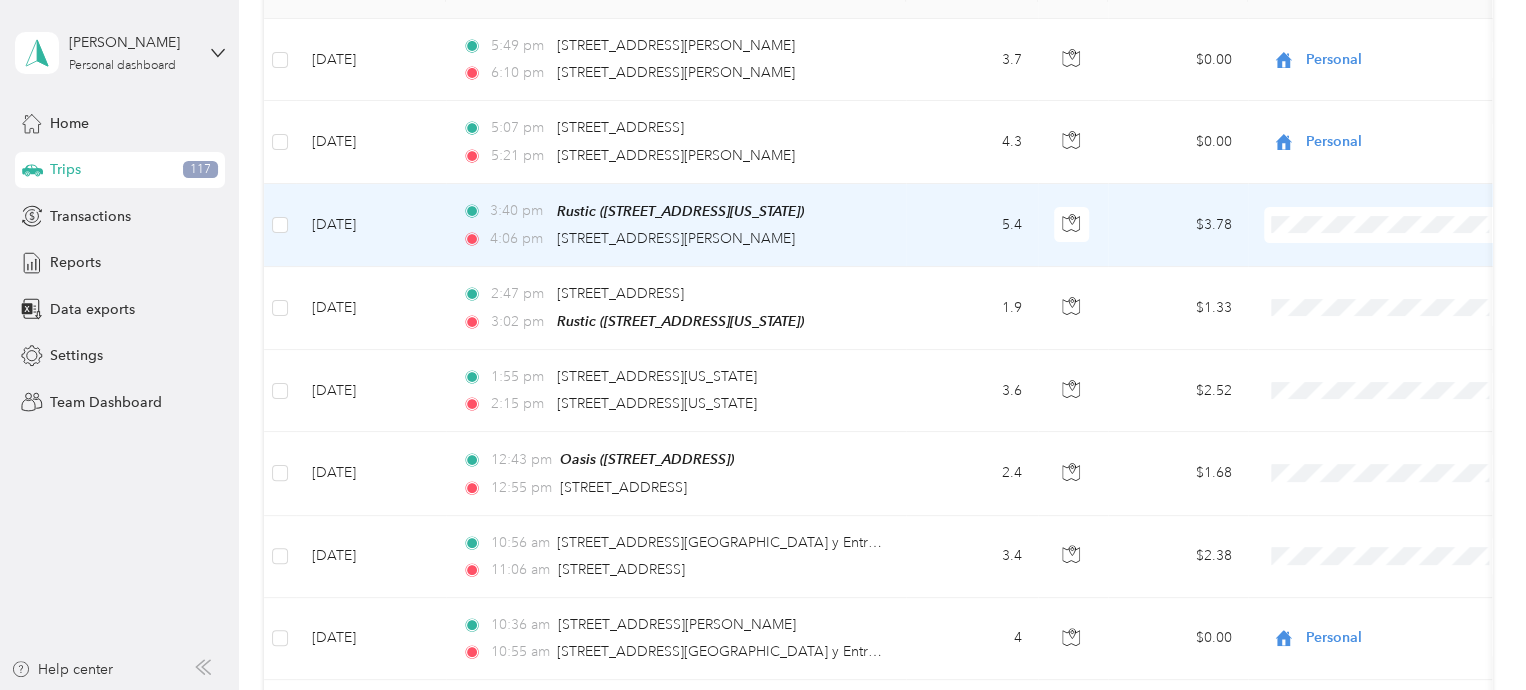 drag, startPoint x: 1330, startPoint y: 502, endPoint x: 1164, endPoint y: 325, distance: 242.66232 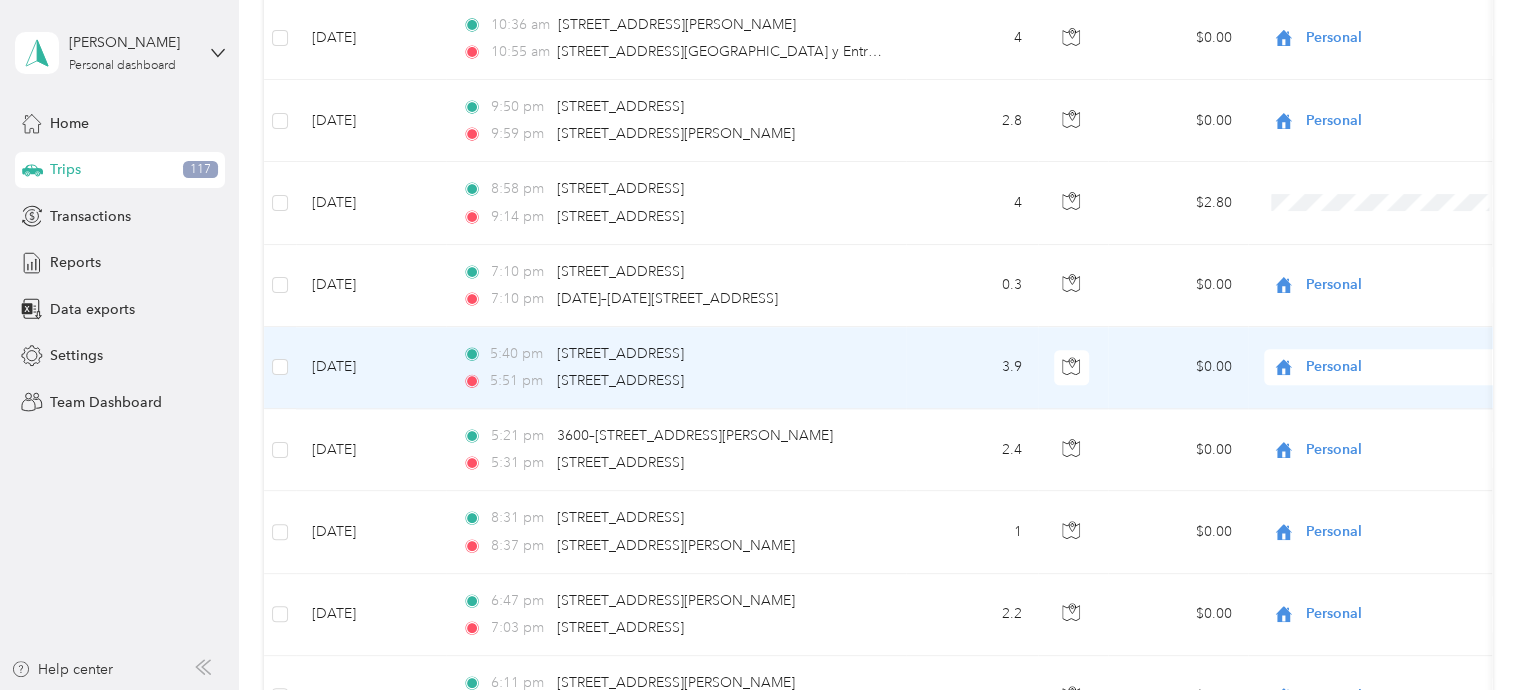 scroll, scrollTop: 818, scrollLeft: 0, axis: vertical 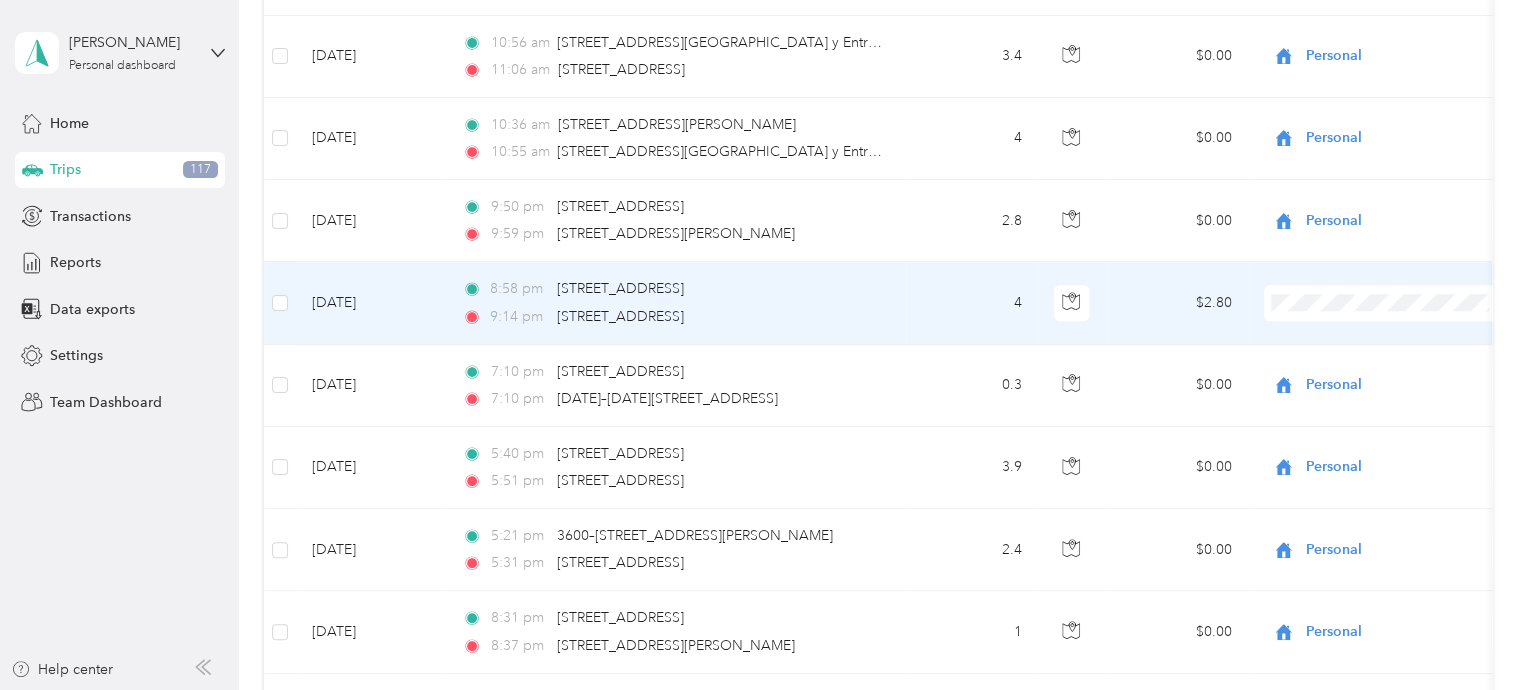 click on "Personal" at bounding box center [1405, 369] 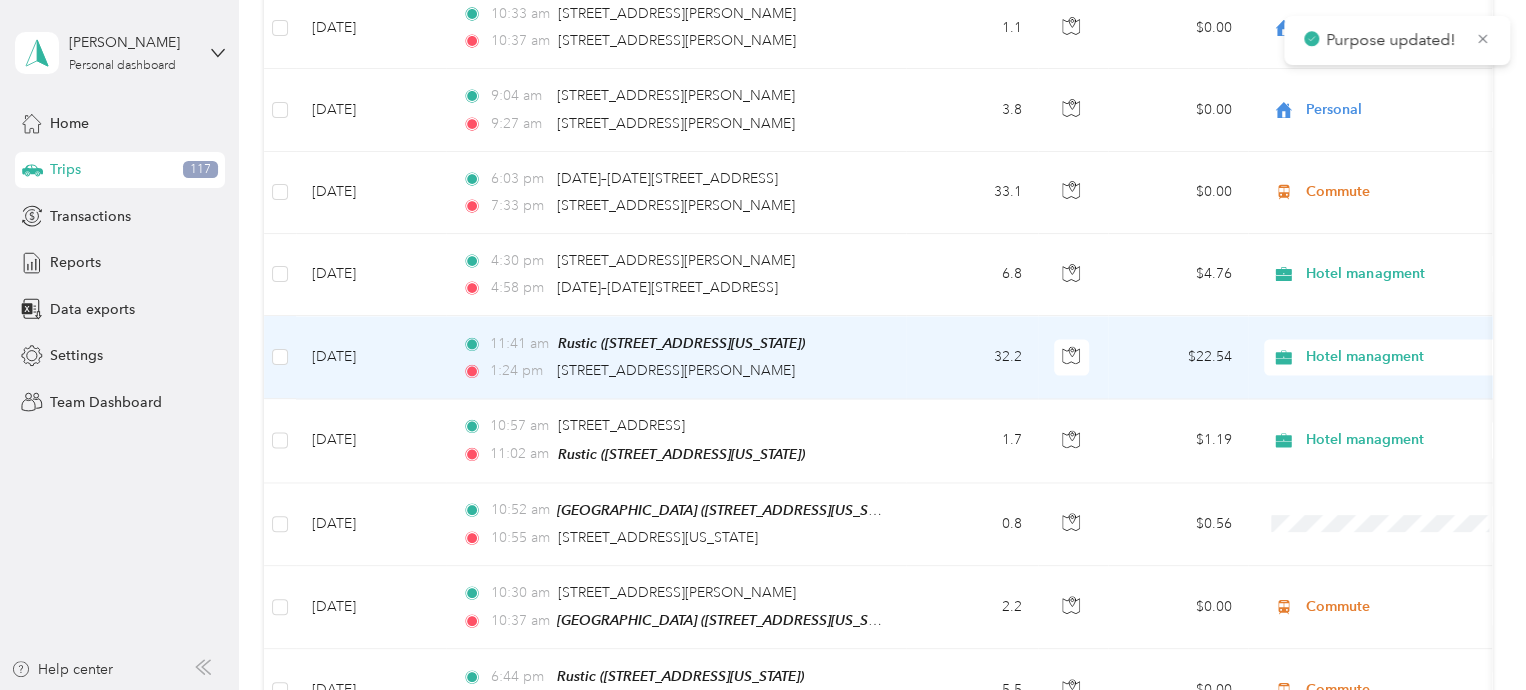 scroll, scrollTop: 1718, scrollLeft: 0, axis: vertical 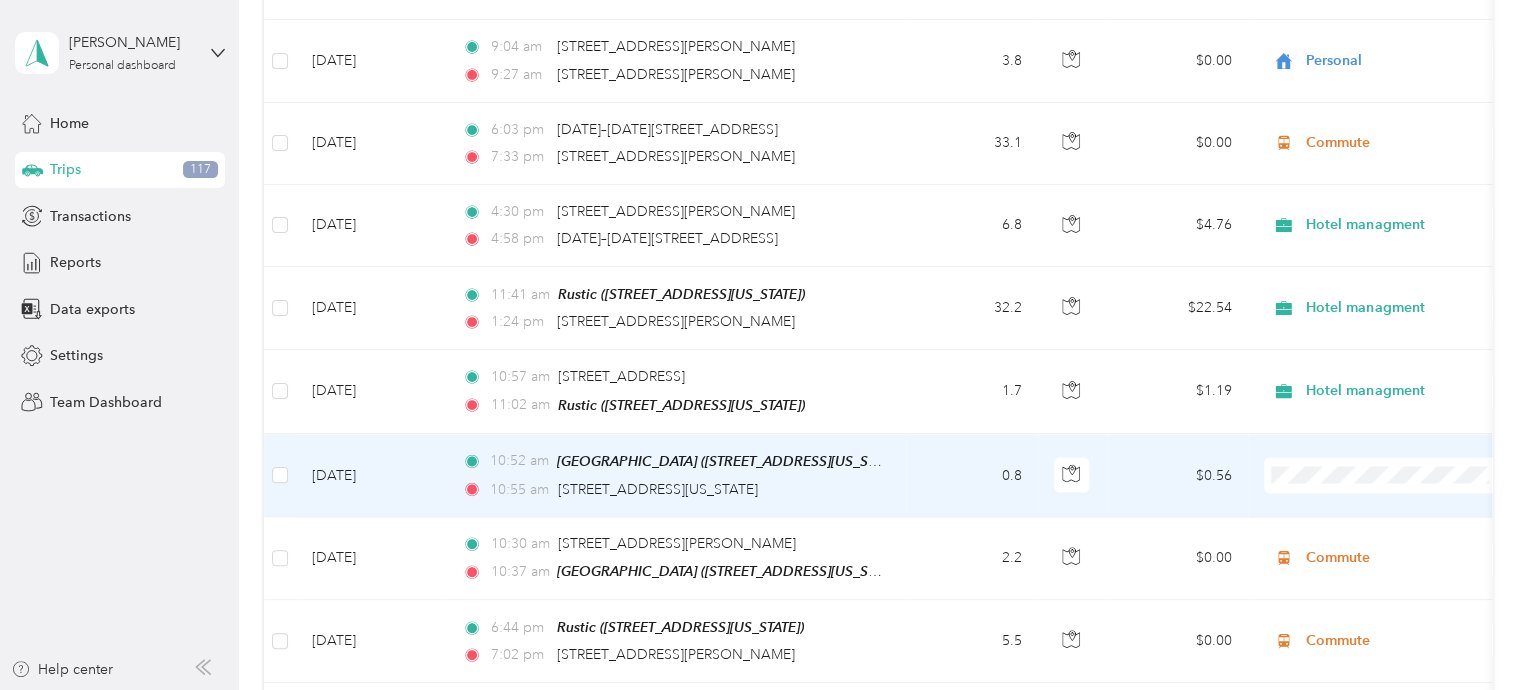 drag, startPoint x: 1384, startPoint y: 208, endPoint x: 1261, endPoint y: 405, distance: 232.24556 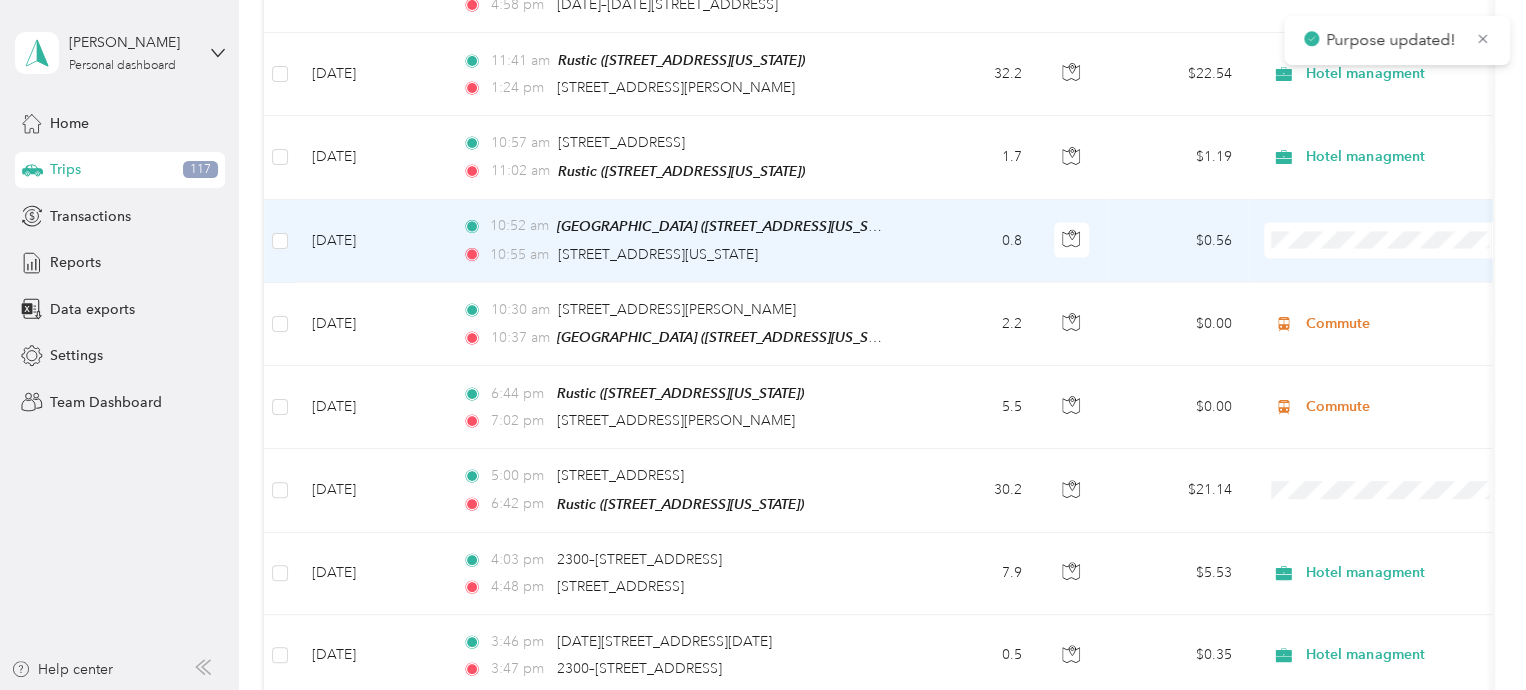scroll, scrollTop: 2018, scrollLeft: 0, axis: vertical 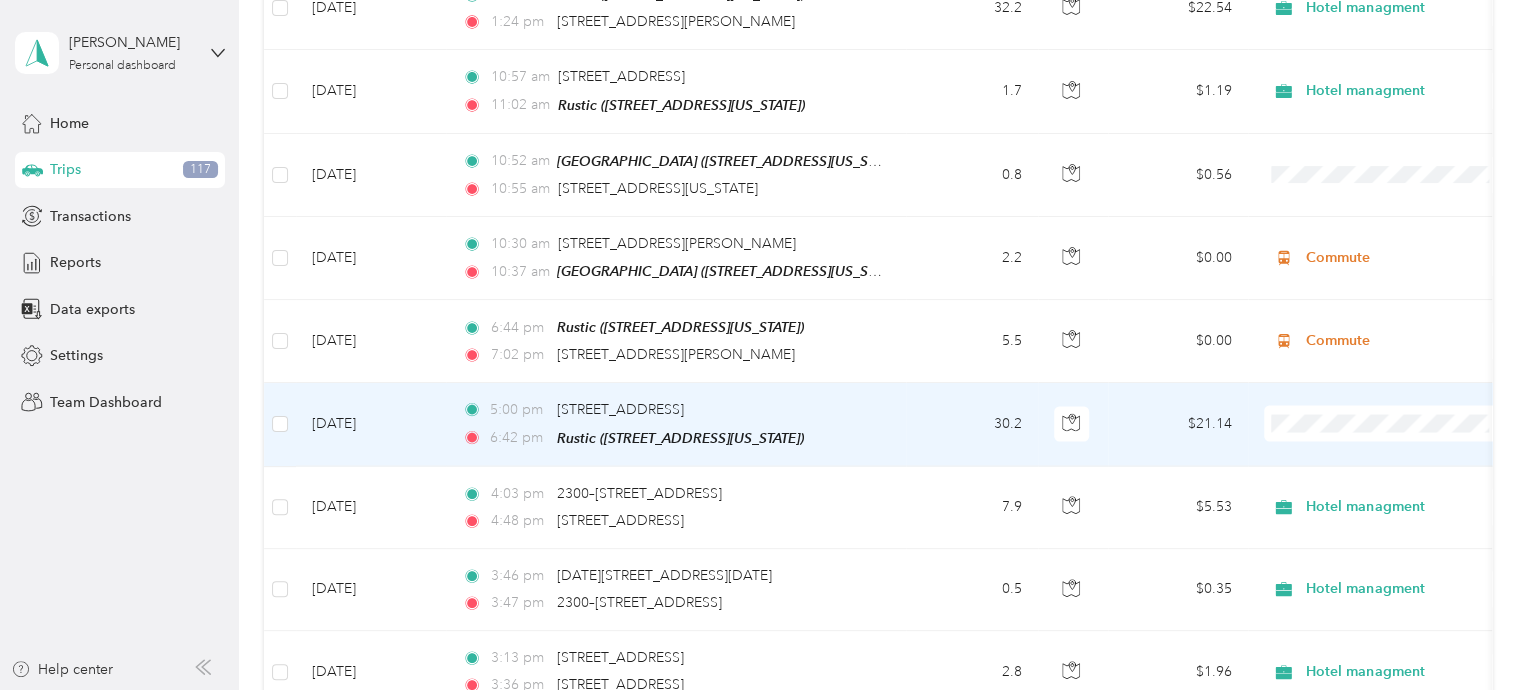 click on "Hotel managment" at bounding box center [1405, 190] 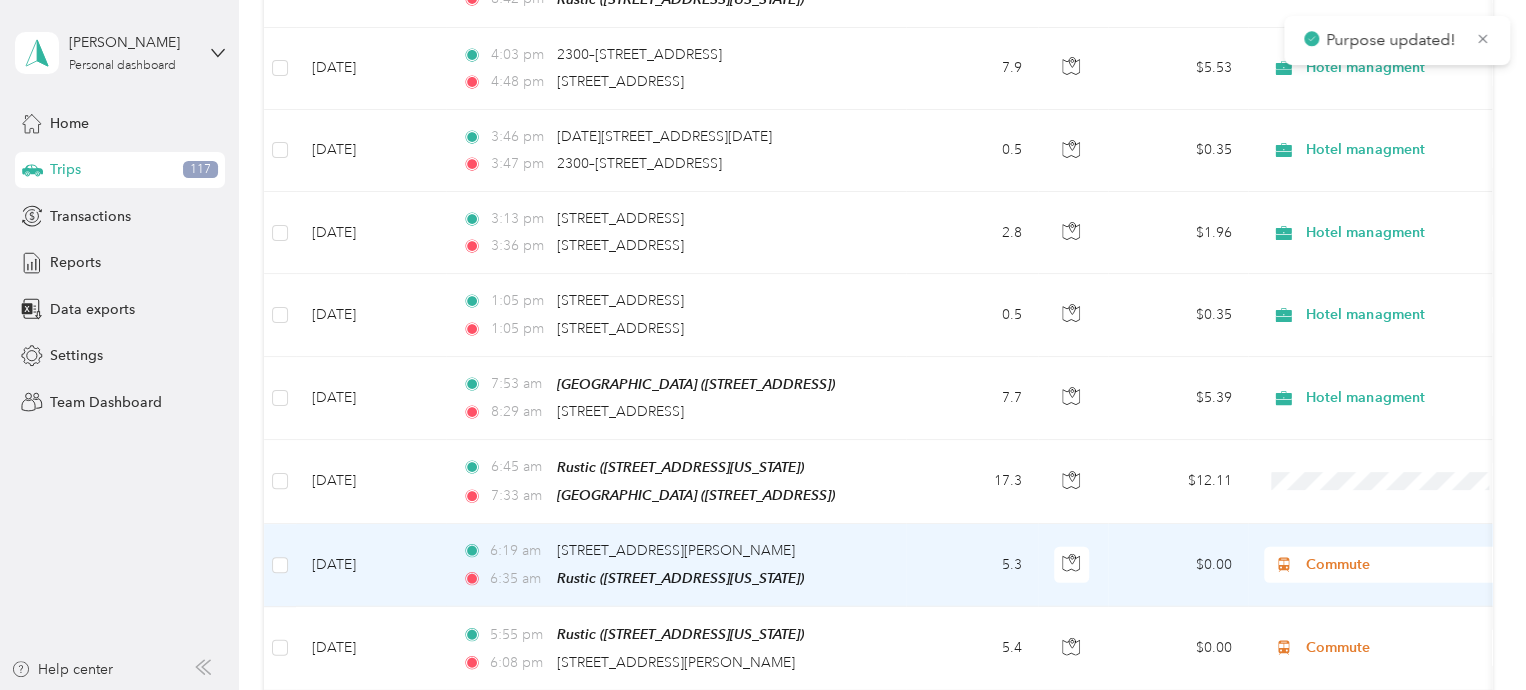 scroll, scrollTop: 2518, scrollLeft: 0, axis: vertical 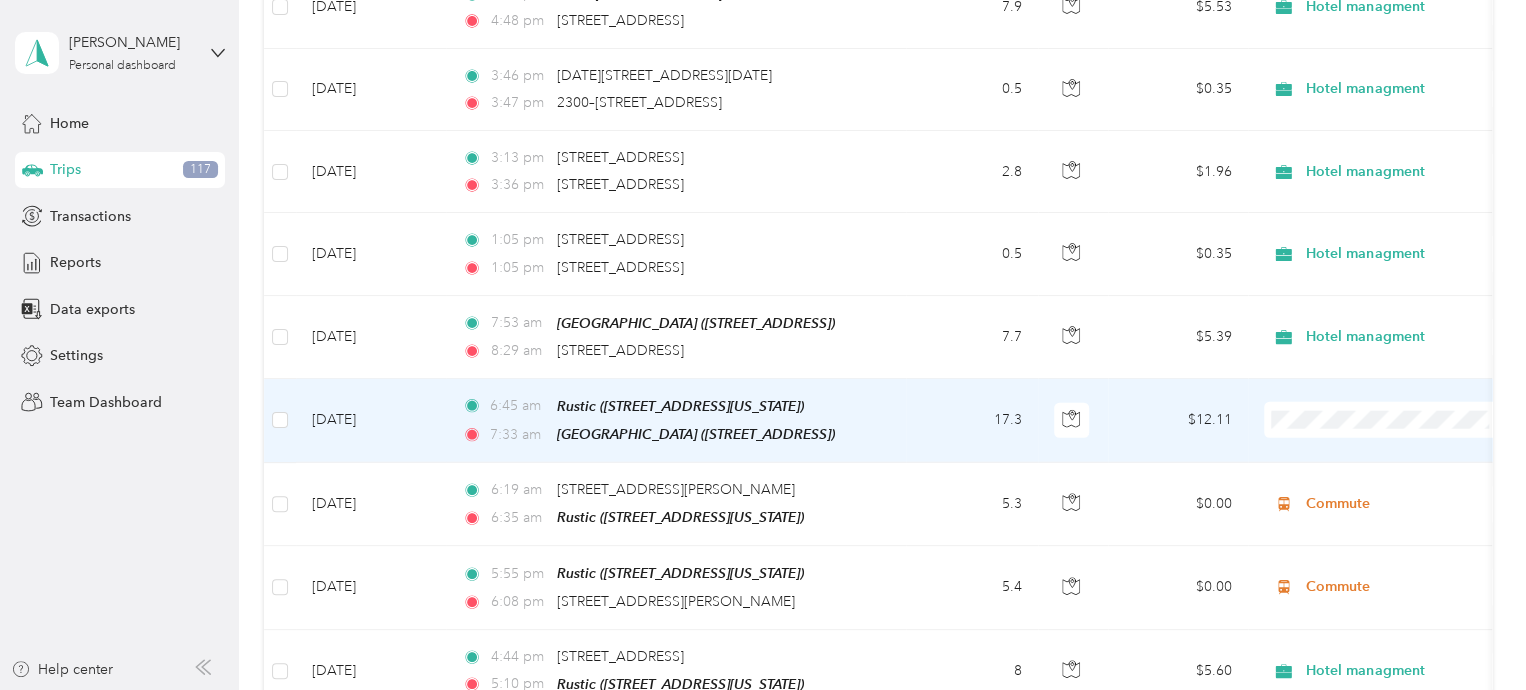 click on "Hotel managment" at bounding box center (1388, 186) 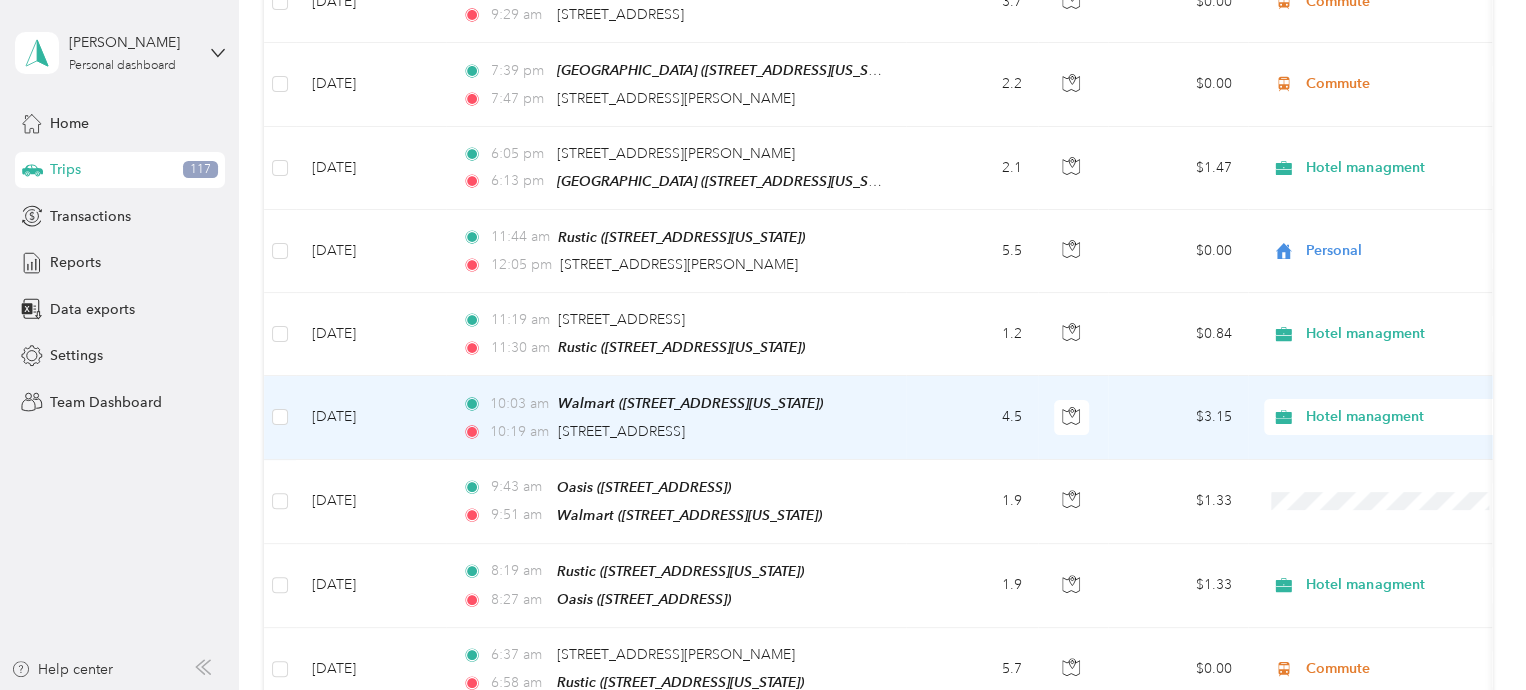 scroll, scrollTop: 3718, scrollLeft: 0, axis: vertical 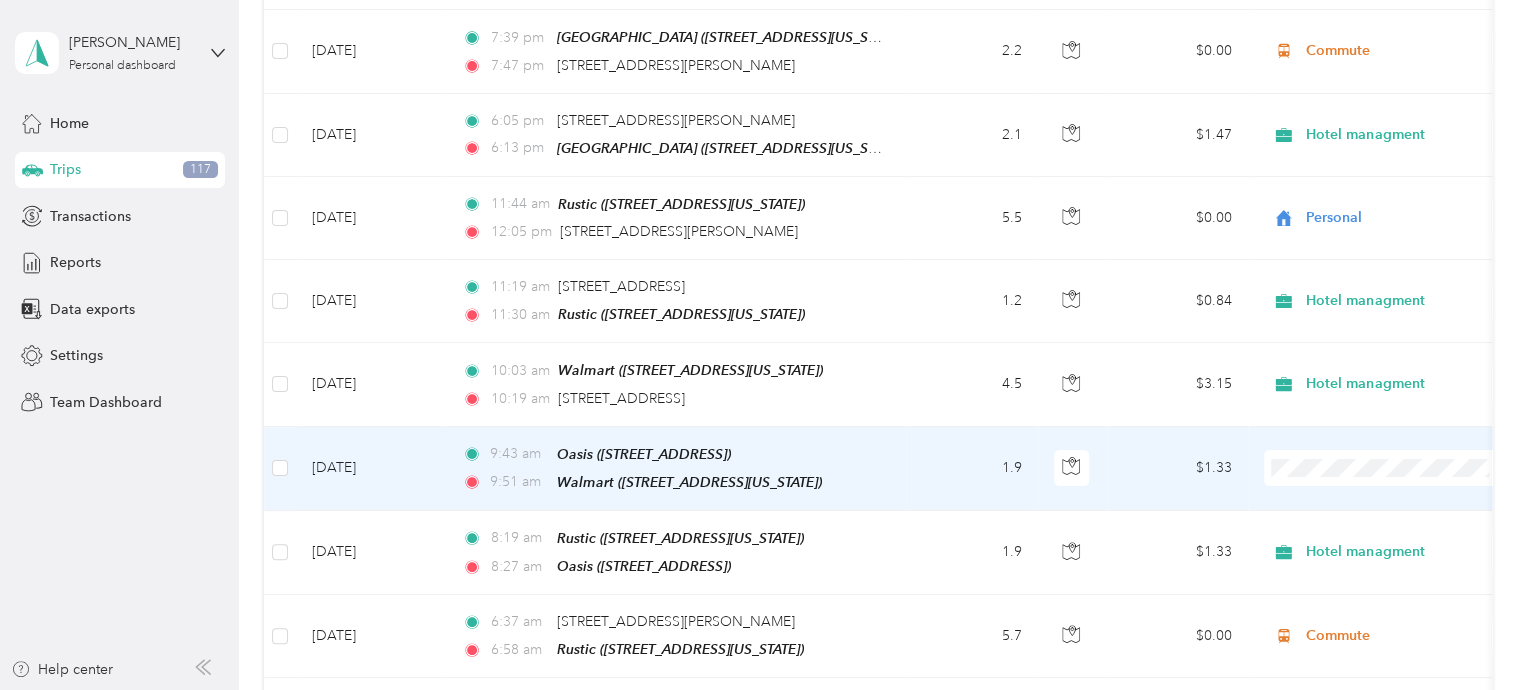 click on "Hotel managment" at bounding box center (1405, 220) 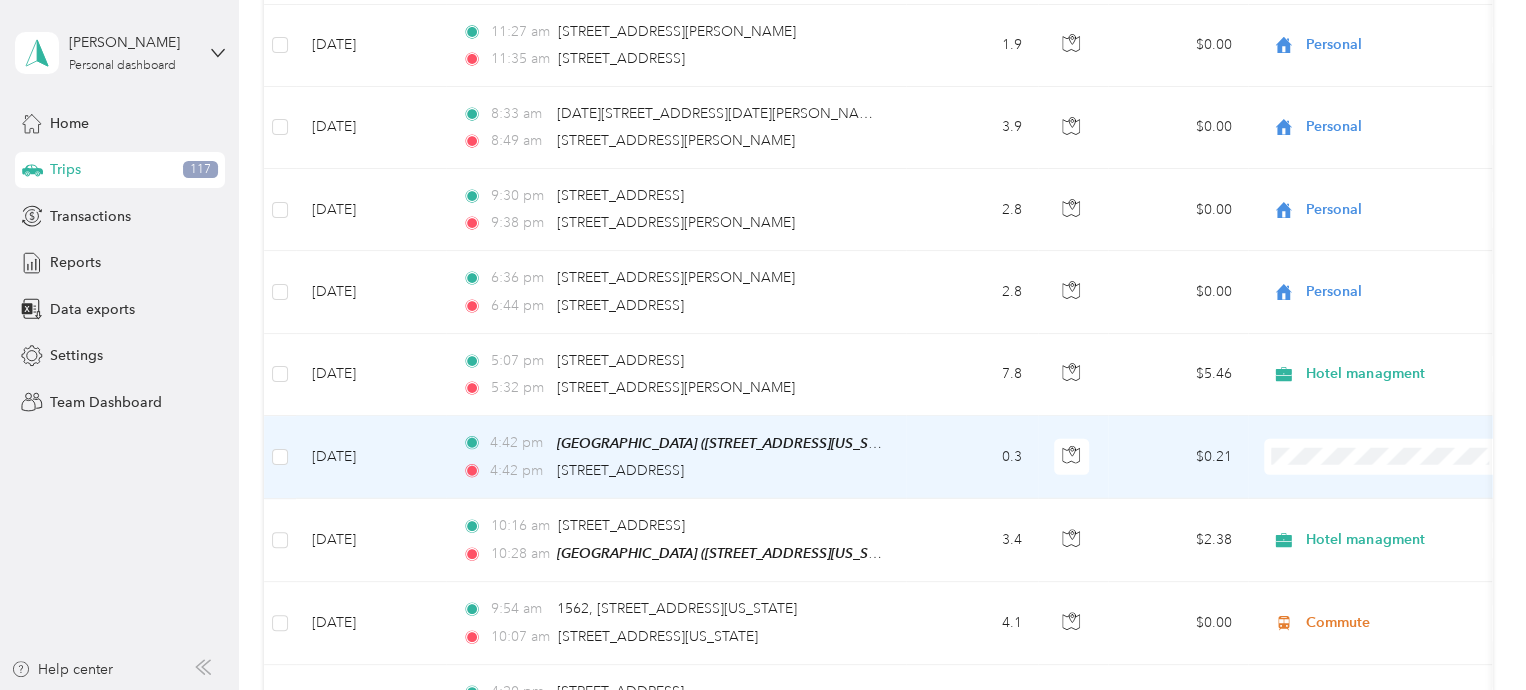 scroll, scrollTop: 6518, scrollLeft: 0, axis: vertical 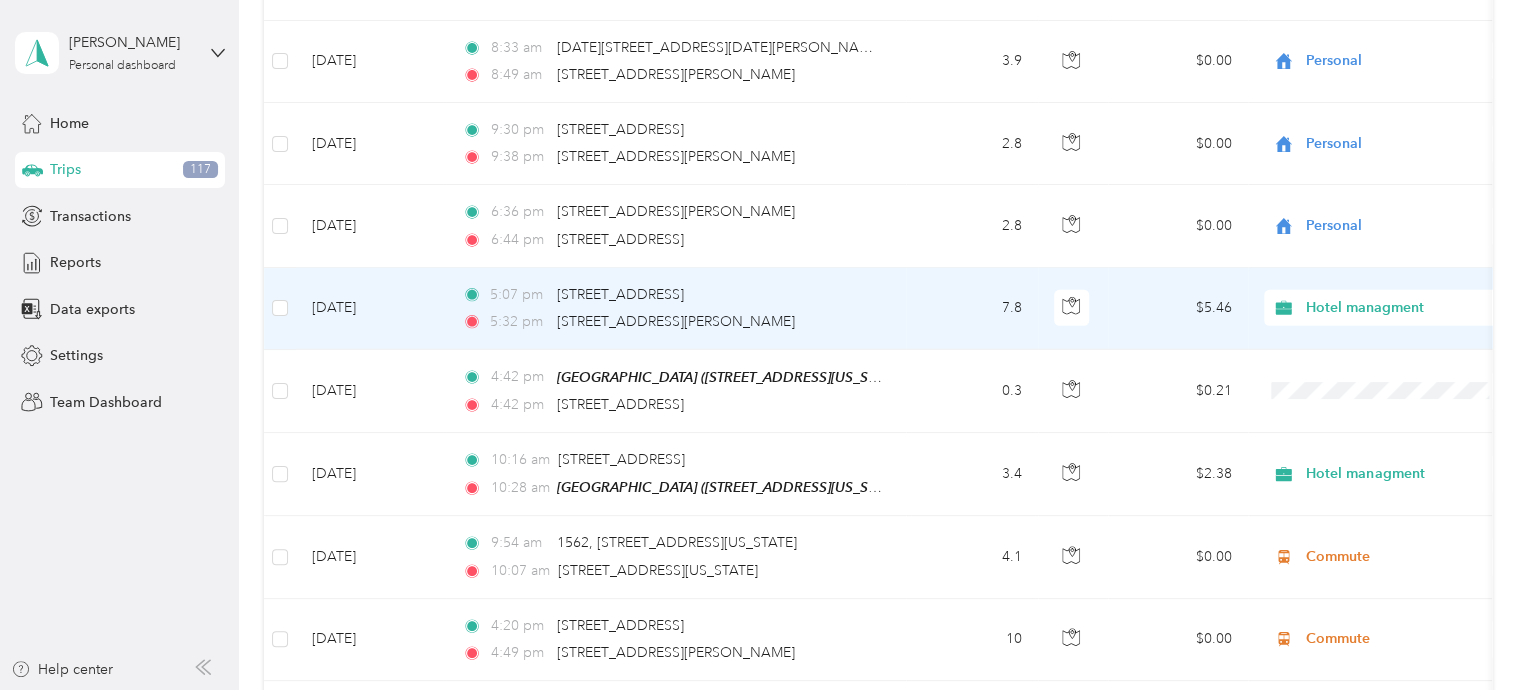 click on "Hotel managment" at bounding box center (1397, 308) 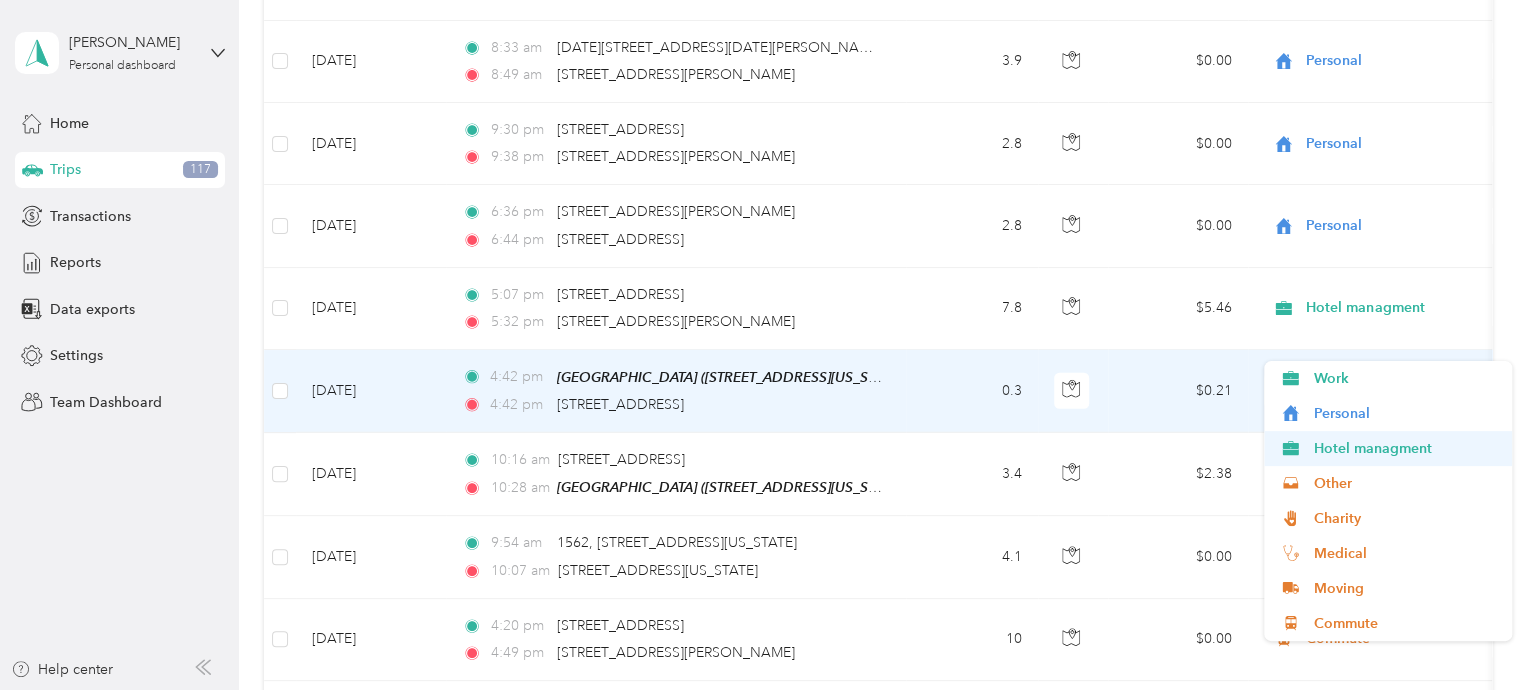 click on "Hotel managment" at bounding box center (1405, 448) 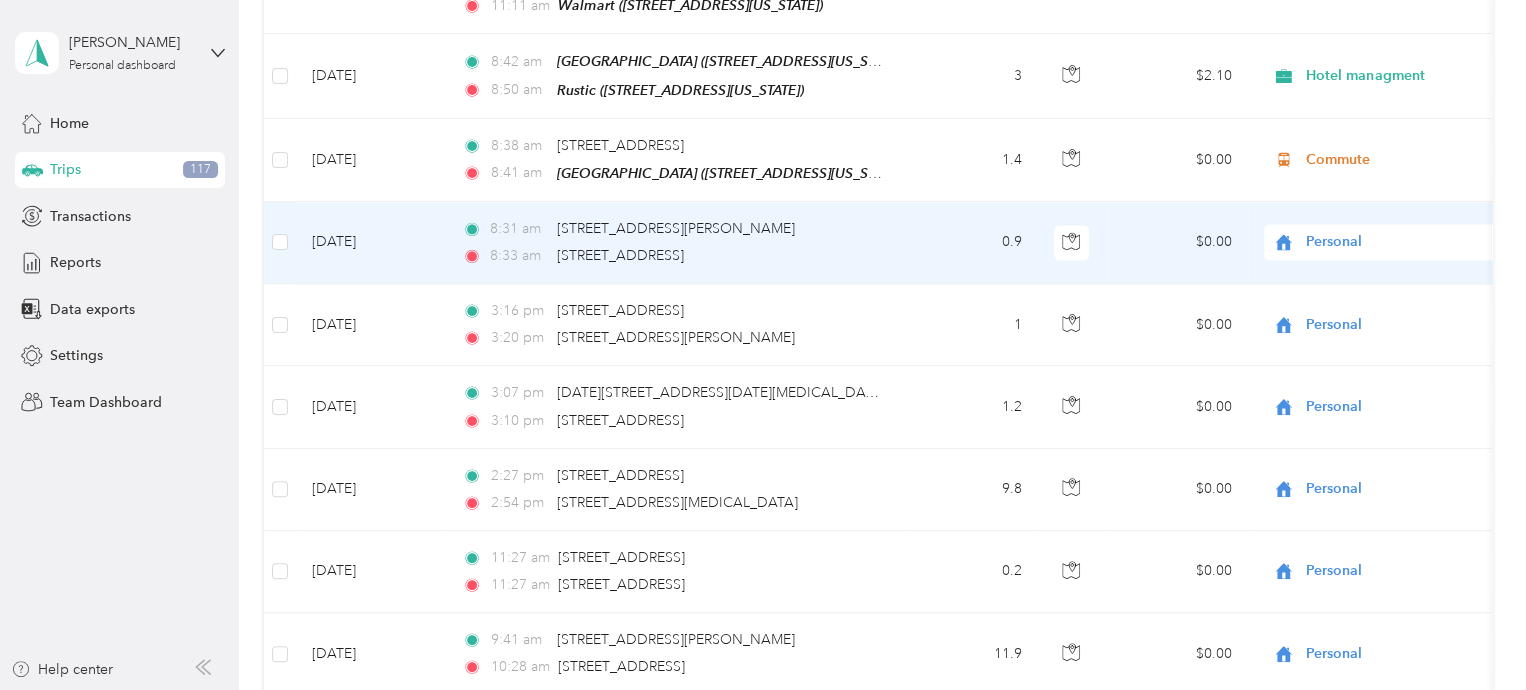 scroll, scrollTop: 9118, scrollLeft: 0, axis: vertical 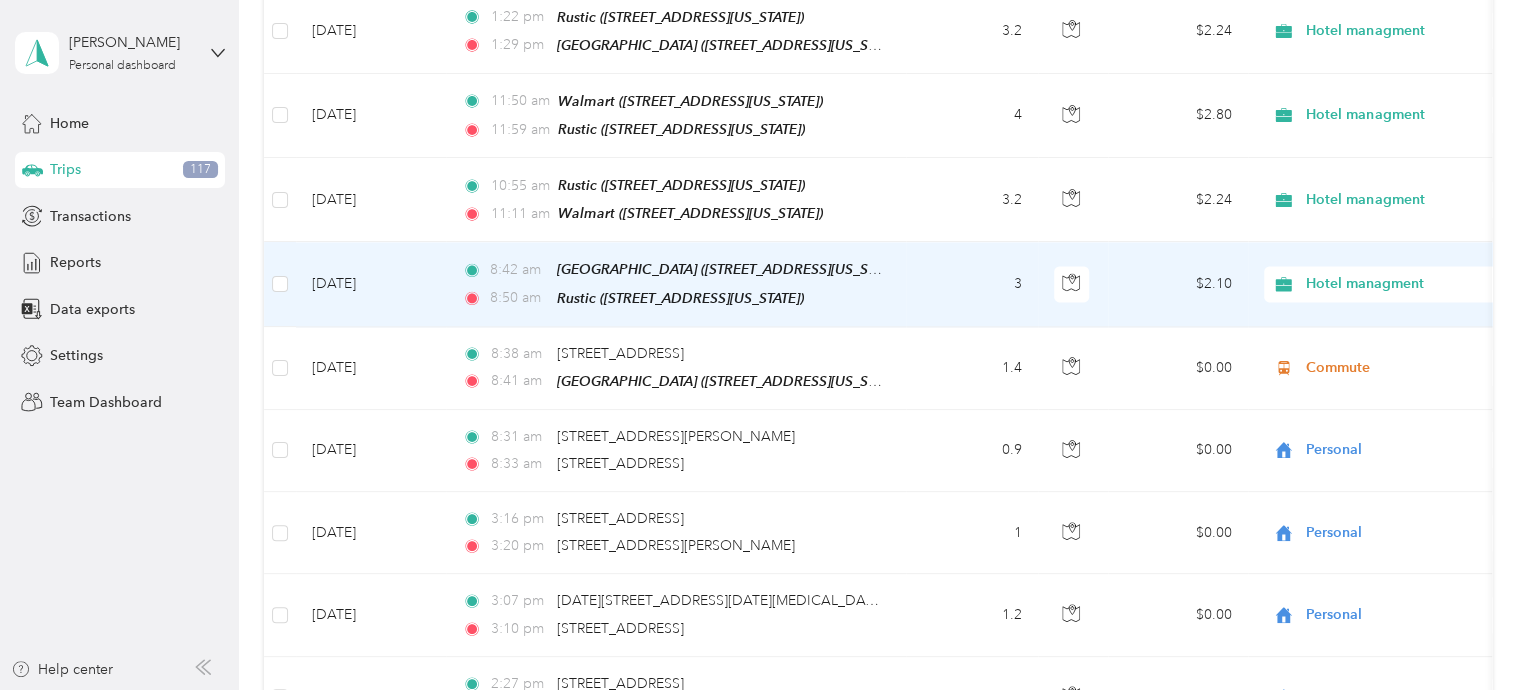 click on "Hotel managment" at bounding box center (1397, 284) 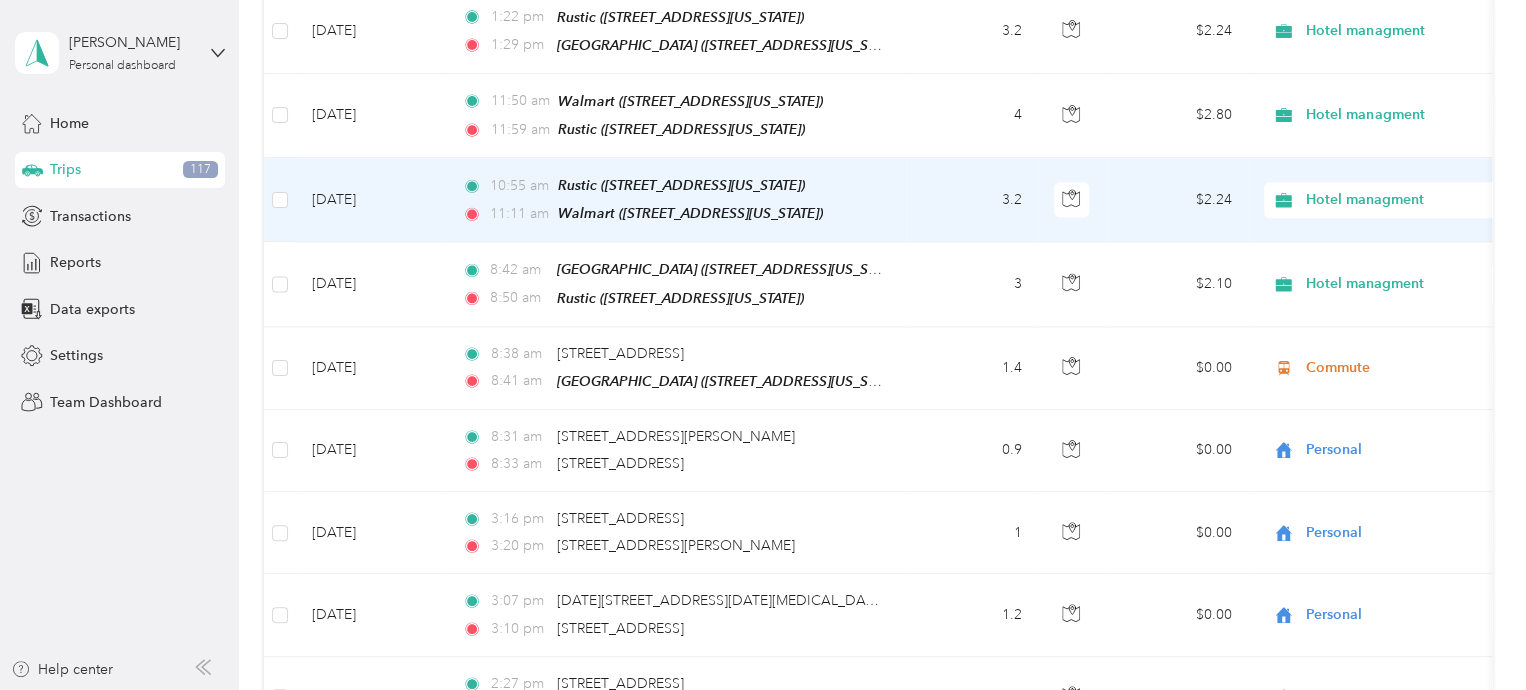 click on "Hotel managment" at bounding box center [1397, 200] 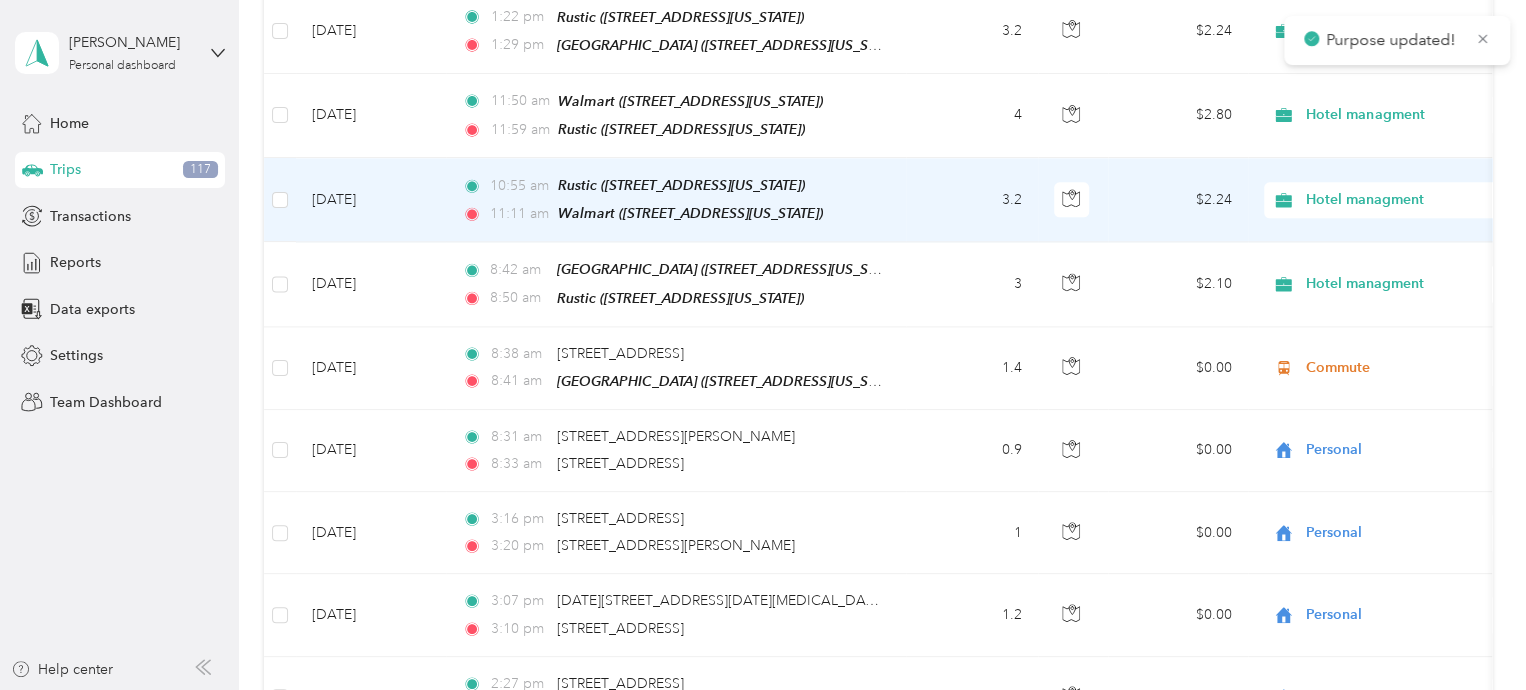 click on "Personal" at bounding box center (1405, 192) 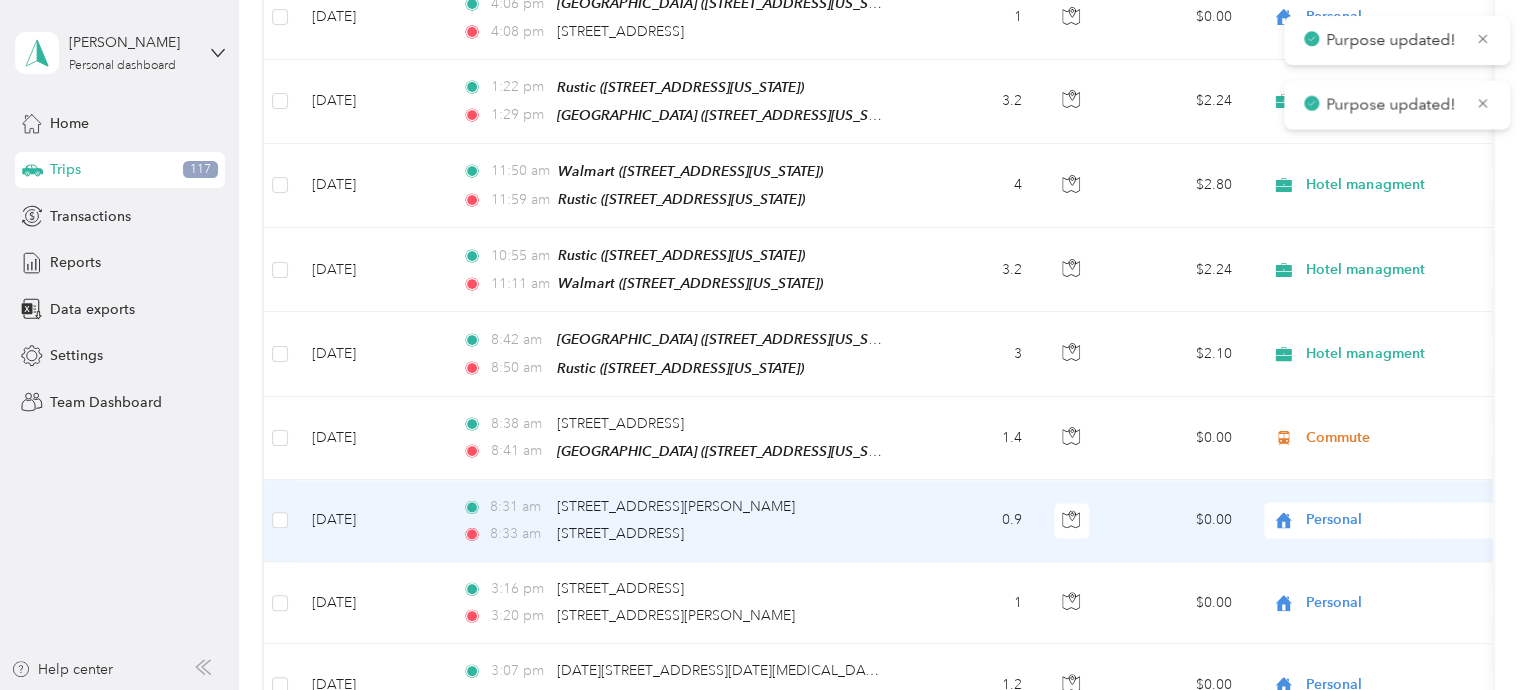 scroll, scrollTop: 9018, scrollLeft: 0, axis: vertical 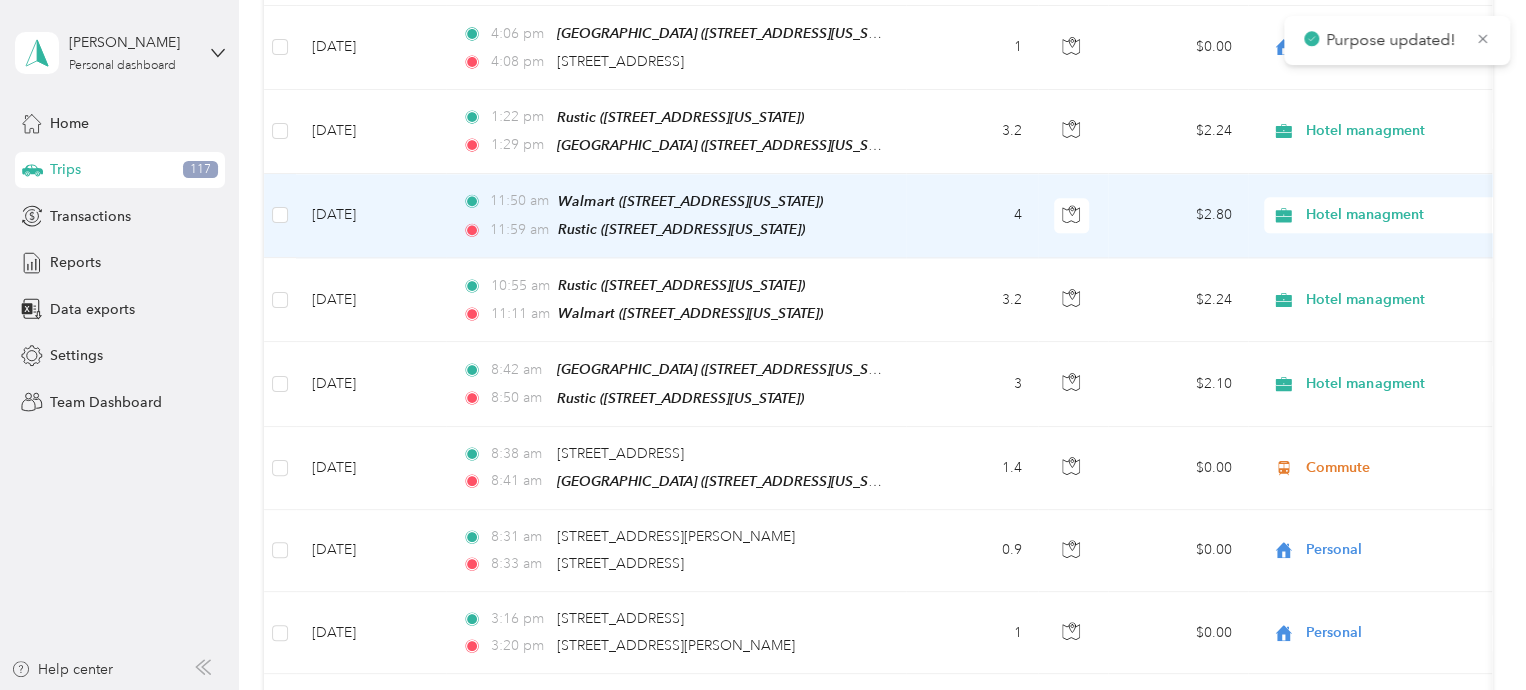 click on "Hotel managment" at bounding box center (1397, 215) 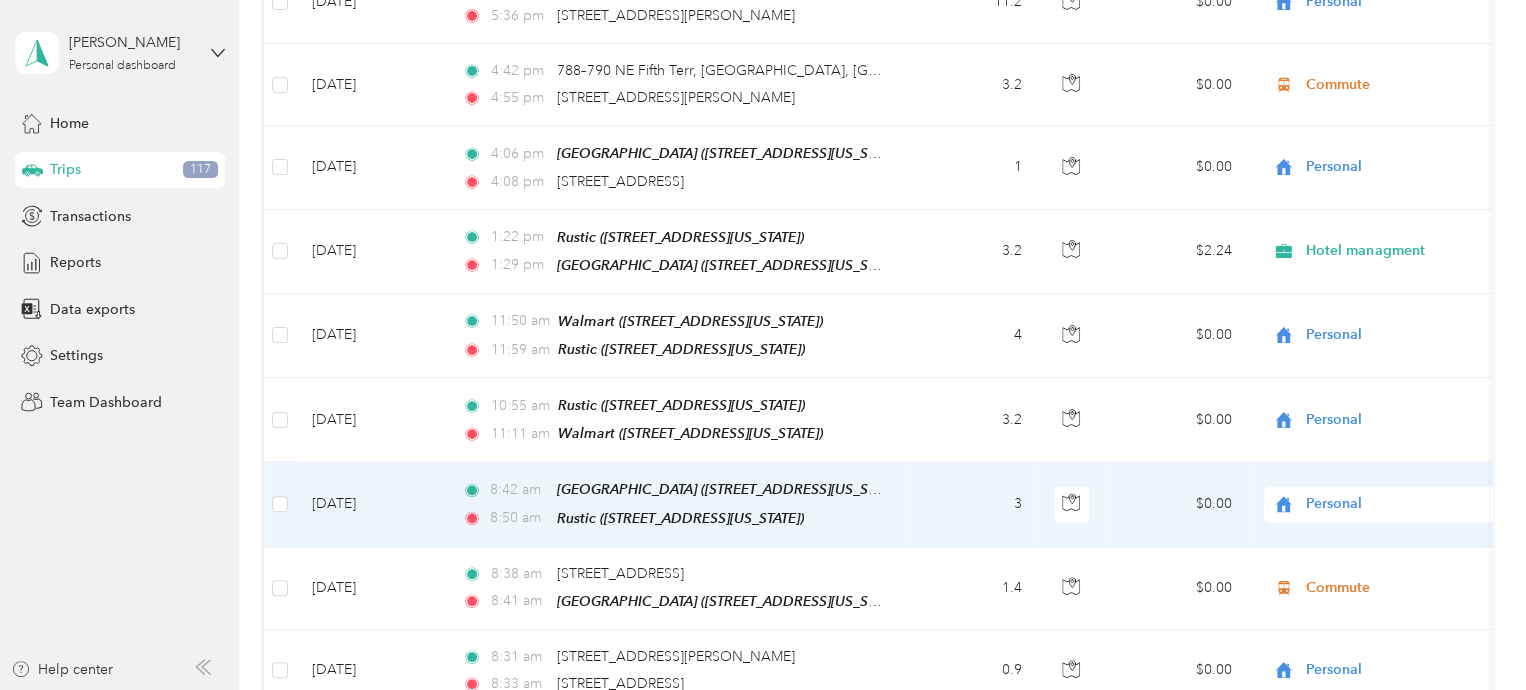 scroll, scrollTop: 8818, scrollLeft: 0, axis: vertical 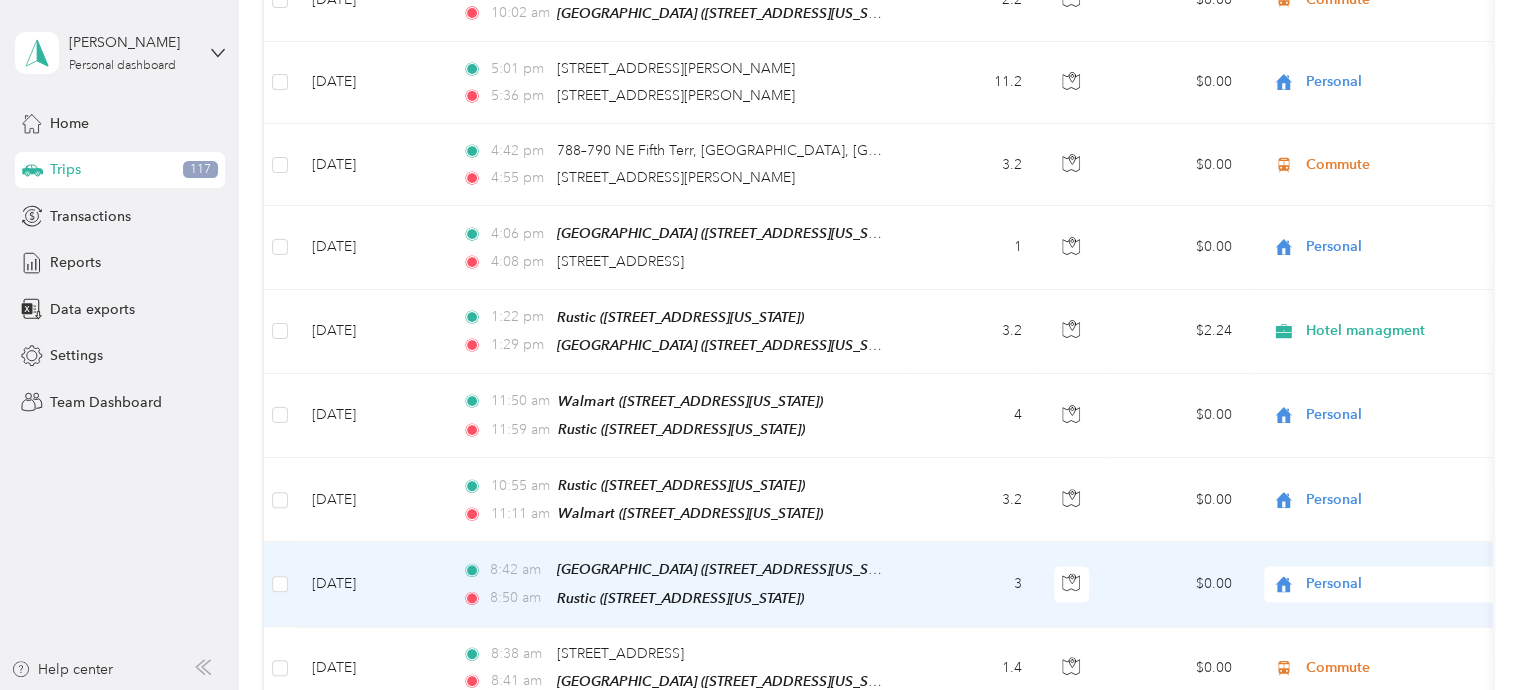 click on "Personal" at bounding box center (1397, 584) 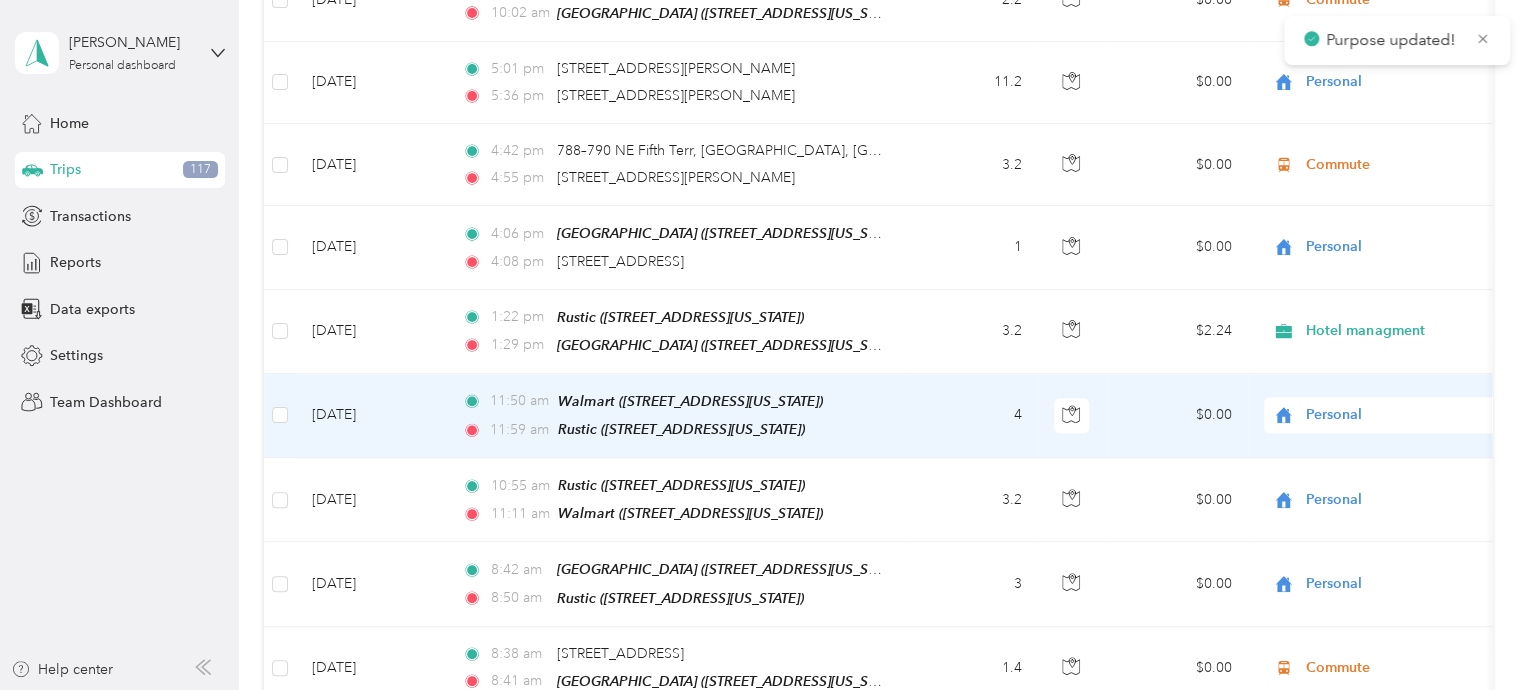 click on "Personal" at bounding box center [1397, 415] 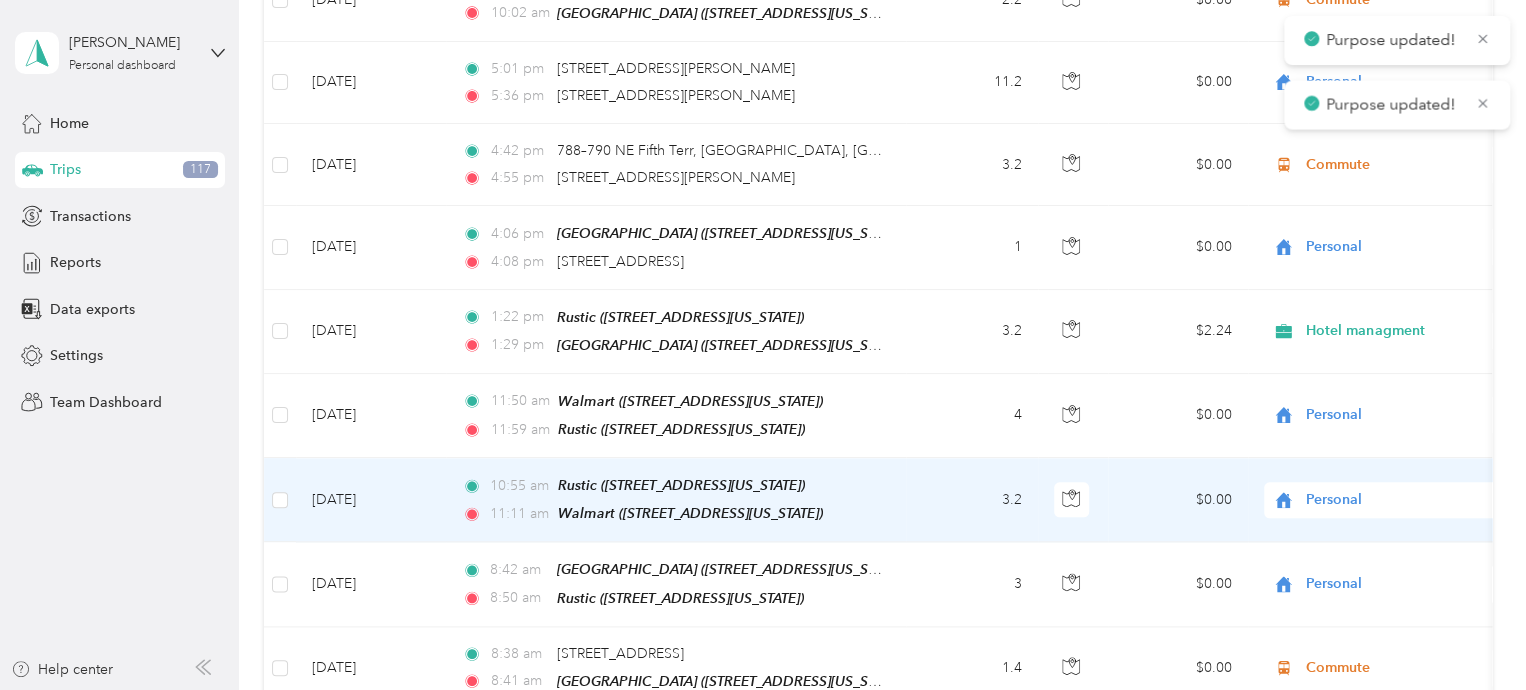 click on "Personal" at bounding box center (1397, 500) 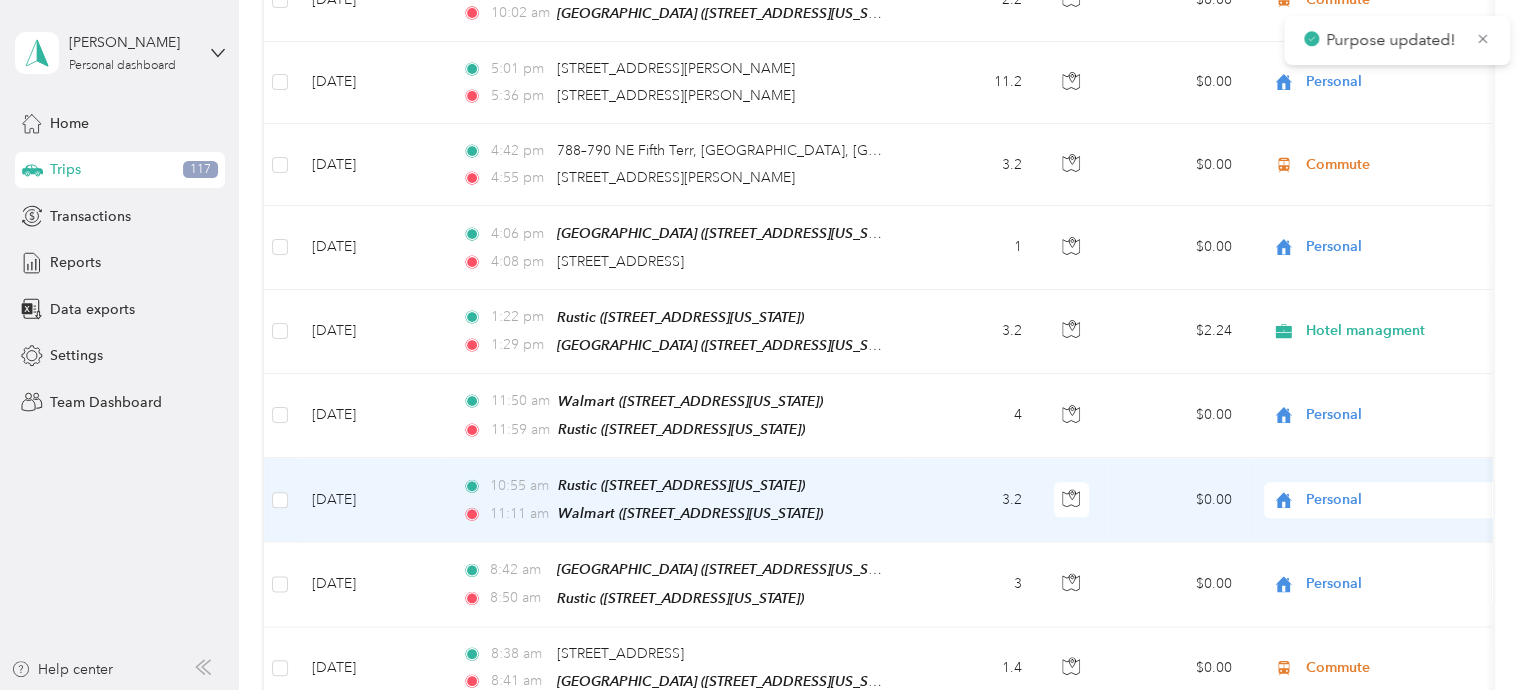 click on "Hotel managment" at bounding box center (1405, 205) 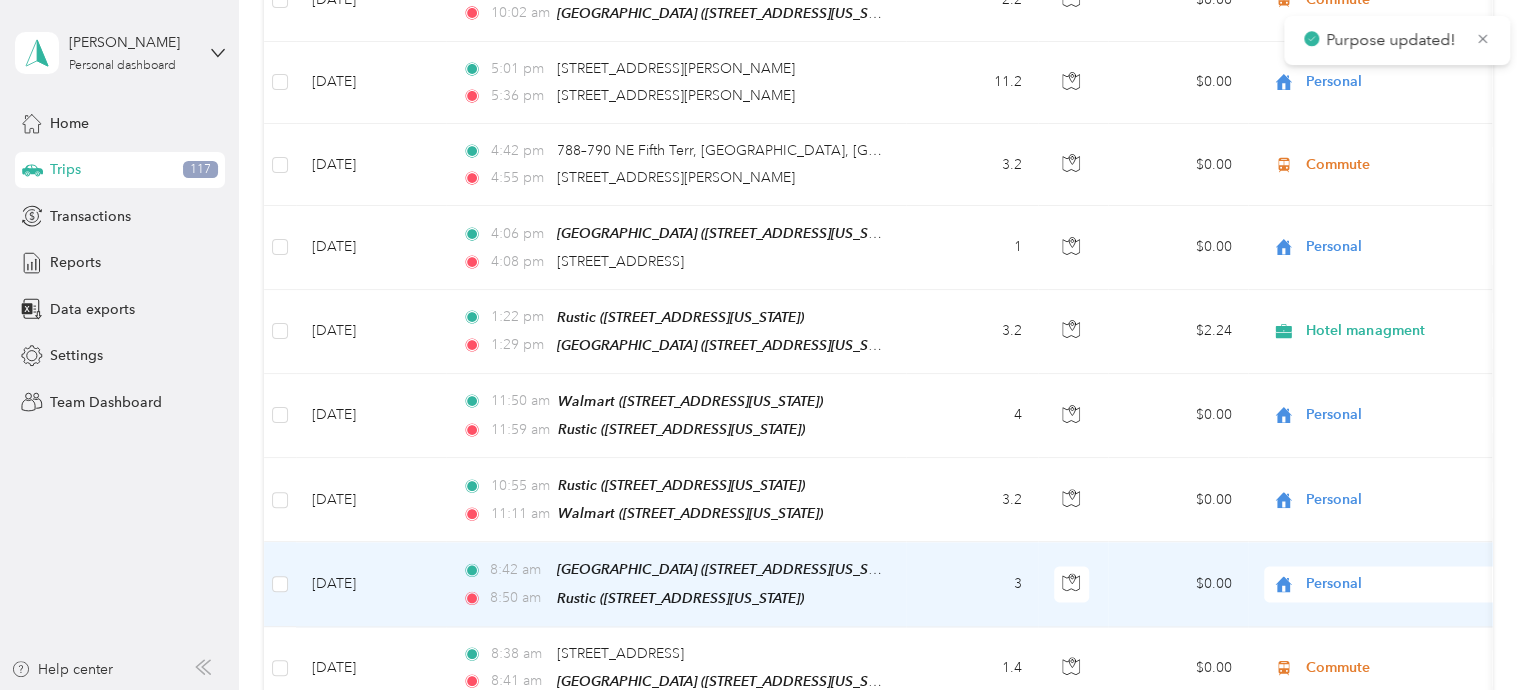click on "Personal" at bounding box center (1380, 584) 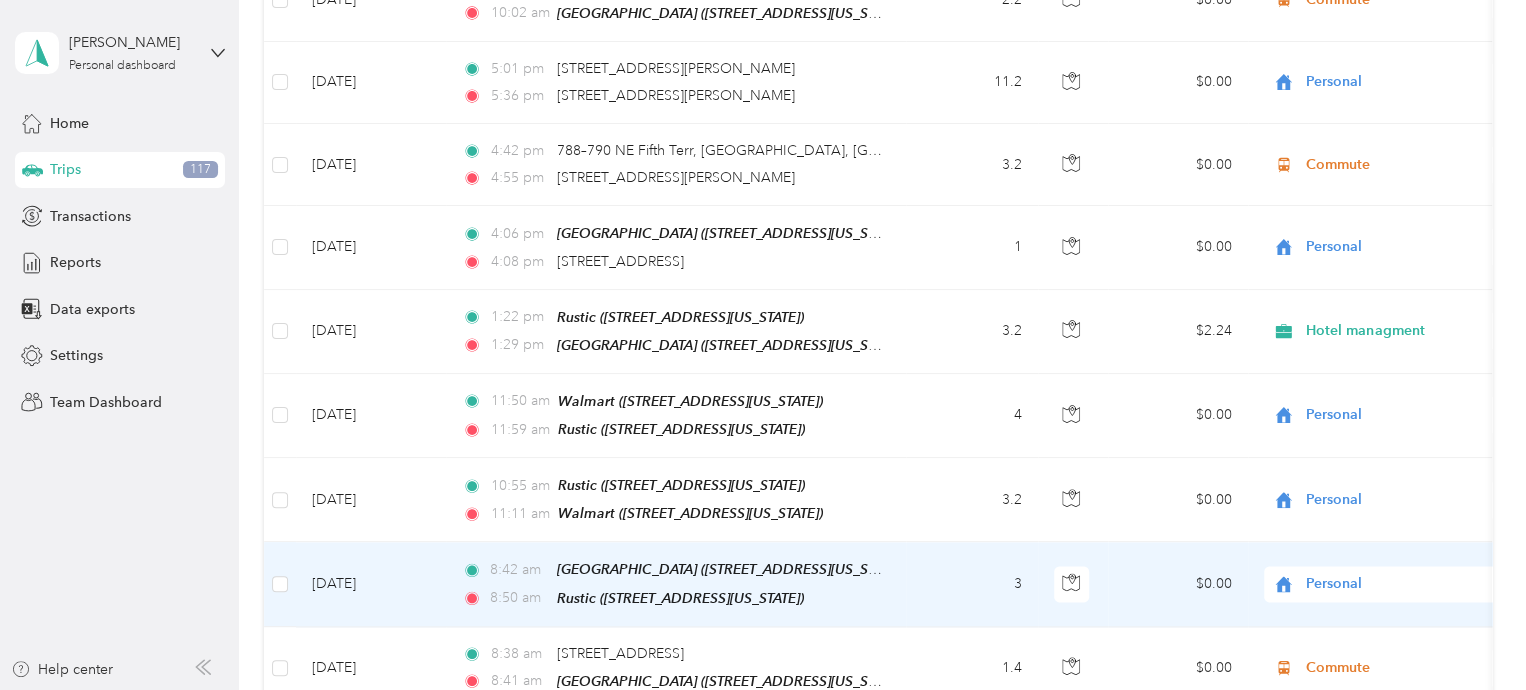 click on "Hotel managment" at bounding box center (1405, 287) 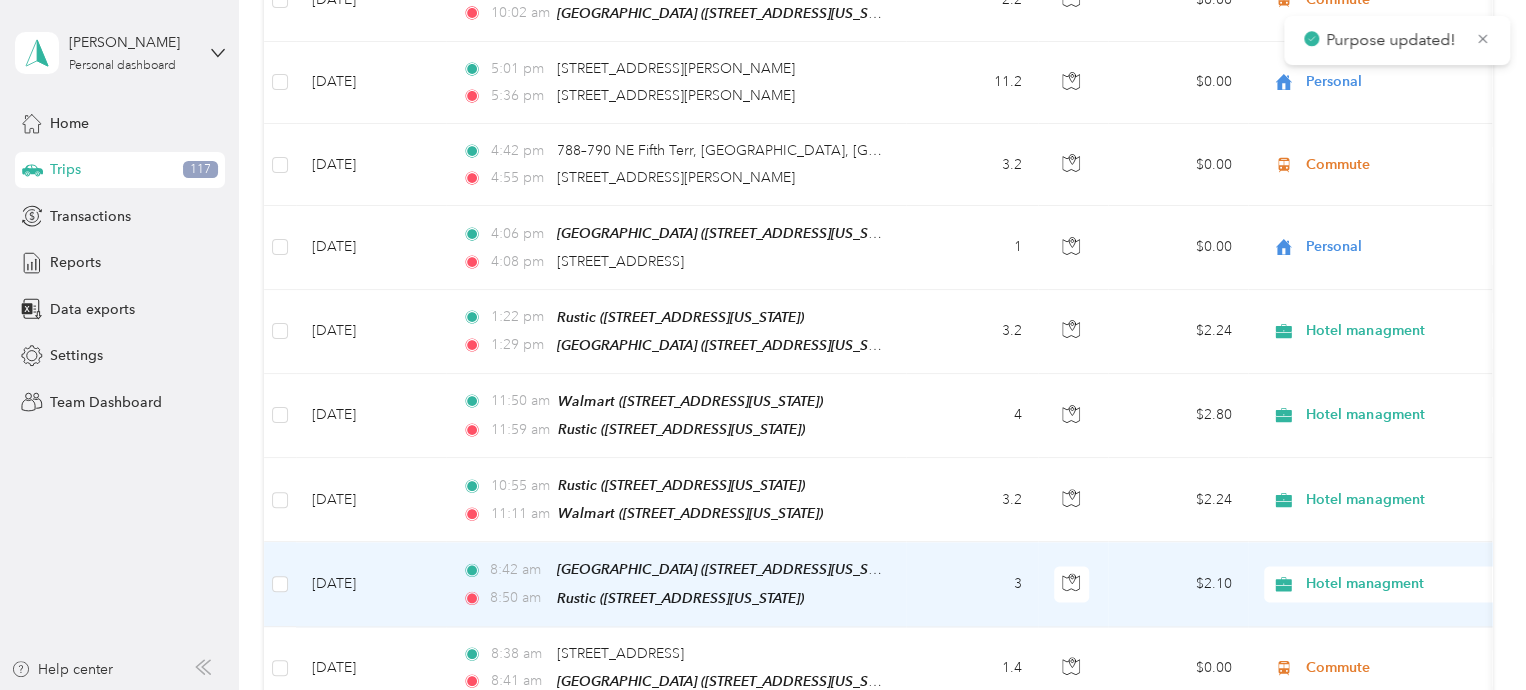 scroll, scrollTop: 8918, scrollLeft: 0, axis: vertical 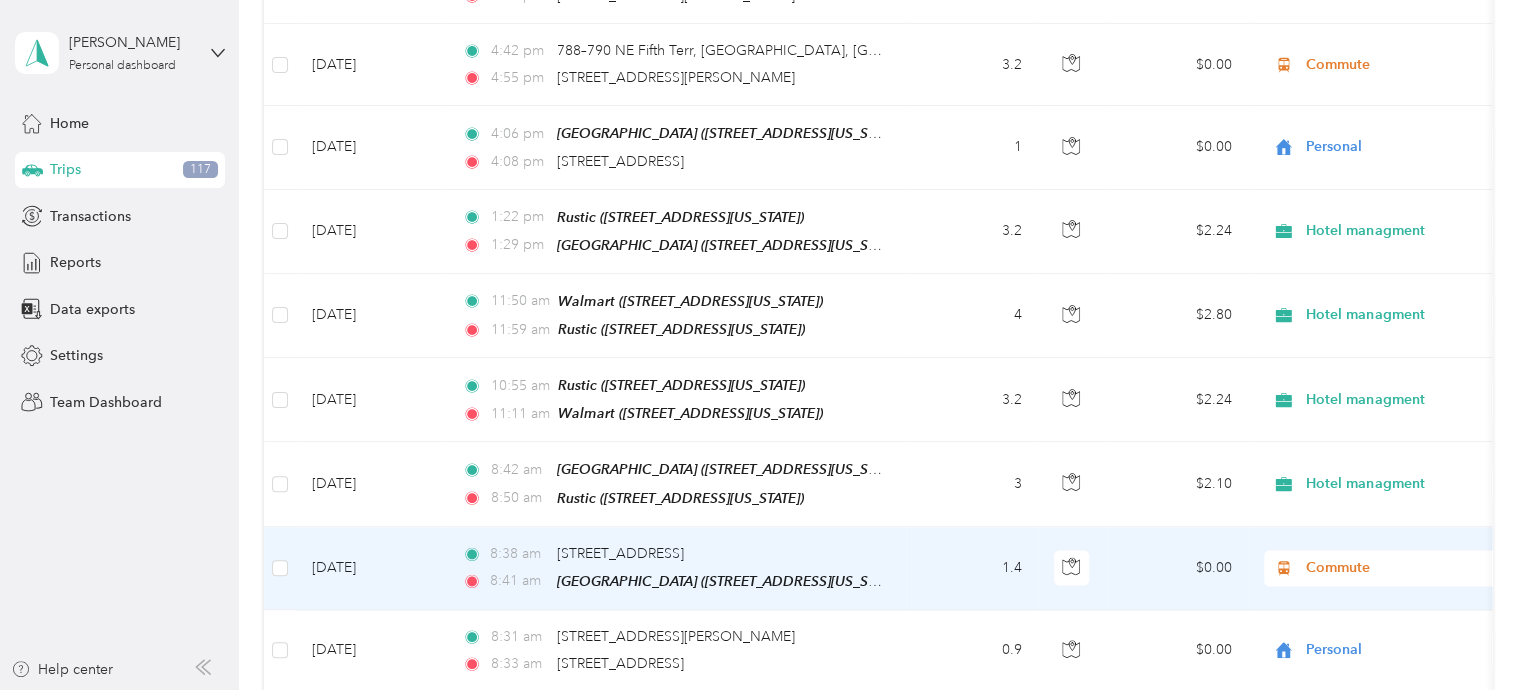 click on "Commute" at bounding box center (1397, 568) 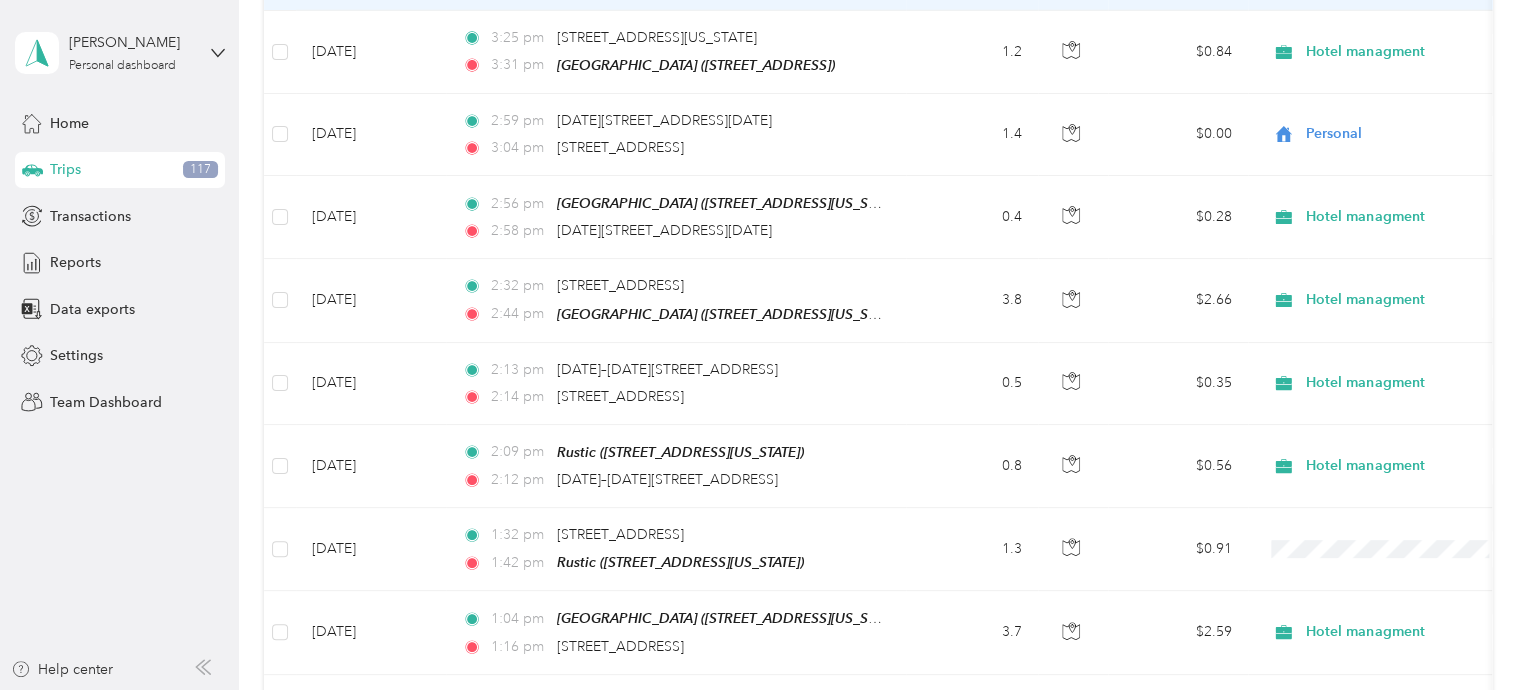scroll, scrollTop: 10818, scrollLeft: 0, axis: vertical 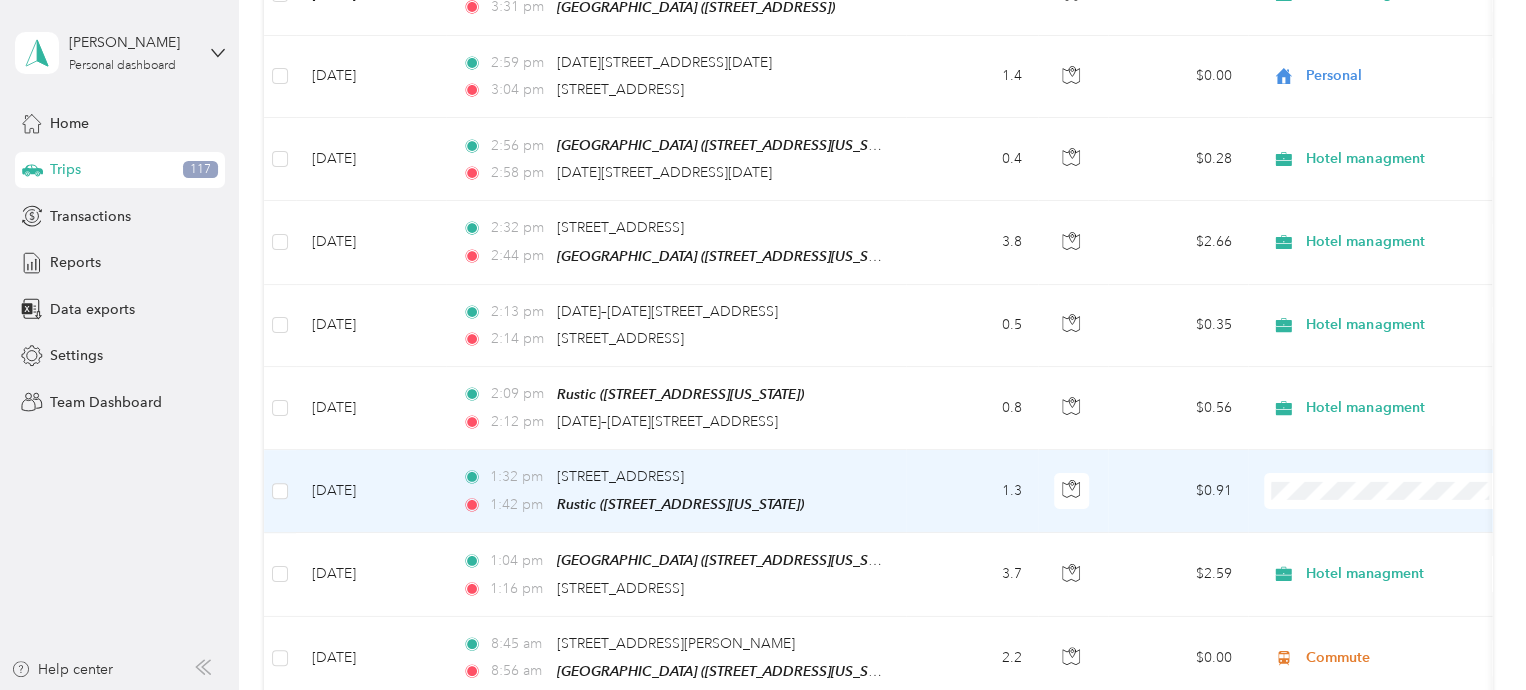 click on "Hotel managment" at bounding box center [1405, 495] 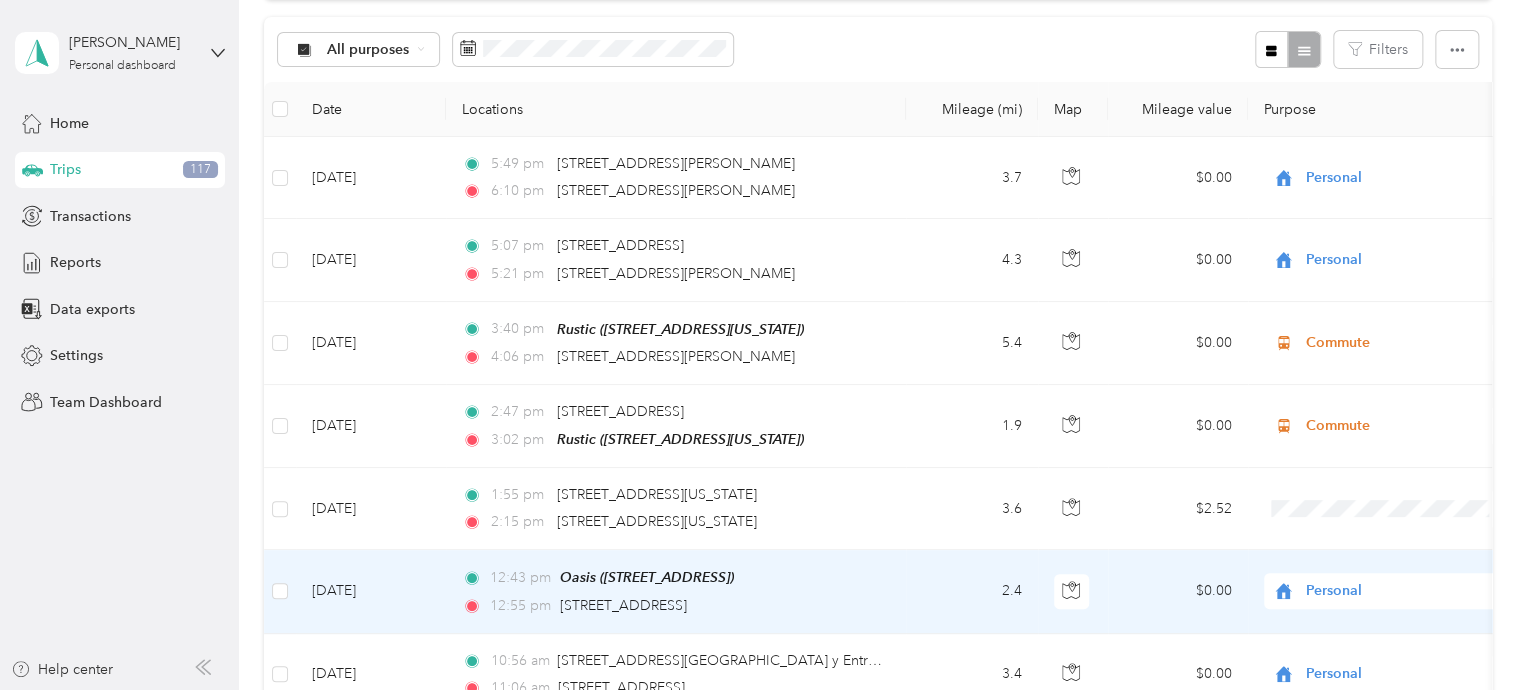 scroll, scrollTop: 500, scrollLeft: 0, axis: vertical 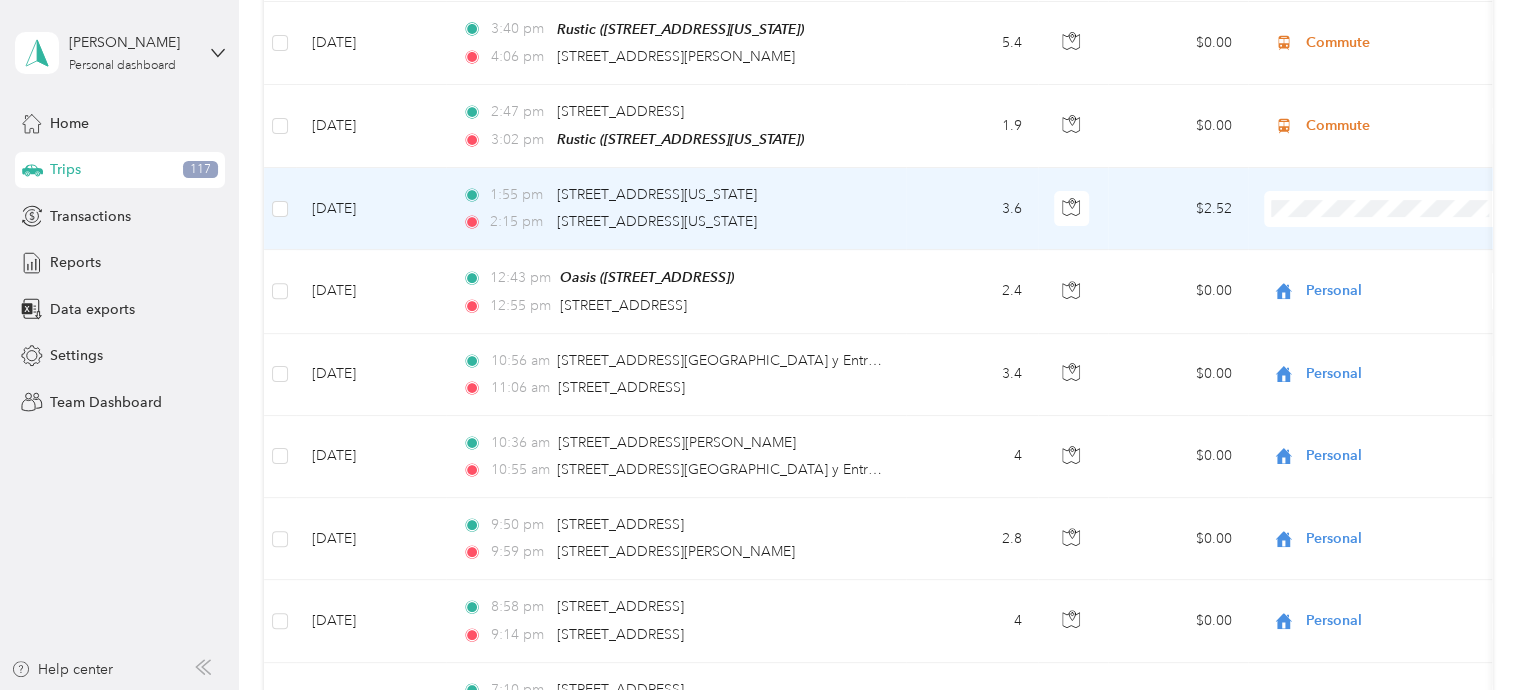 click on "Personal" at bounding box center [1405, 274] 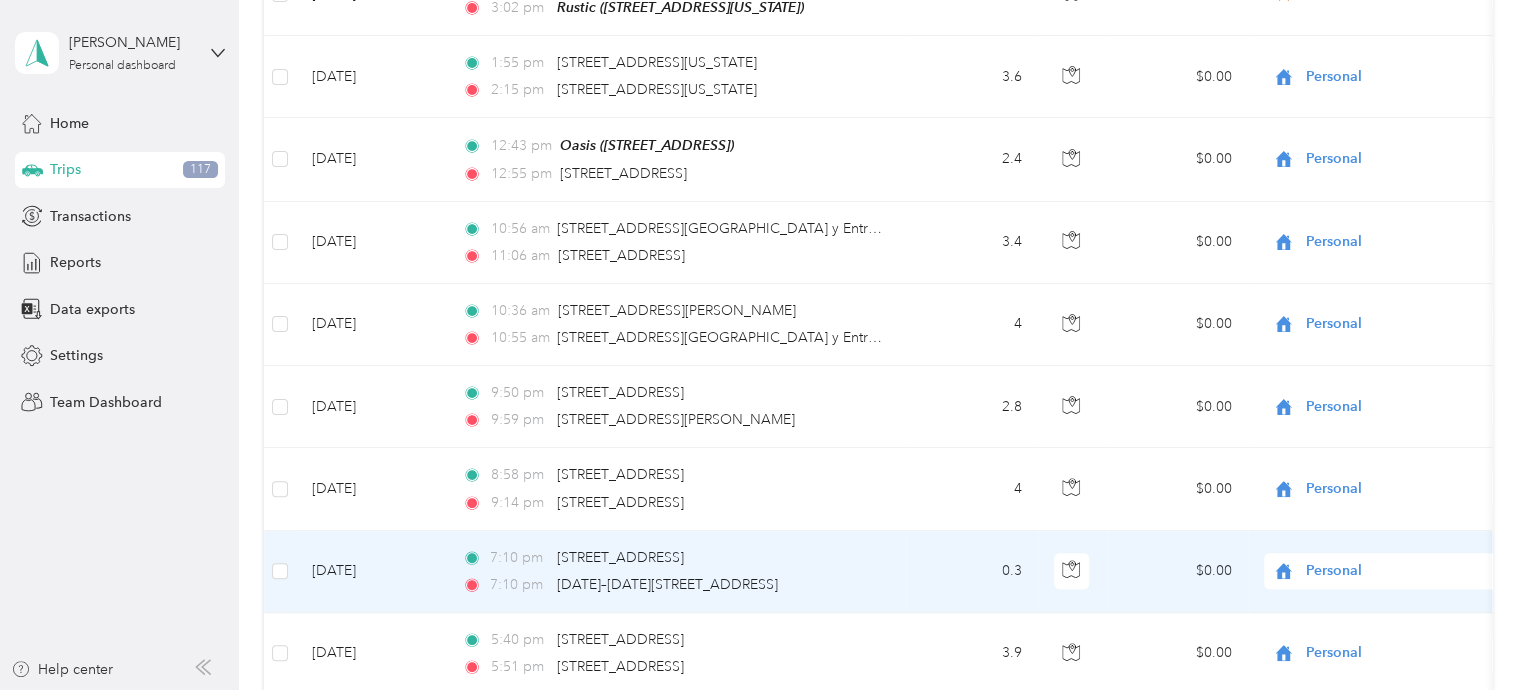 scroll, scrollTop: 600, scrollLeft: 0, axis: vertical 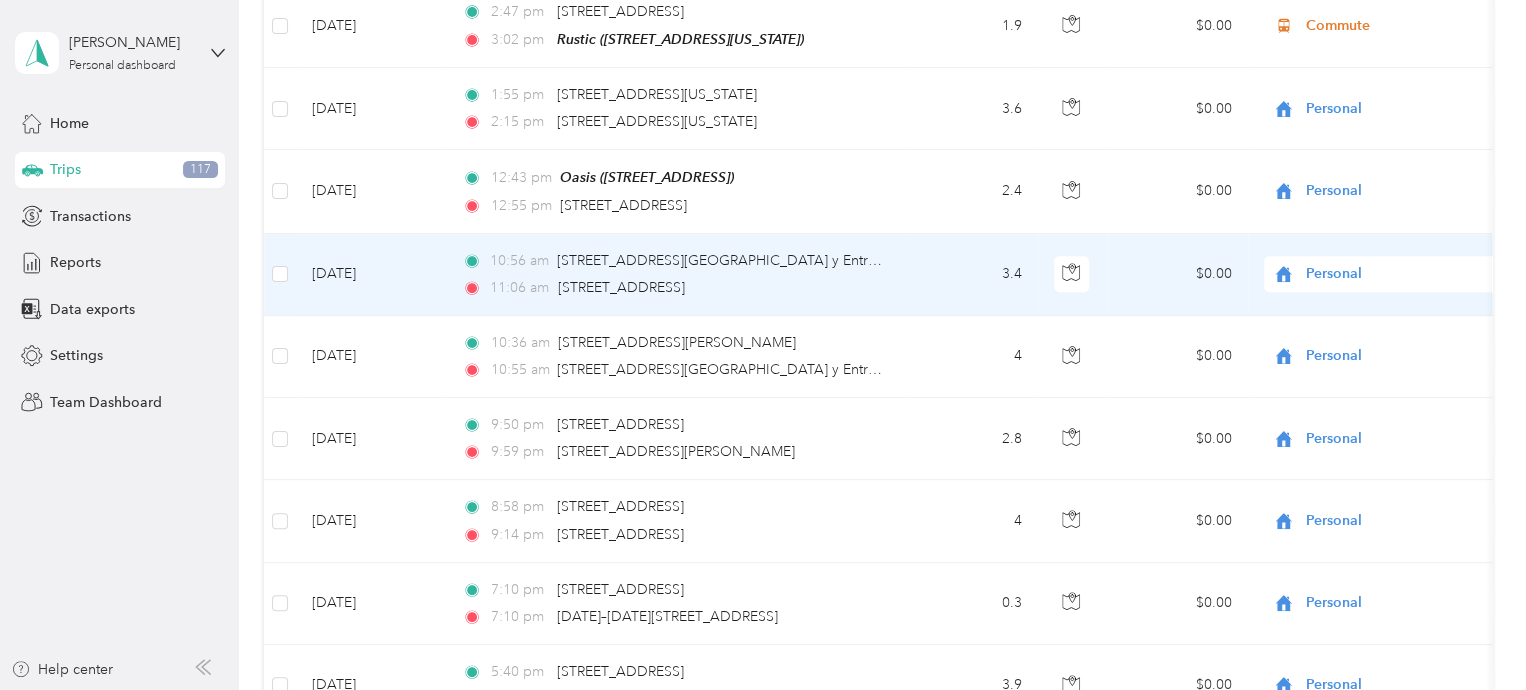 click on "Personal" at bounding box center (1397, 274) 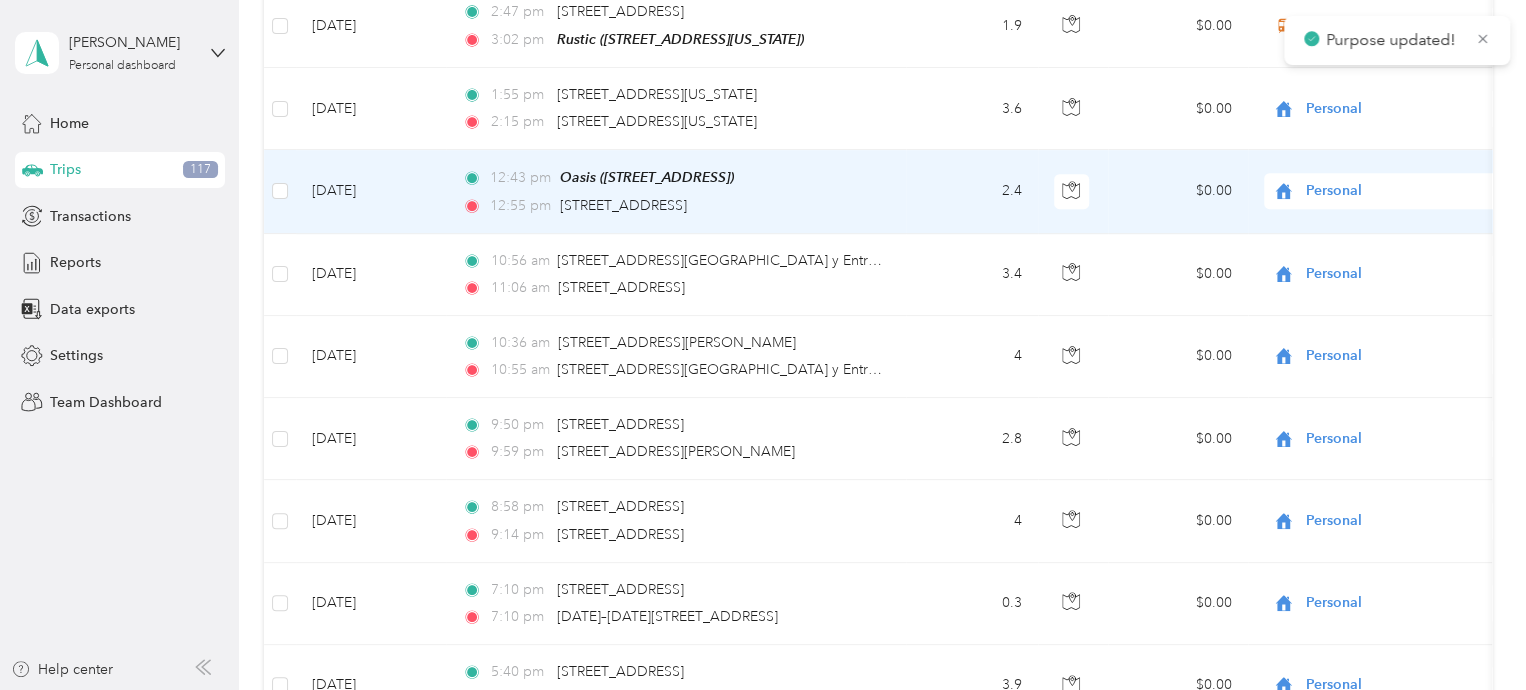 click on "Personal" at bounding box center (1397, 191) 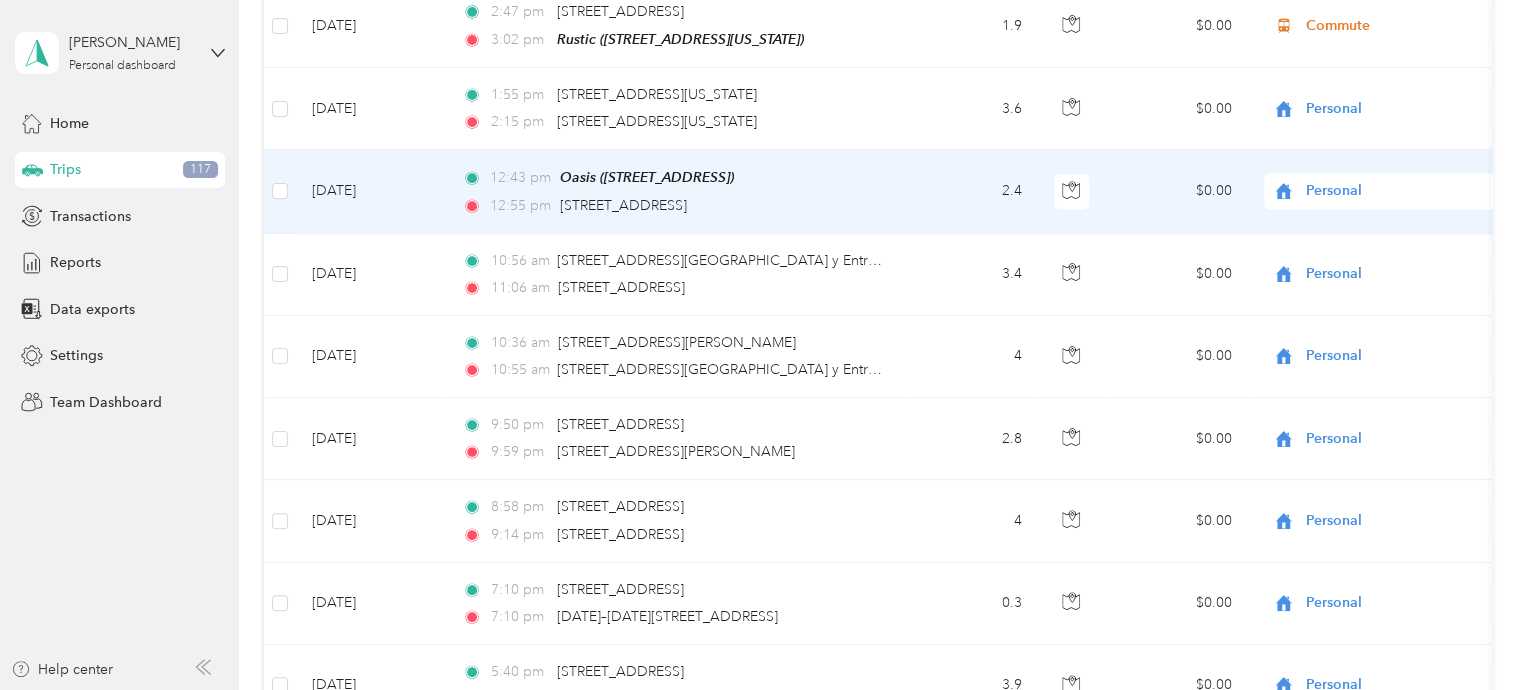 click on "Hotel managment" at bounding box center (1388, 294) 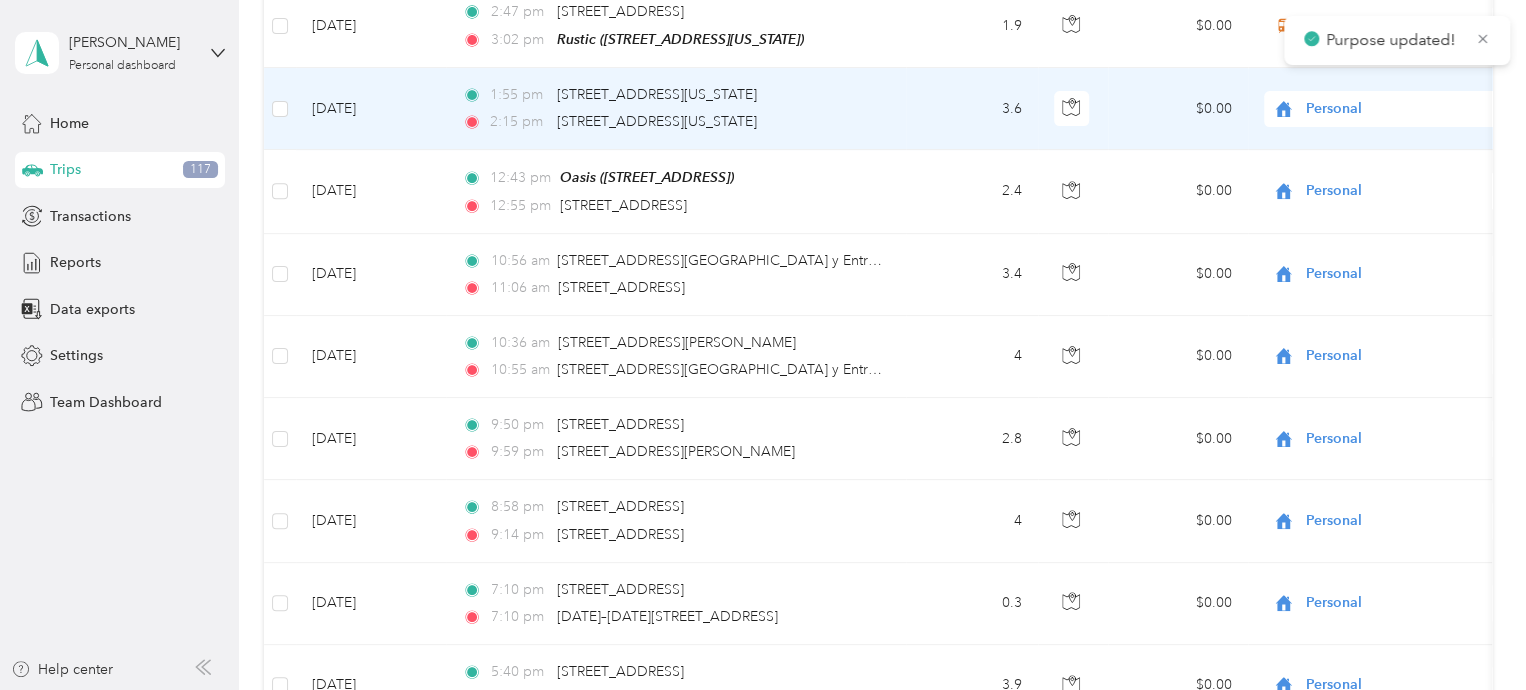 click on "Personal" at bounding box center (1397, 109) 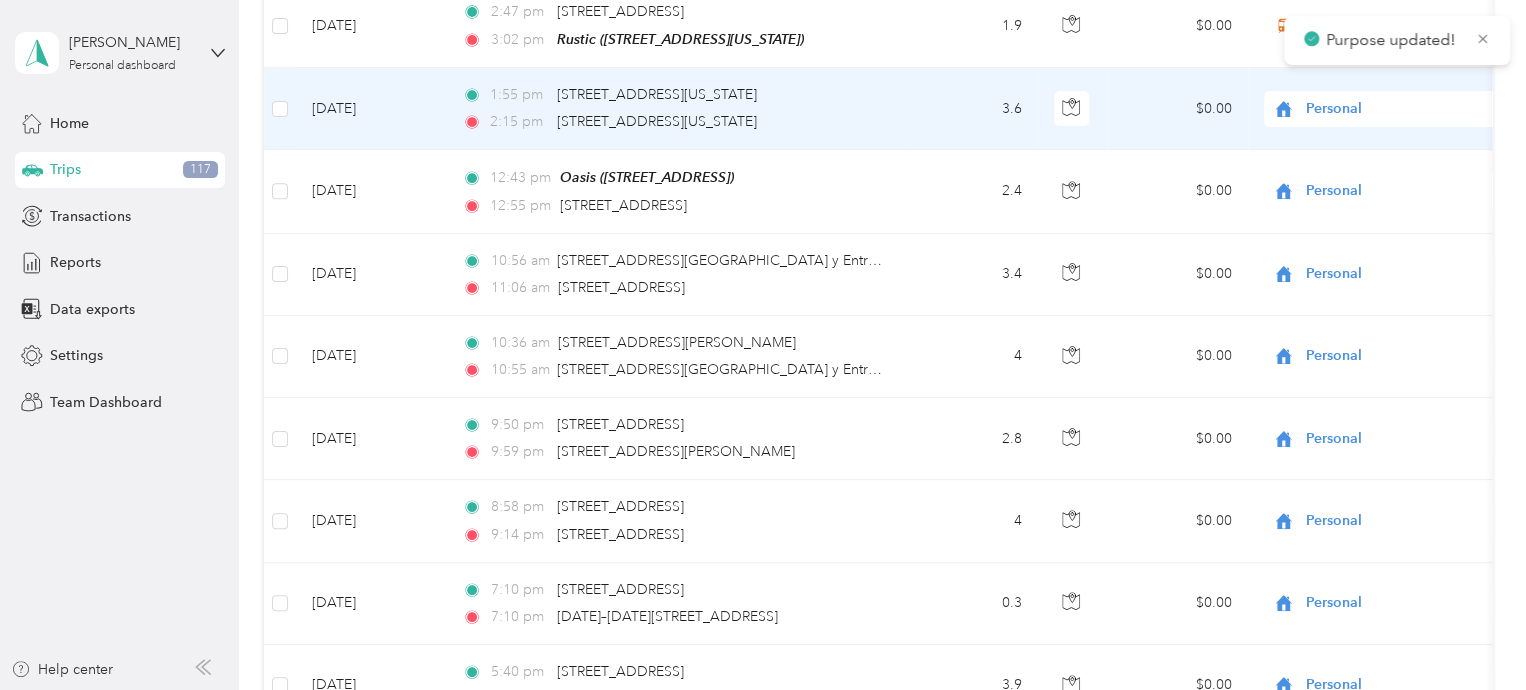 click on "Hotel managment" at bounding box center (1405, 212) 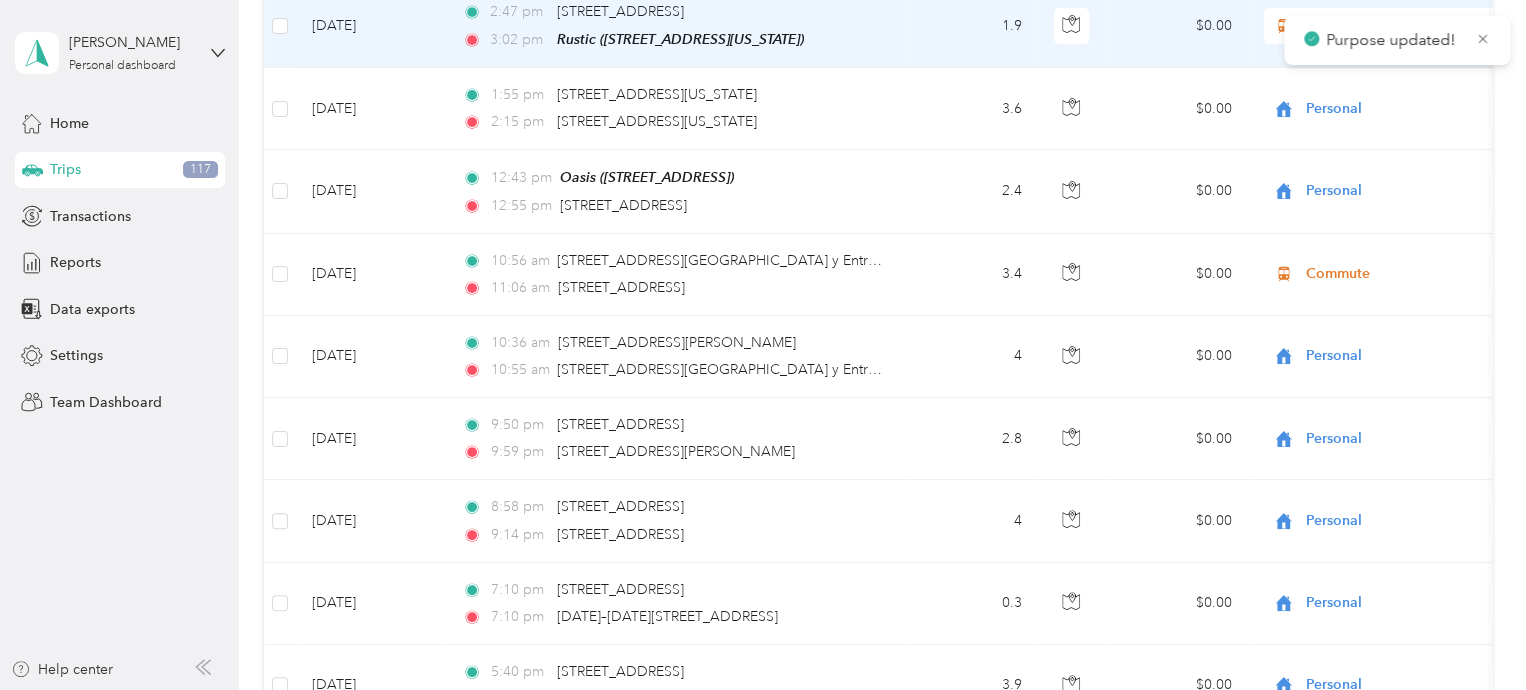 scroll, scrollTop: 500, scrollLeft: 0, axis: vertical 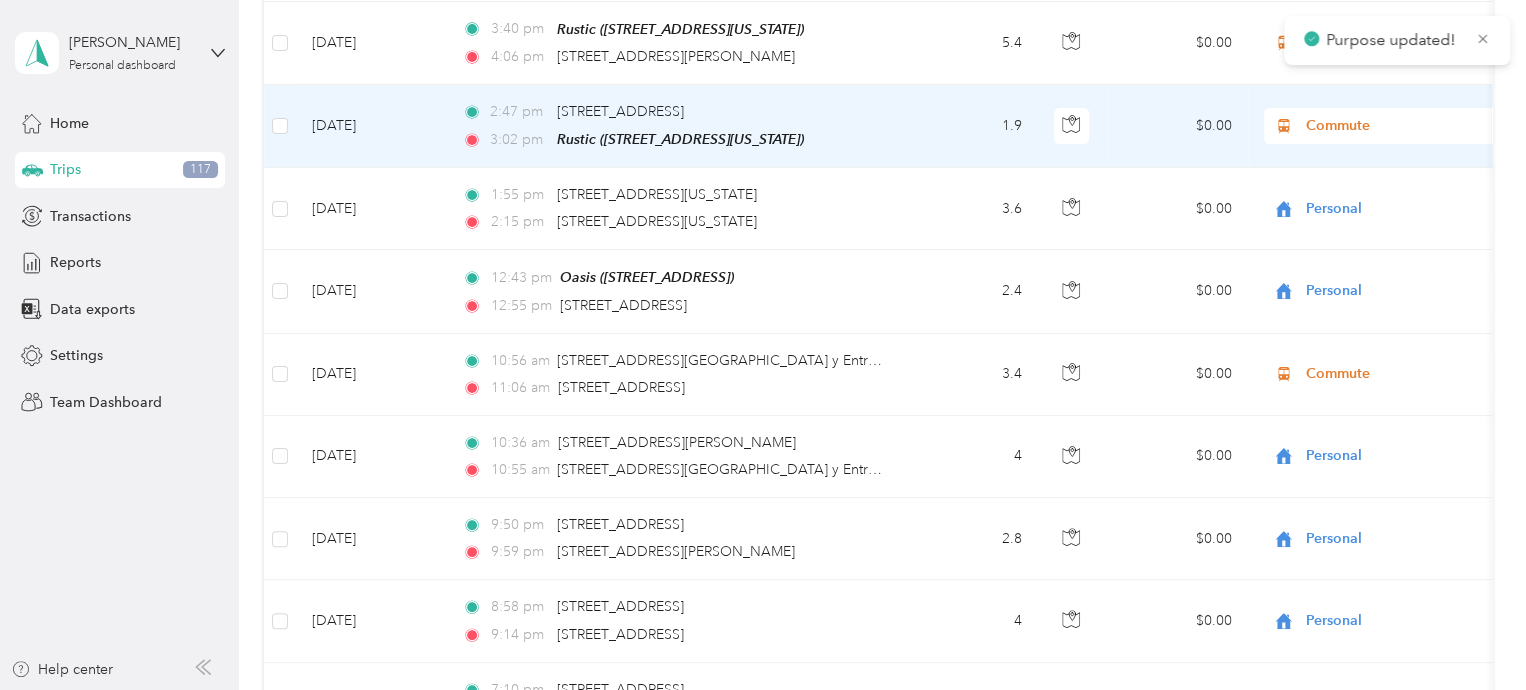 click on "Commute" at bounding box center [1397, 126] 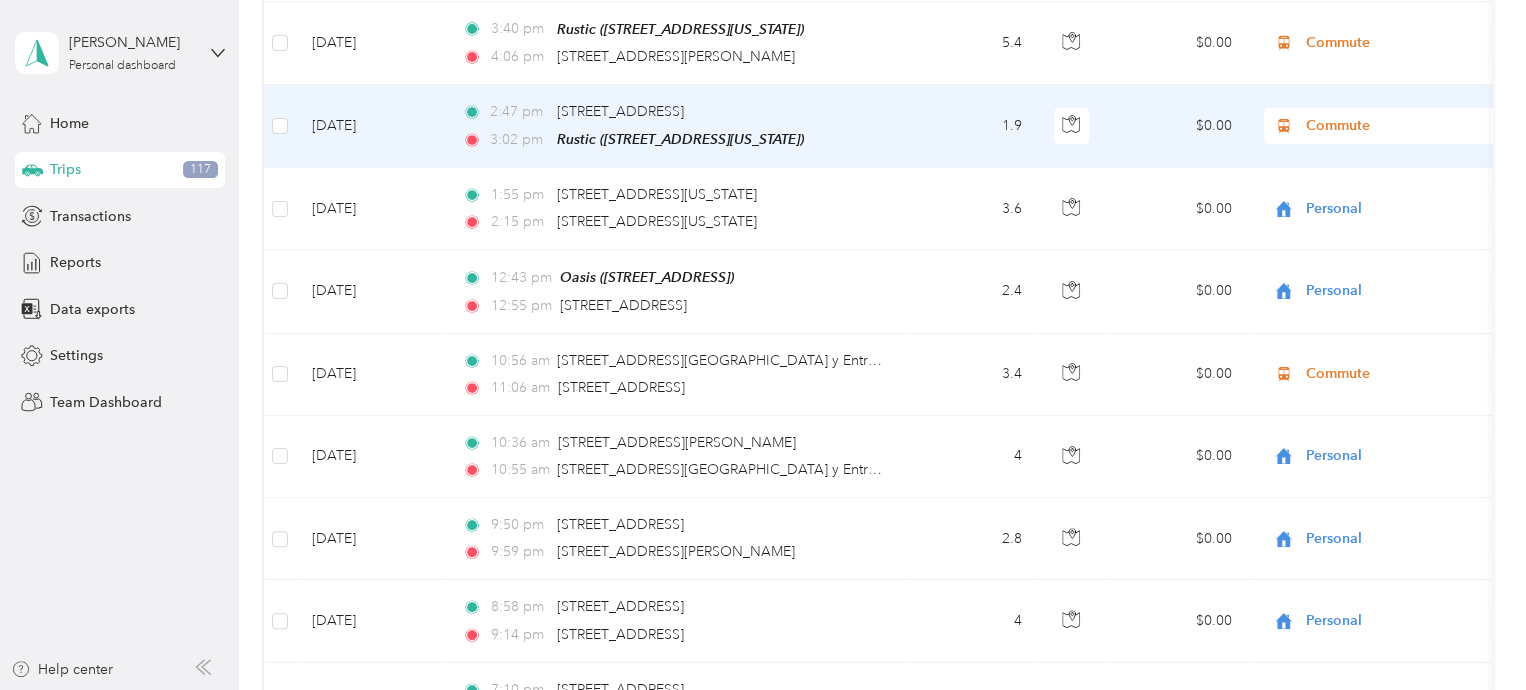 click on "Hotel managment" at bounding box center (1405, 230) 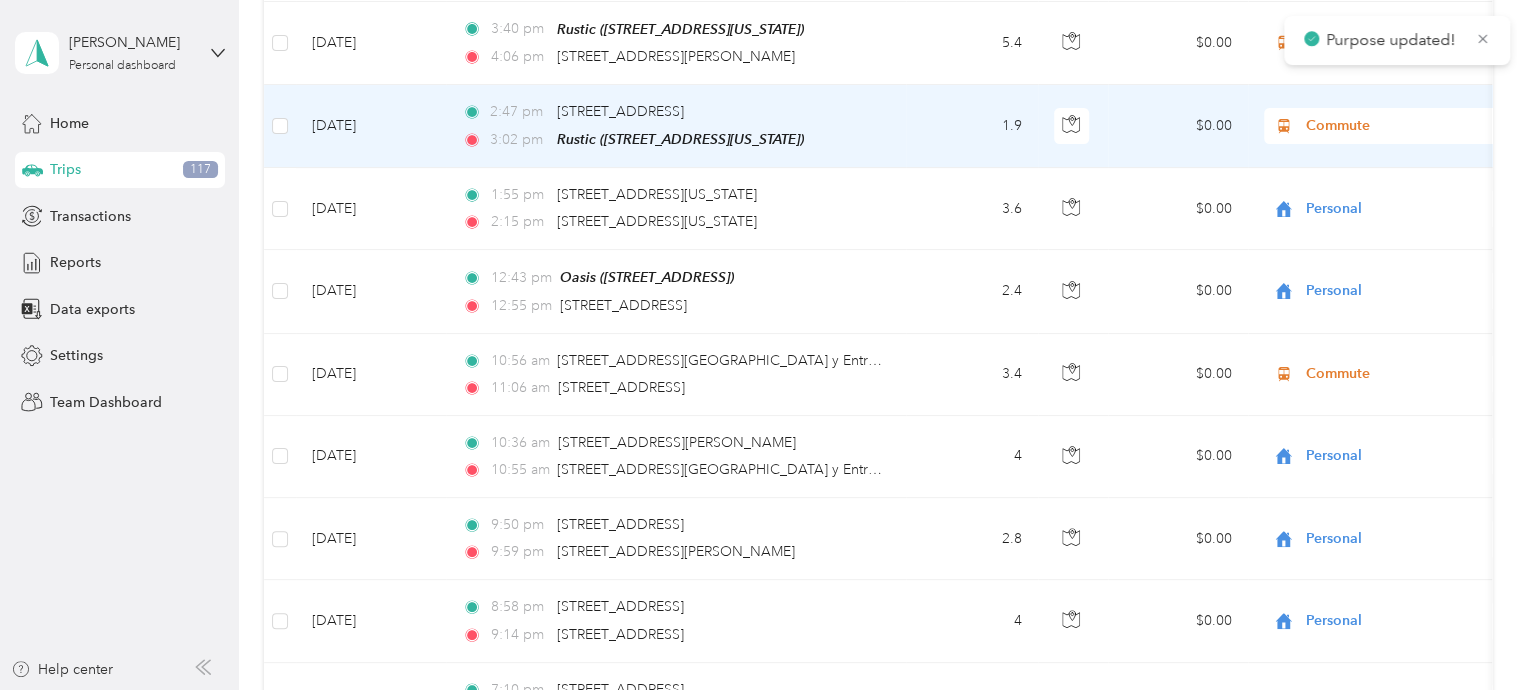 scroll, scrollTop: 400, scrollLeft: 0, axis: vertical 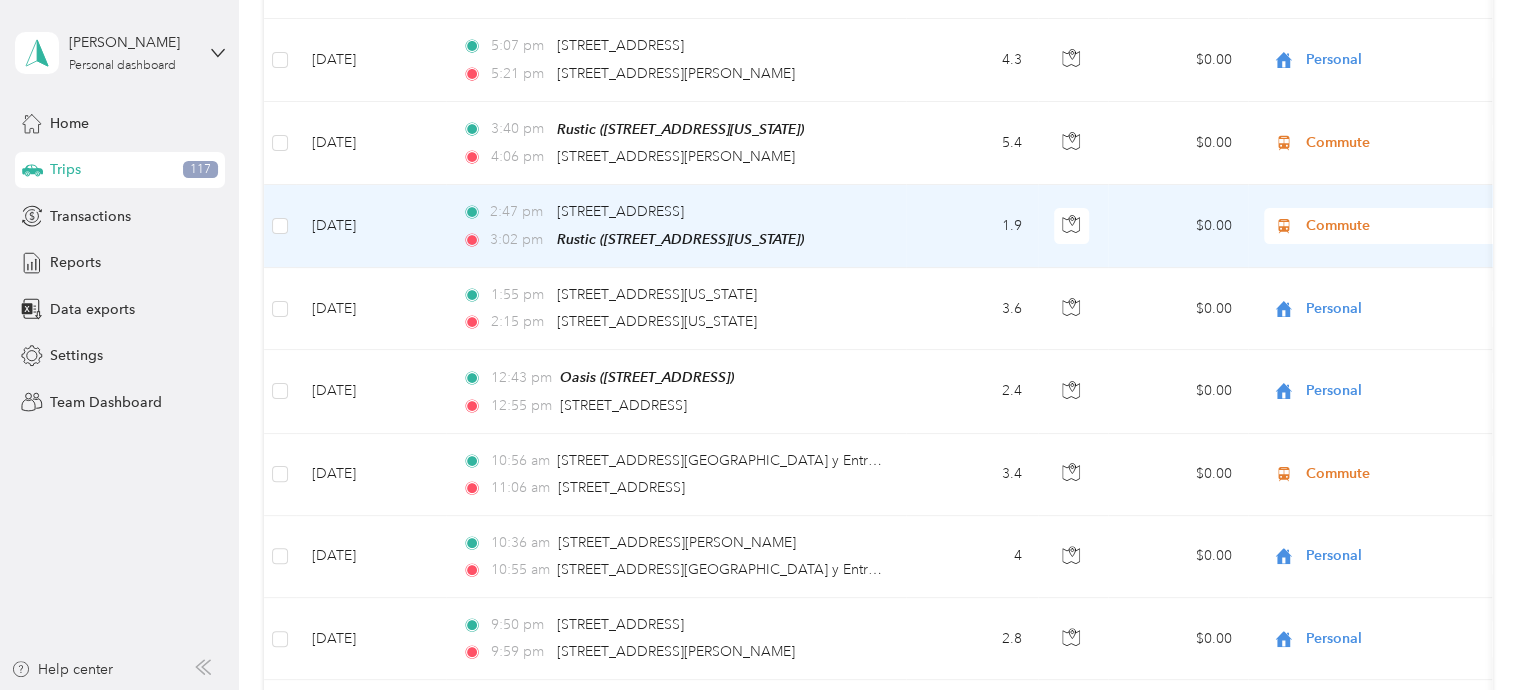 click on "Commute" at bounding box center (1397, 226) 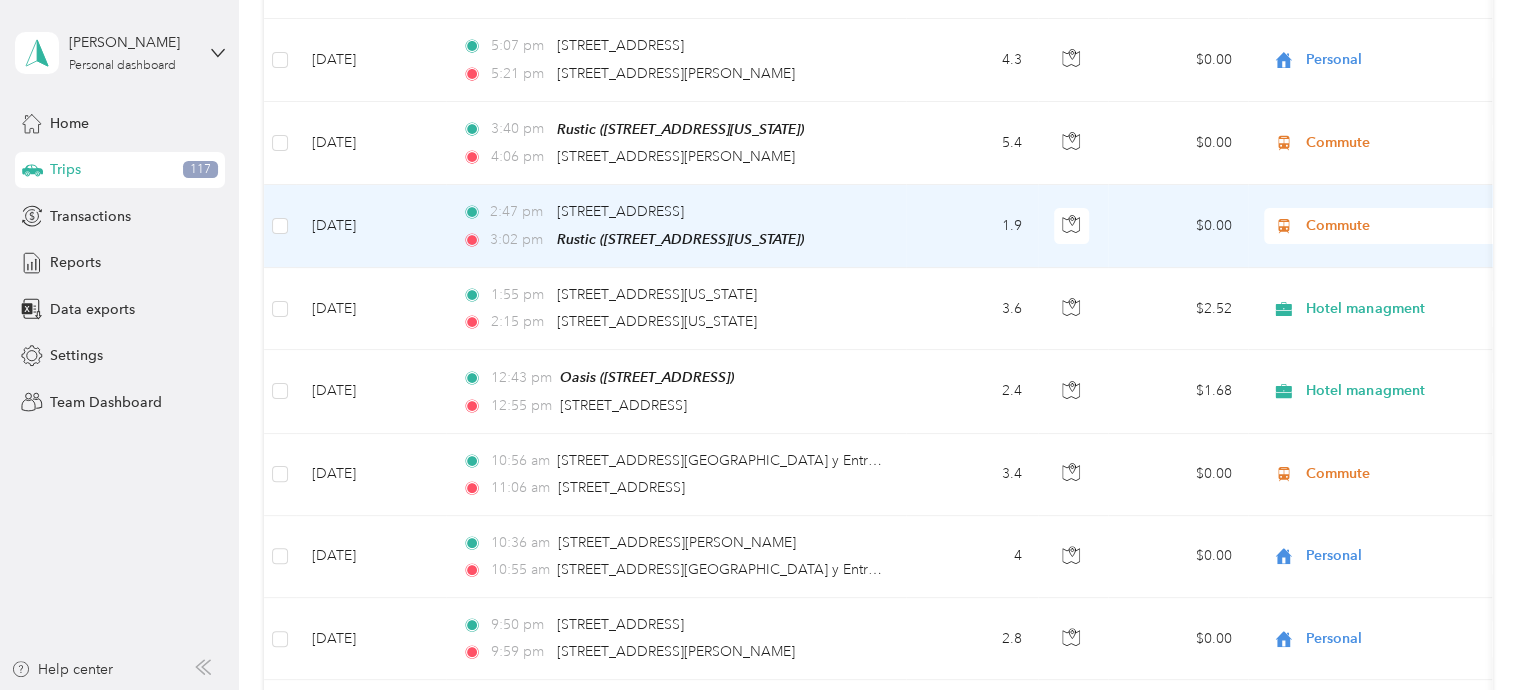 click on "Hotel managment" at bounding box center [1388, 323] 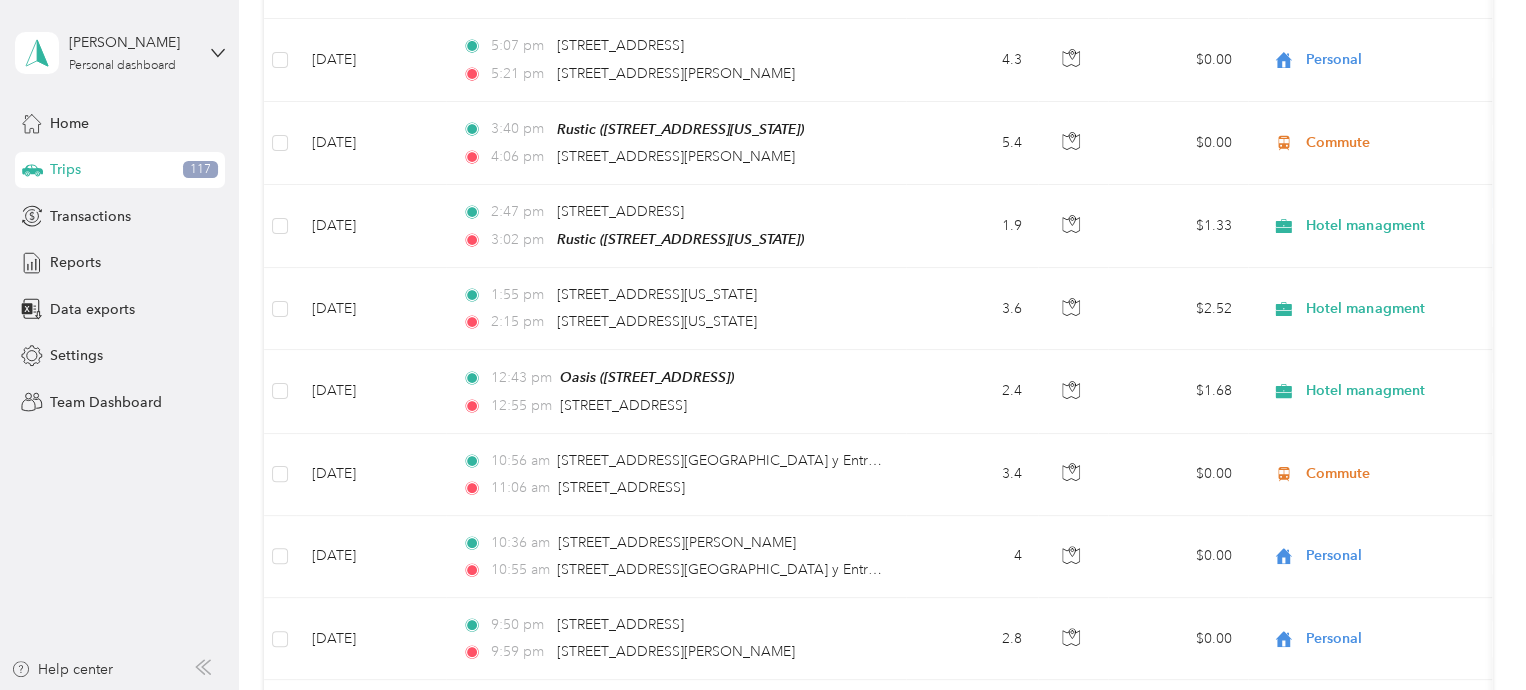 scroll, scrollTop: 0, scrollLeft: 0, axis: both 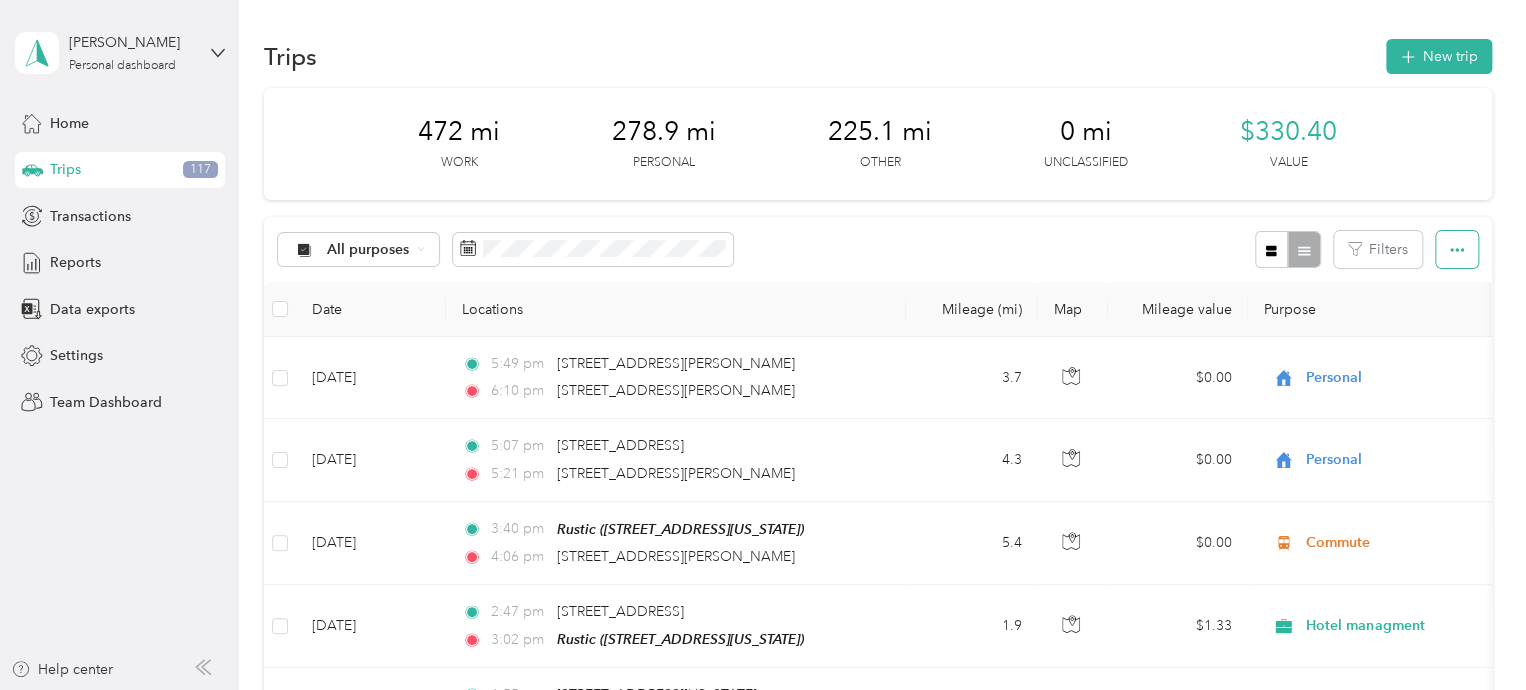 click 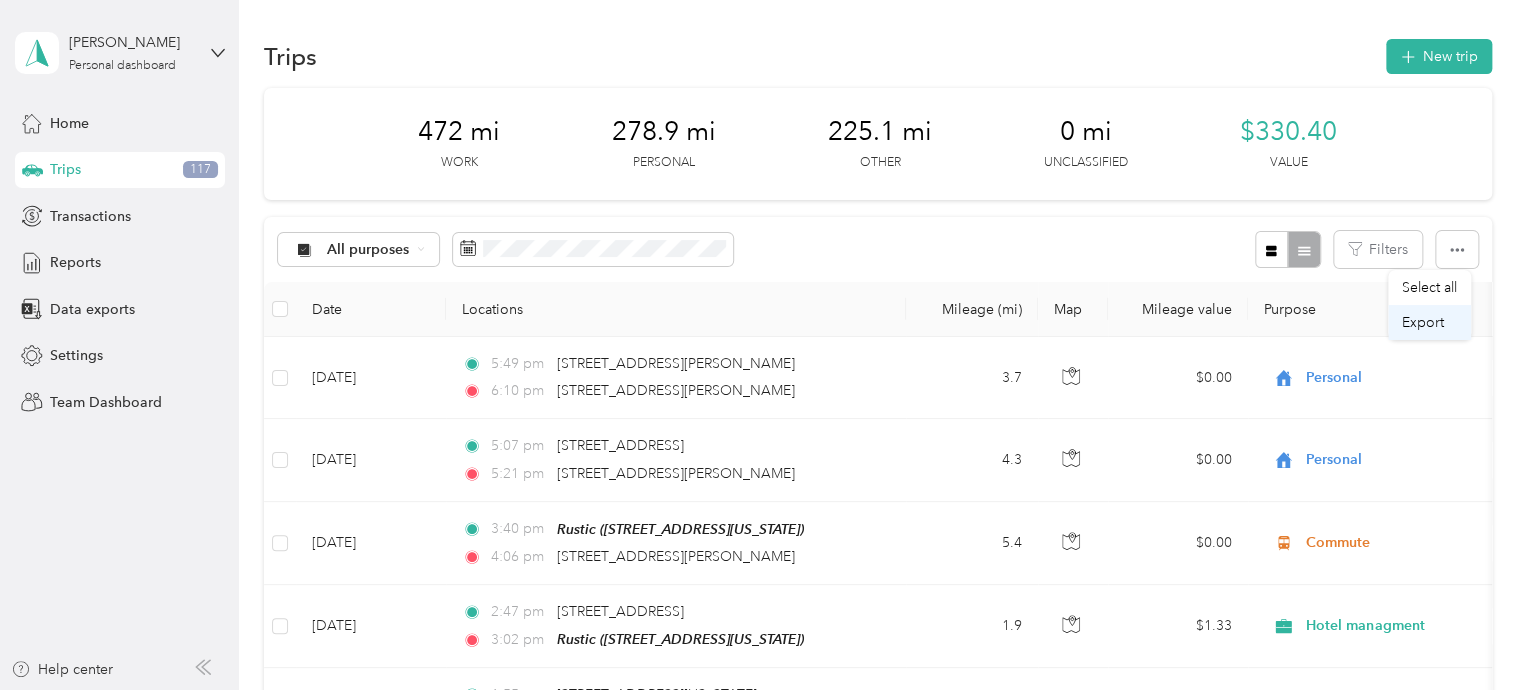 click on "Export" at bounding box center (1423, 322) 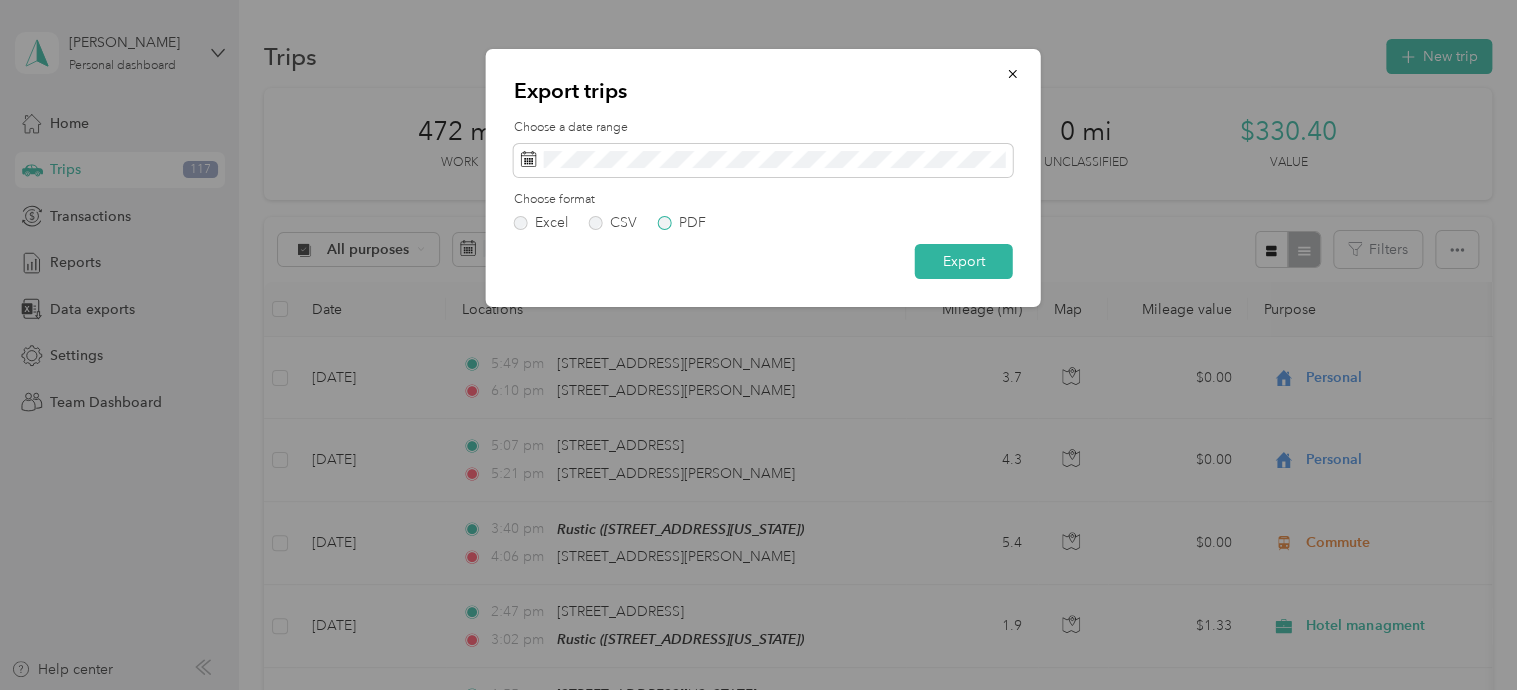 click on "PDF" at bounding box center (682, 223) 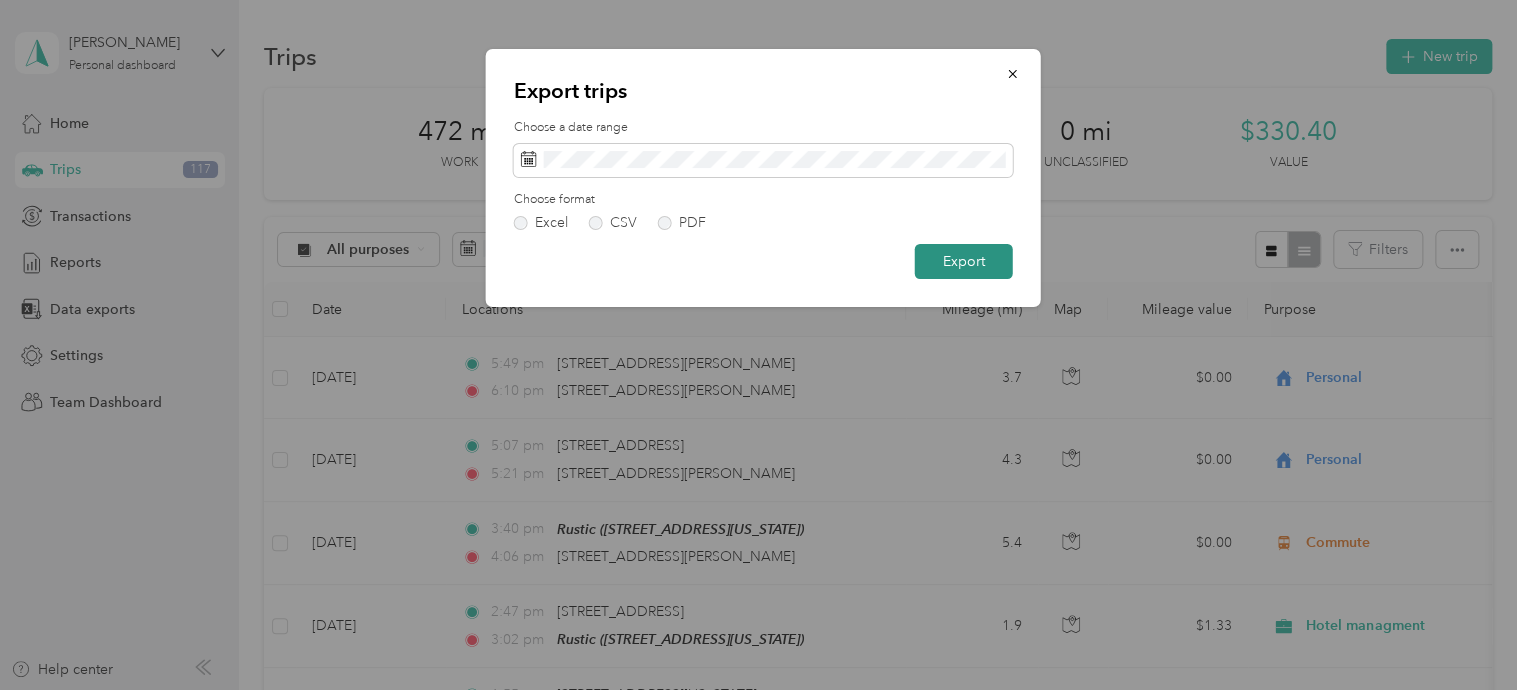 click on "Export" at bounding box center (964, 261) 